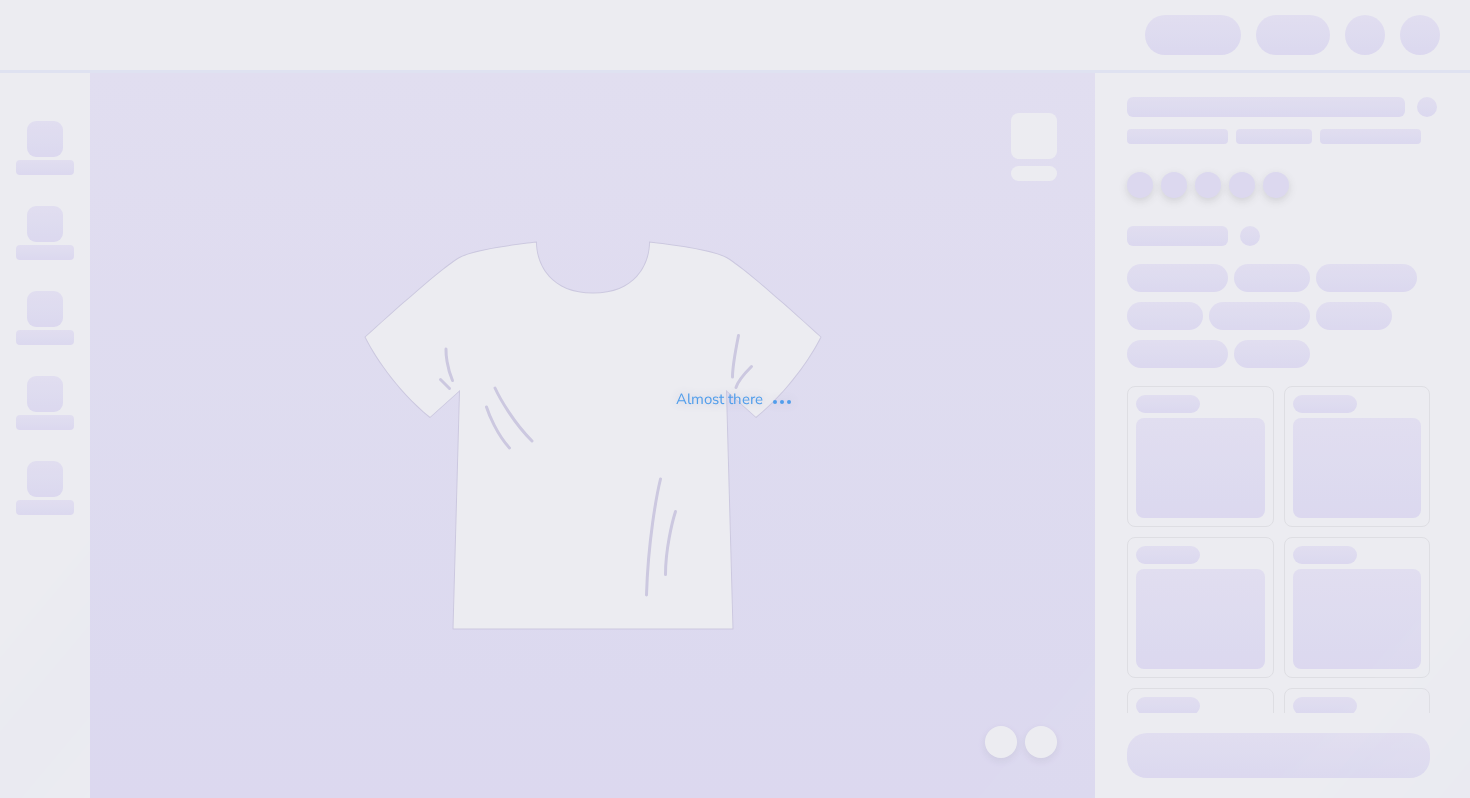 scroll, scrollTop: 0, scrollLeft: 0, axis: both 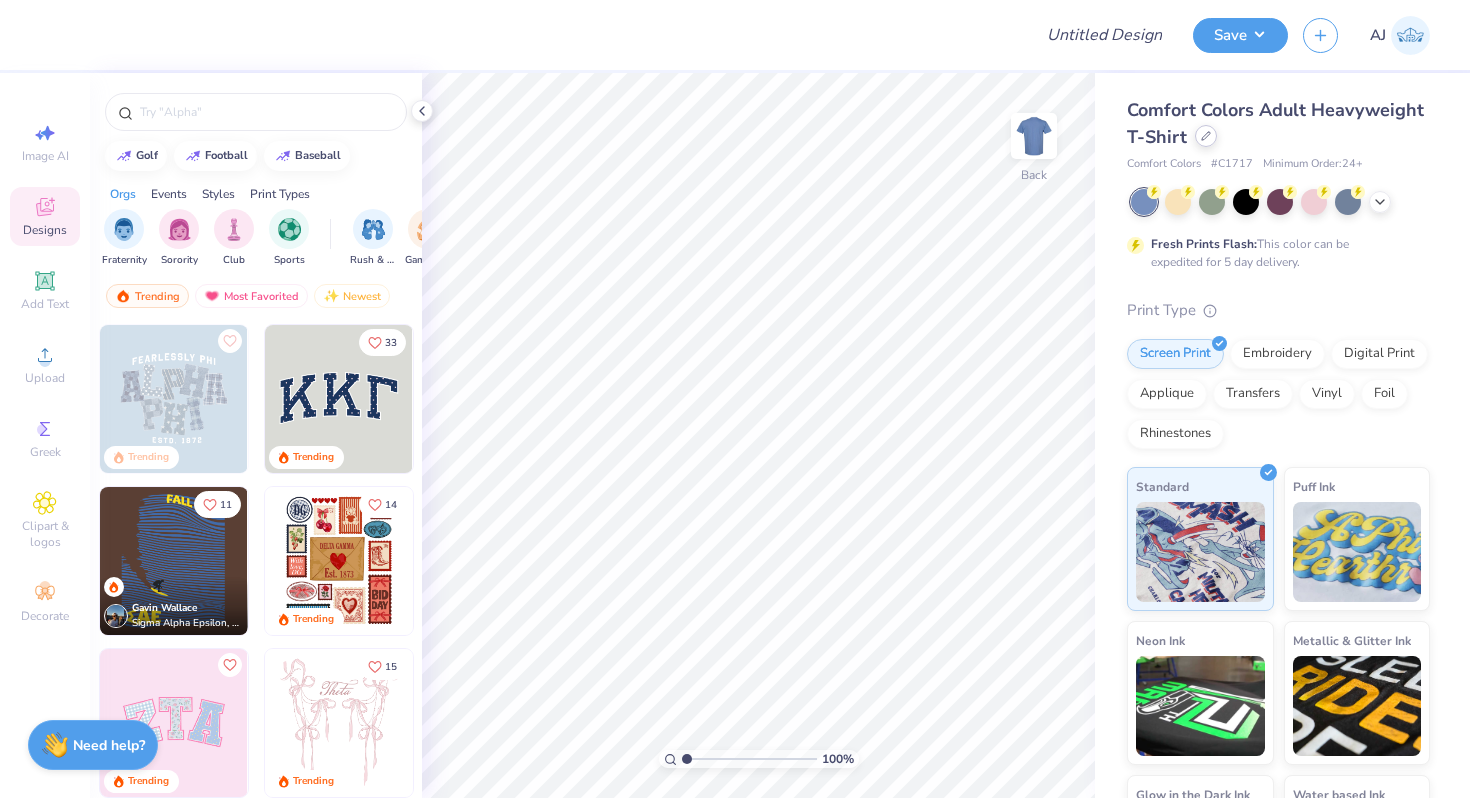 click at bounding box center [1206, 136] 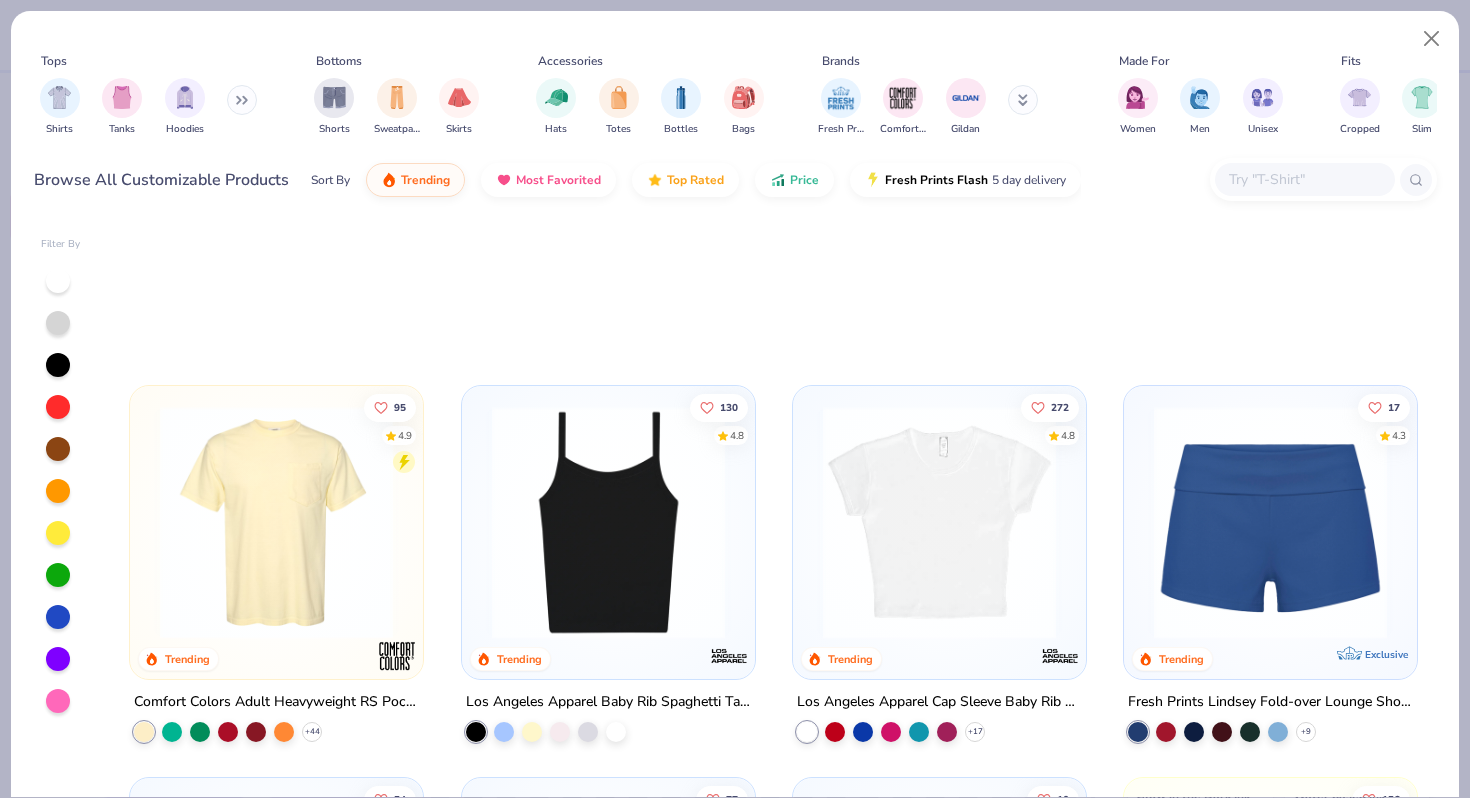 scroll, scrollTop: 0, scrollLeft: 0, axis: both 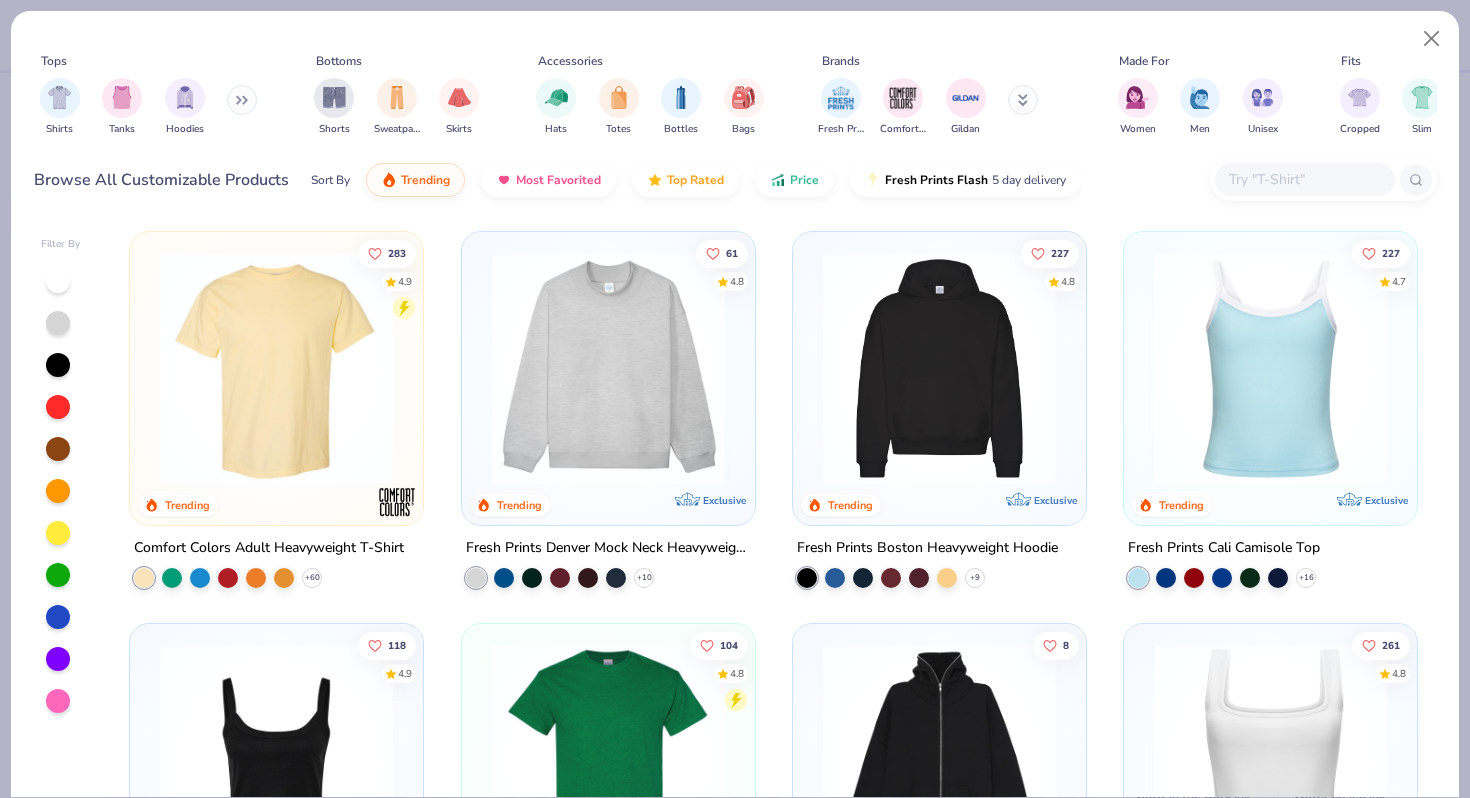 click at bounding box center [1304, 179] 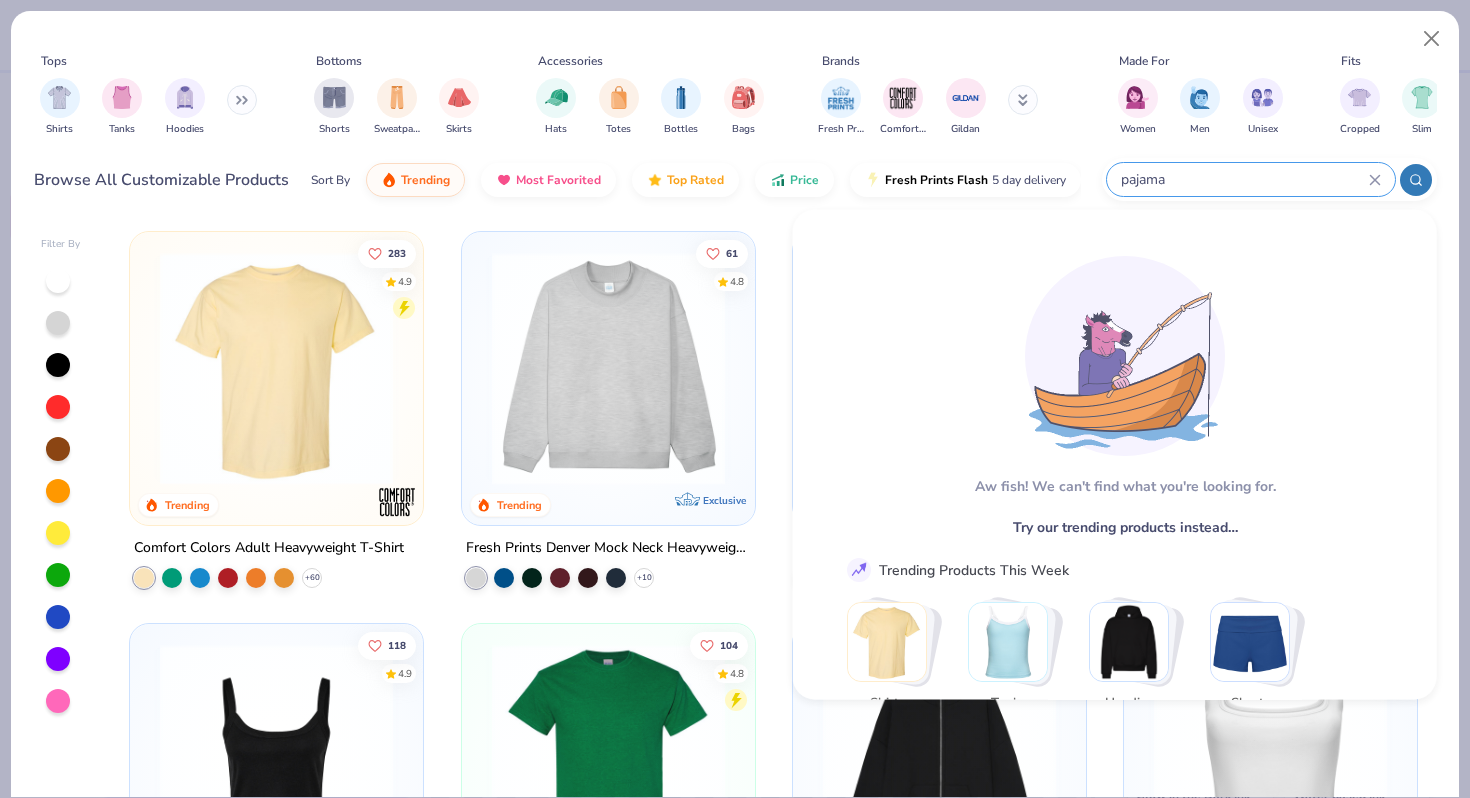 scroll, scrollTop: 67, scrollLeft: 0, axis: vertical 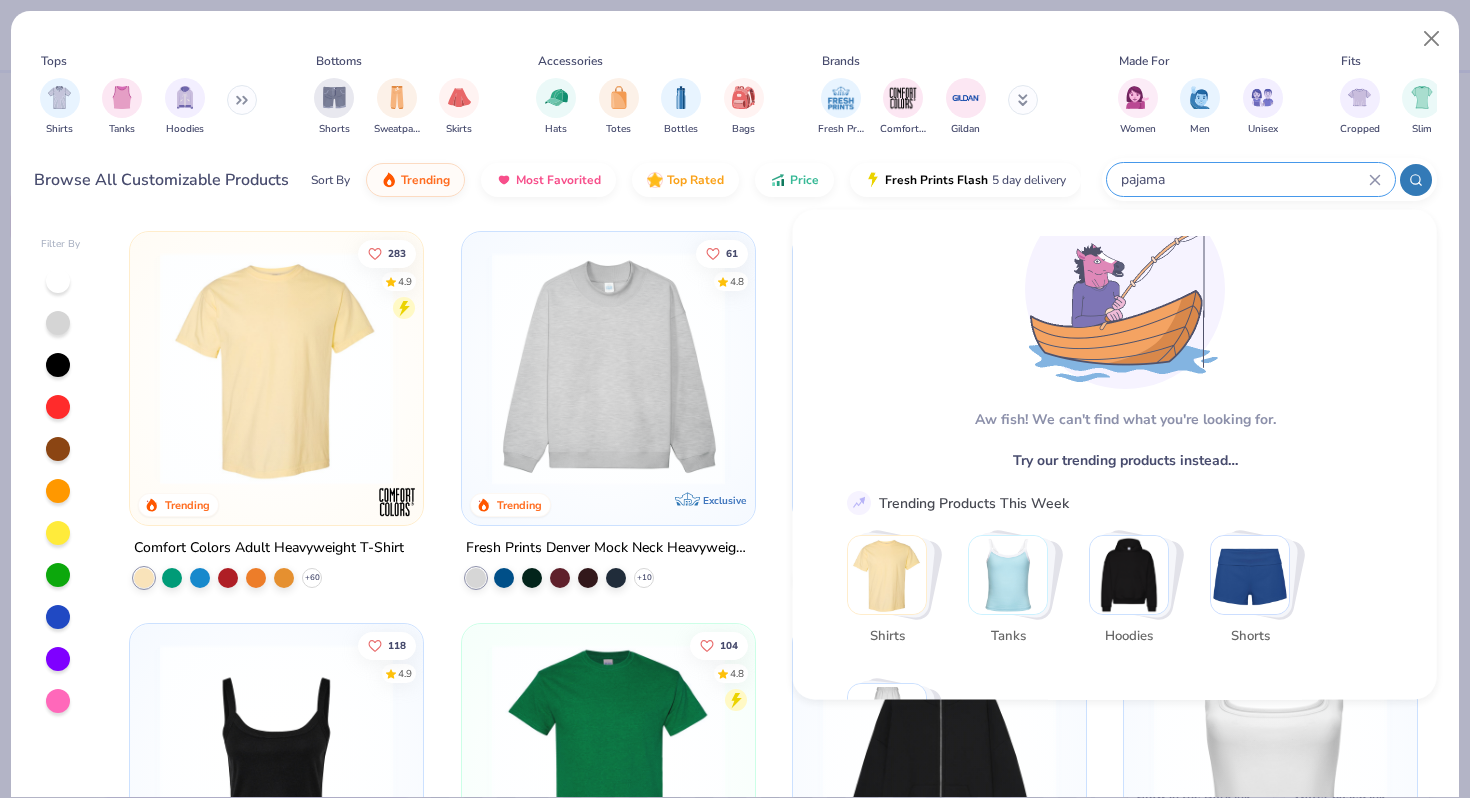 type on "pajama" 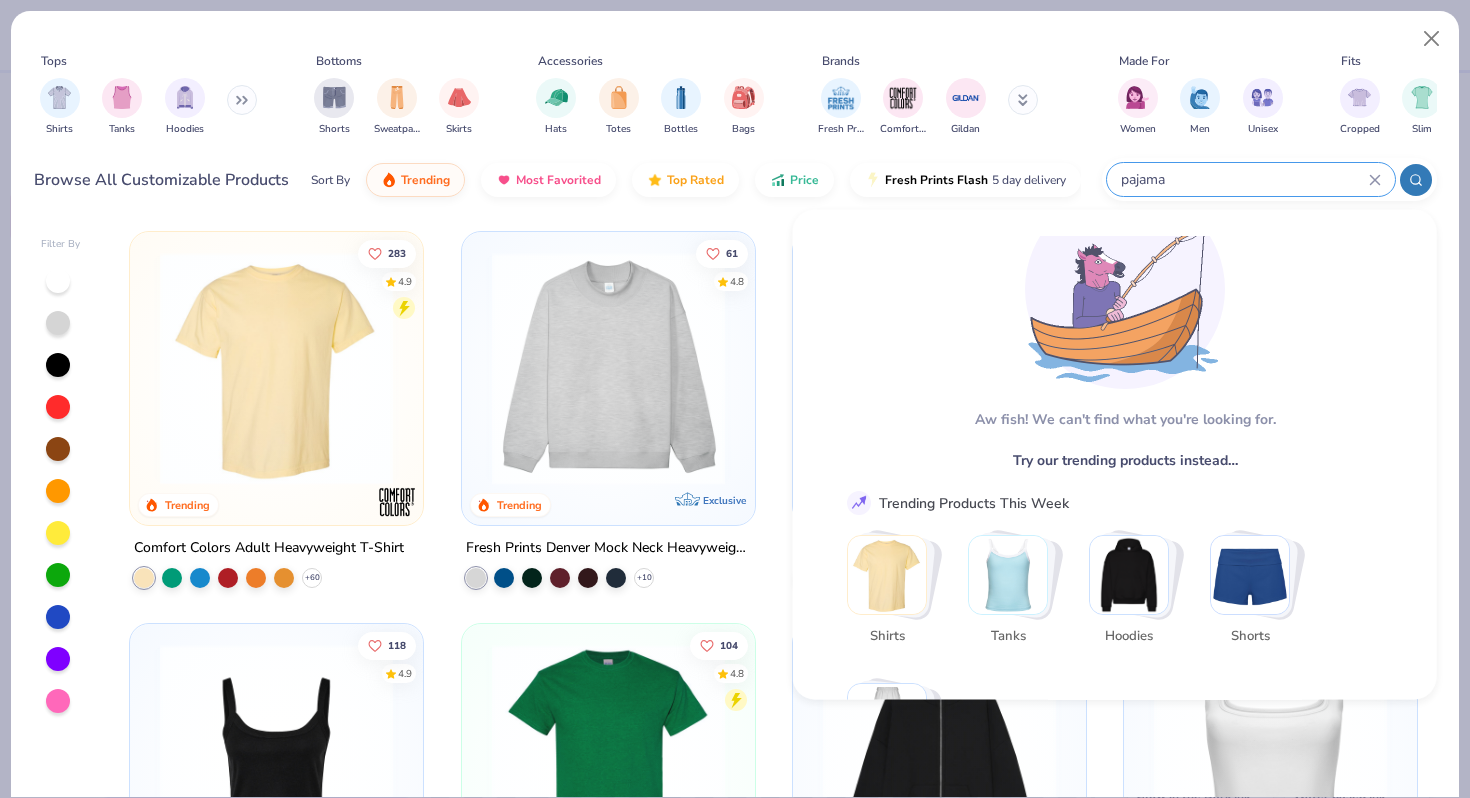 click on "Shirts Tanks Hoodies" at bounding box center [149, 107] 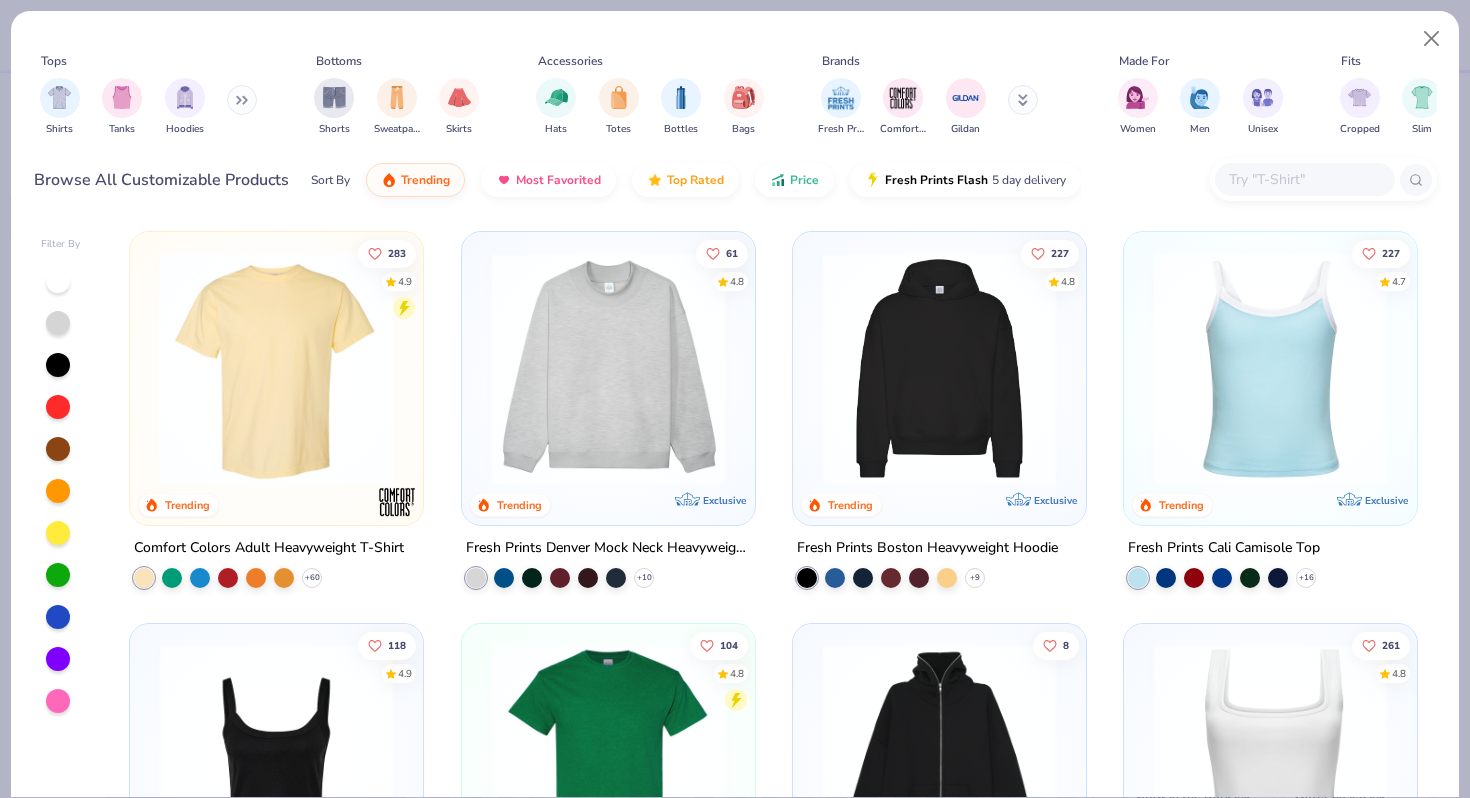 click at bounding box center [1305, 179] 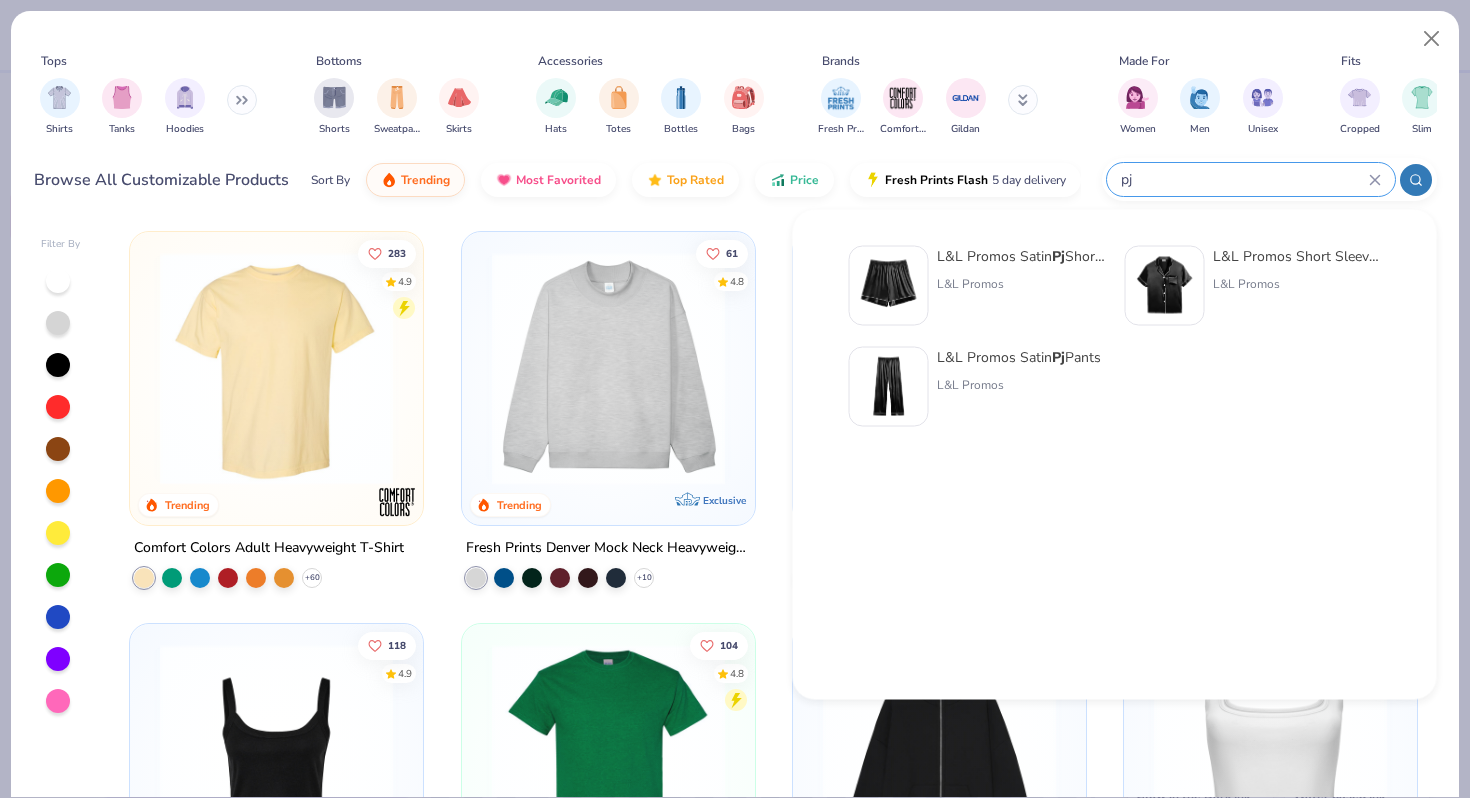 type on "pj" 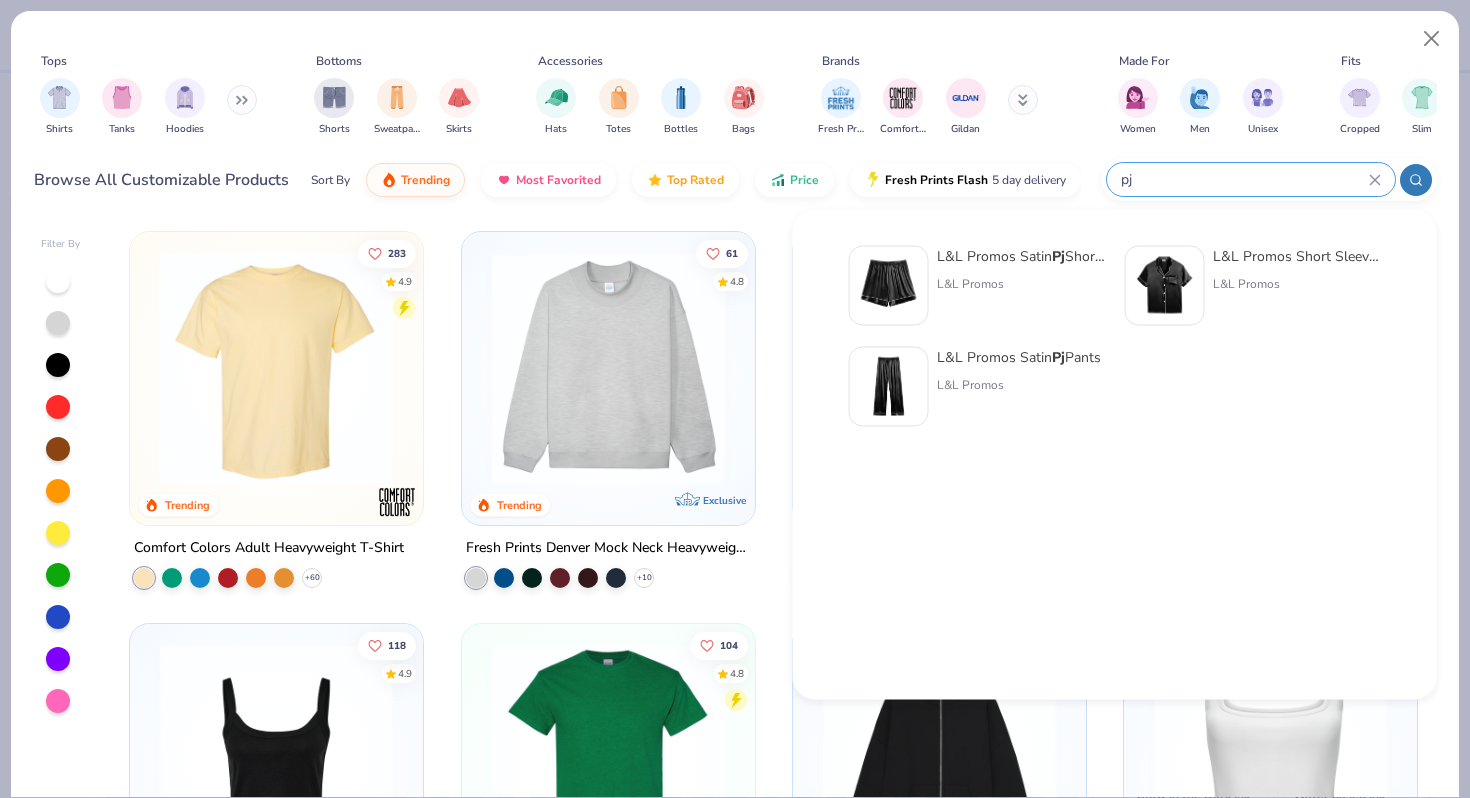 click on "L&L Promos" at bounding box center (1297, 284) 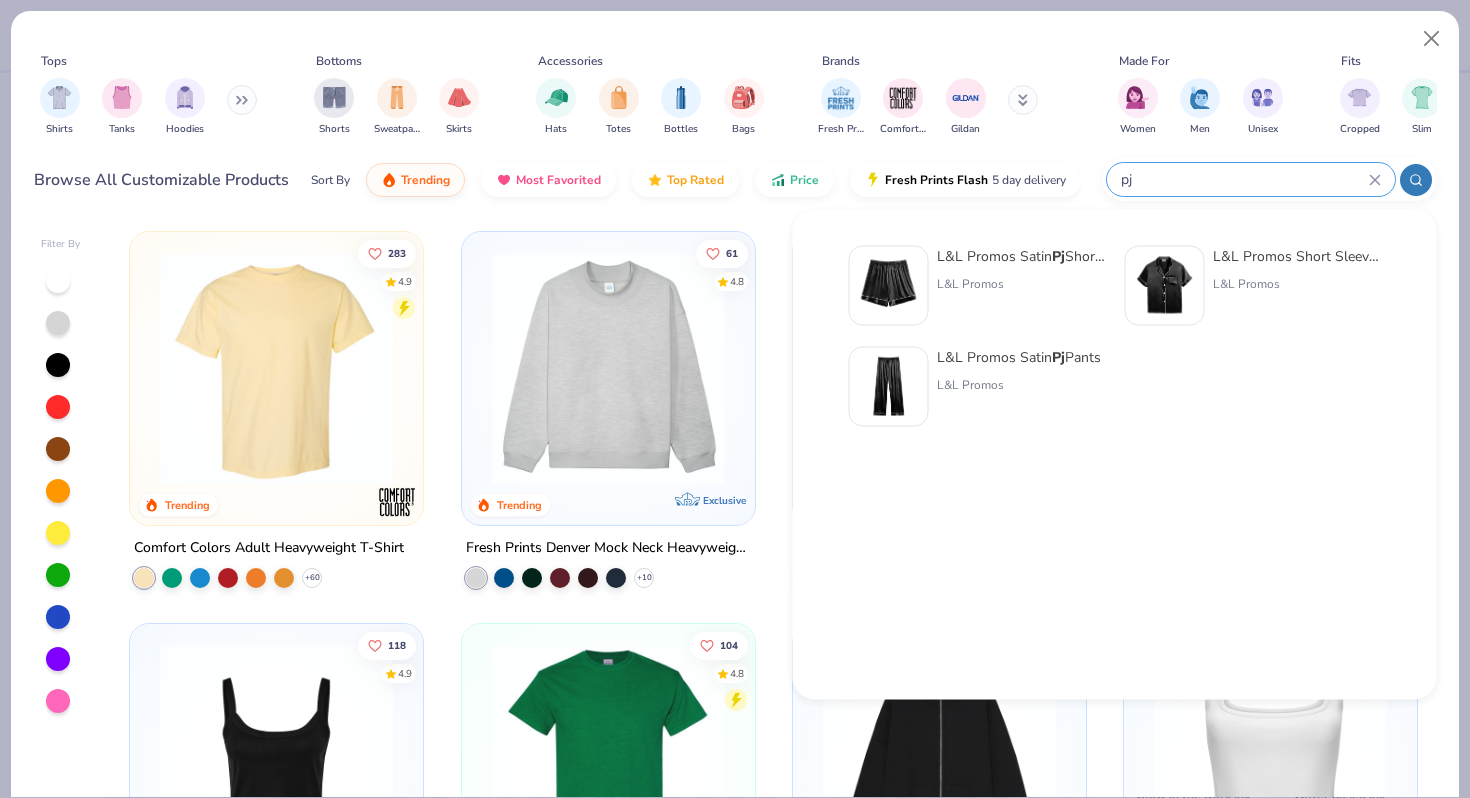 type 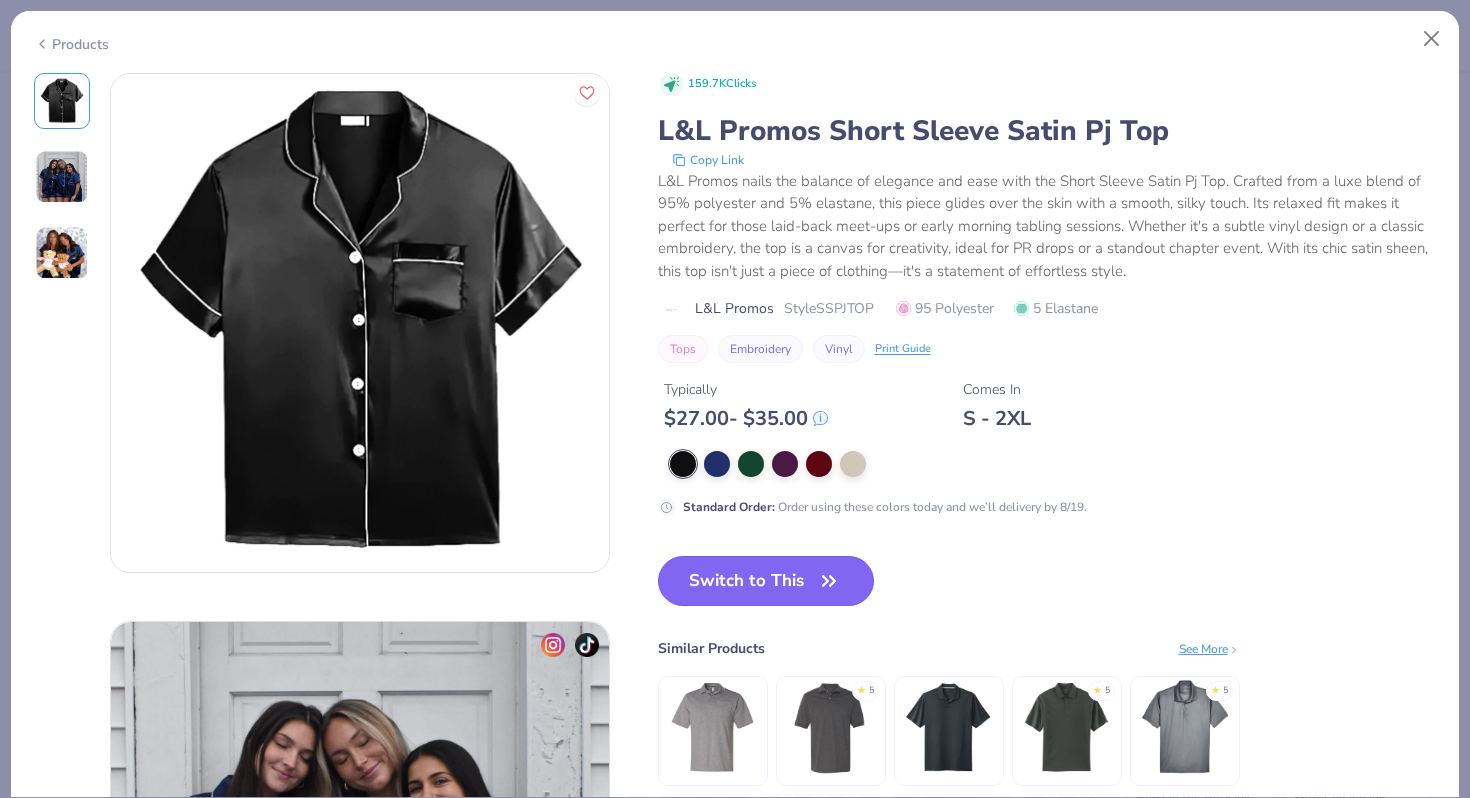 click on "Switch to This" at bounding box center (766, 581) 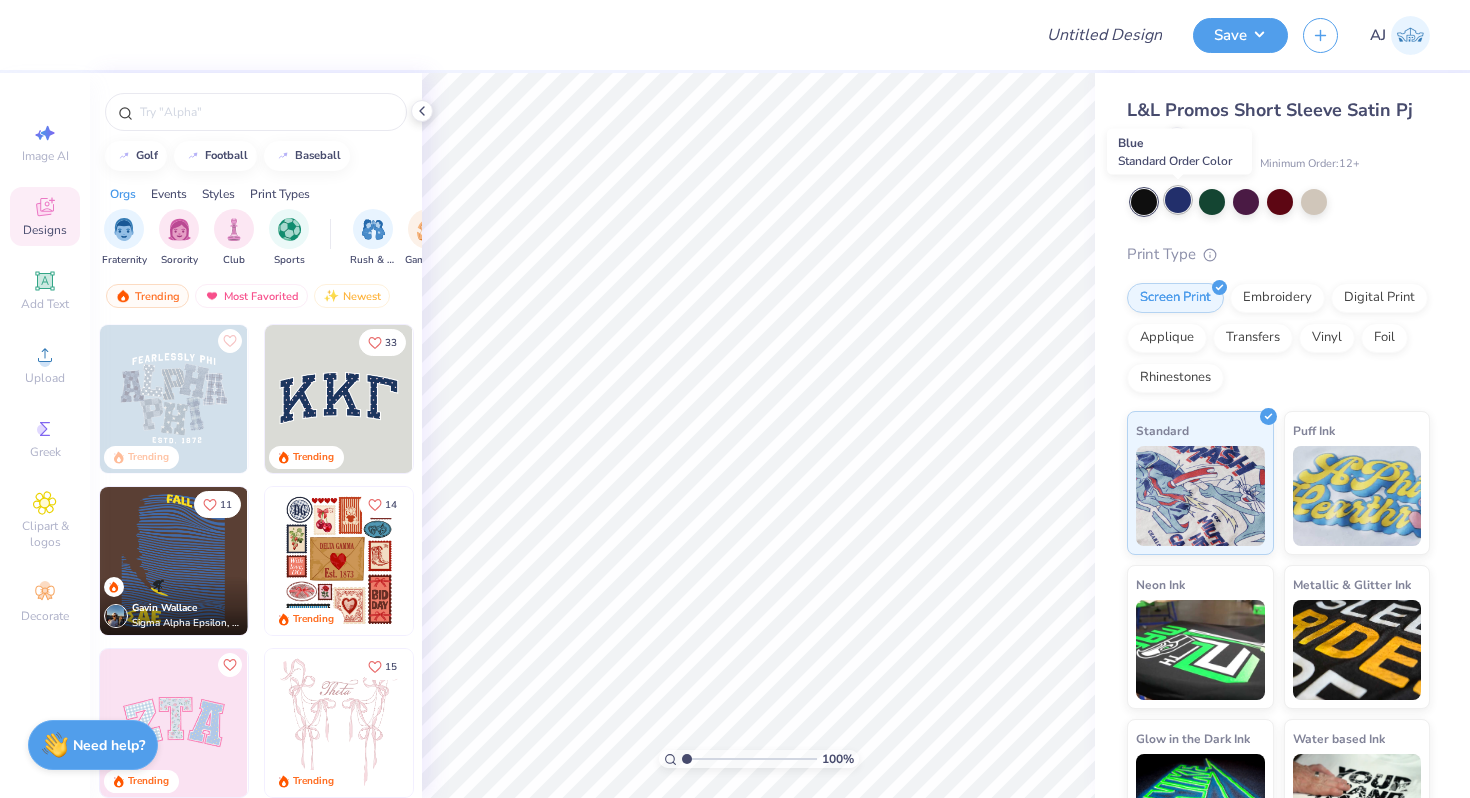 click at bounding box center [1178, 200] 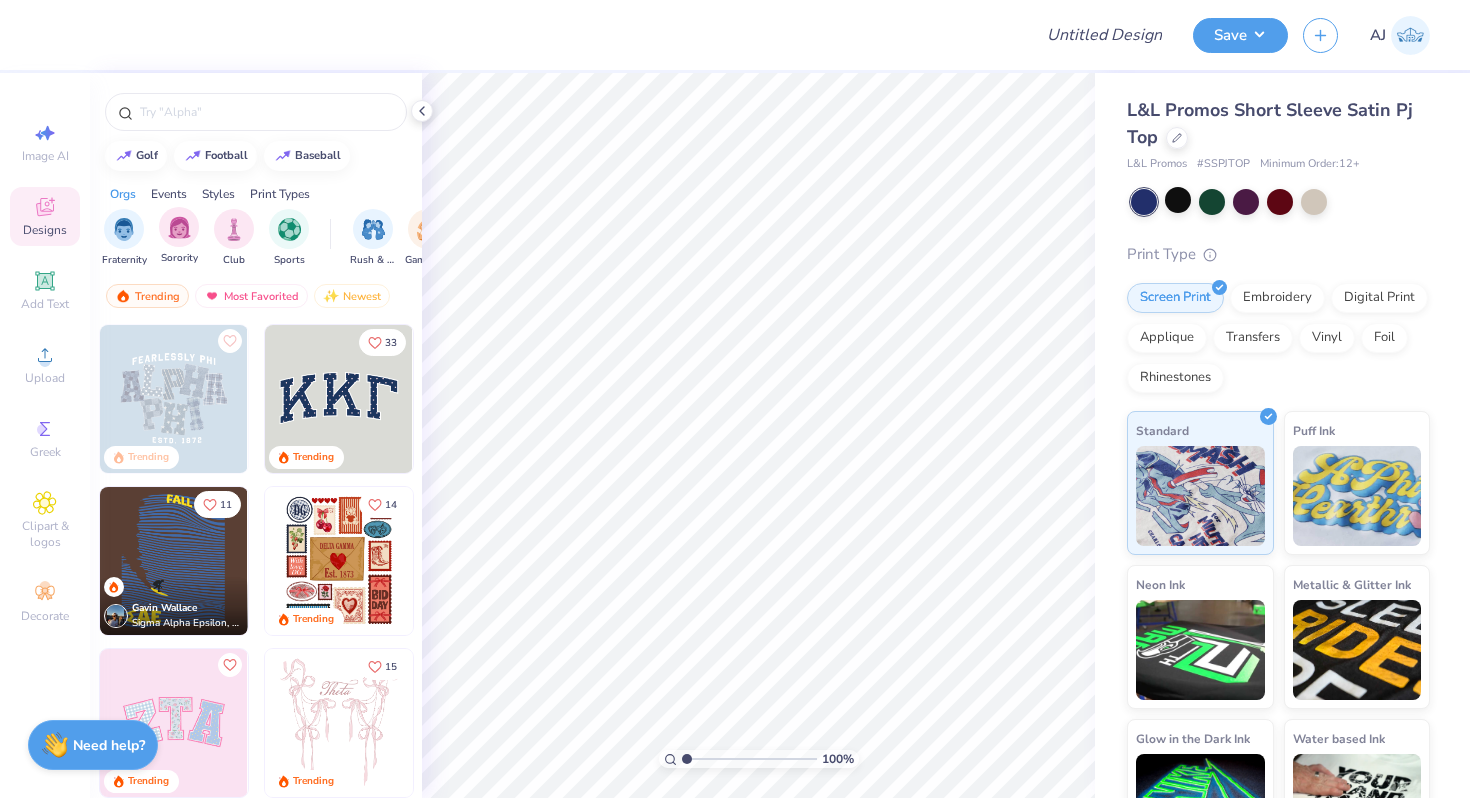 click on "Sorority" at bounding box center (179, 236) 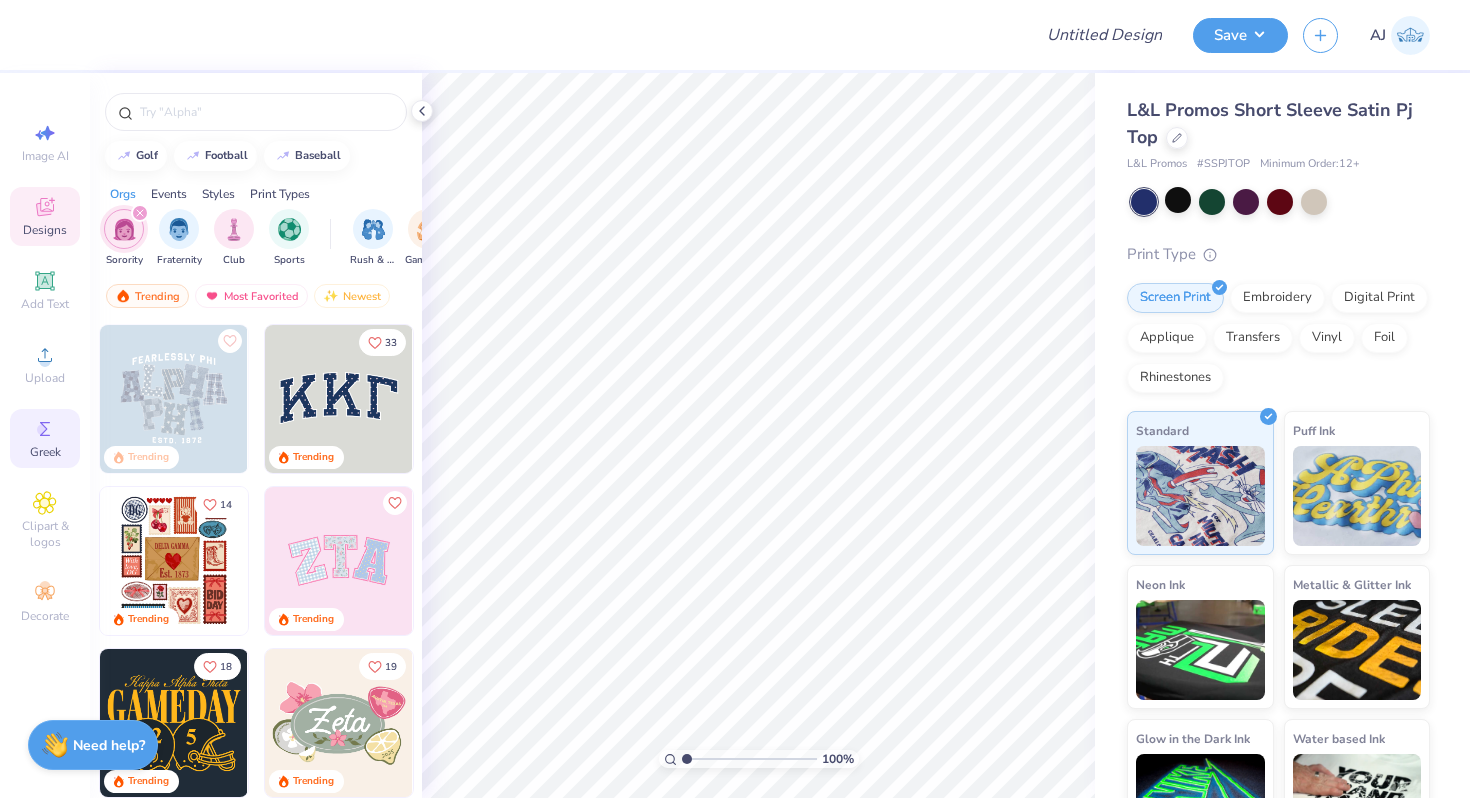 click on "Greek" at bounding box center (45, 452) 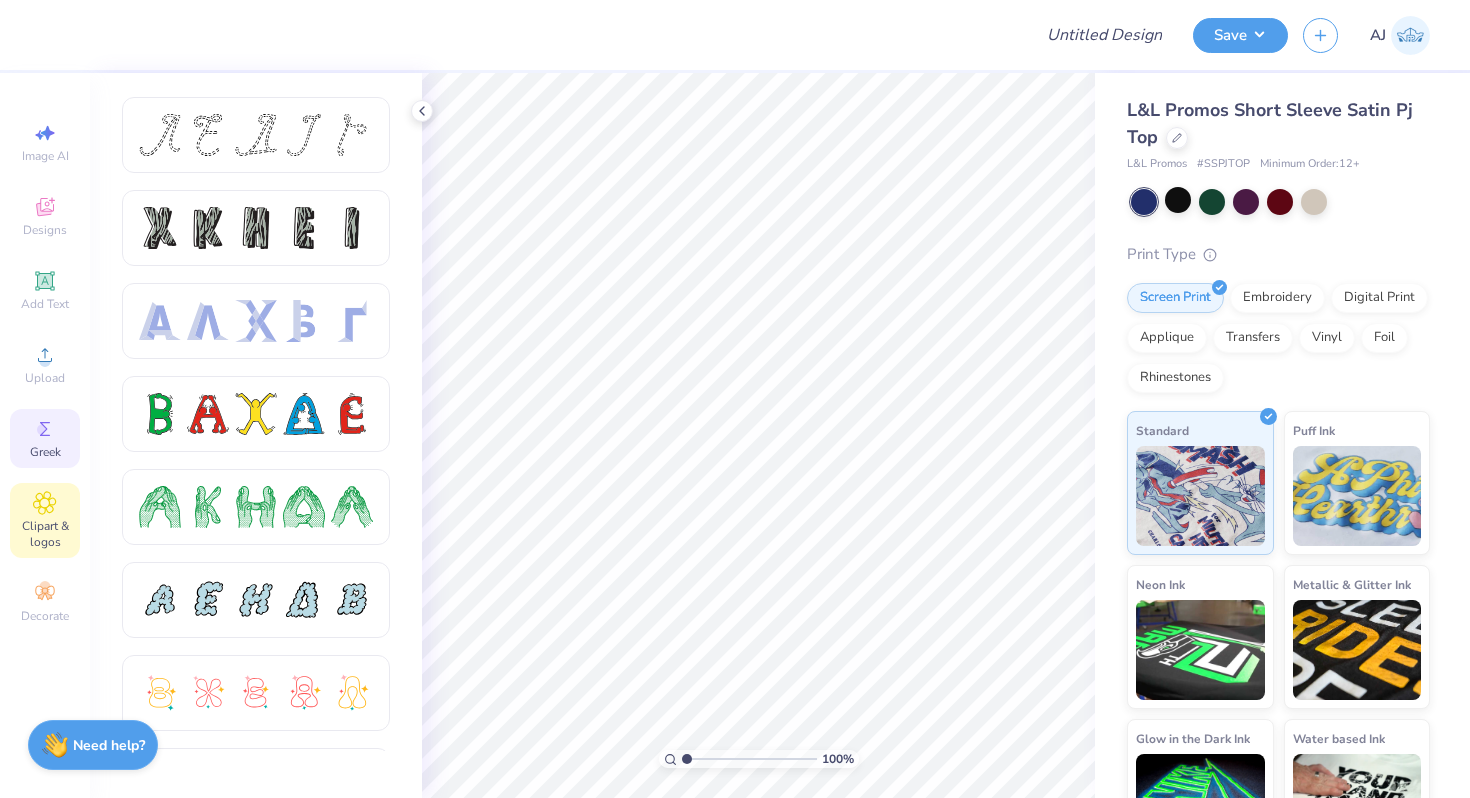 click on "Clipart & logos" at bounding box center (45, 520) 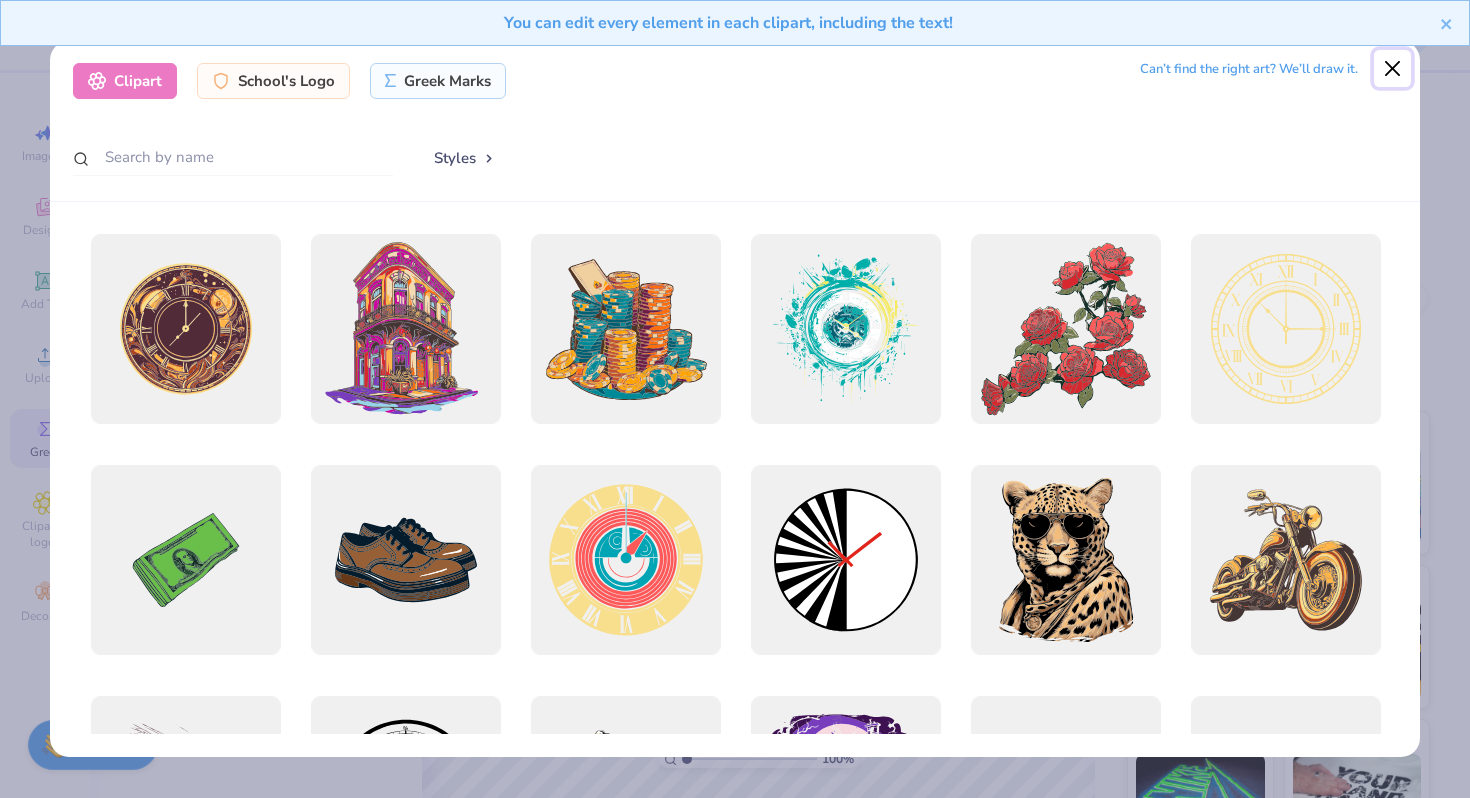 click at bounding box center (1393, 69) 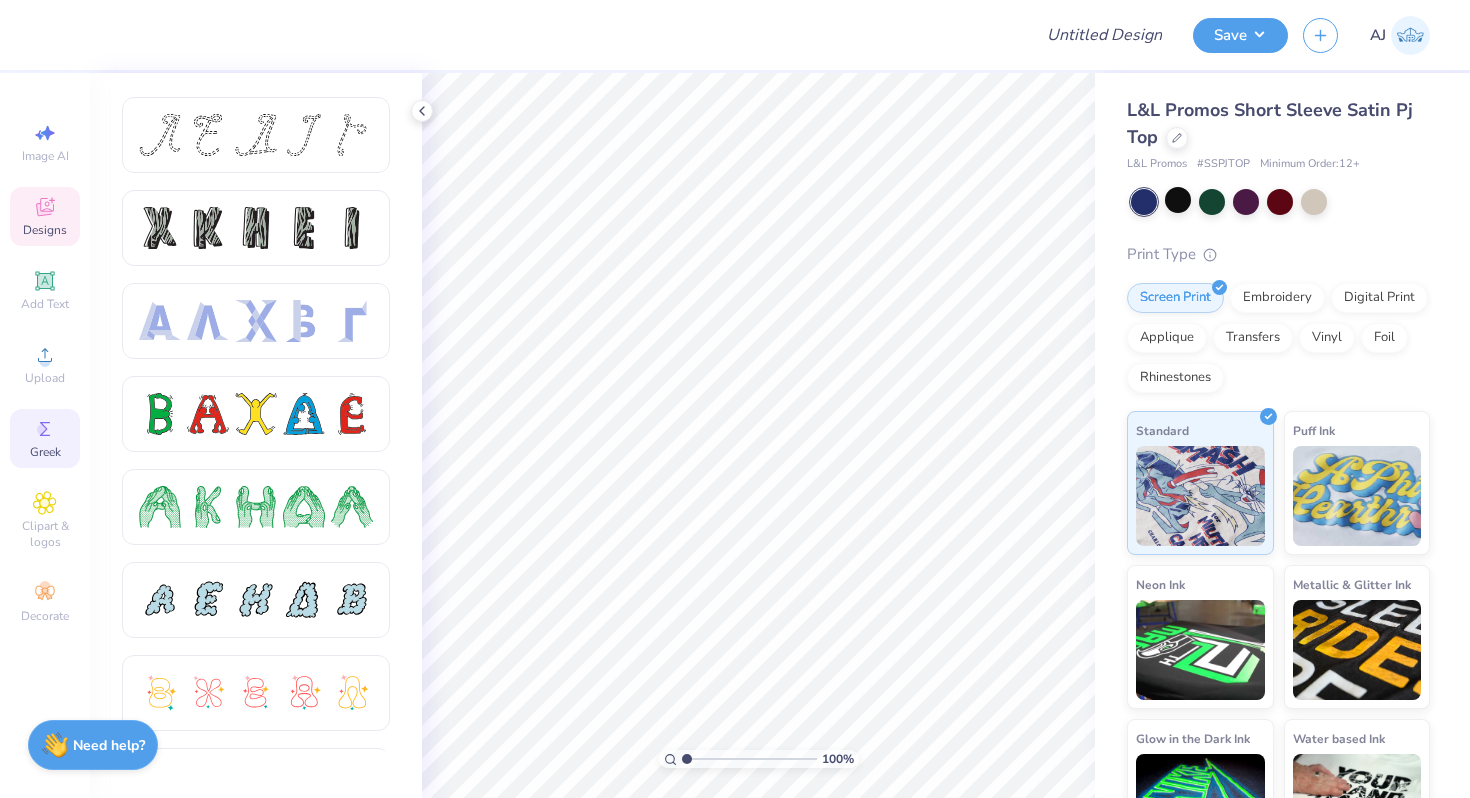 click on "Designs" at bounding box center (45, 230) 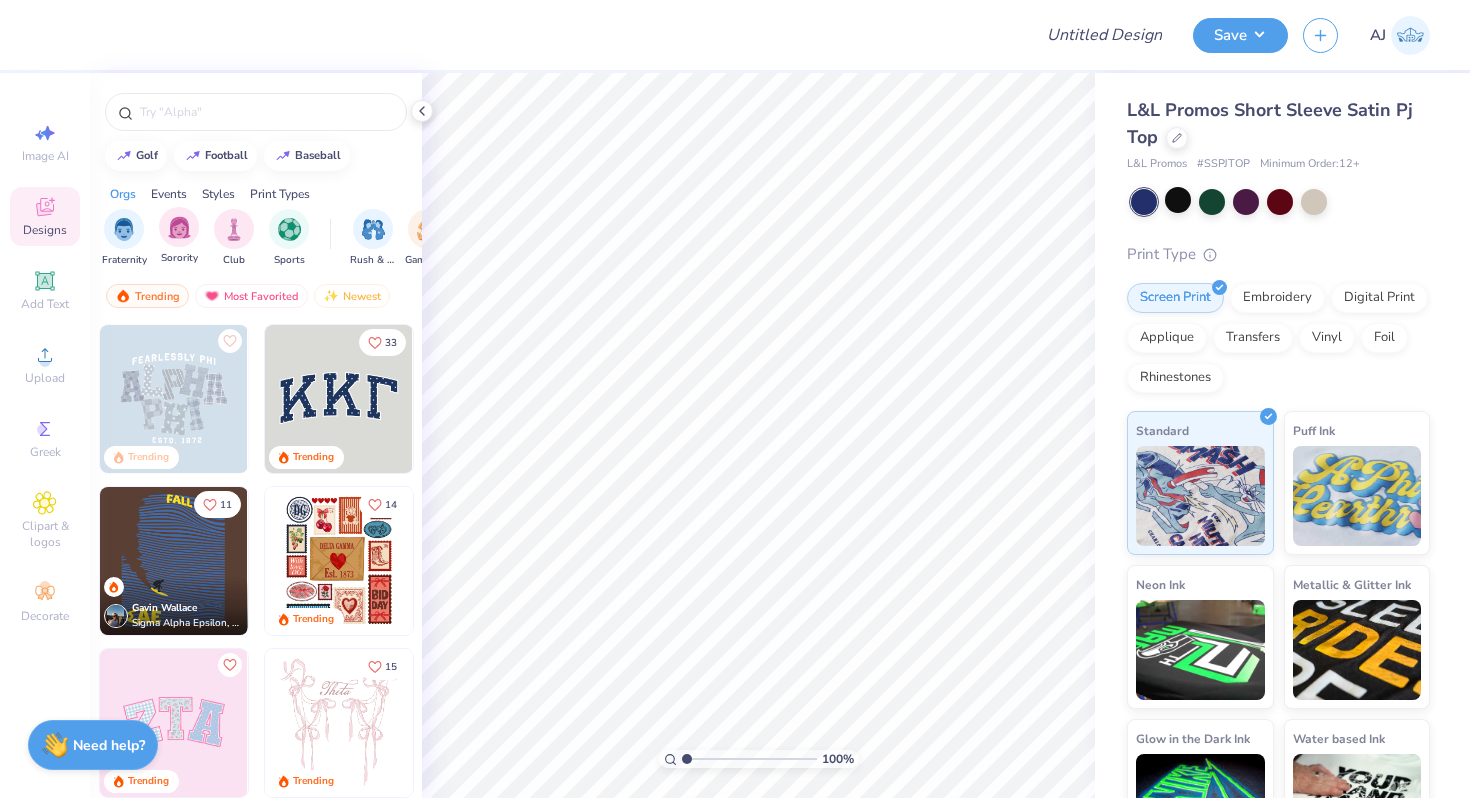 click on "Sorority" at bounding box center [179, 236] 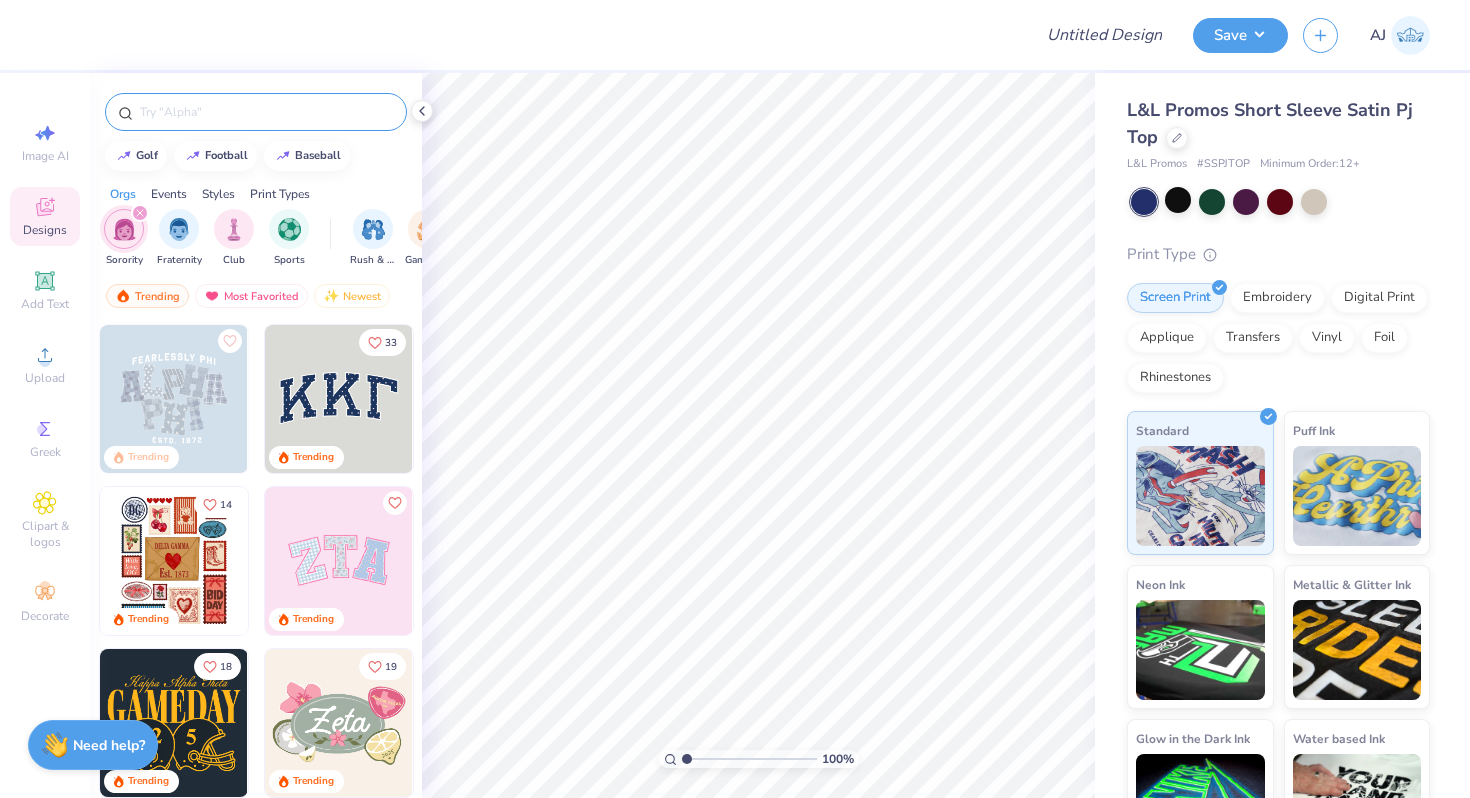 click at bounding box center [266, 112] 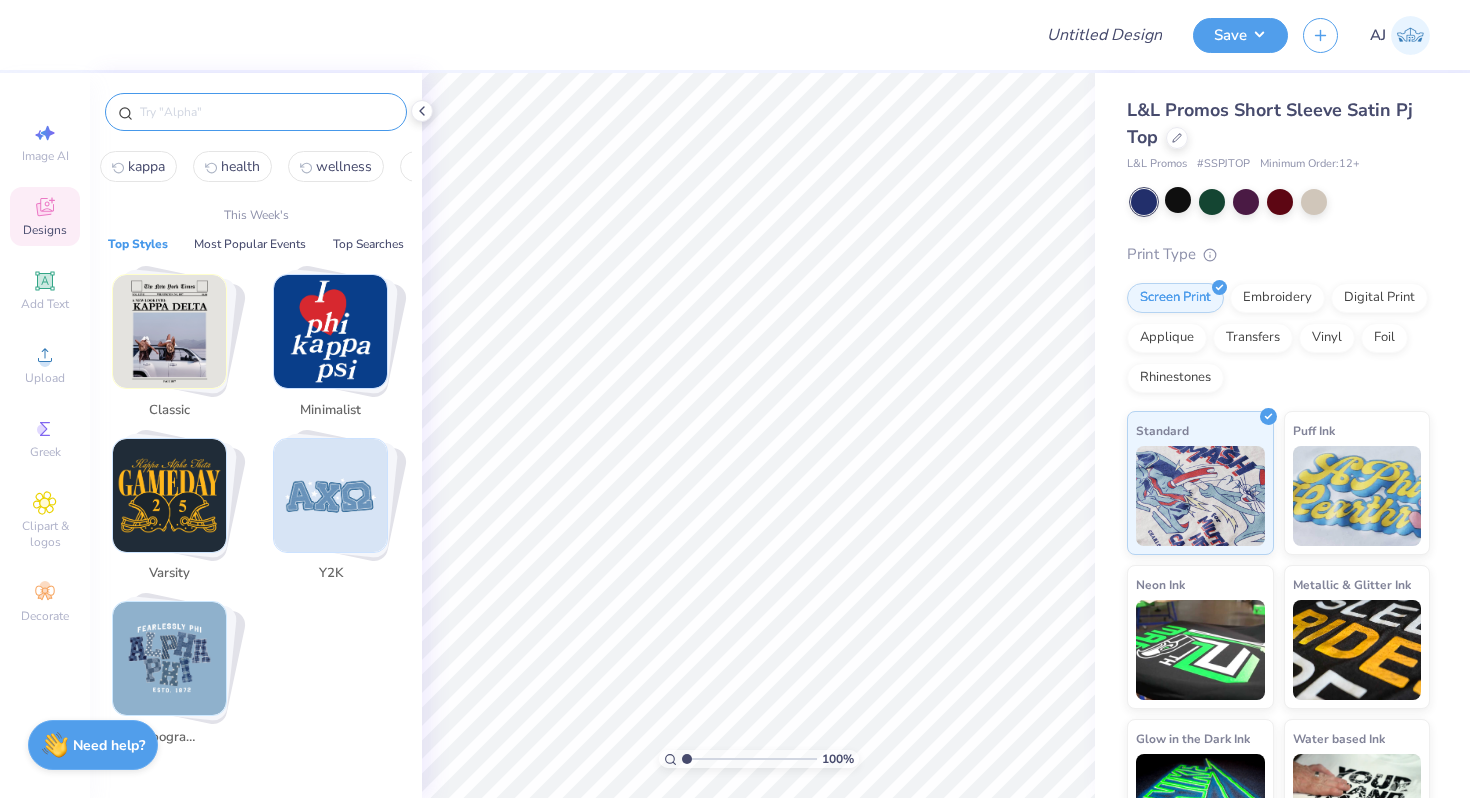 click at bounding box center [169, 331] 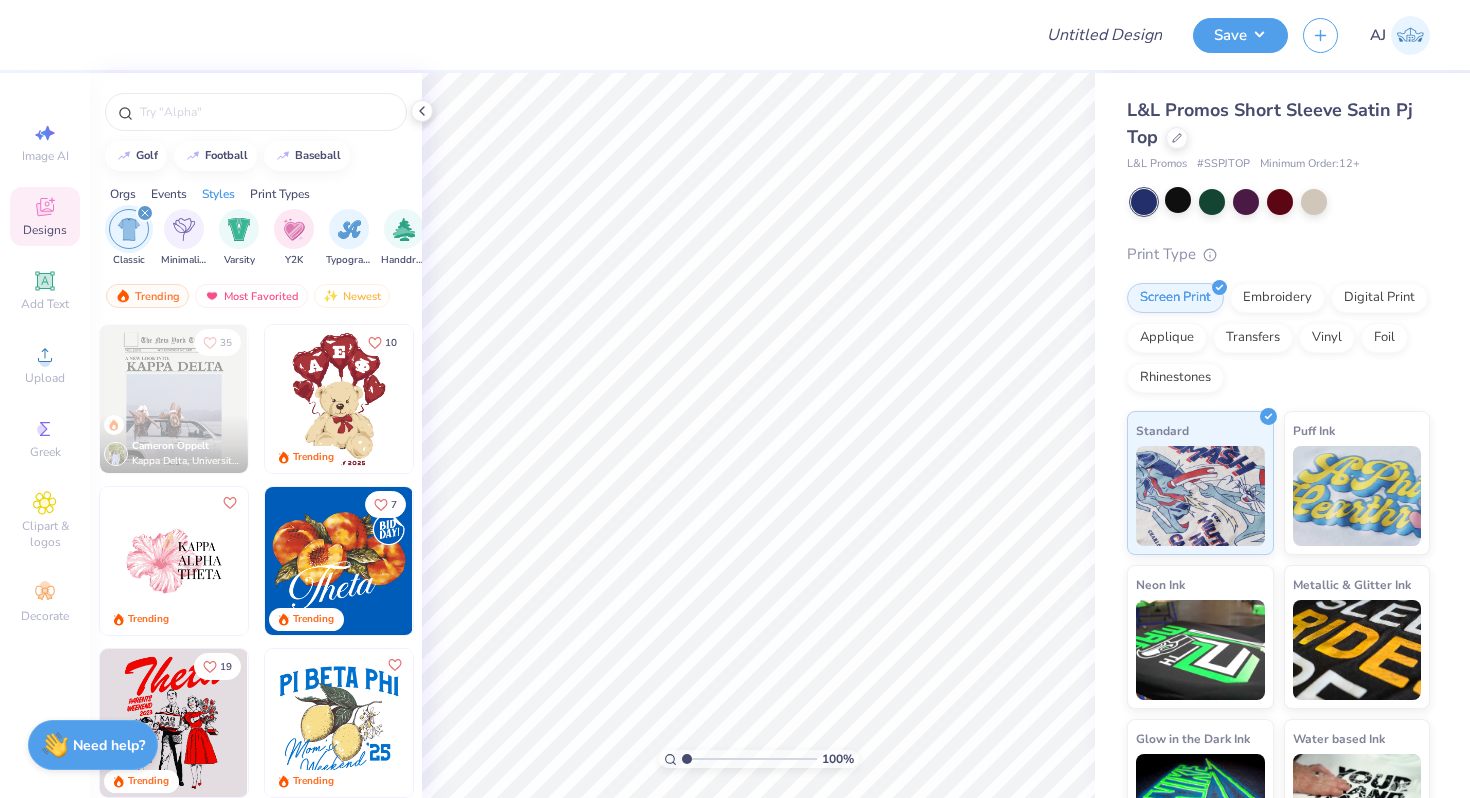 scroll, scrollTop: 0, scrollLeft: 1048, axis: horizontal 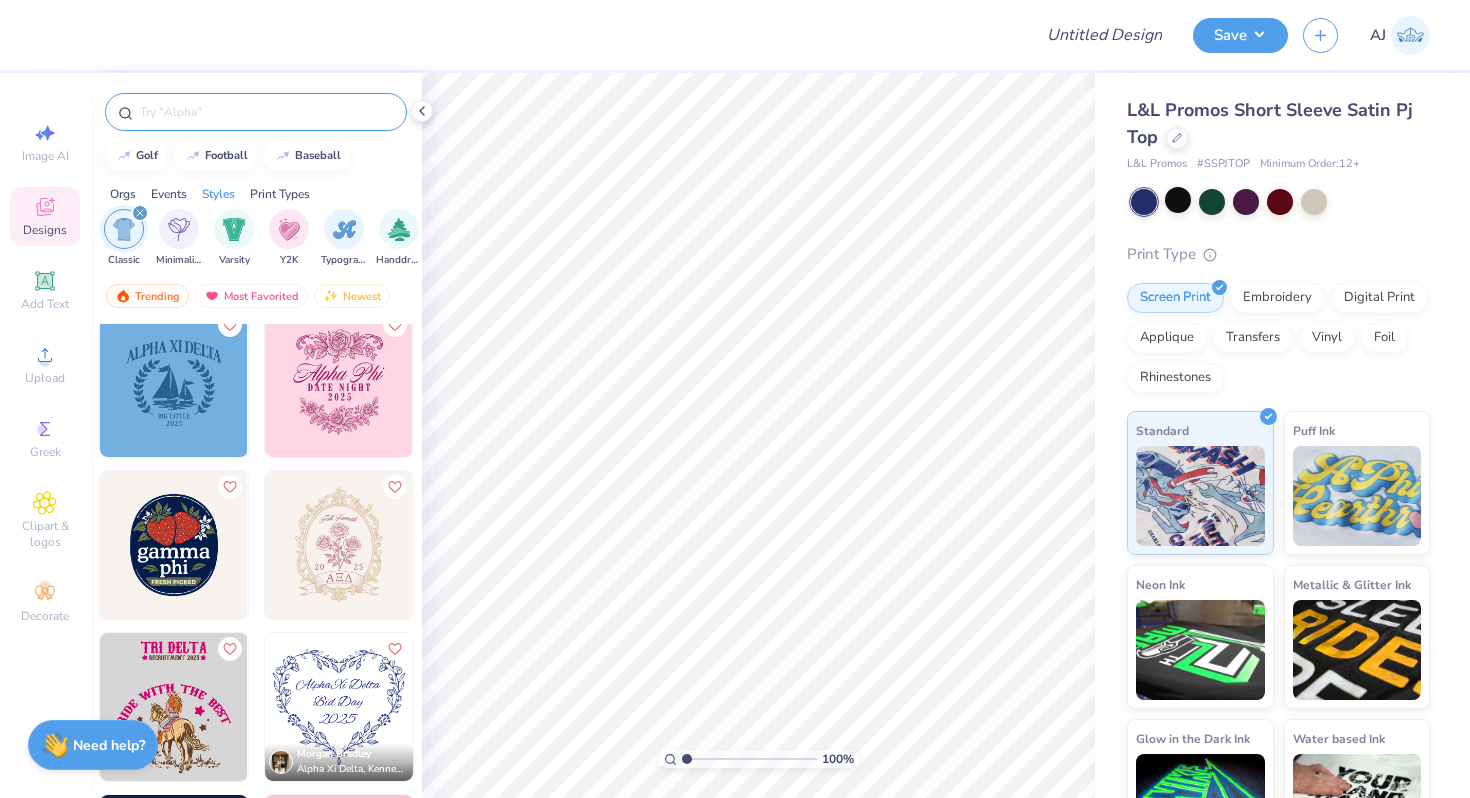 click at bounding box center [266, 112] 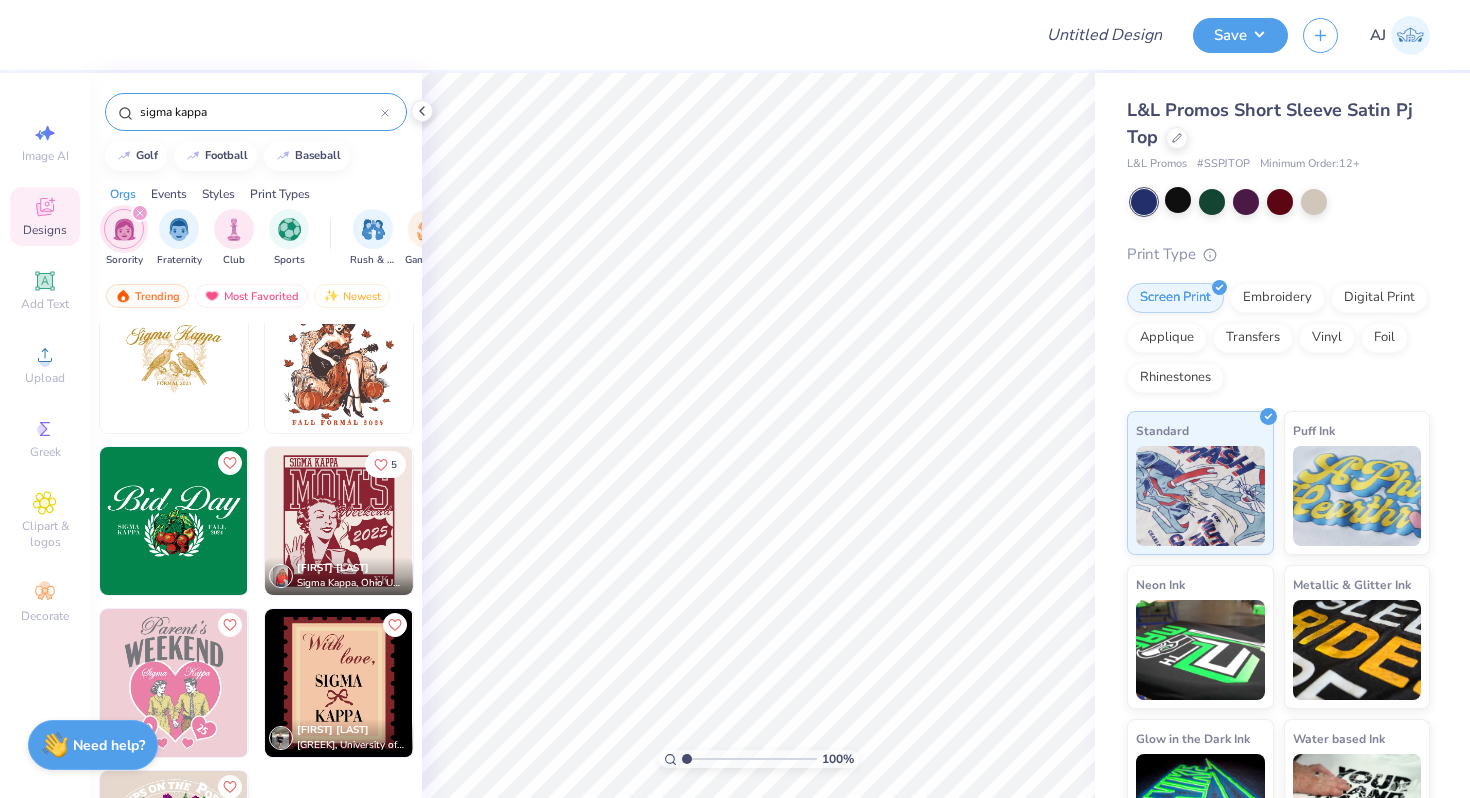 scroll, scrollTop: 585, scrollLeft: 0, axis: vertical 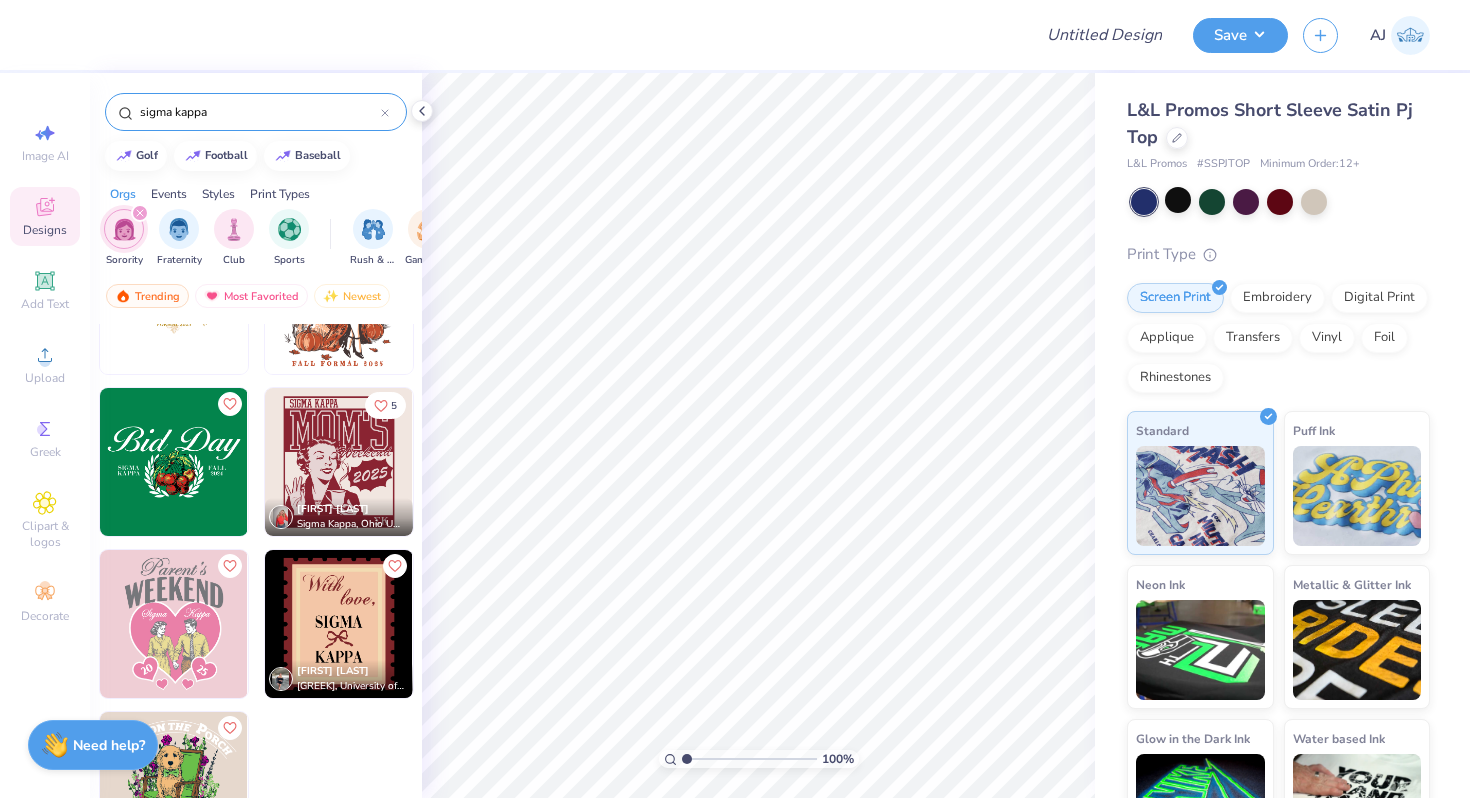 type on "sigma kappa" 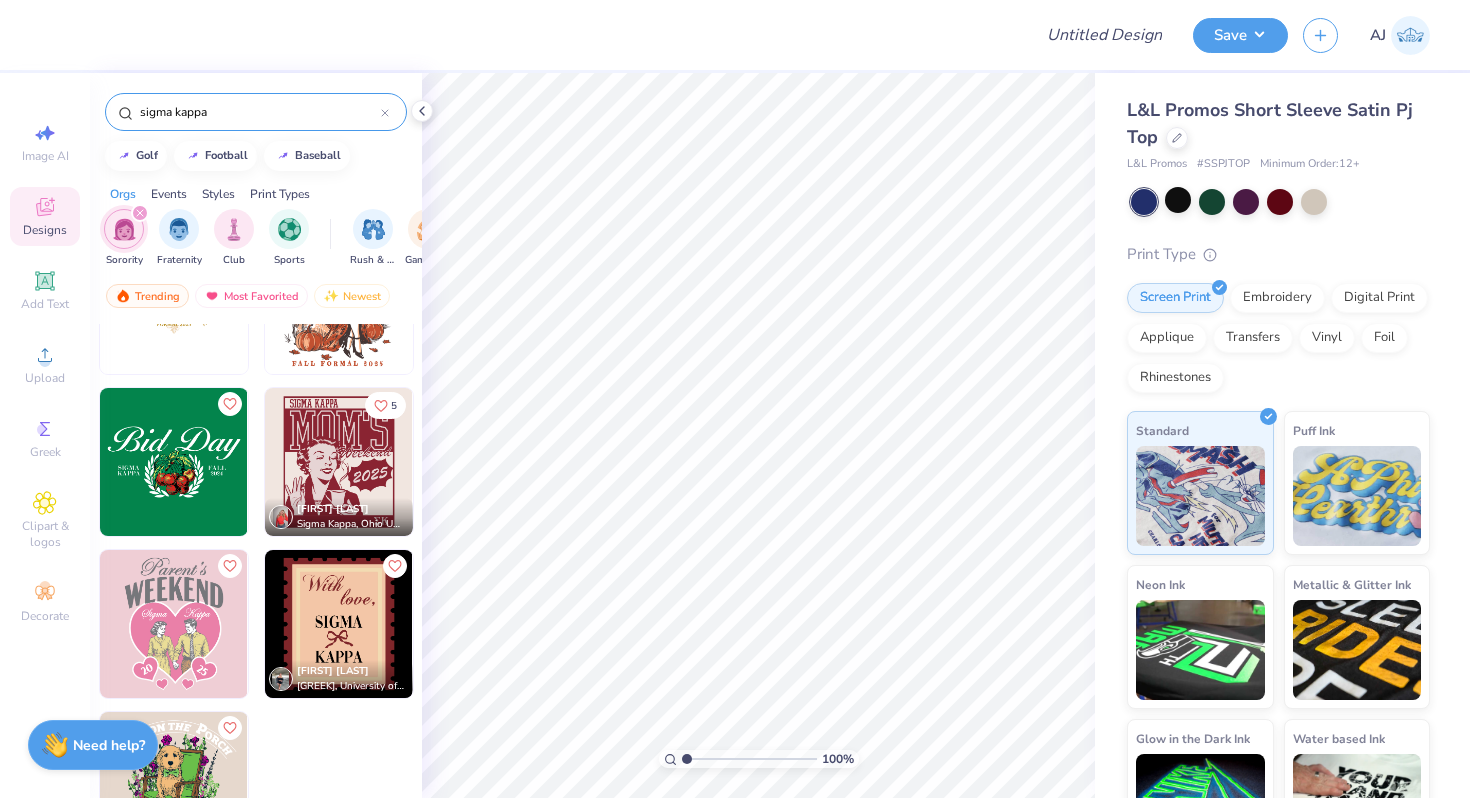 click at bounding box center (339, 624) 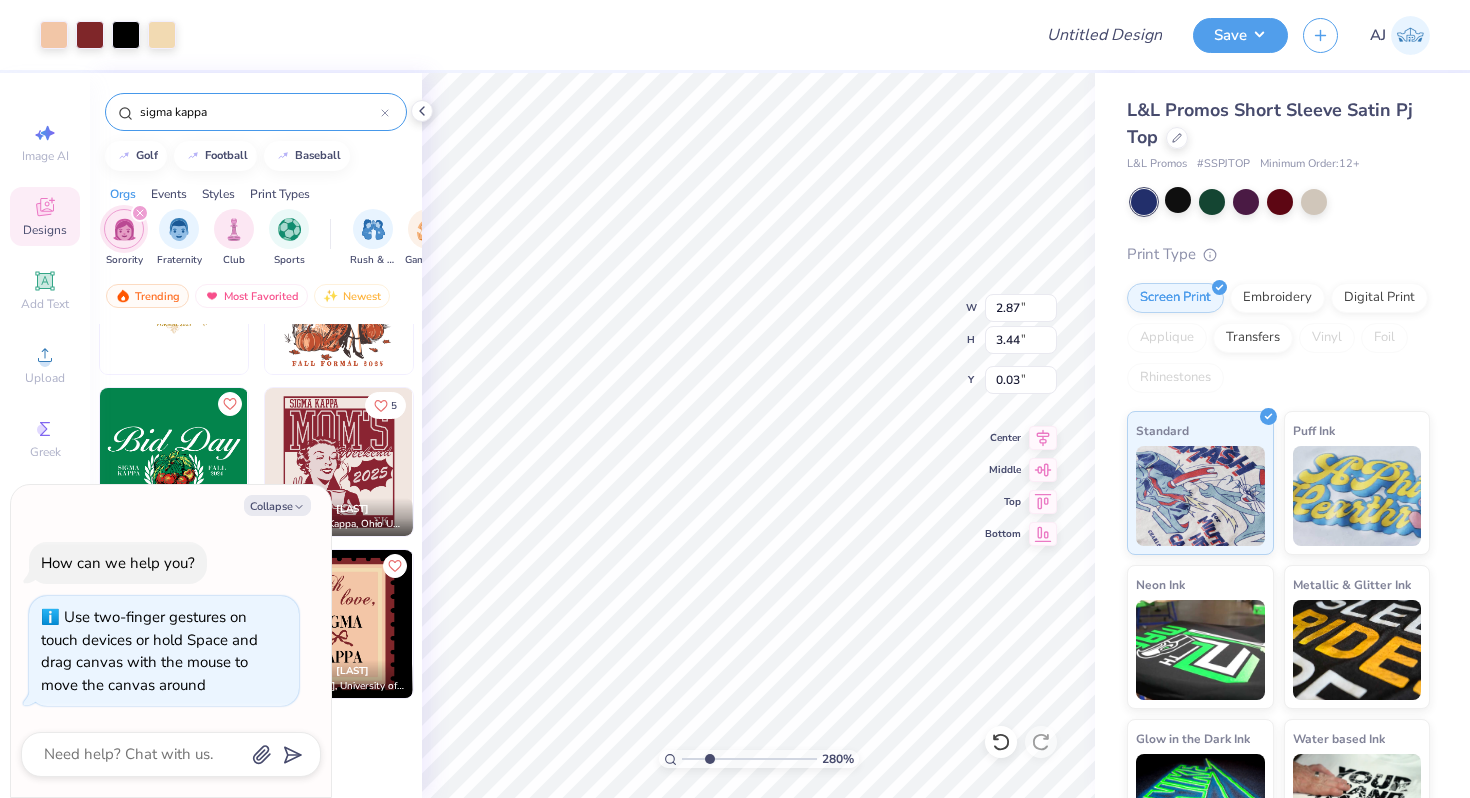 drag, startPoint x: 682, startPoint y: 760, endPoint x: 707, endPoint y: 756, distance: 25.317978 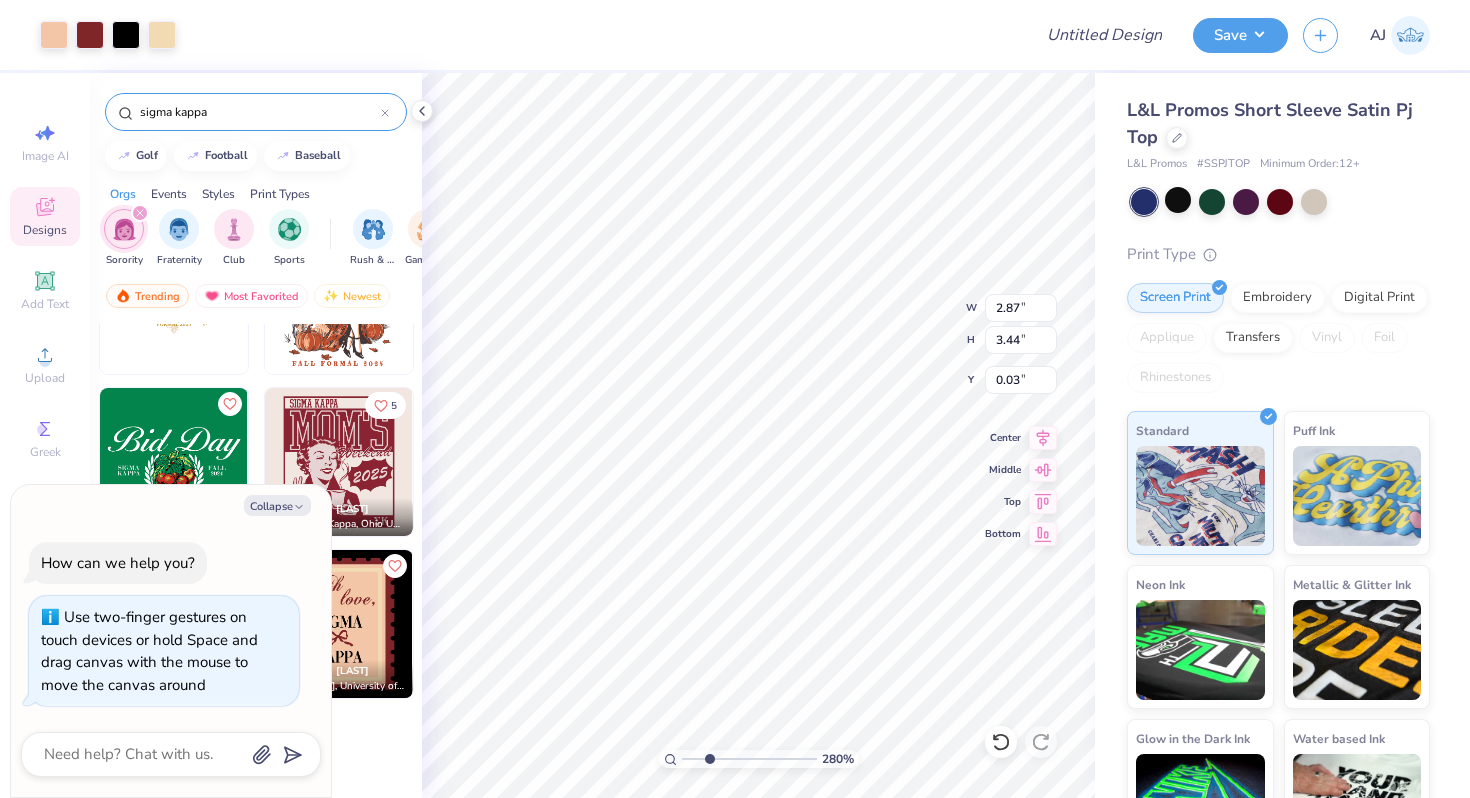 type on "2.63" 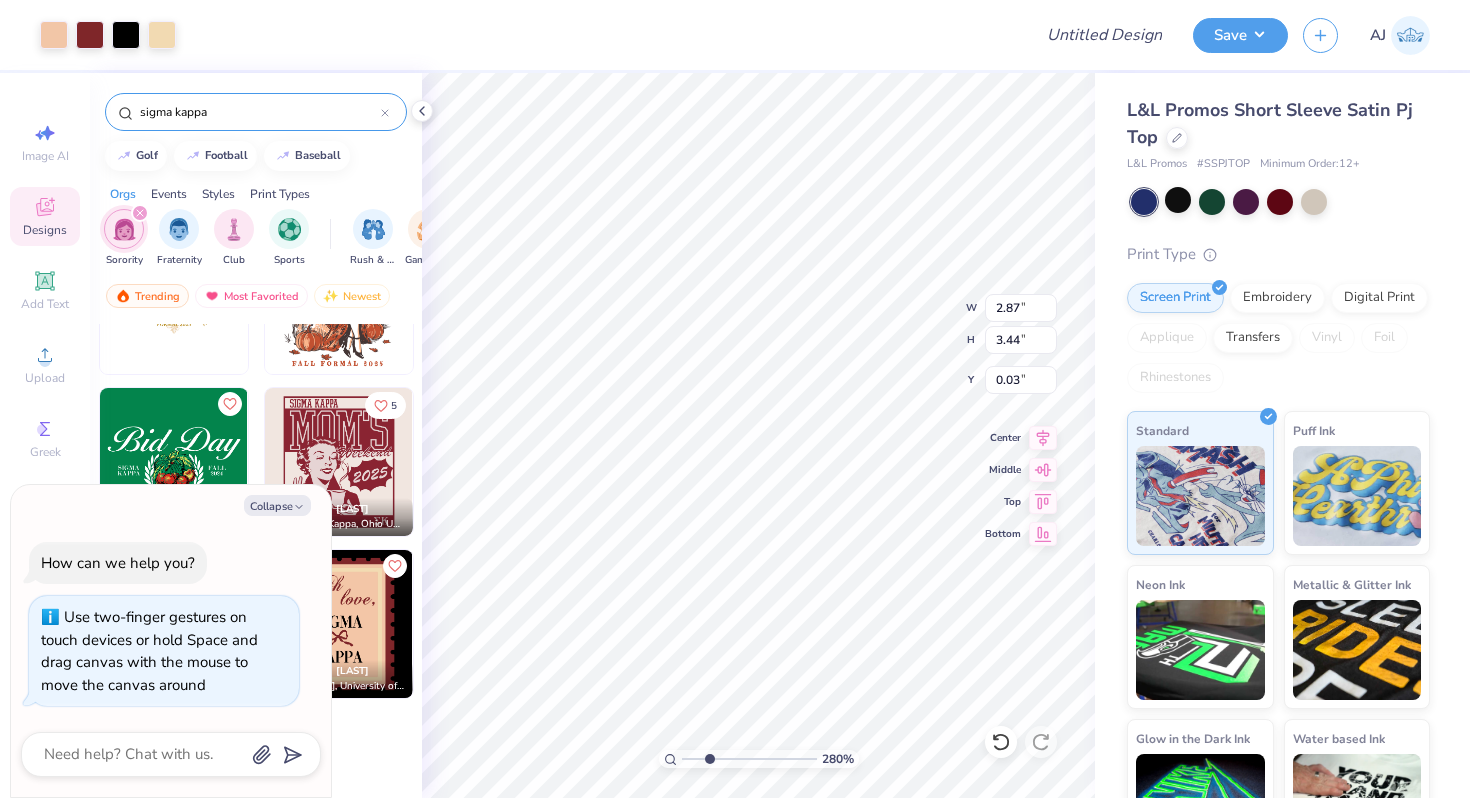click at bounding box center (749, 759) 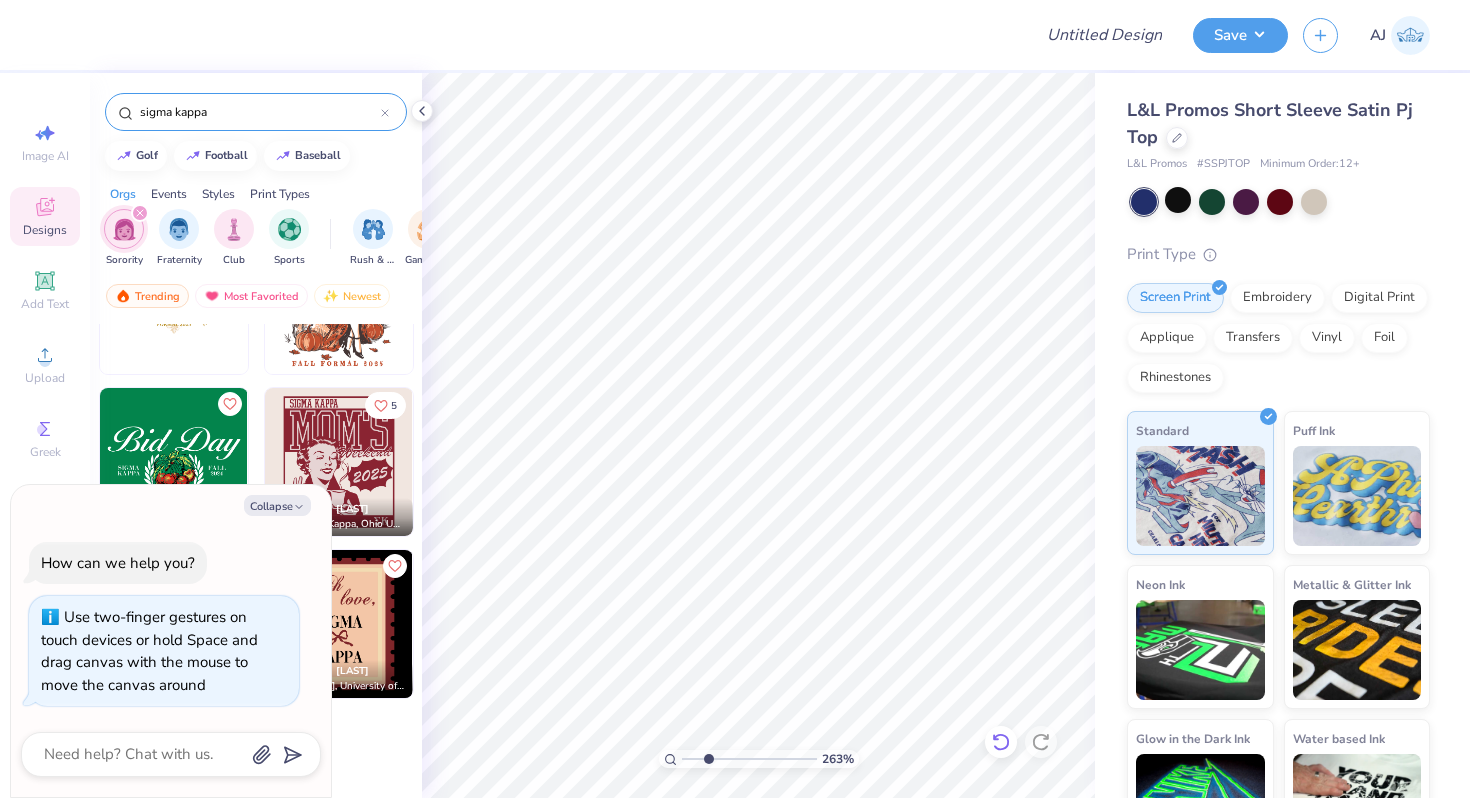 click 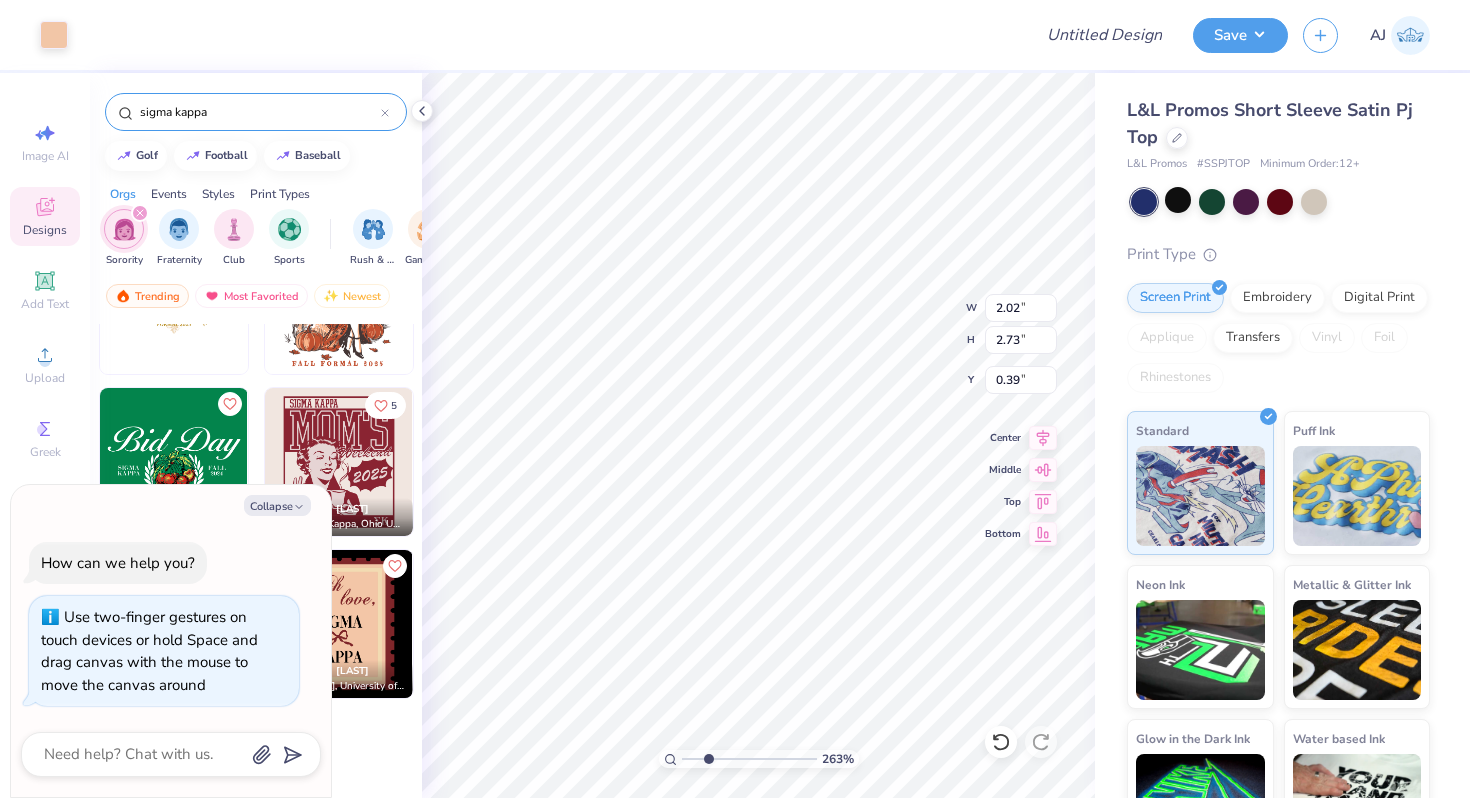 type on "x" 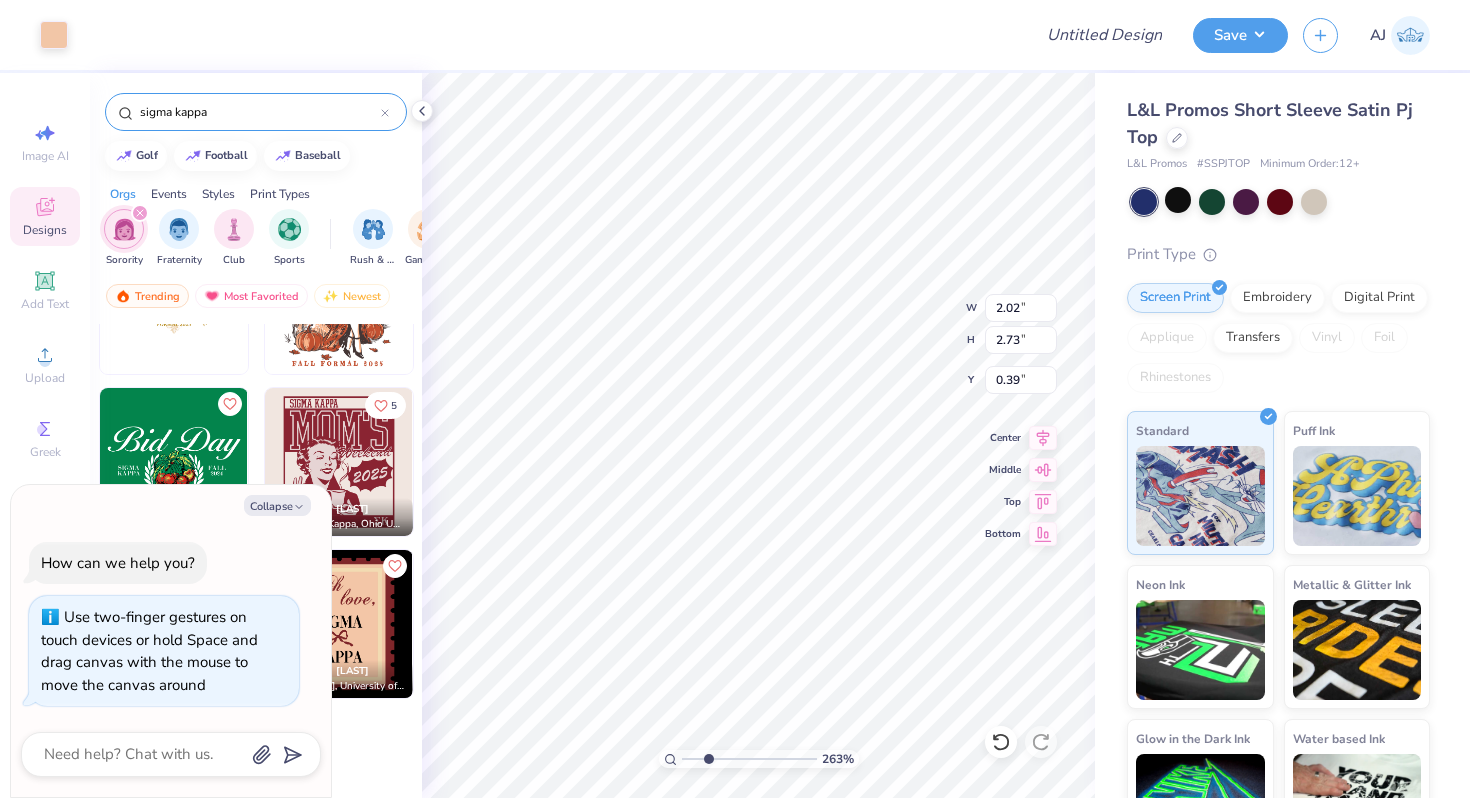 type on "2.23" 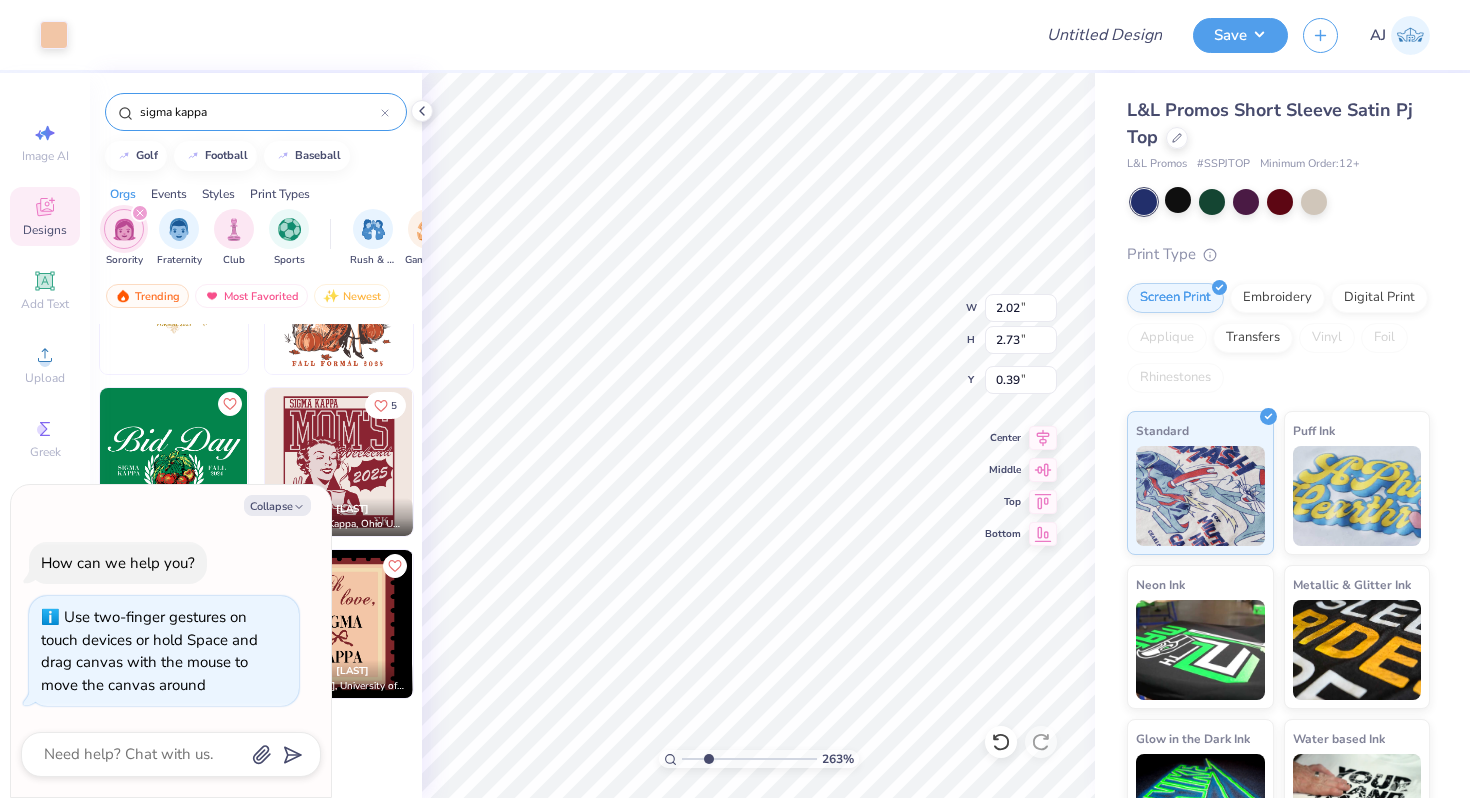 type on "2.93" 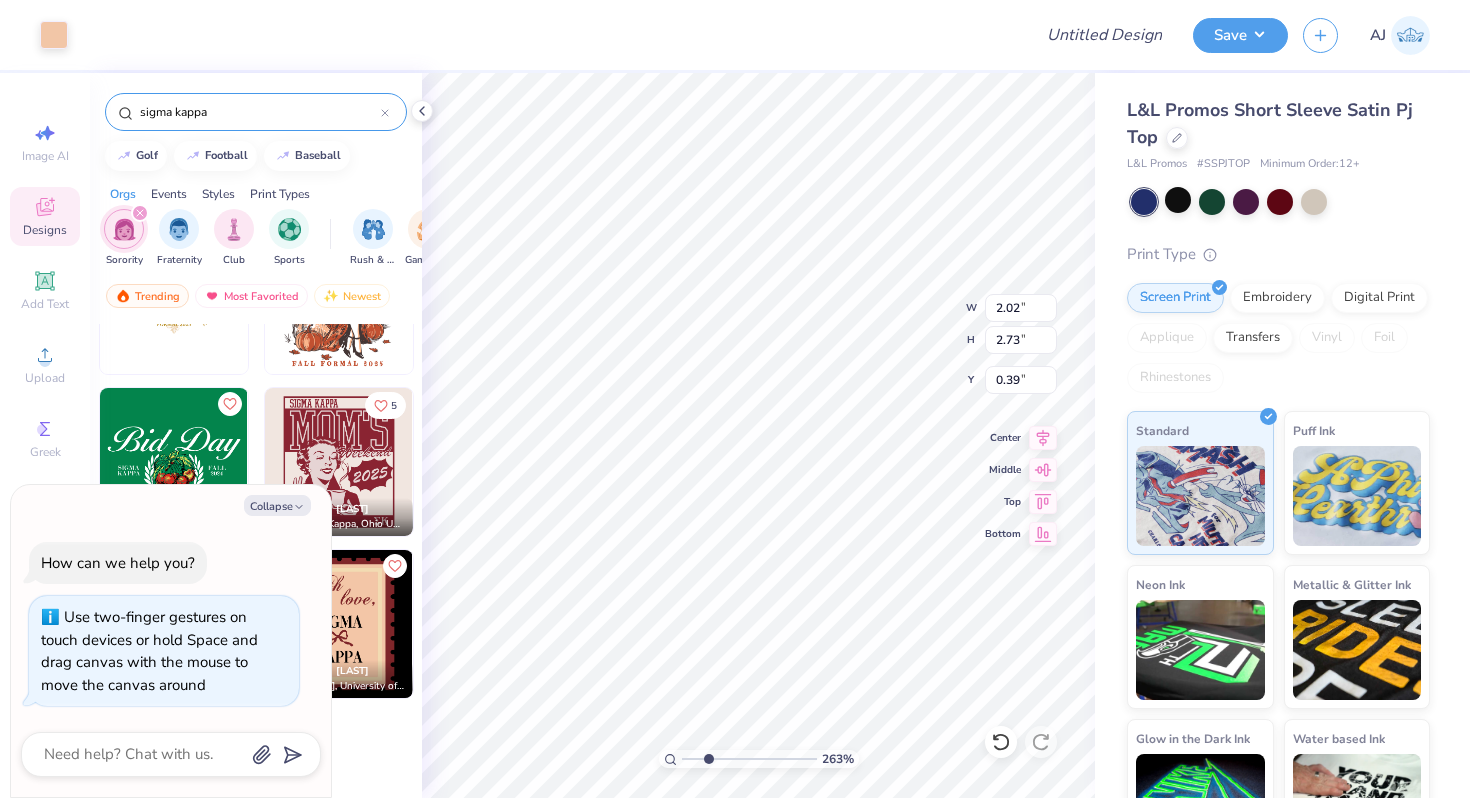 type on "0.29" 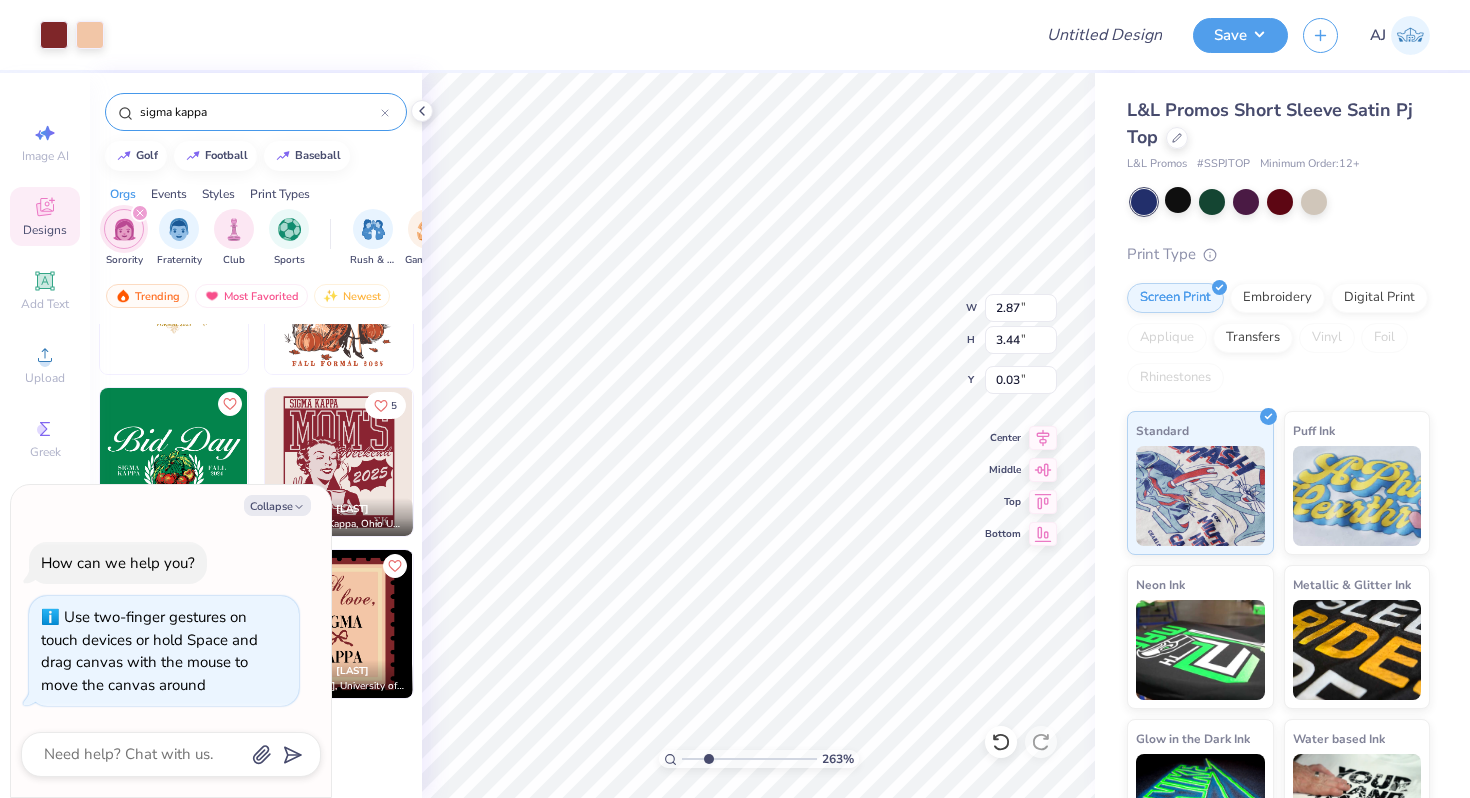 type on "x" 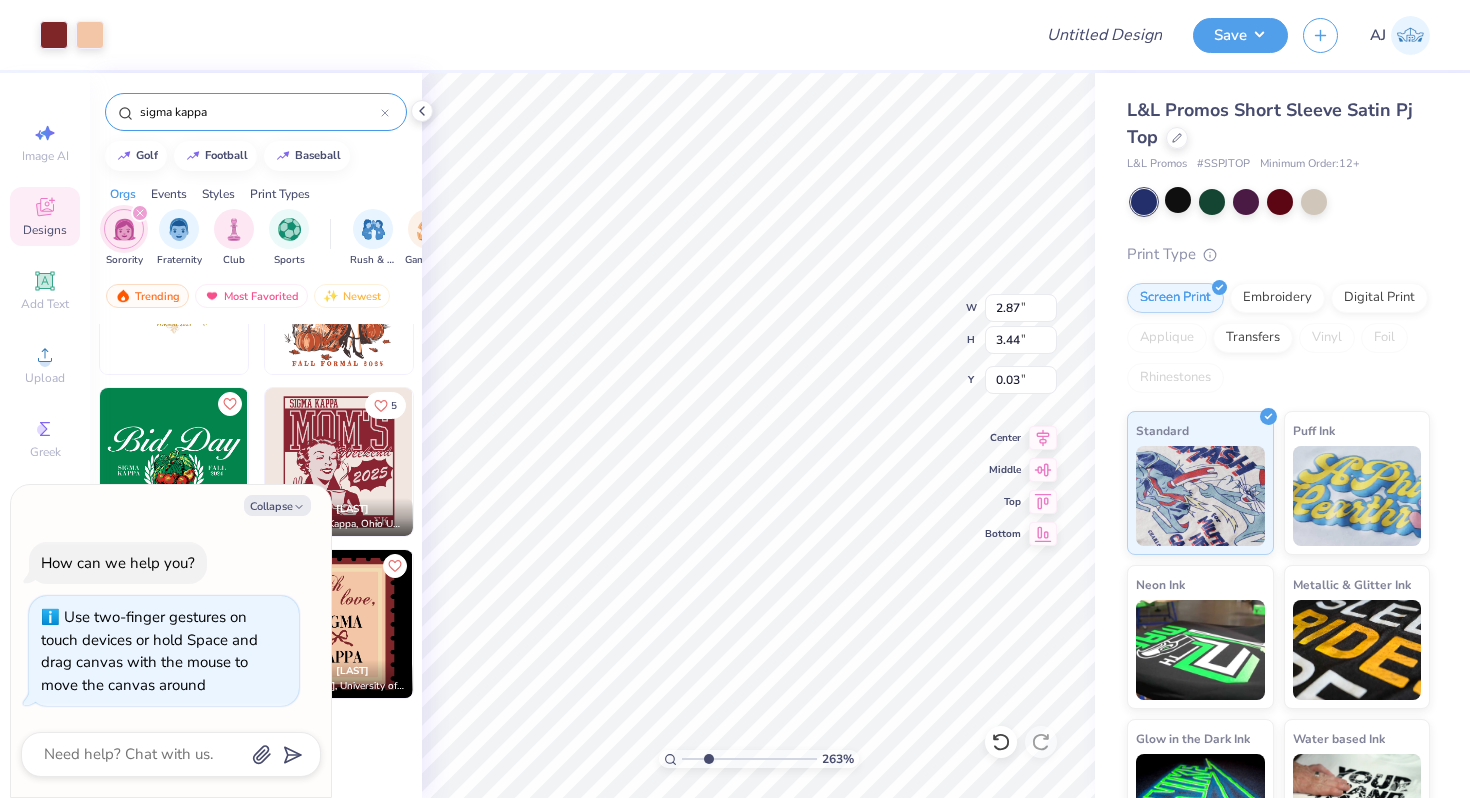 type on "0.00" 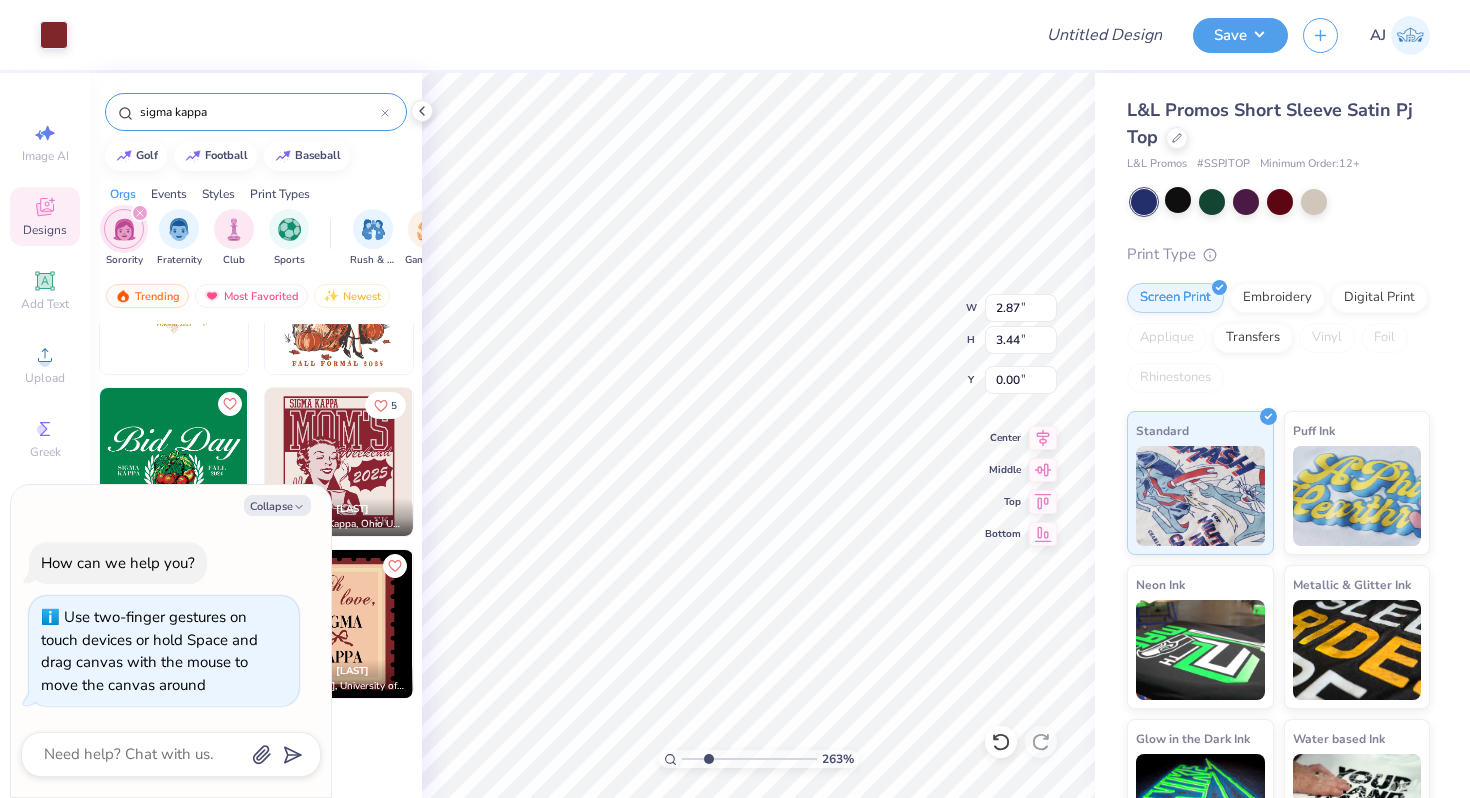 type on "x" 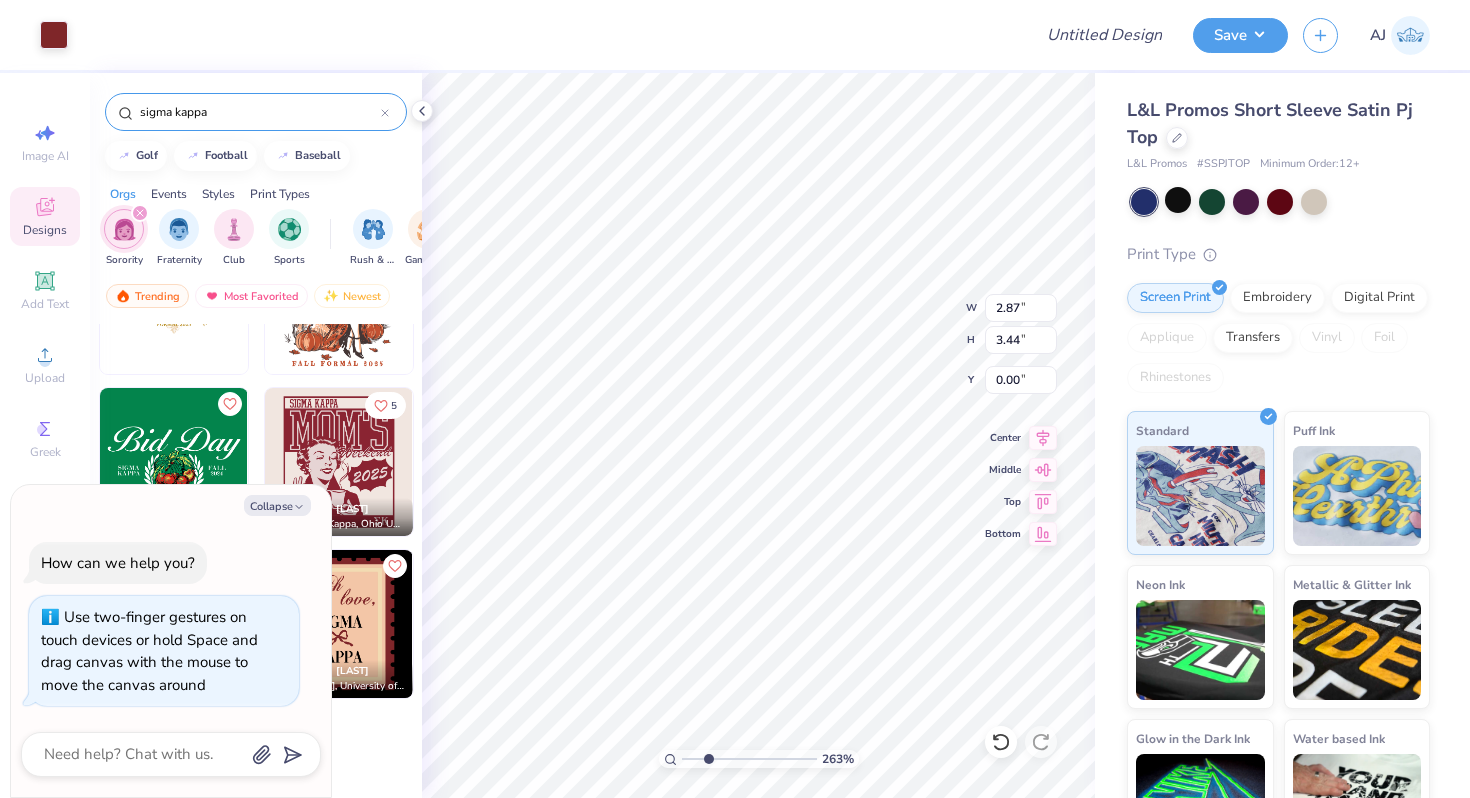 type on "1.07" 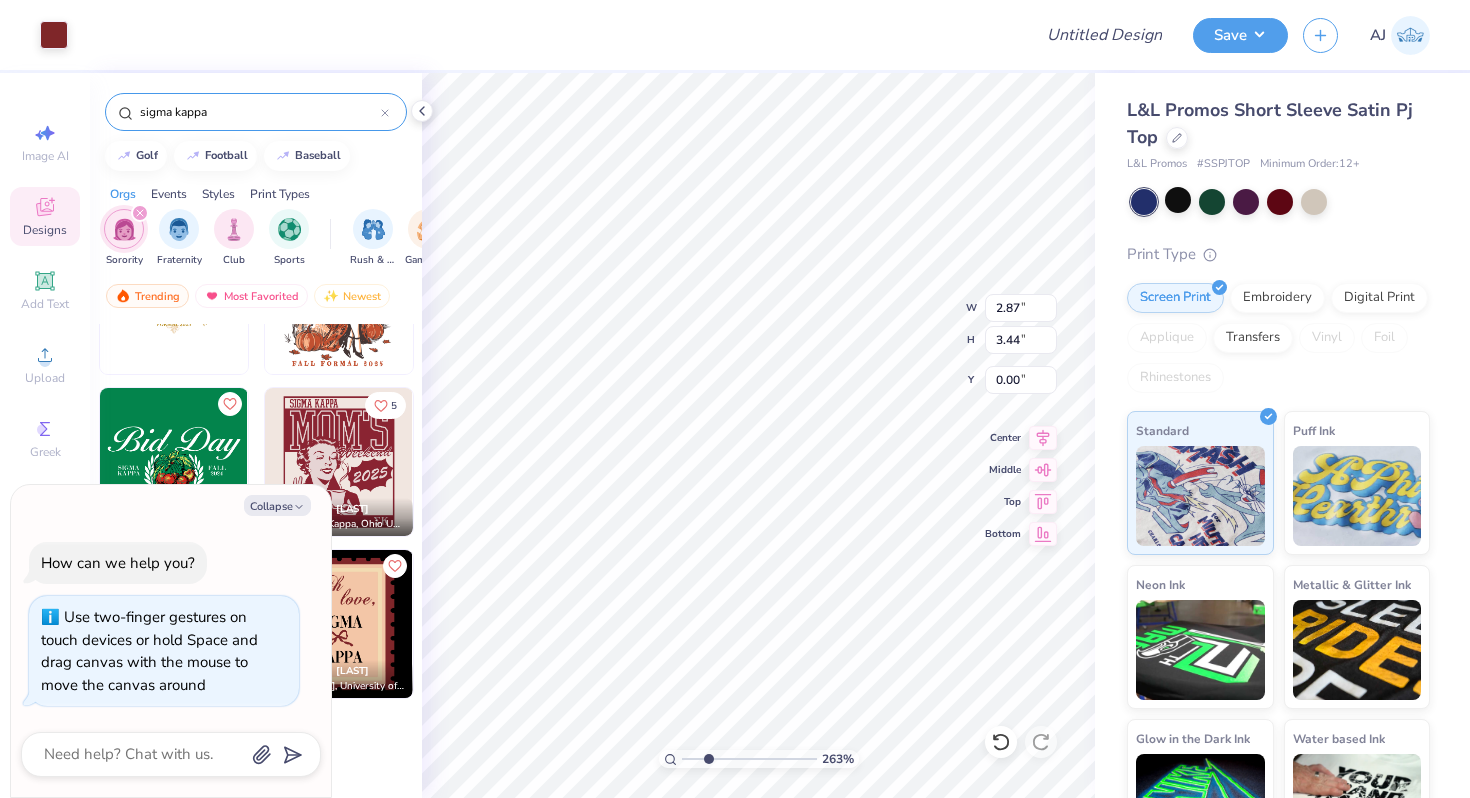 type on "0.43" 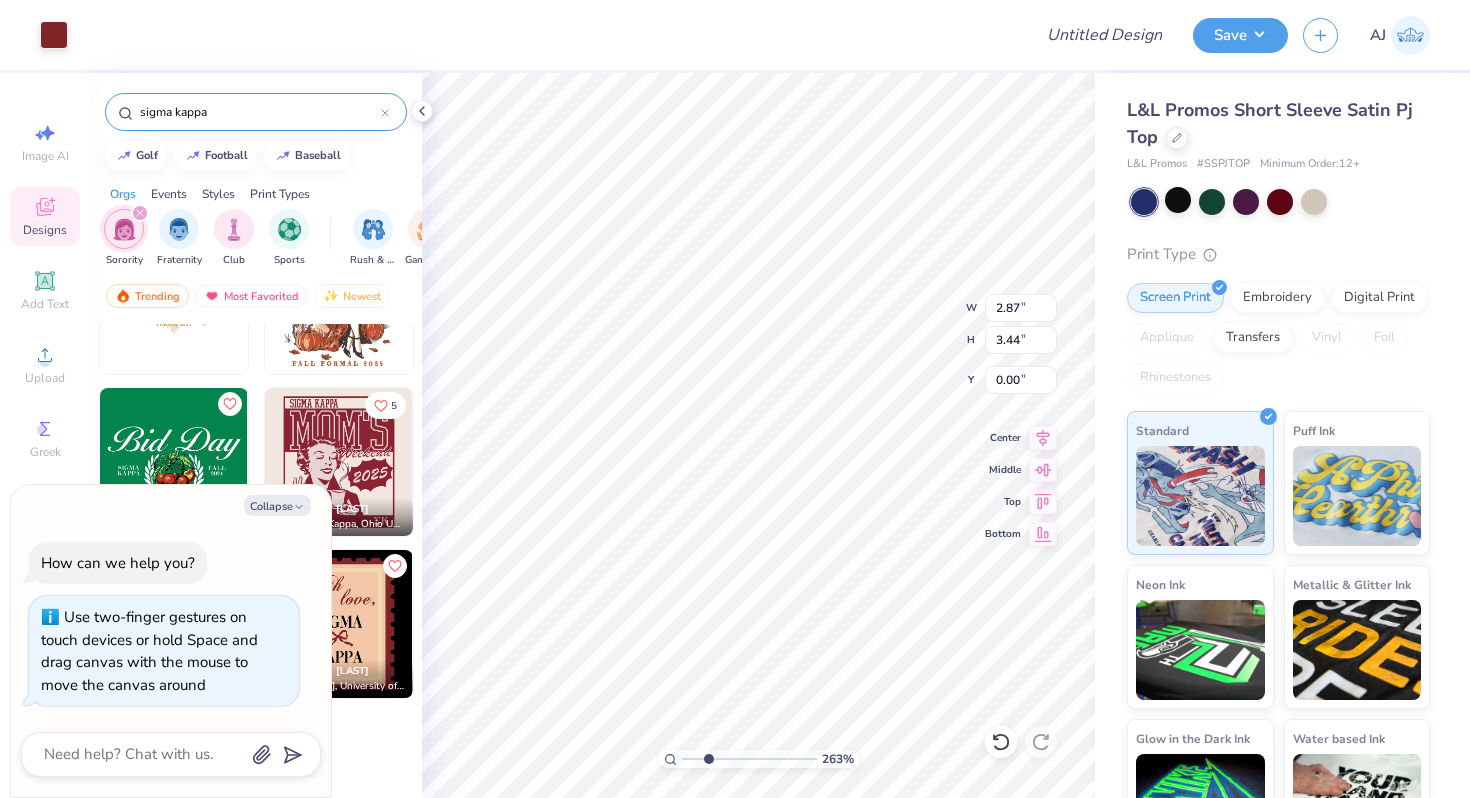 type on "0.47" 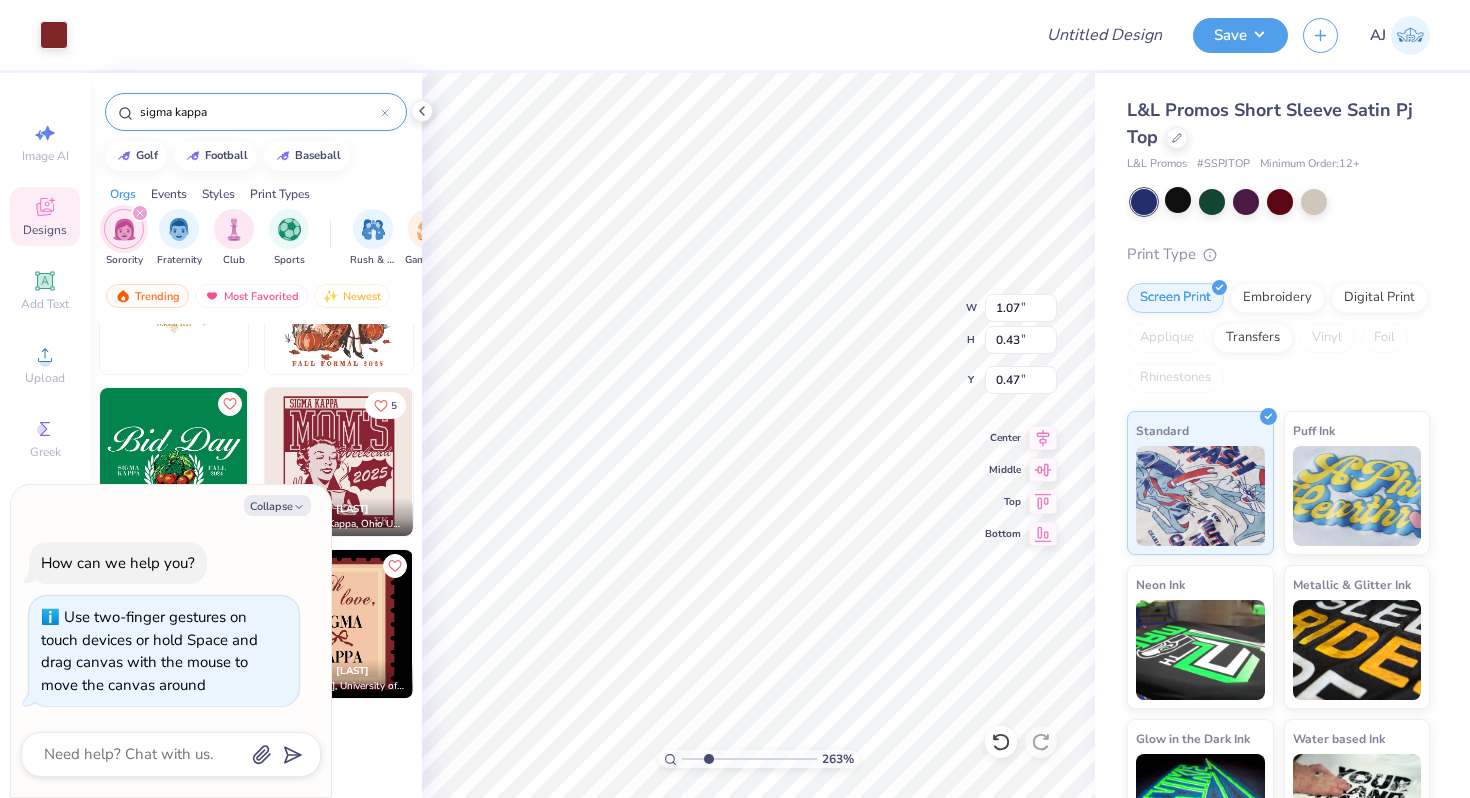 type on "x" 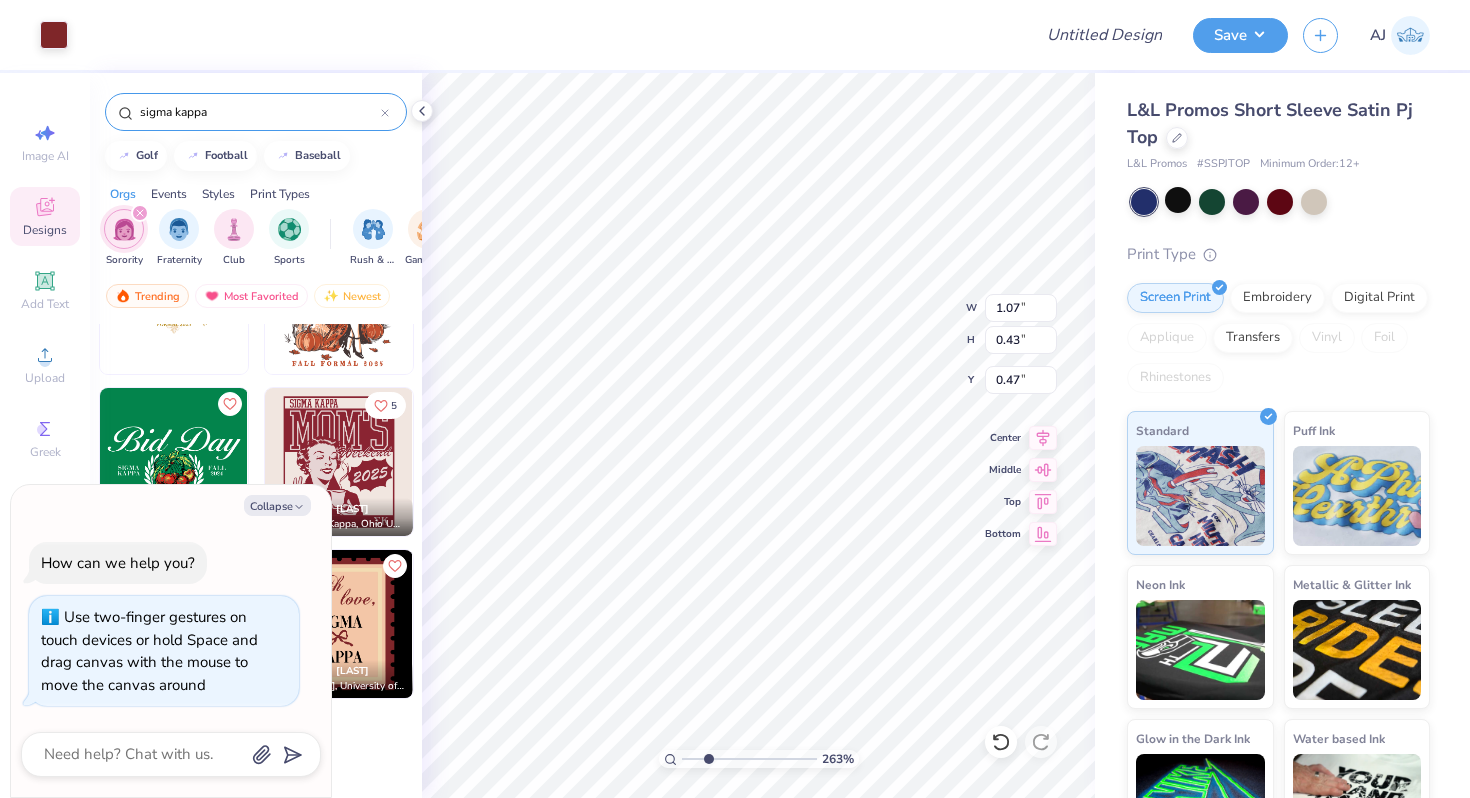 type on "0.40" 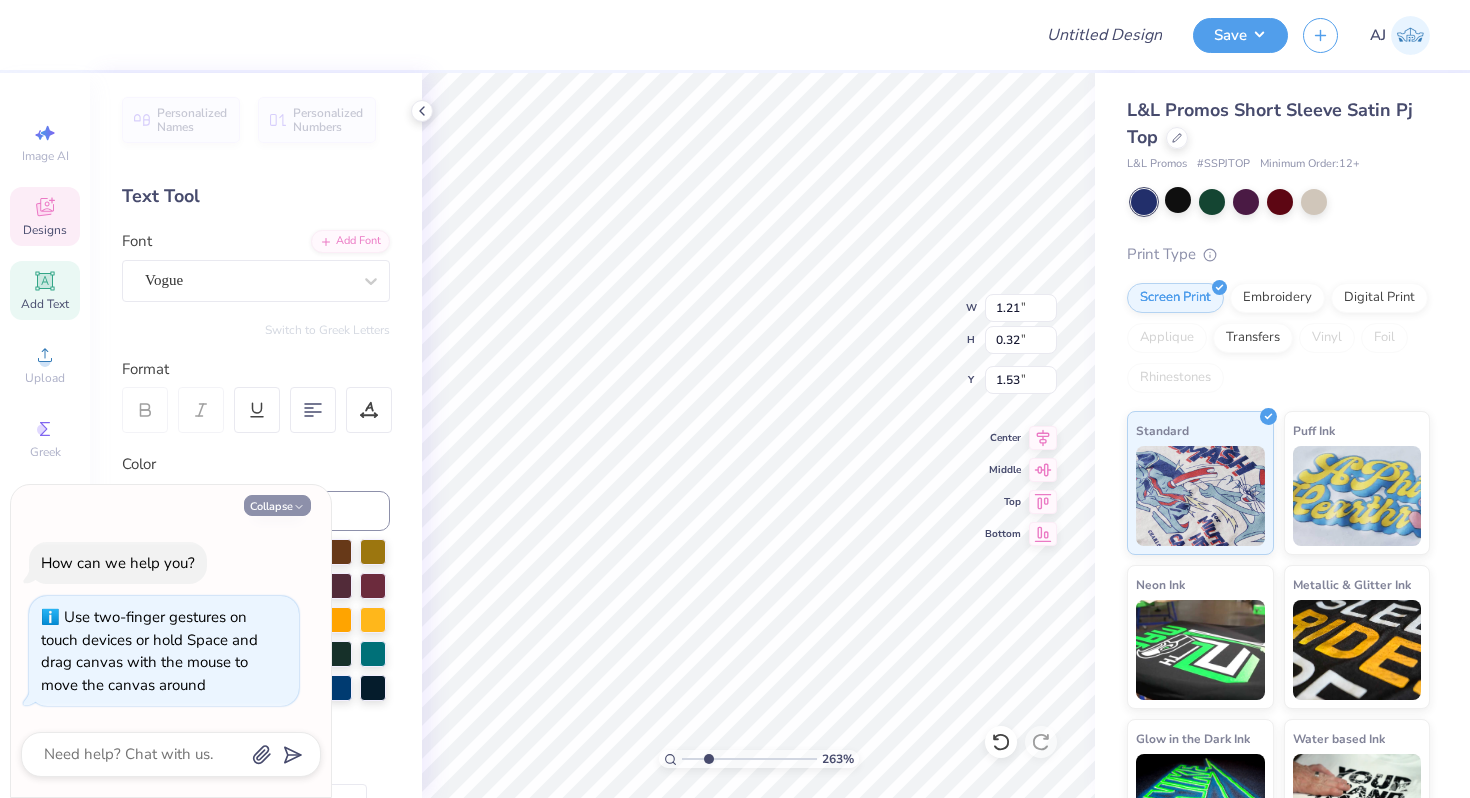 click 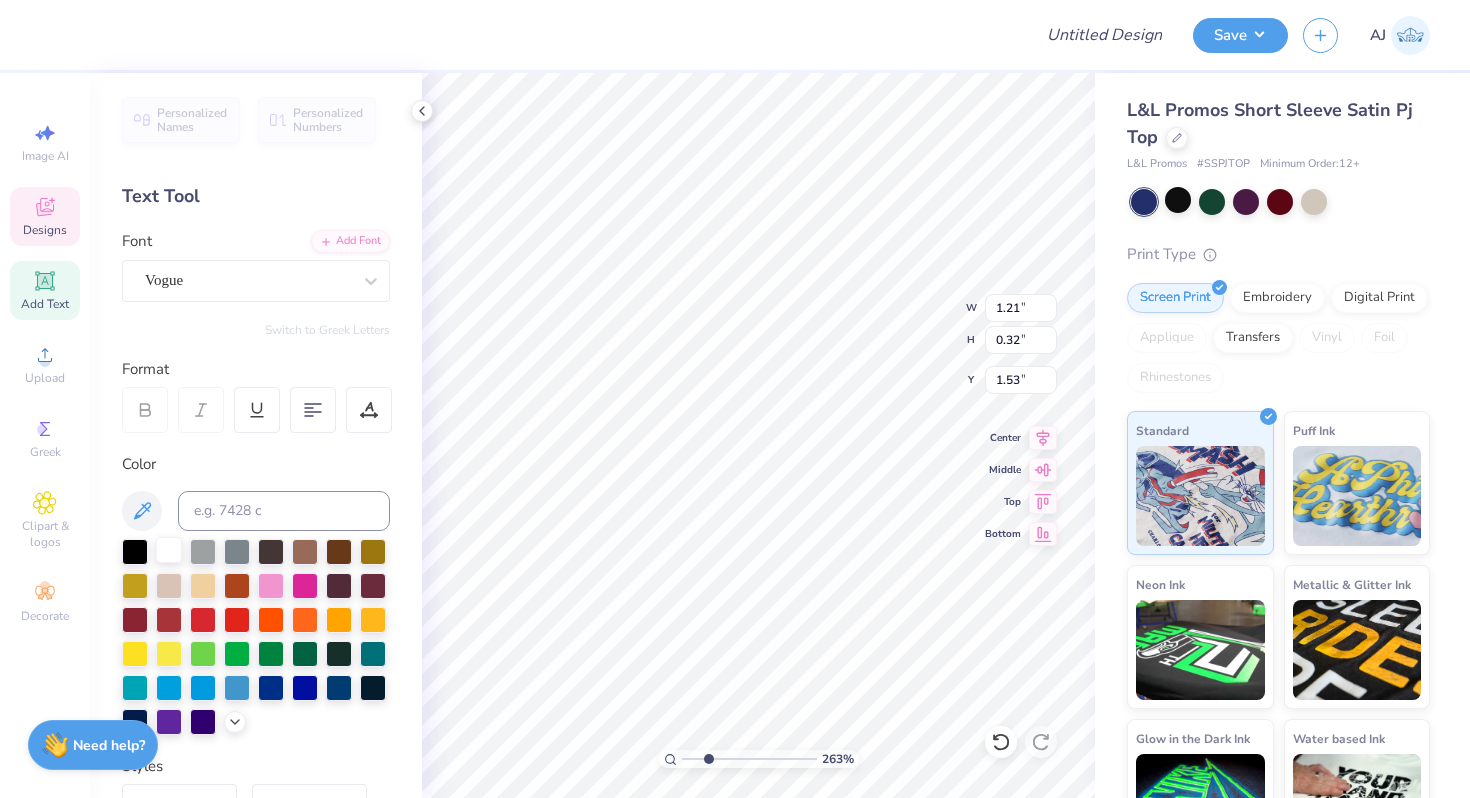 click at bounding box center (169, 550) 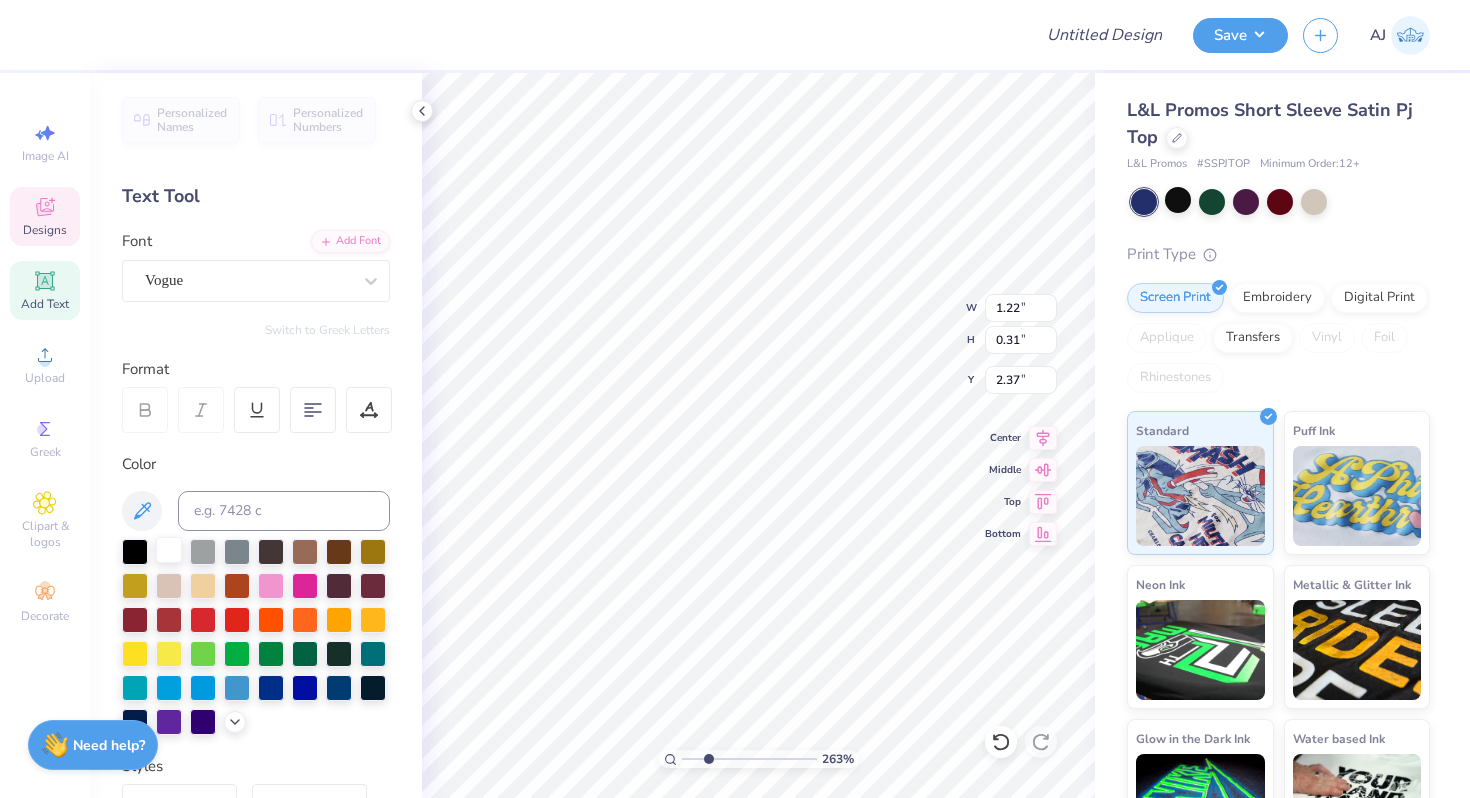 click at bounding box center [169, 550] 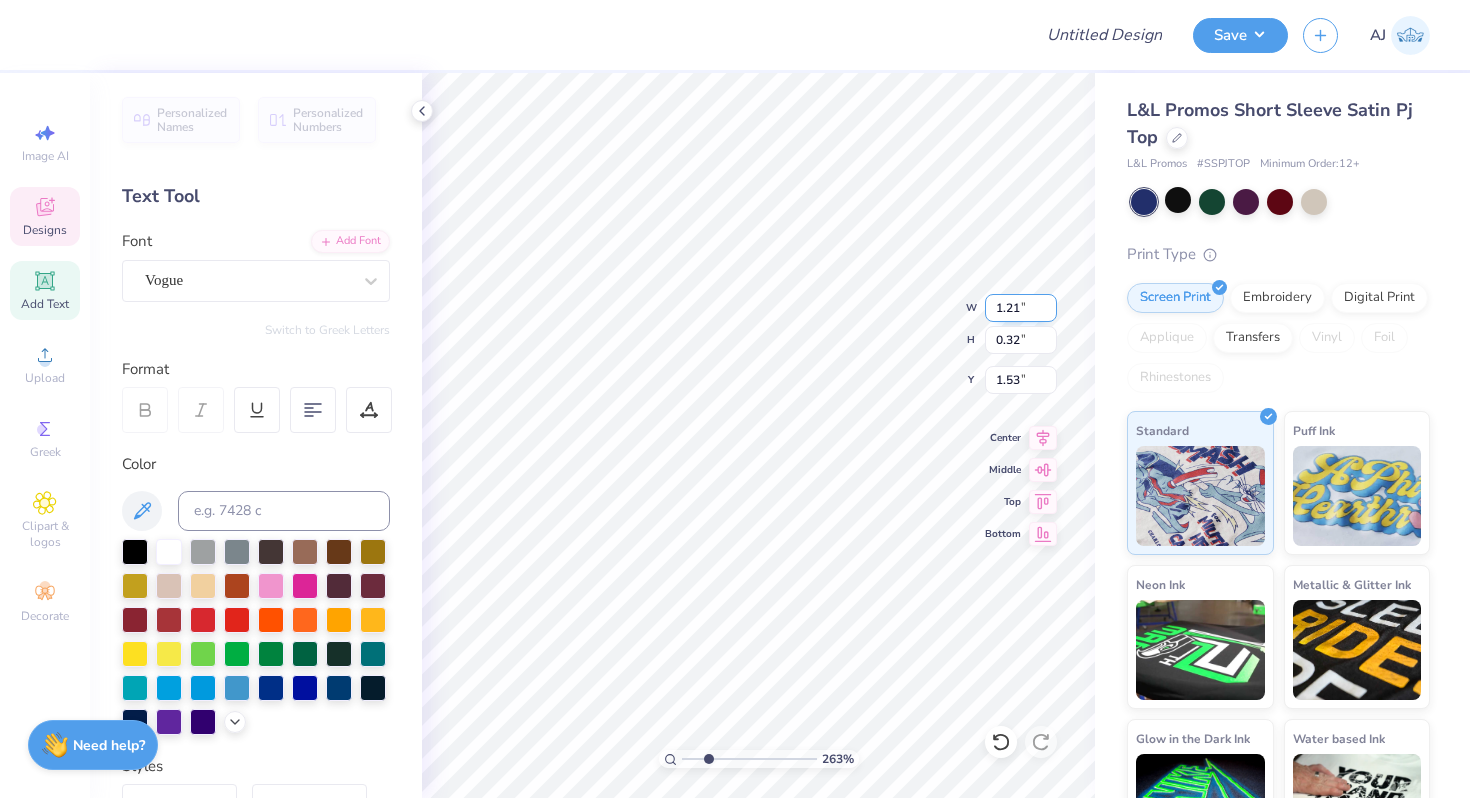 click on "263  % W 1.21 1.21 " H 0.32 0.32 " Y 1.53 1.53 " Center Middle Top Bottom" at bounding box center (758, 435) 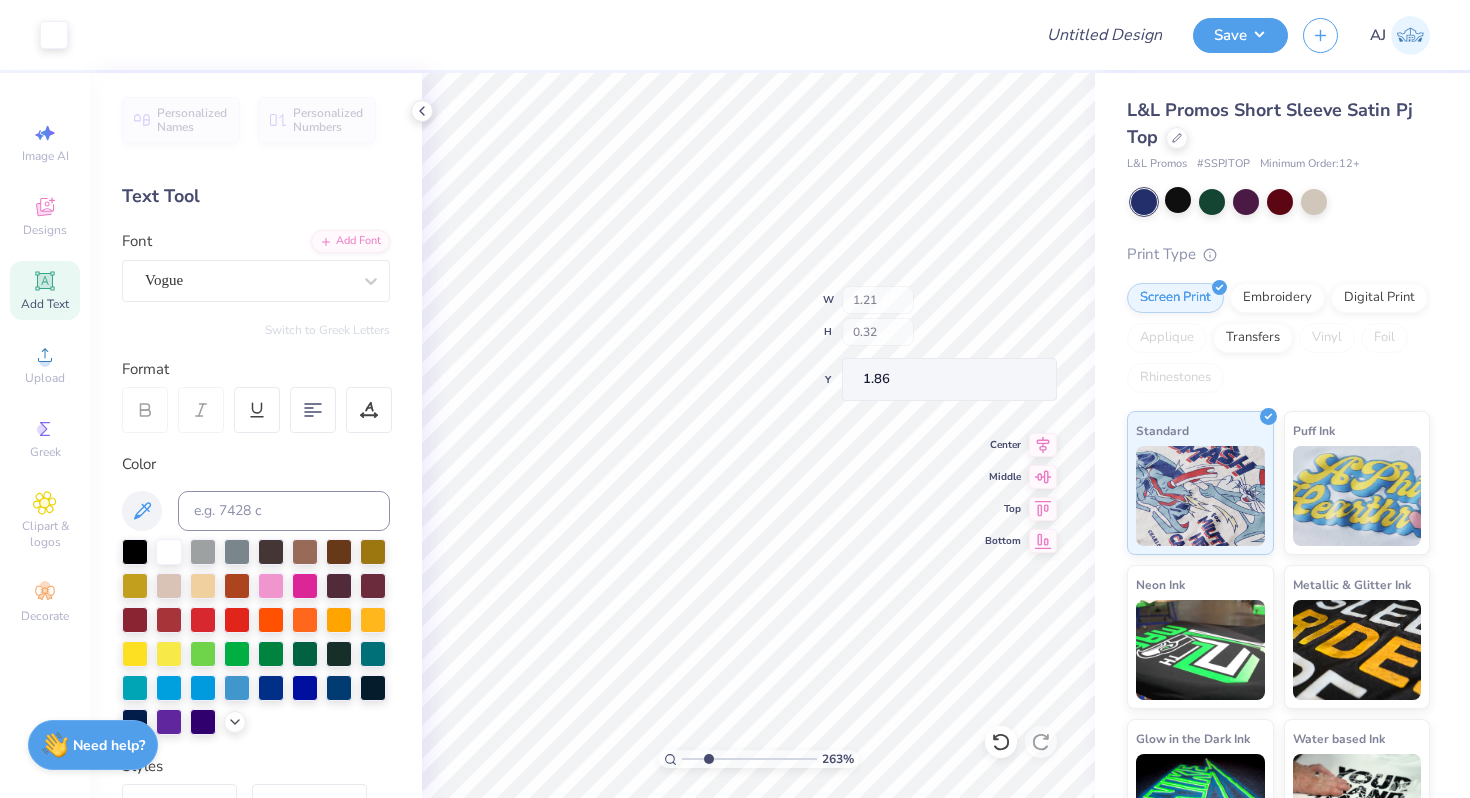 type on "1.86" 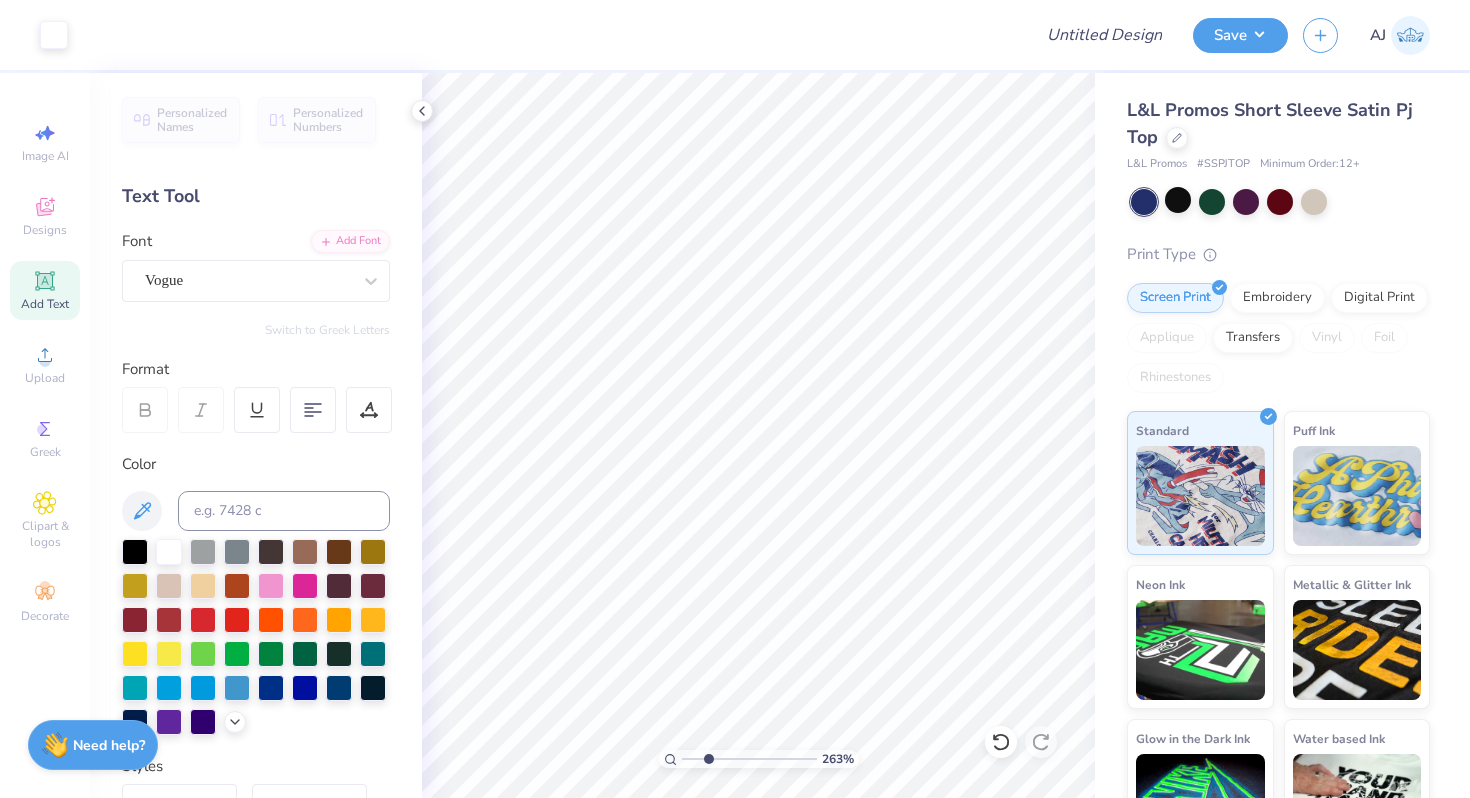 click on "Art colors Design Title Save AJ Image AI Designs Add Text Upload Greek Clipart &logos Decorate Personalized Names Personalized Numbers Text Tool Add Font Font Vogue Switch to Greek Letters Format Color Styles Text Shape 263 % L&L Promos Short Sleeve Satin Pj Top L&L Promos #SSPJTOP Minimum Order: 12 + Print Type Screen Print Embroidery Digital Print Applique Transfers Vinyl Foil Rhinestones Standard Puff Ink Neon Ink Metallic & Glitter Ink Glow in the Dark Ink Water based Ink Need help? Chat with us." at bounding box center (735, 399) 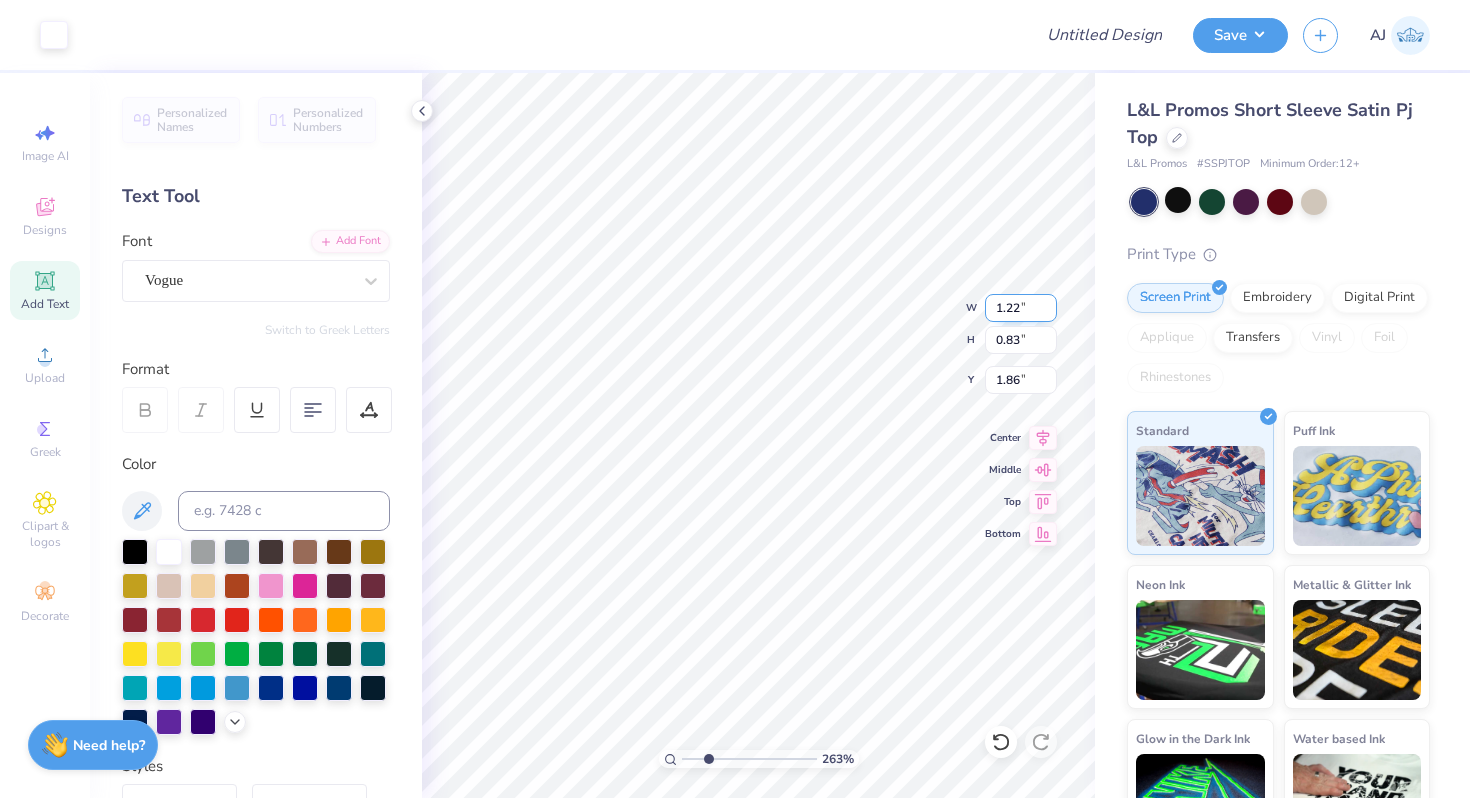 type on "2.22" 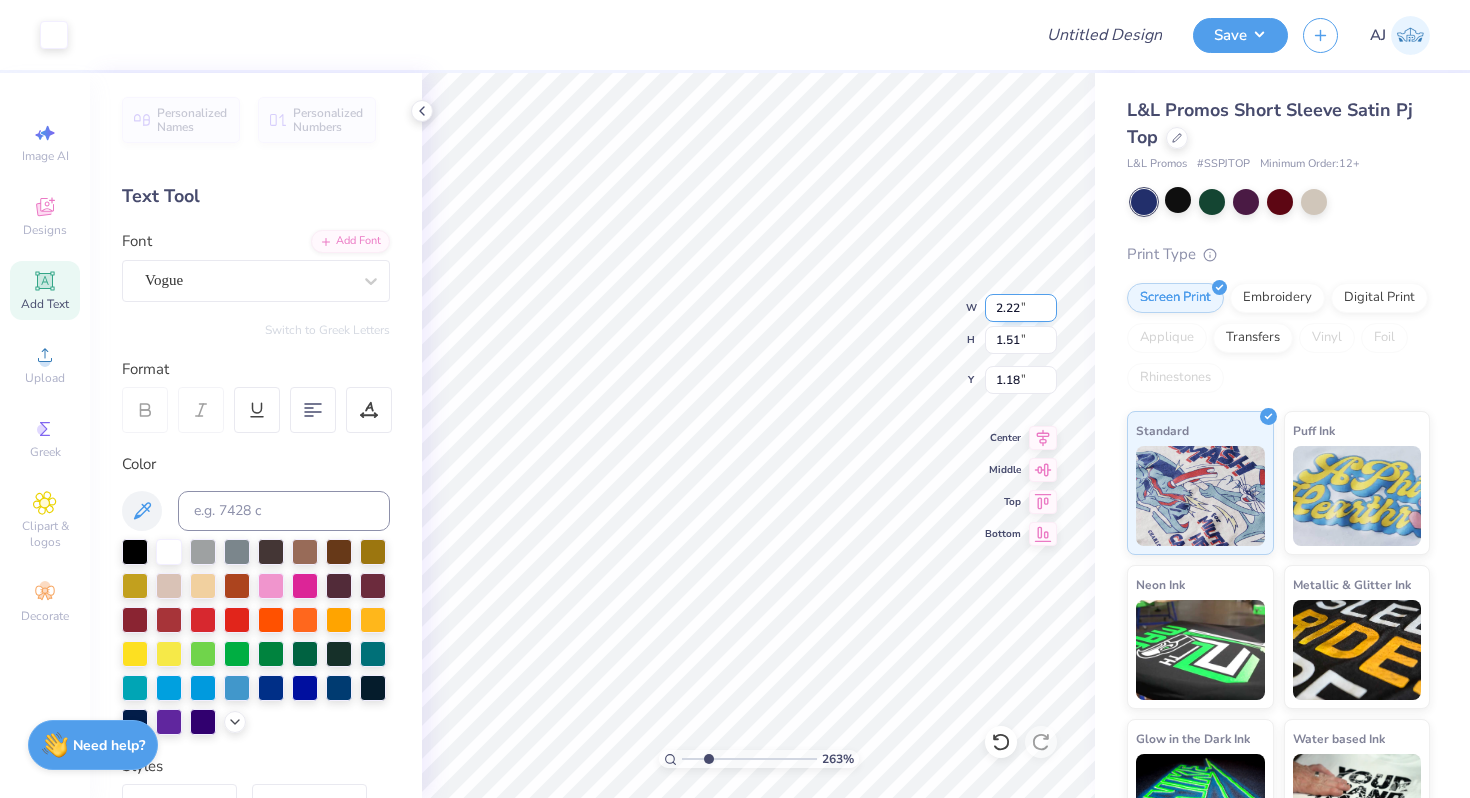 type on "1.19" 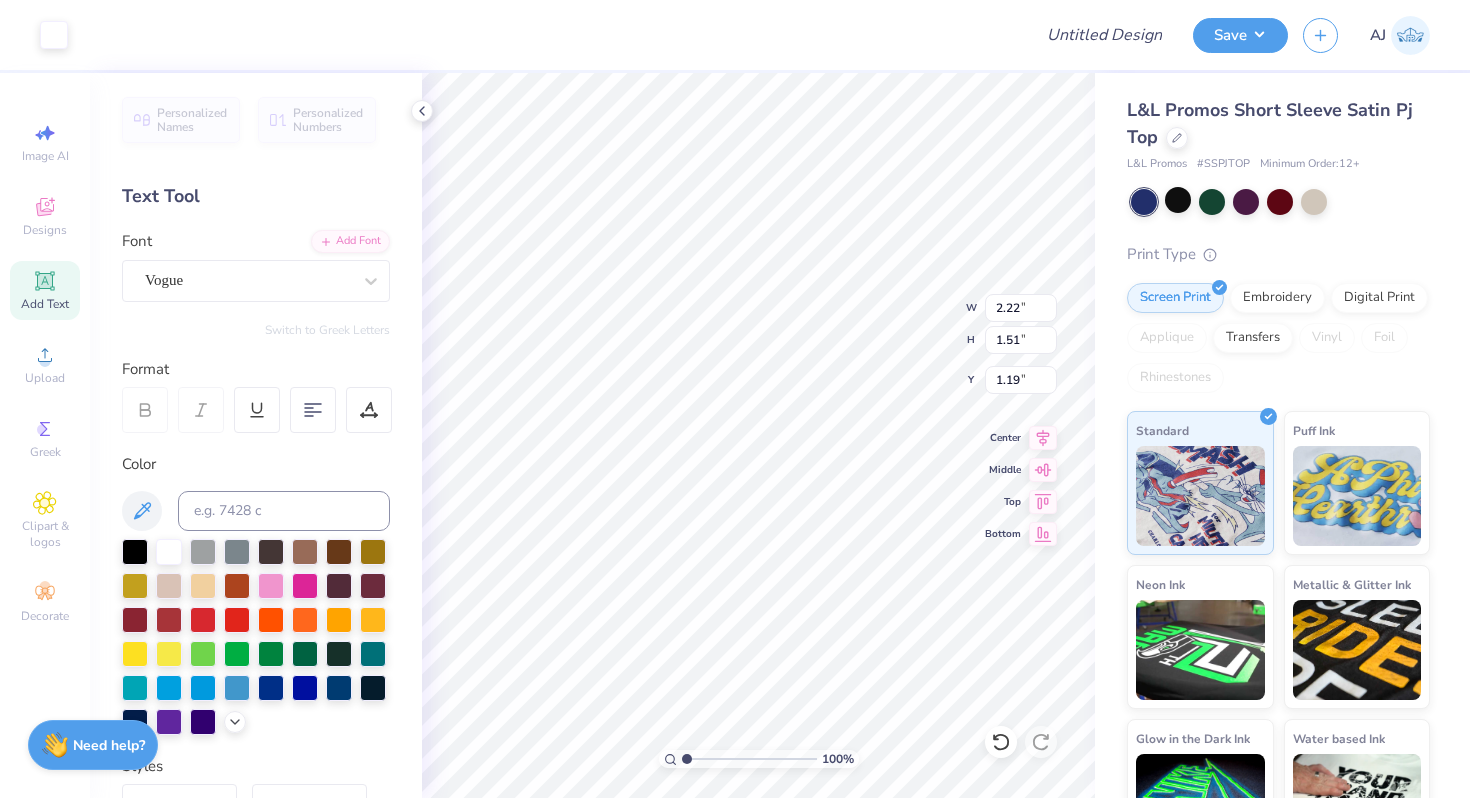 drag, startPoint x: 713, startPoint y: 760, endPoint x: 657, endPoint y: 760, distance: 56 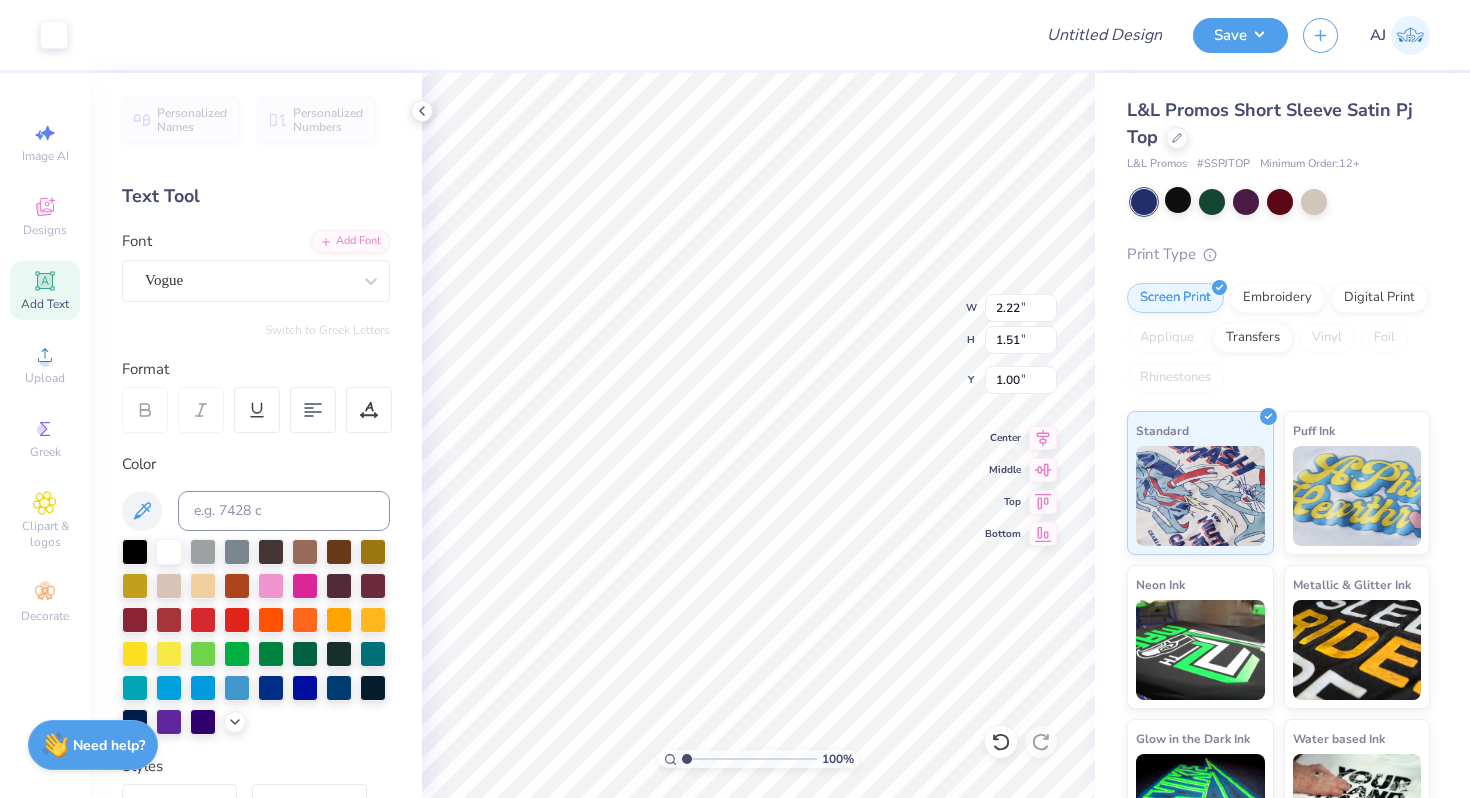 type on "2.25" 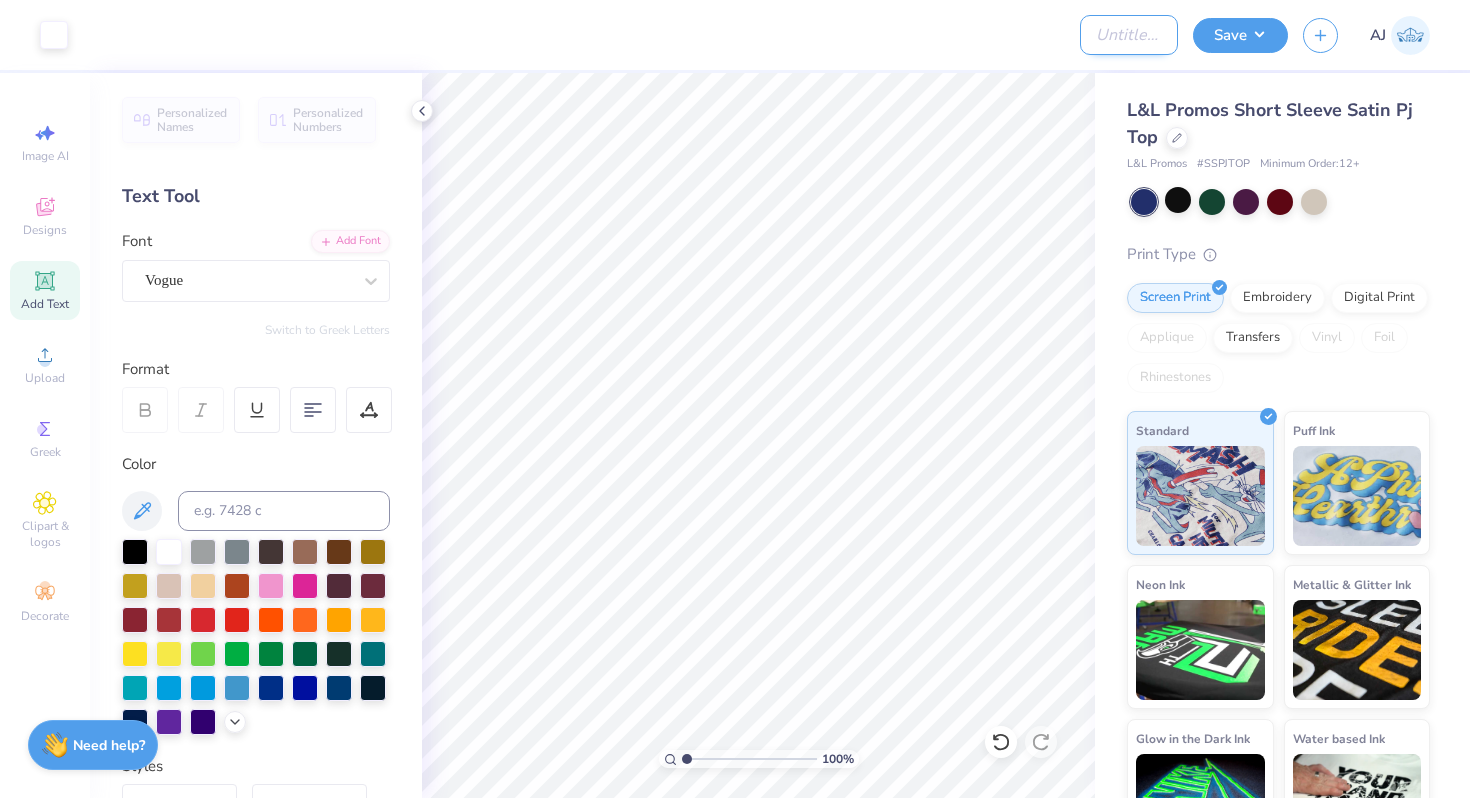 click on "Design Title" at bounding box center [1129, 35] 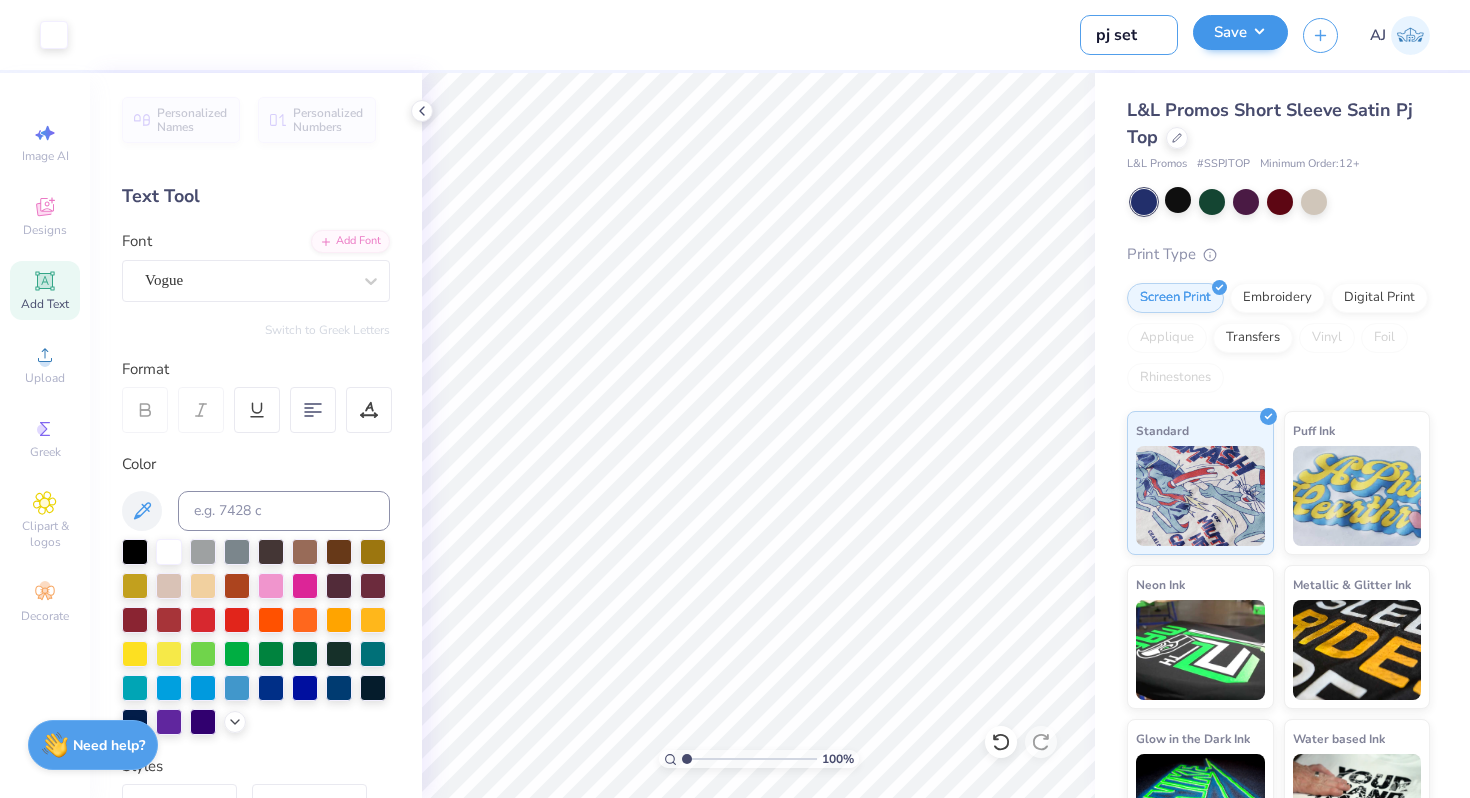 type on "pj set" 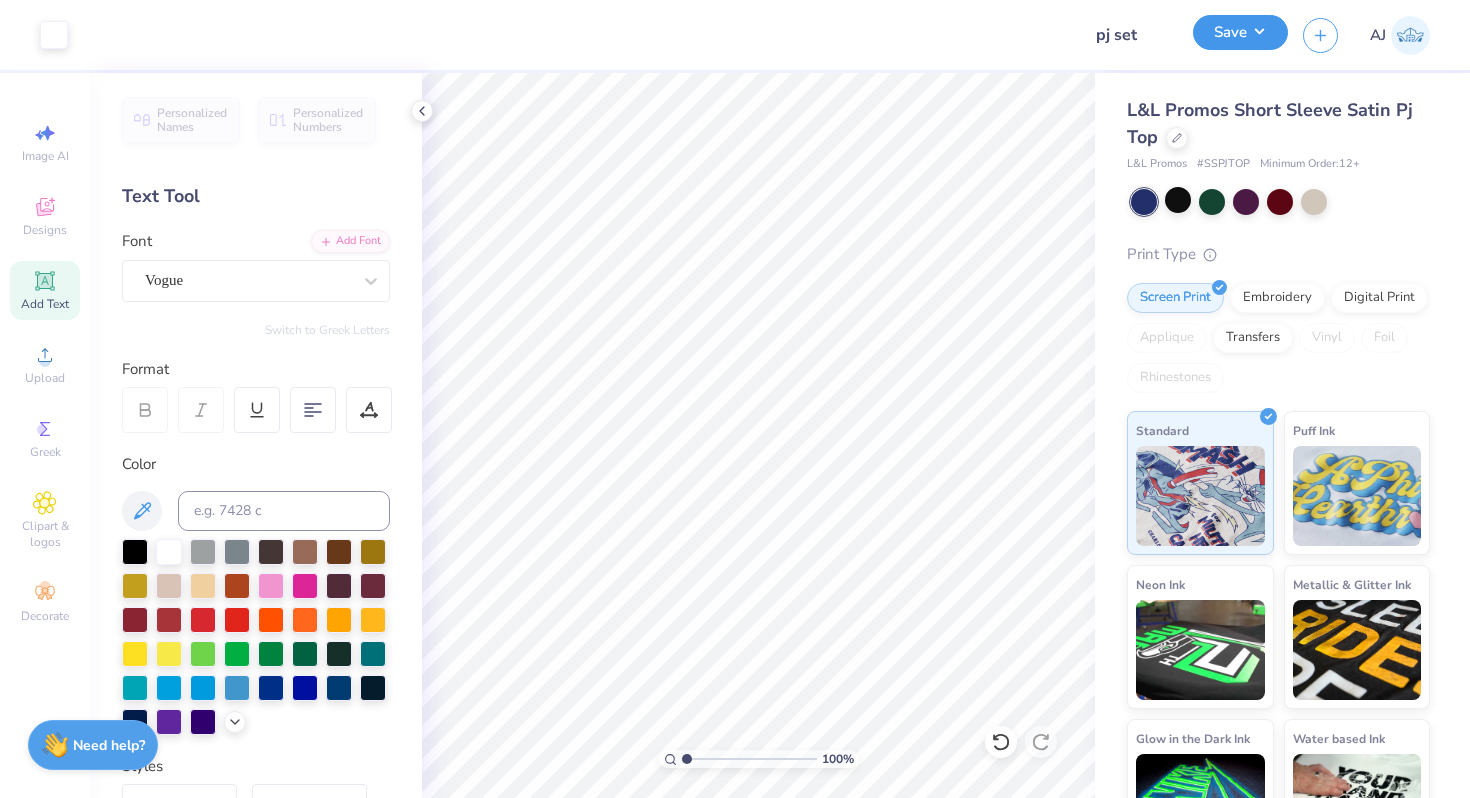 click on "Save" at bounding box center (1240, 32) 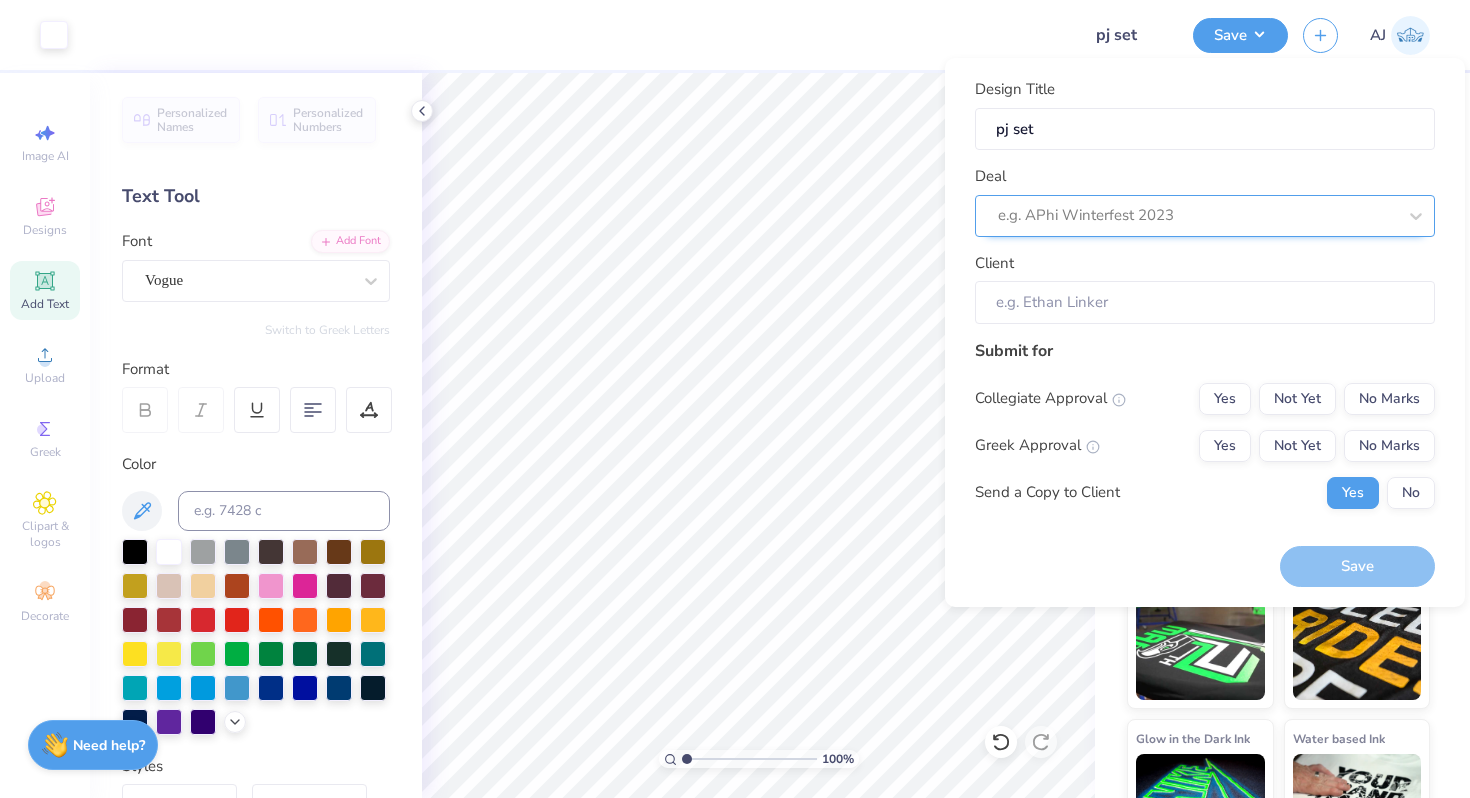 click at bounding box center (1197, 215) 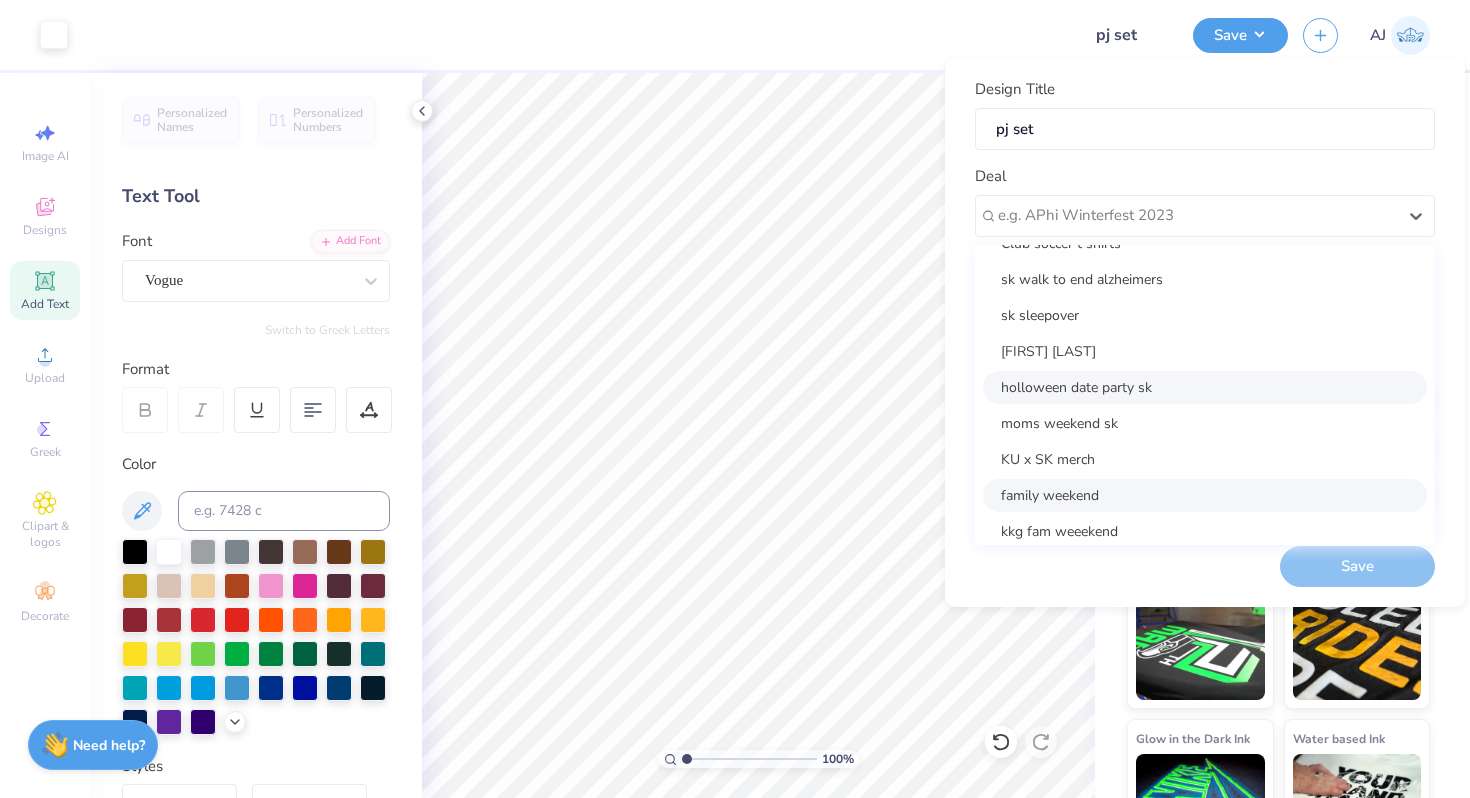 scroll, scrollTop: 290, scrollLeft: 0, axis: vertical 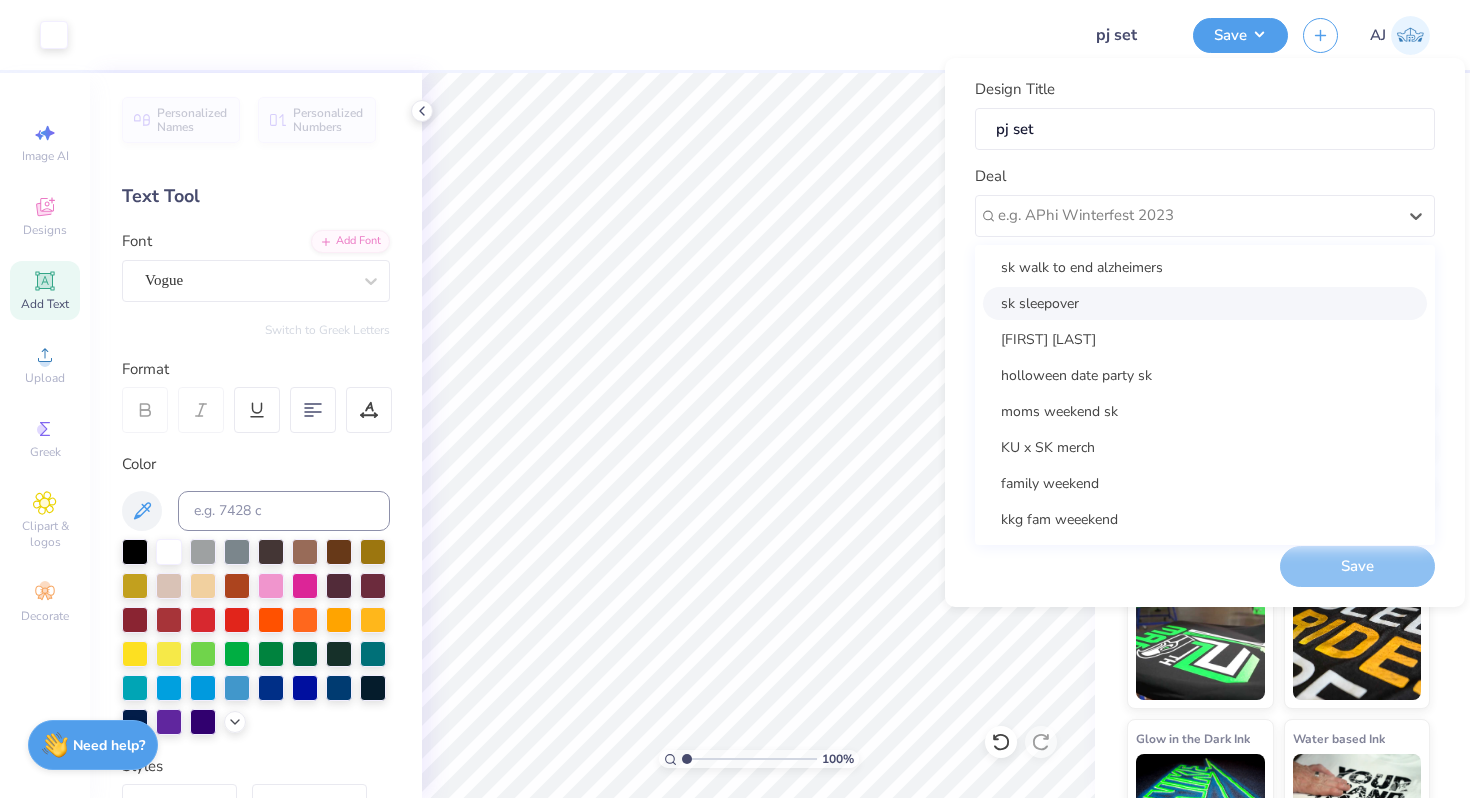 click on "sk sleepover" at bounding box center [1205, 303] 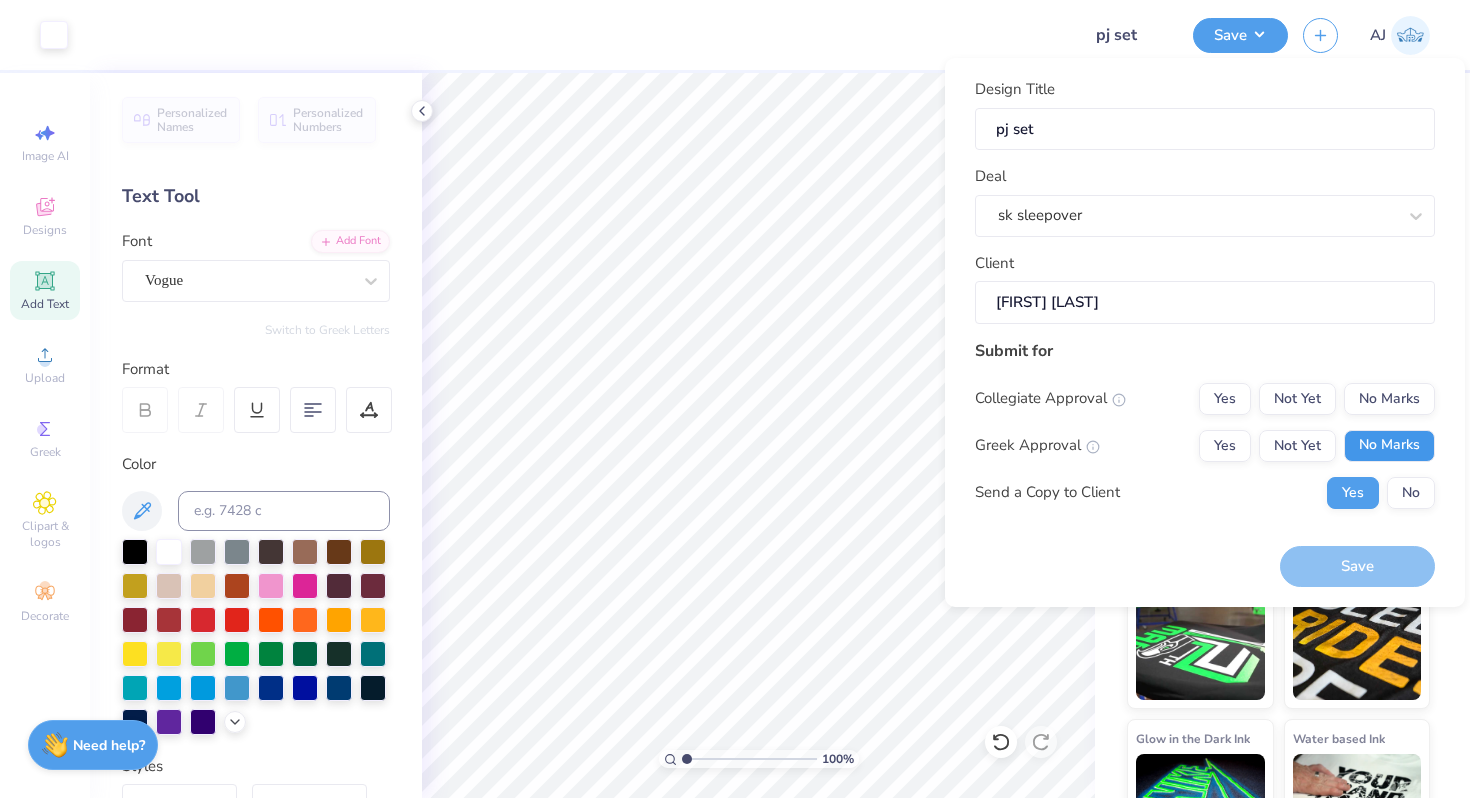 click on "No Marks" at bounding box center [1389, 446] 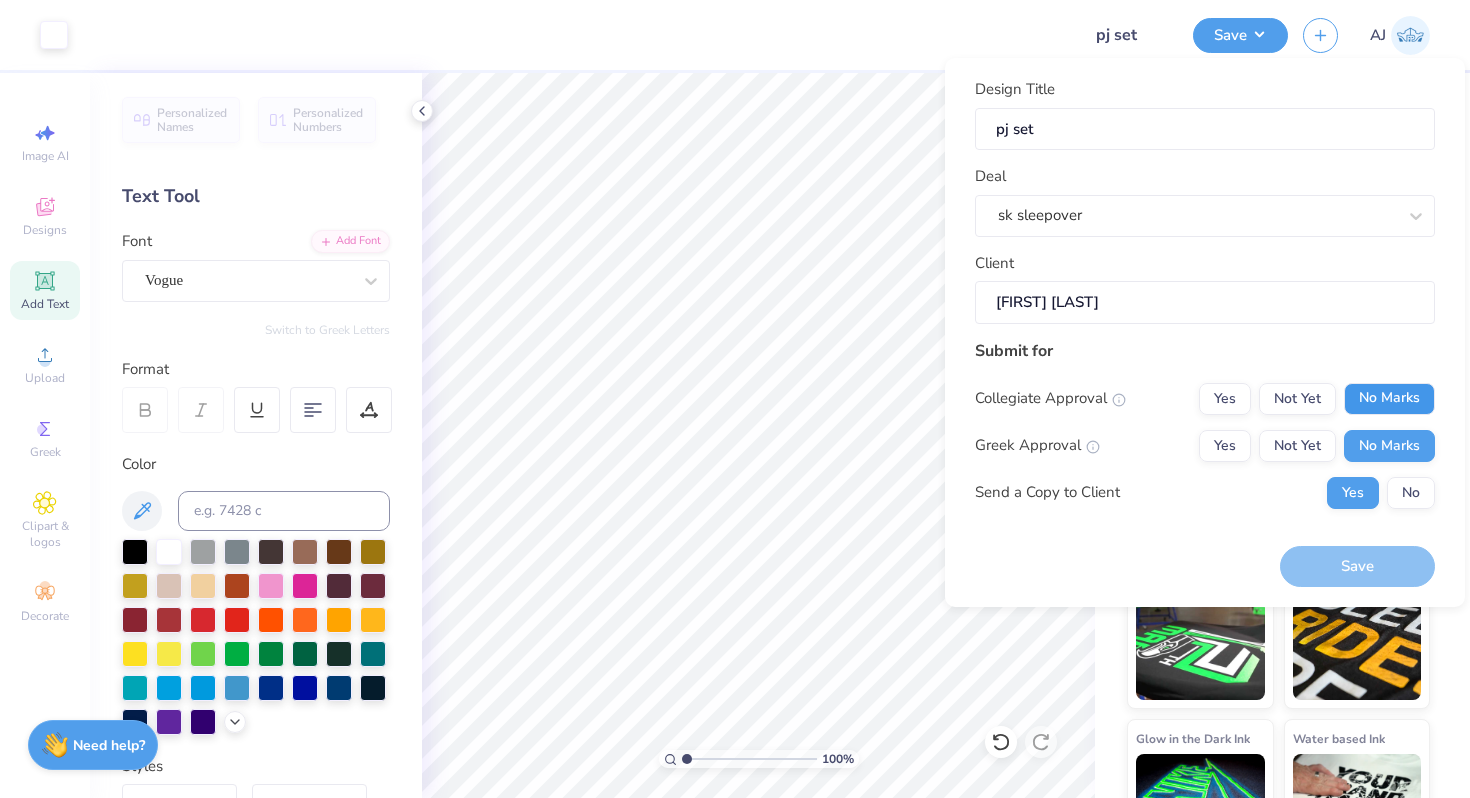 click on "No Marks" at bounding box center [1389, 399] 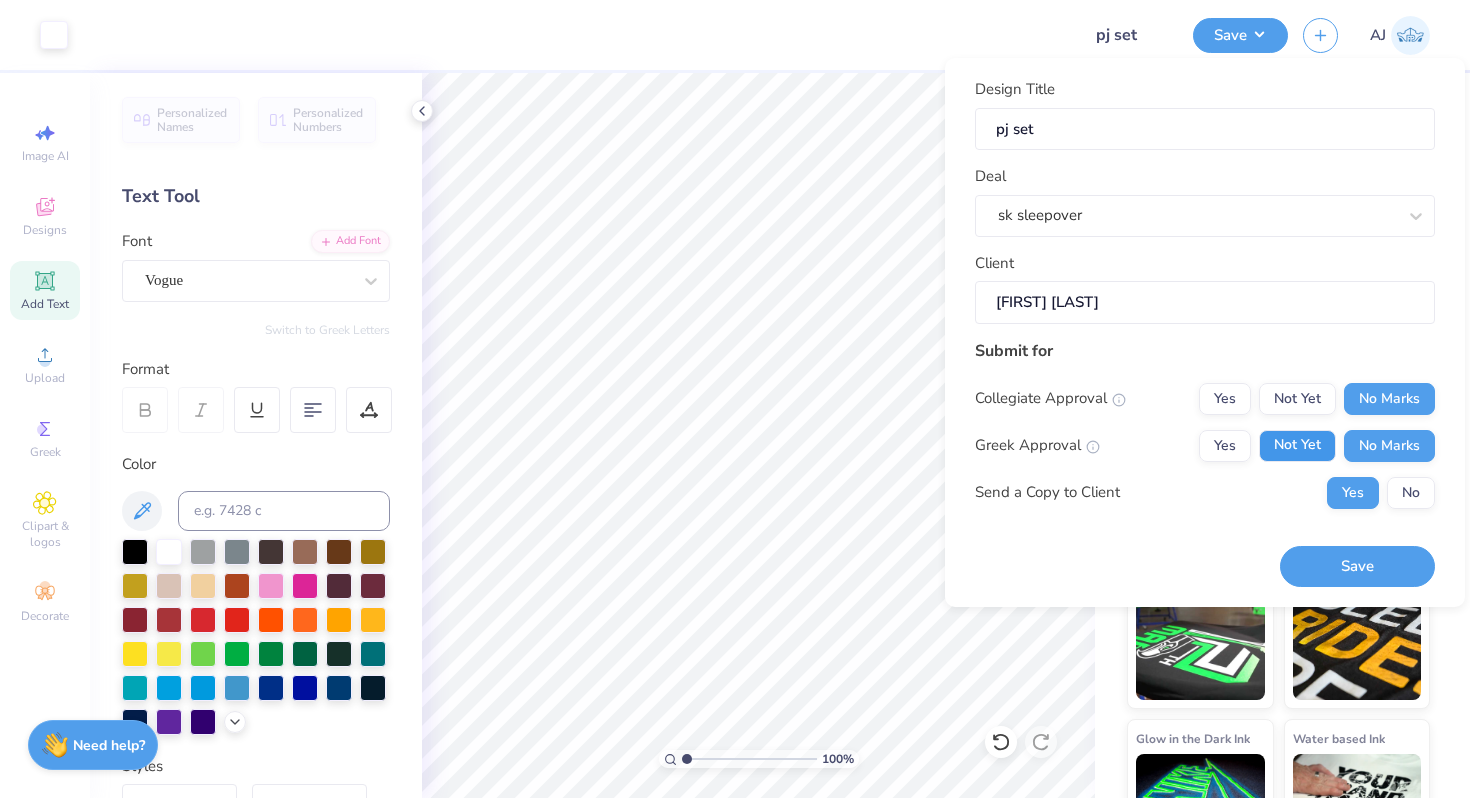 click on "Not Yet" at bounding box center (1297, 446) 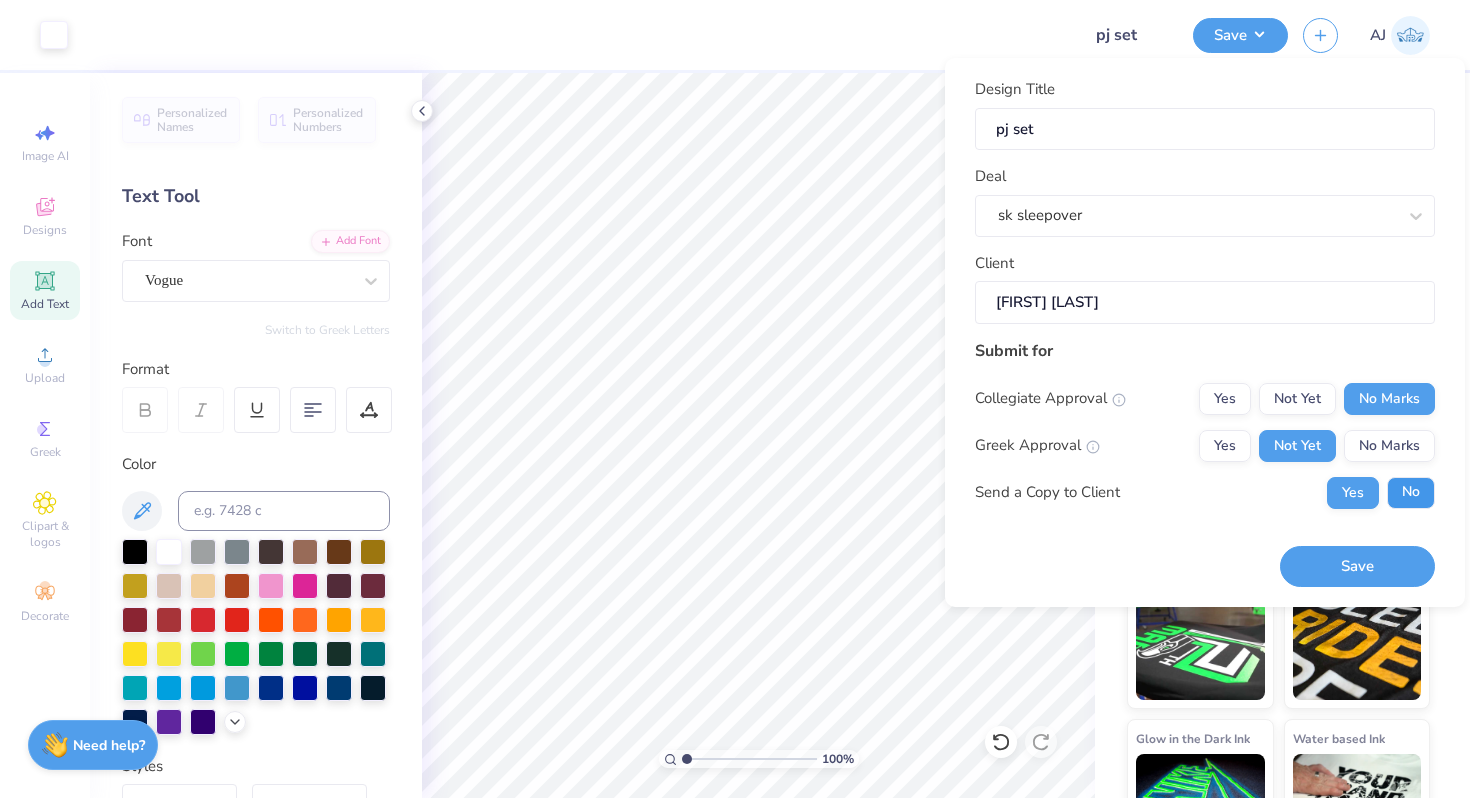 click on "No" at bounding box center [1411, 493] 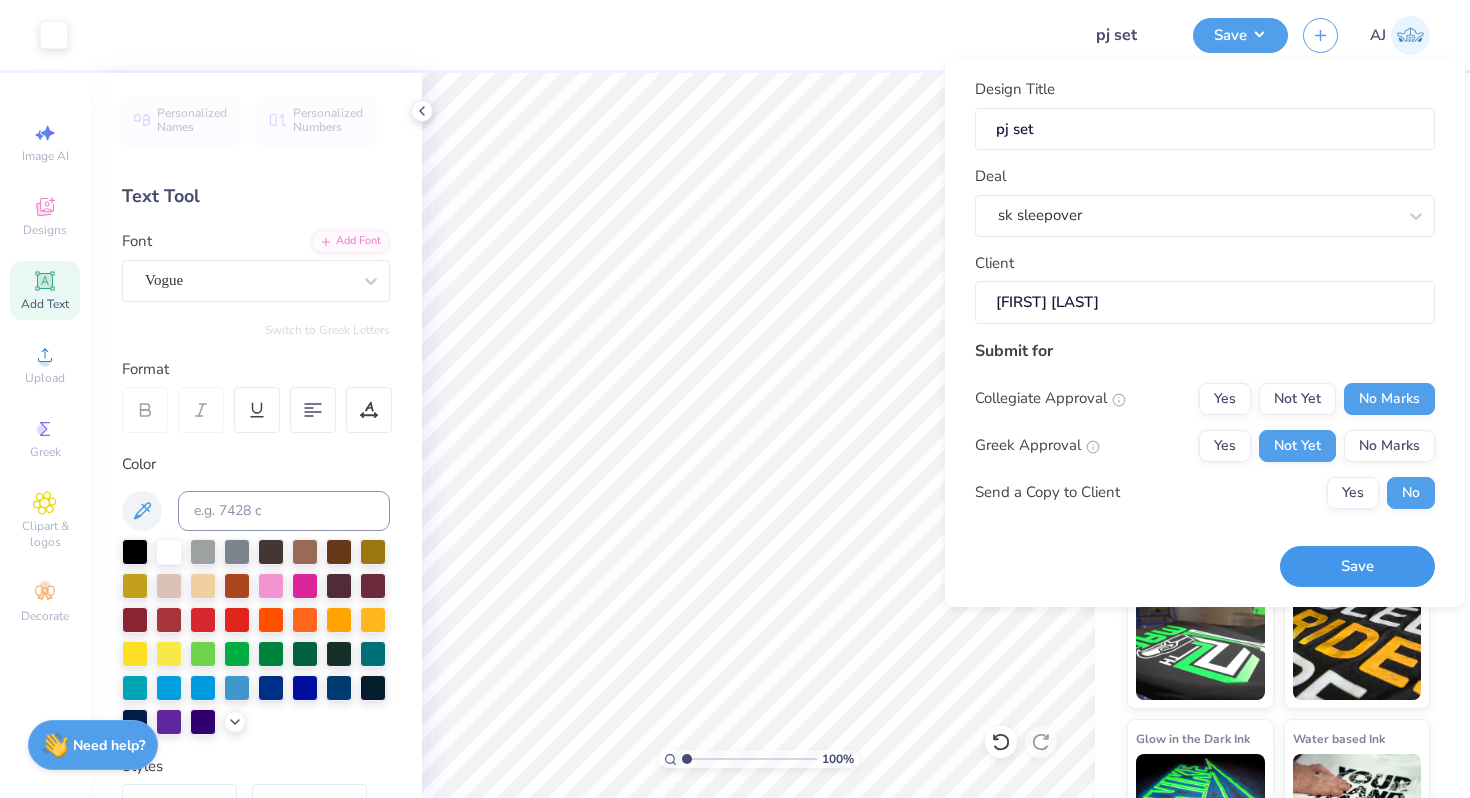 click on "Save" at bounding box center [1357, 566] 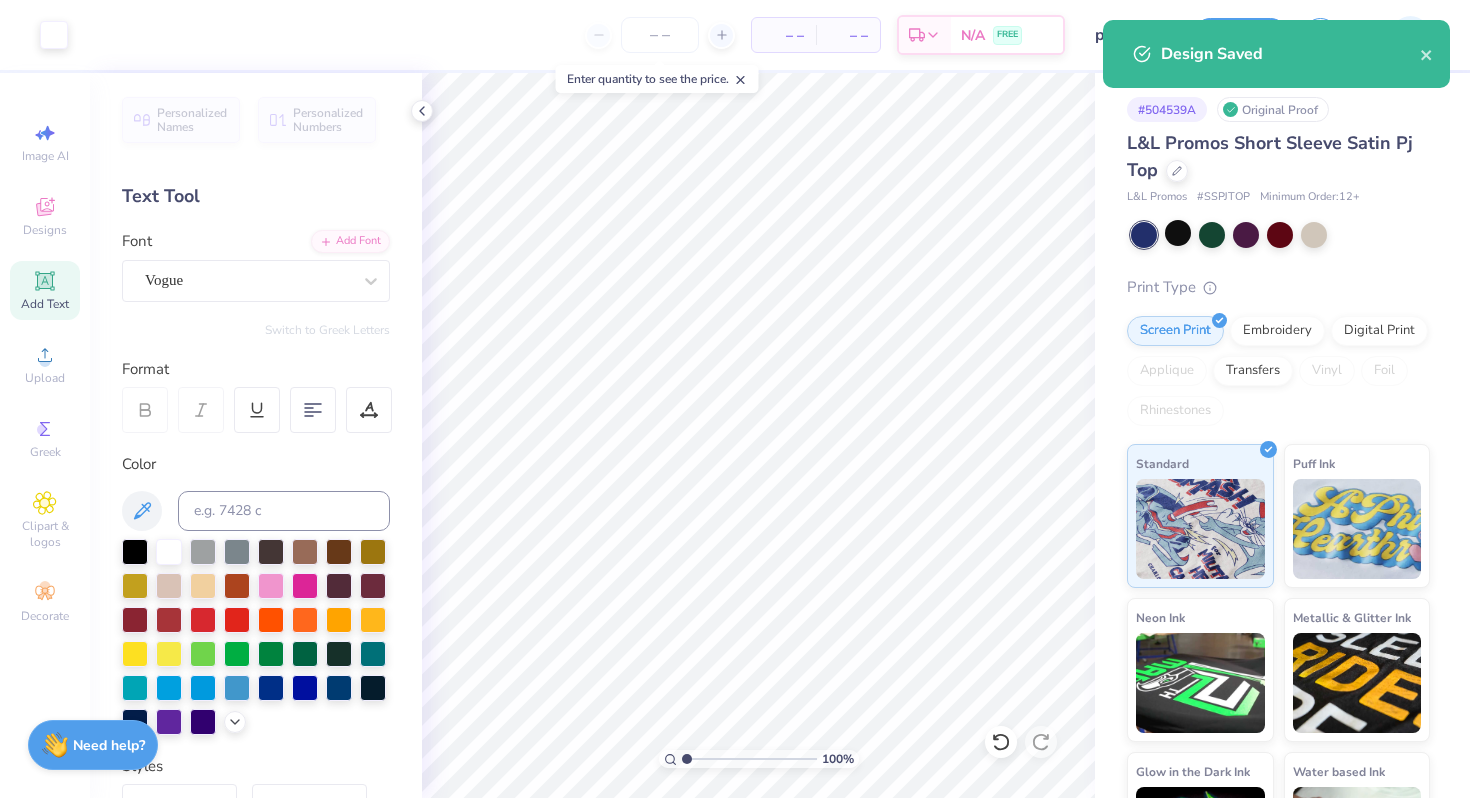 click on "Art colors – – Per Item – – Total Est. Delivery N/A FREE Design Title pj set Save AJ" at bounding box center (735, 35) 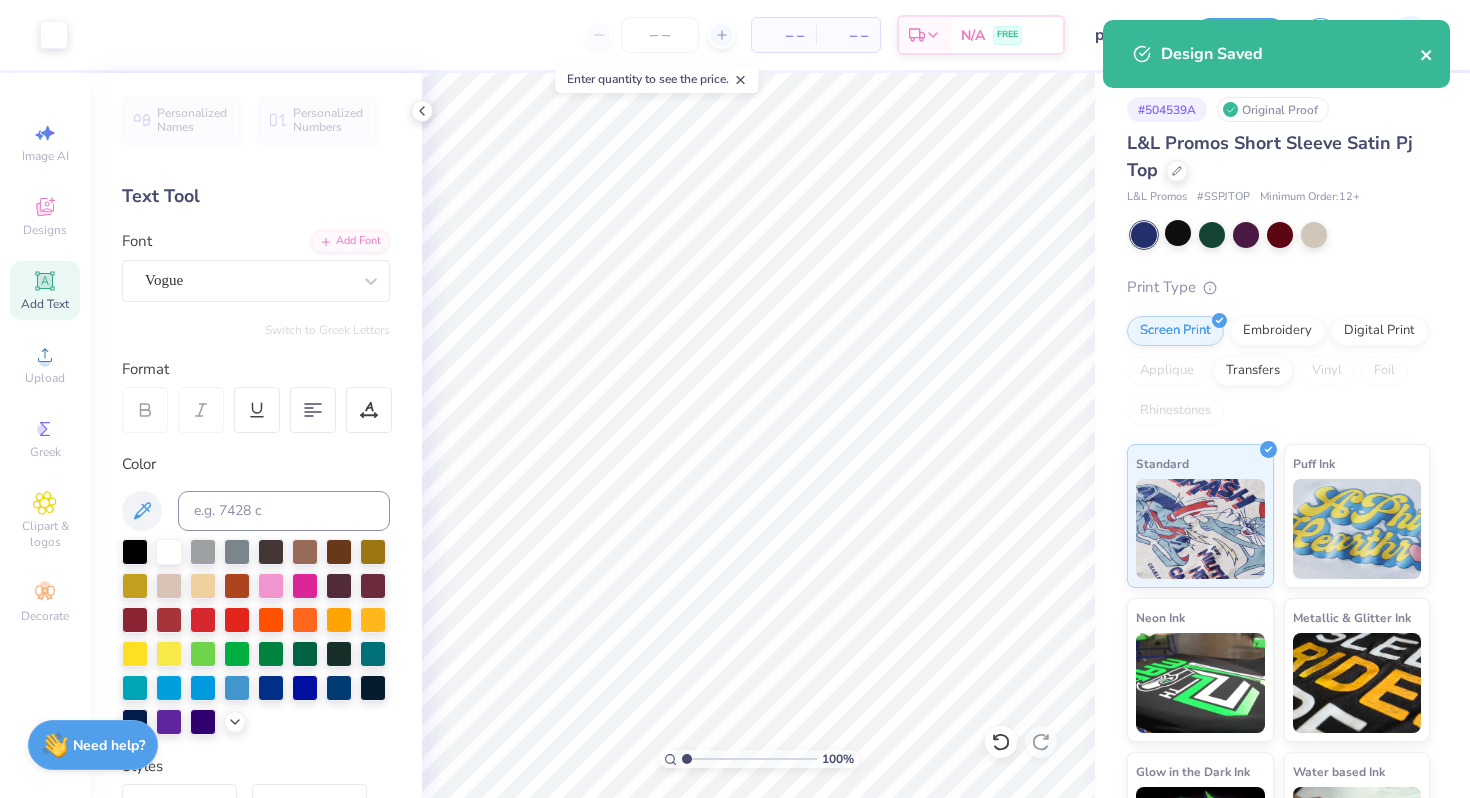 click 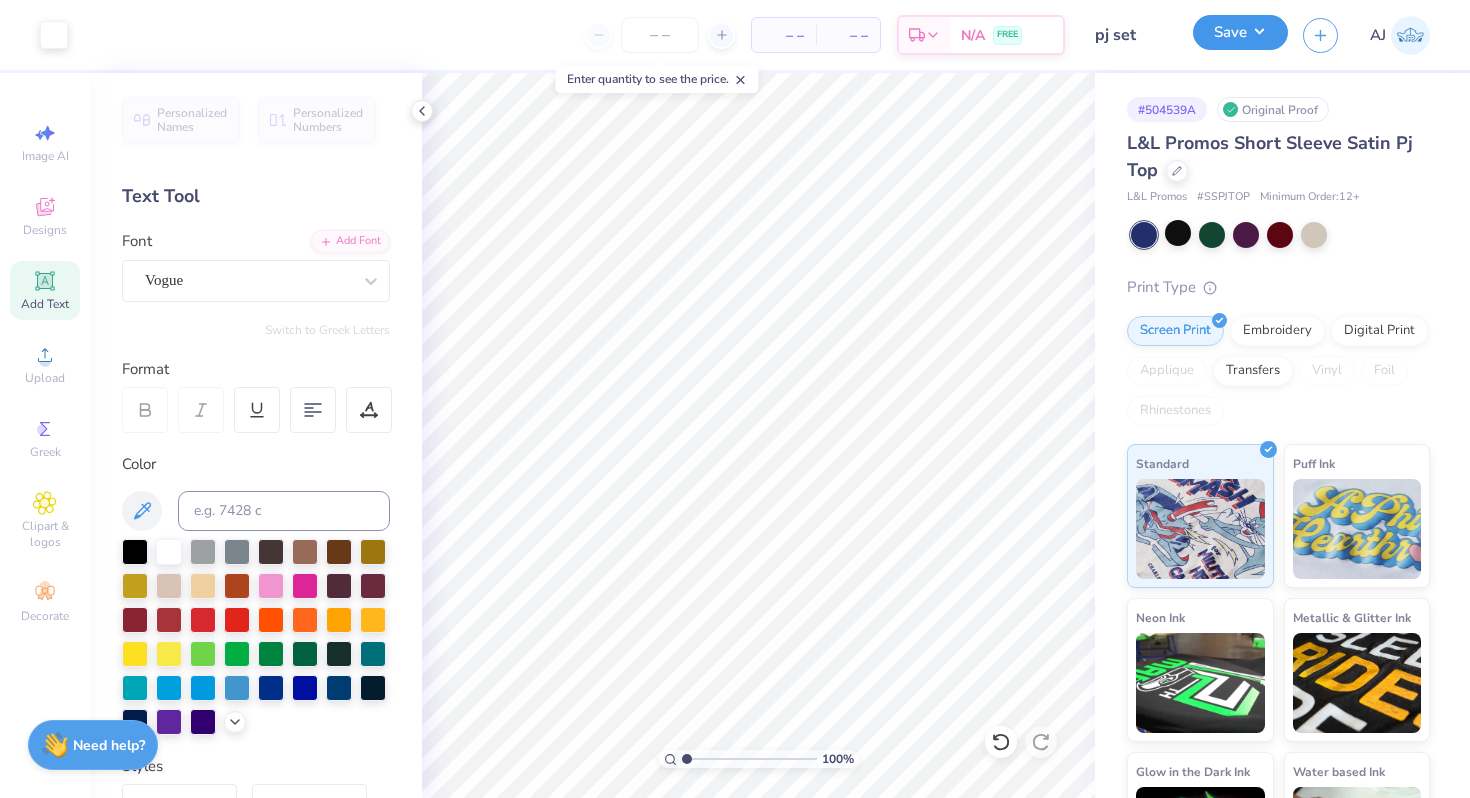 click on "Save" at bounding box center [1240, 32] 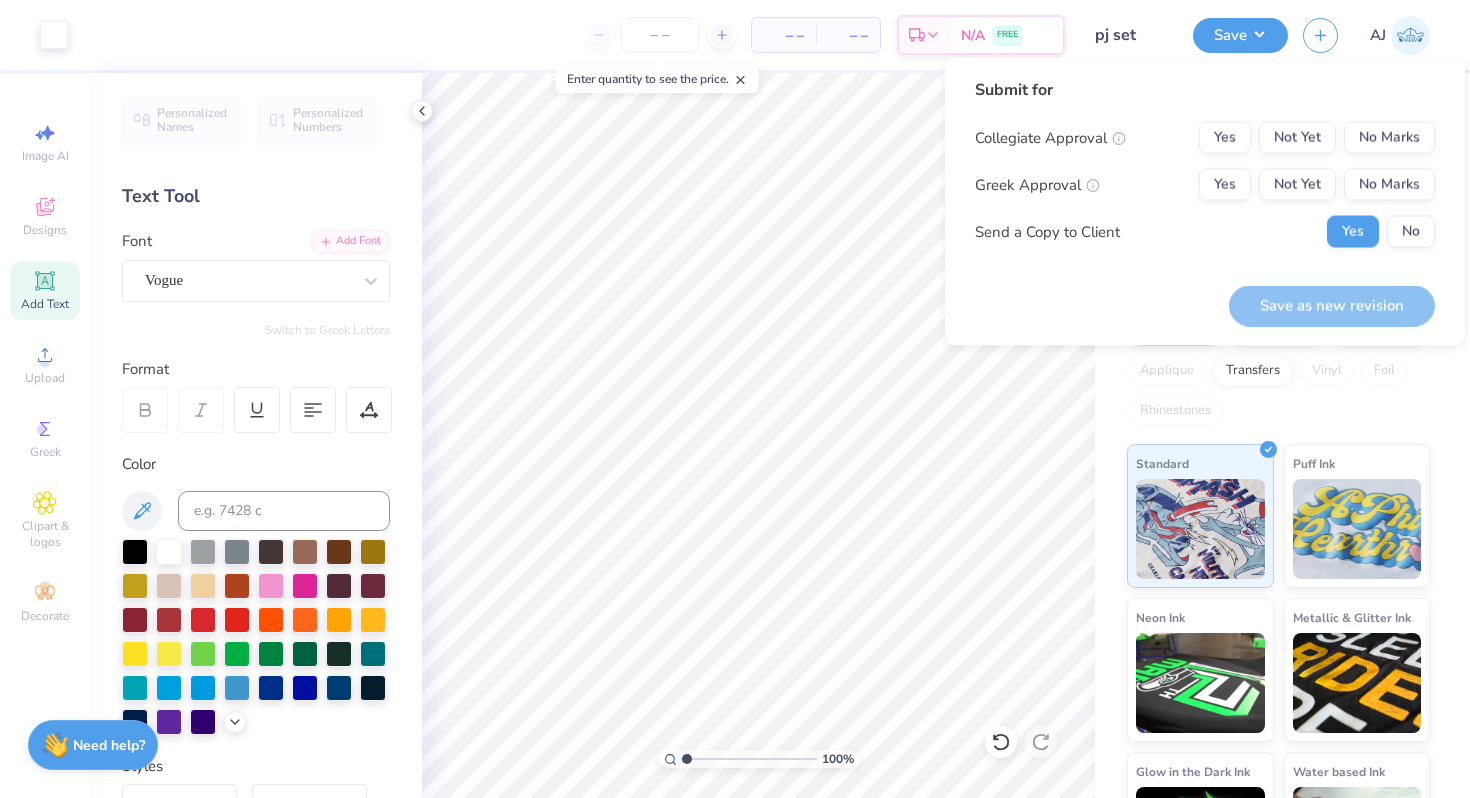 click on "pj set" at bounding box center (1129, 35) 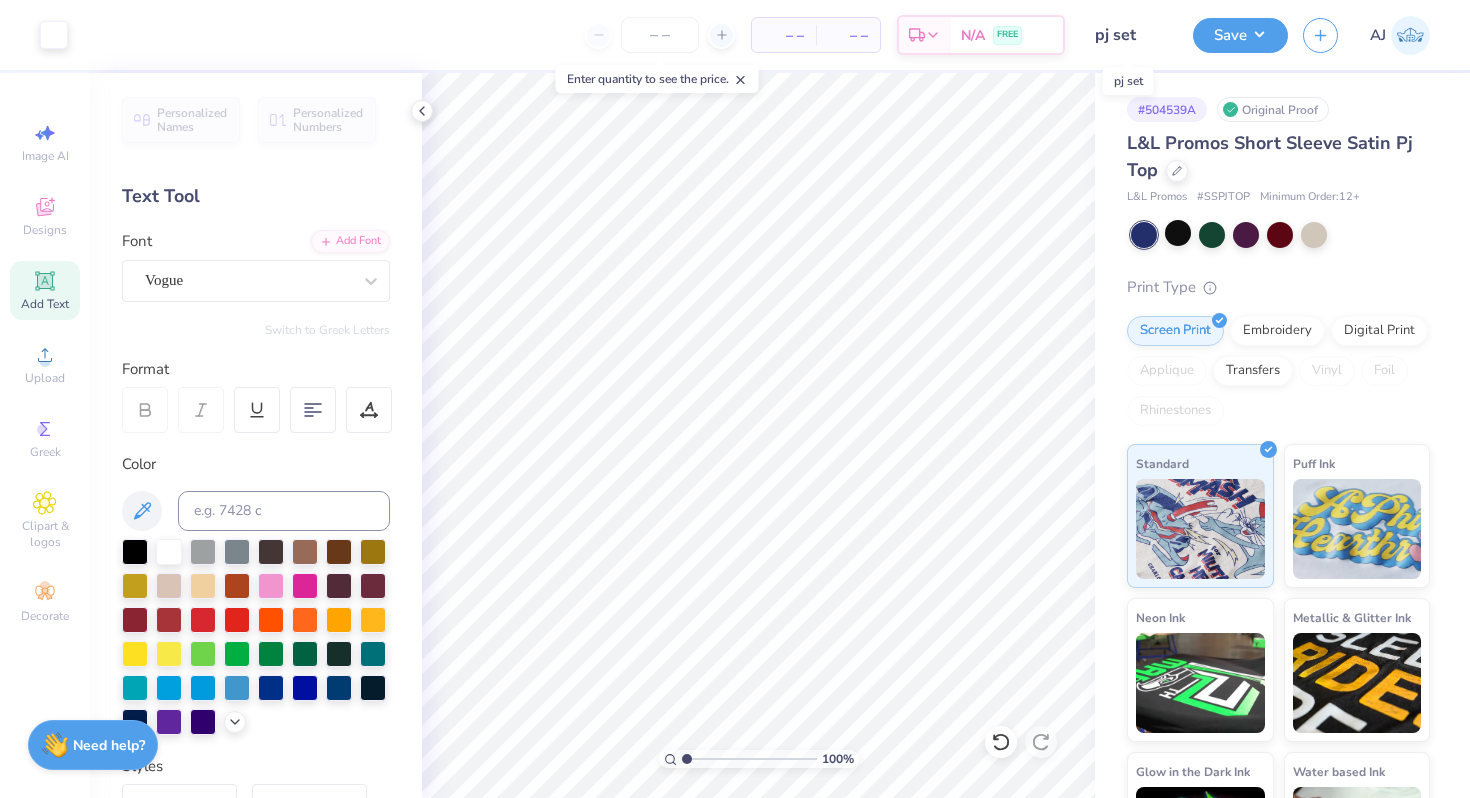 click on "pj set" at bounding box center (1129, 35) 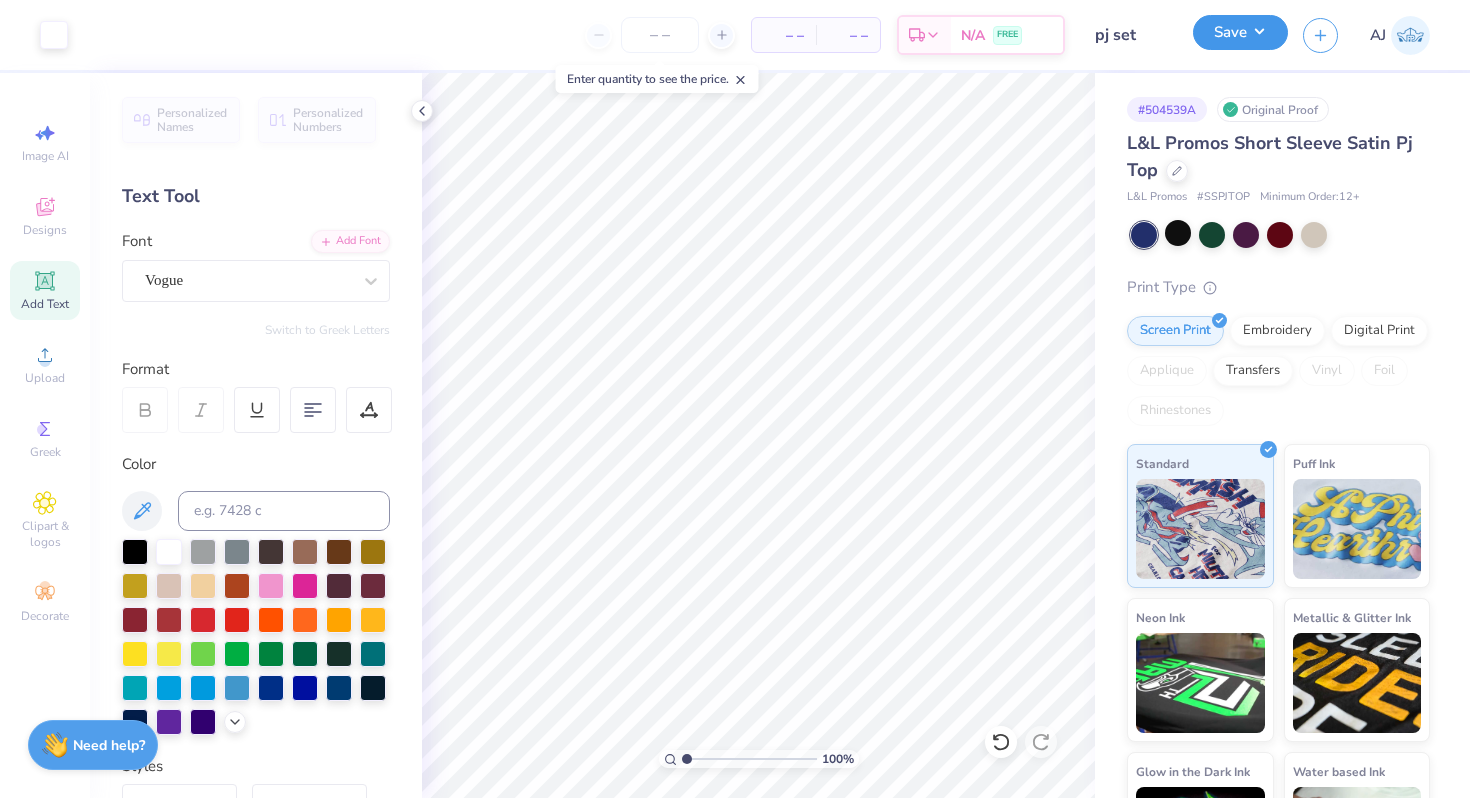 click on "Save" at bounding box center [1240, 32] 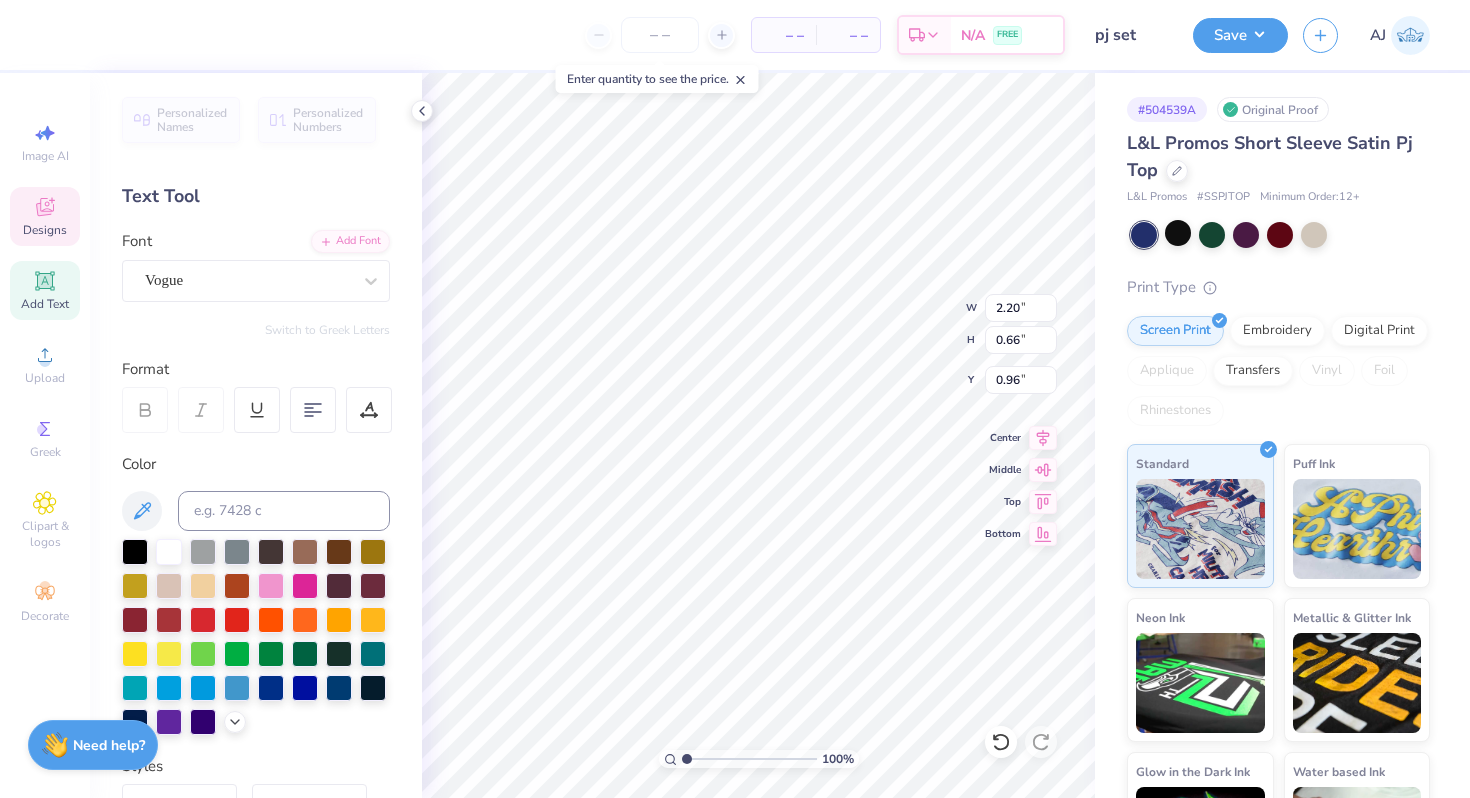 type on "Delta" 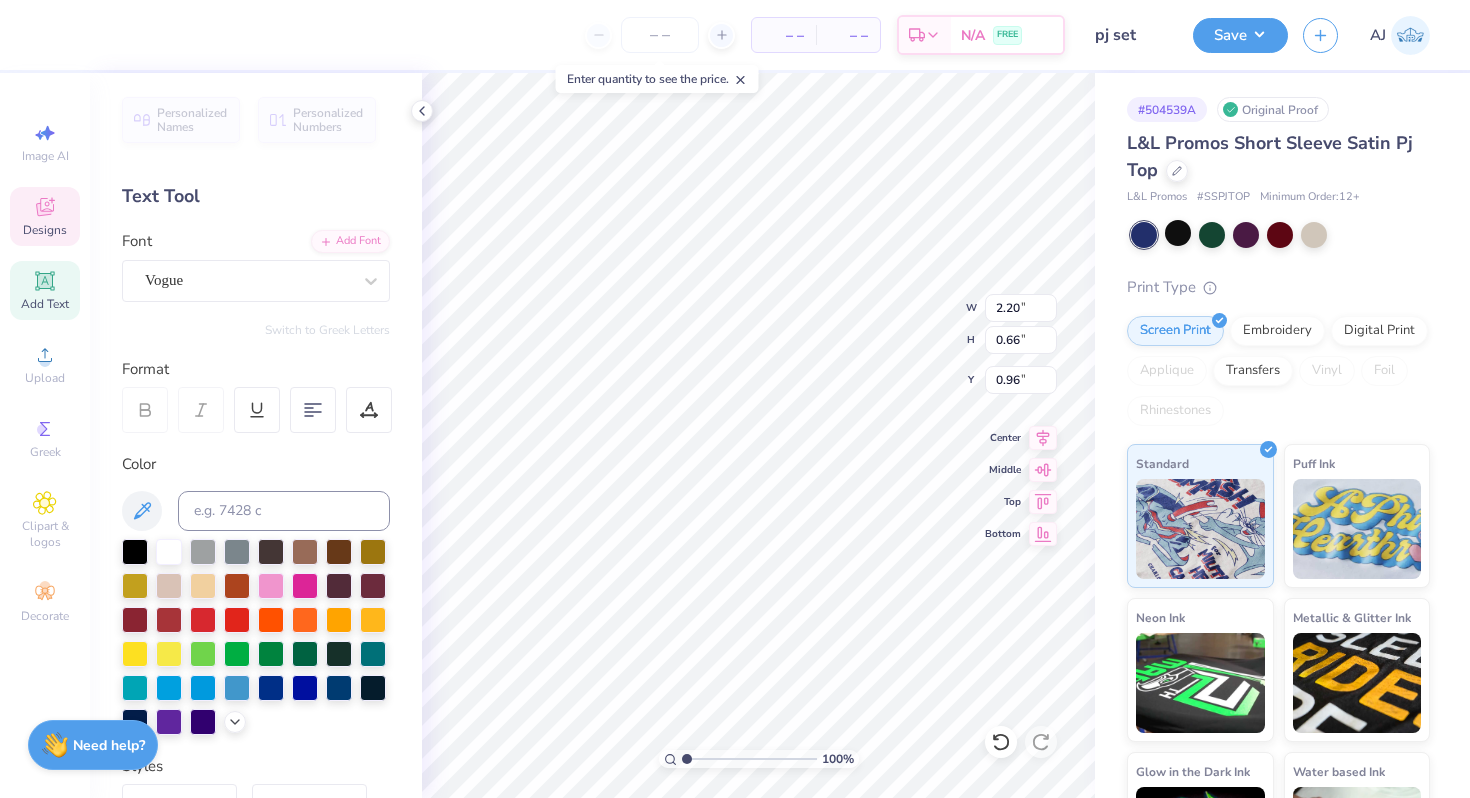 type on "2.22" 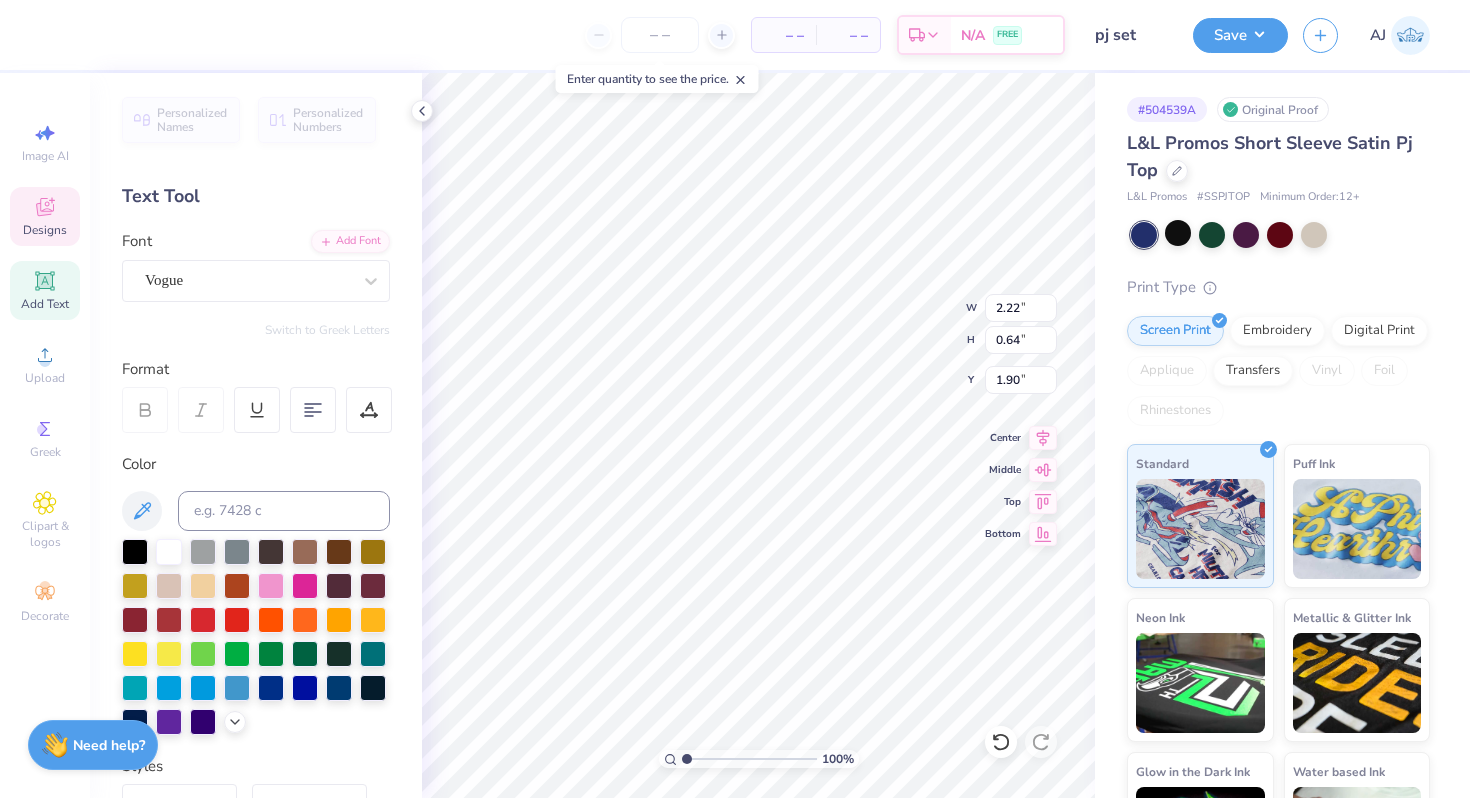 type on "0.00" 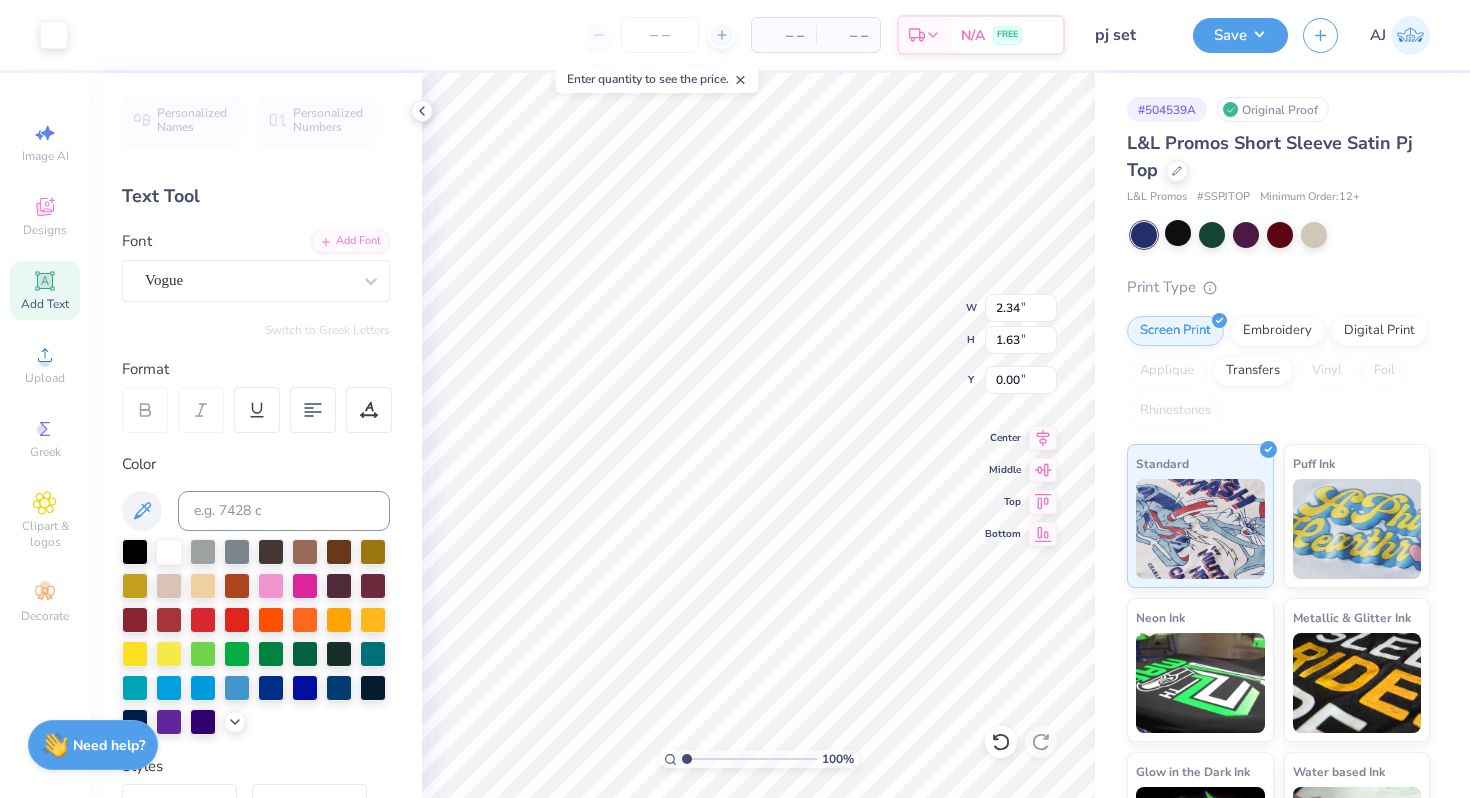 type on "0.94" 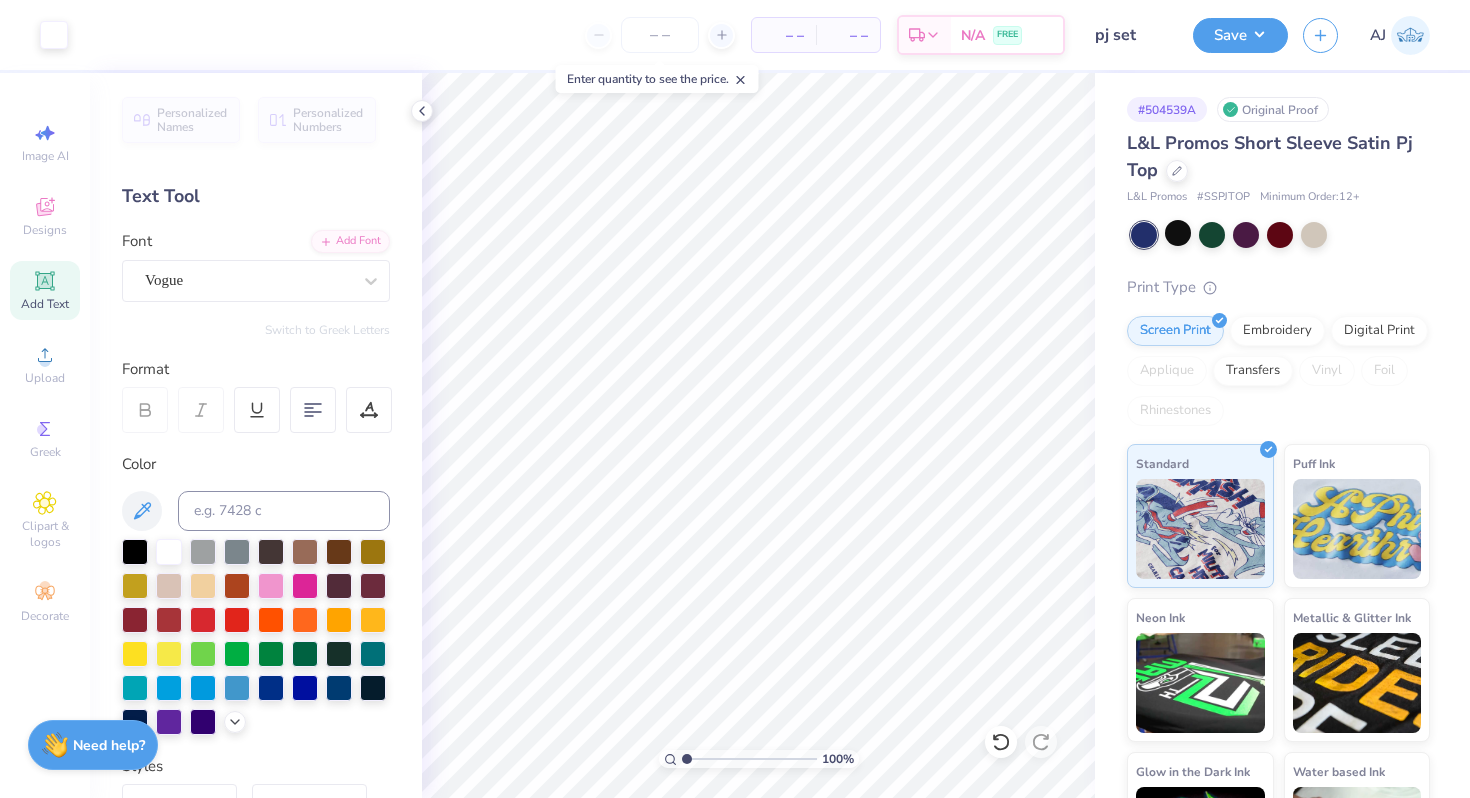 click on "pj set" at bounding box center (1129, 35) 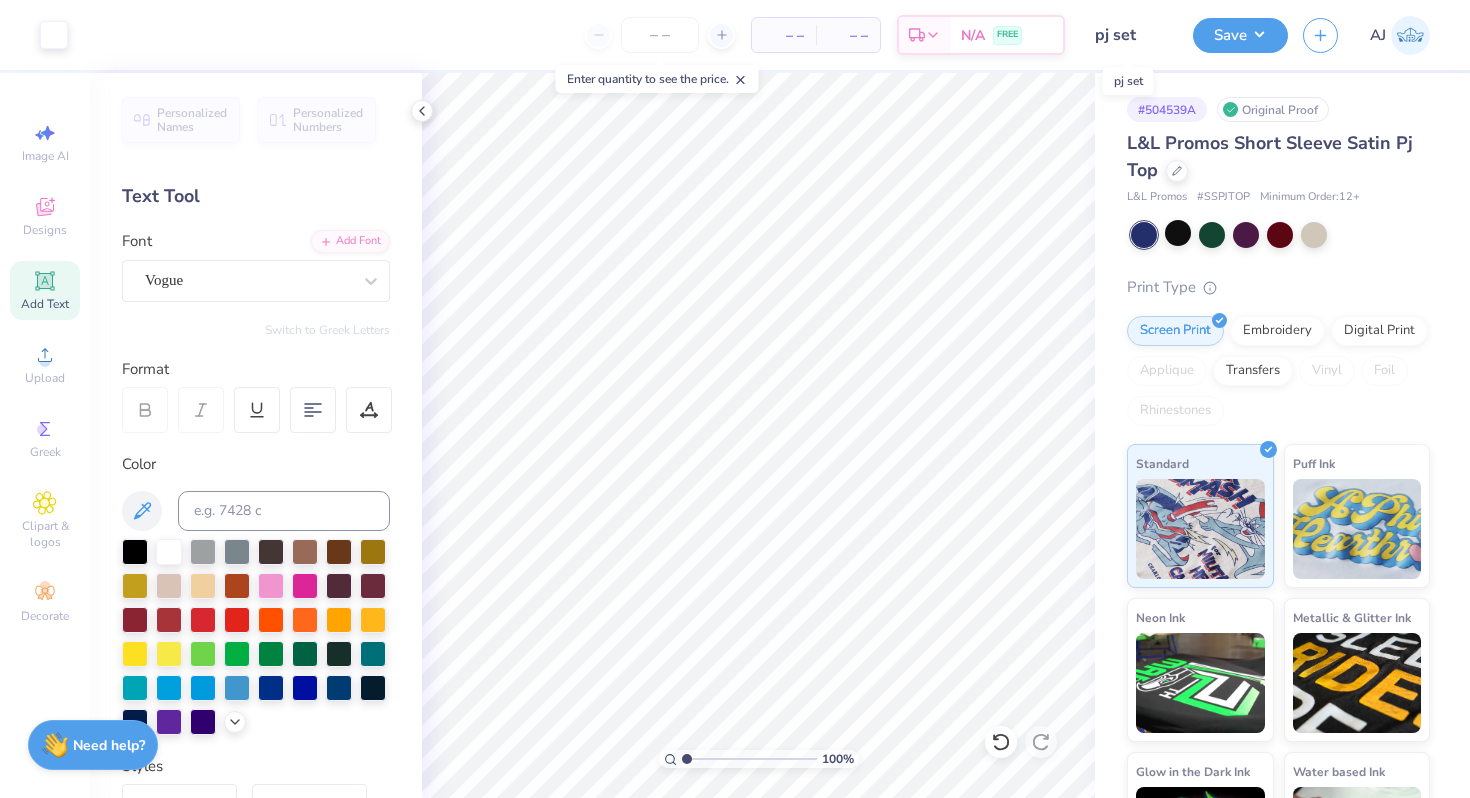 click on "pj set" at bounding box center [1129, 35] 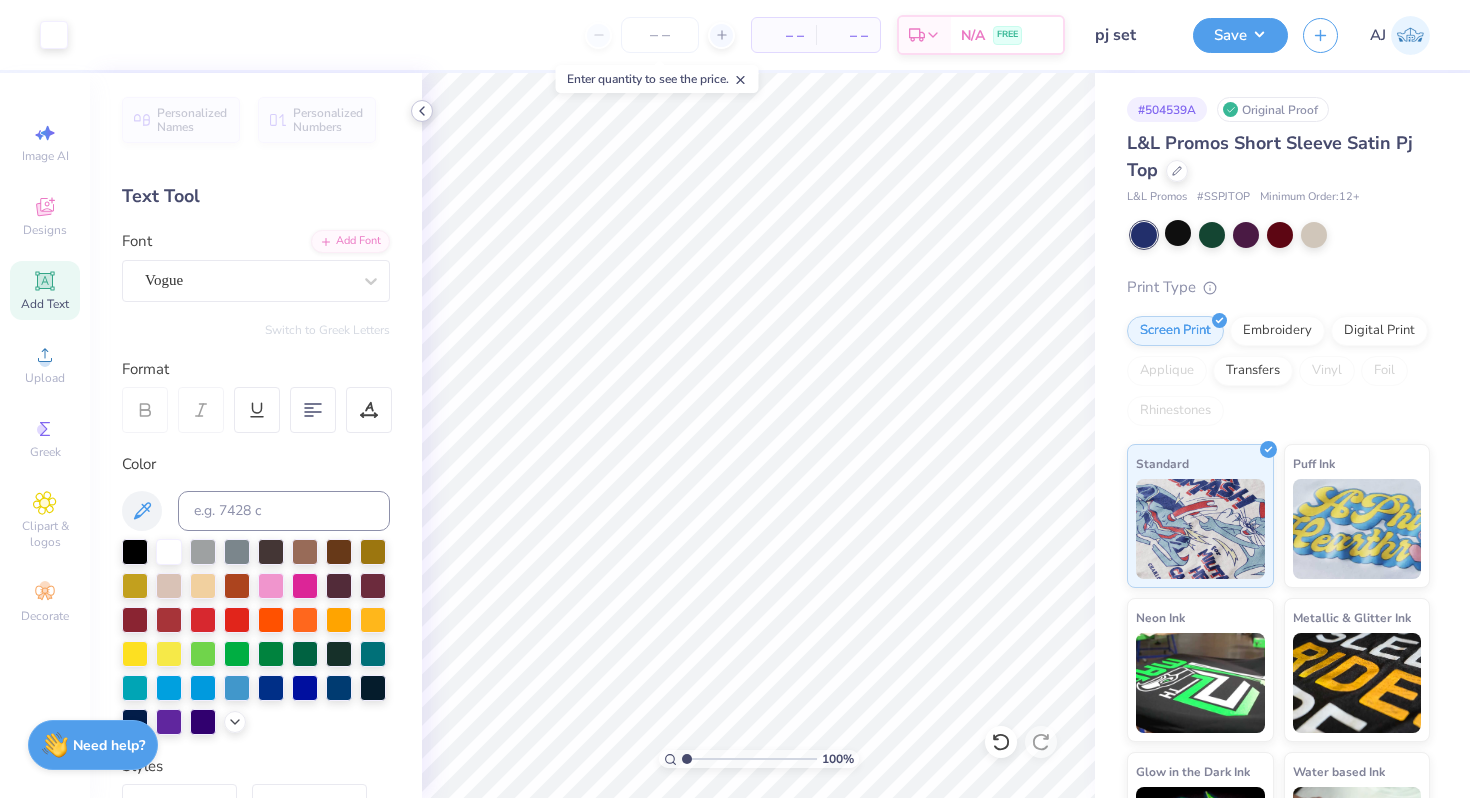 click 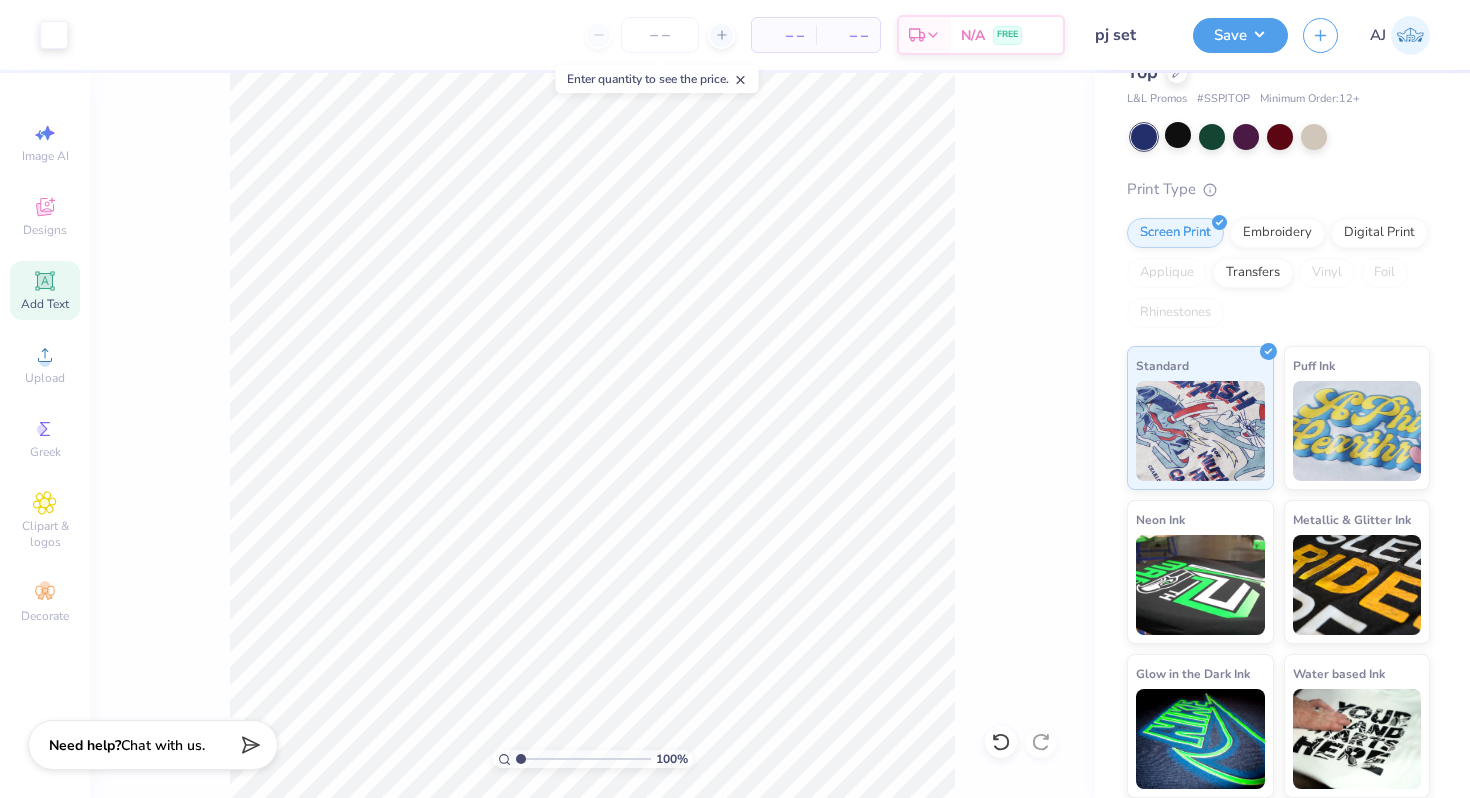 scroll, scrollTop: 0, scrollLeft: 0, axis: both 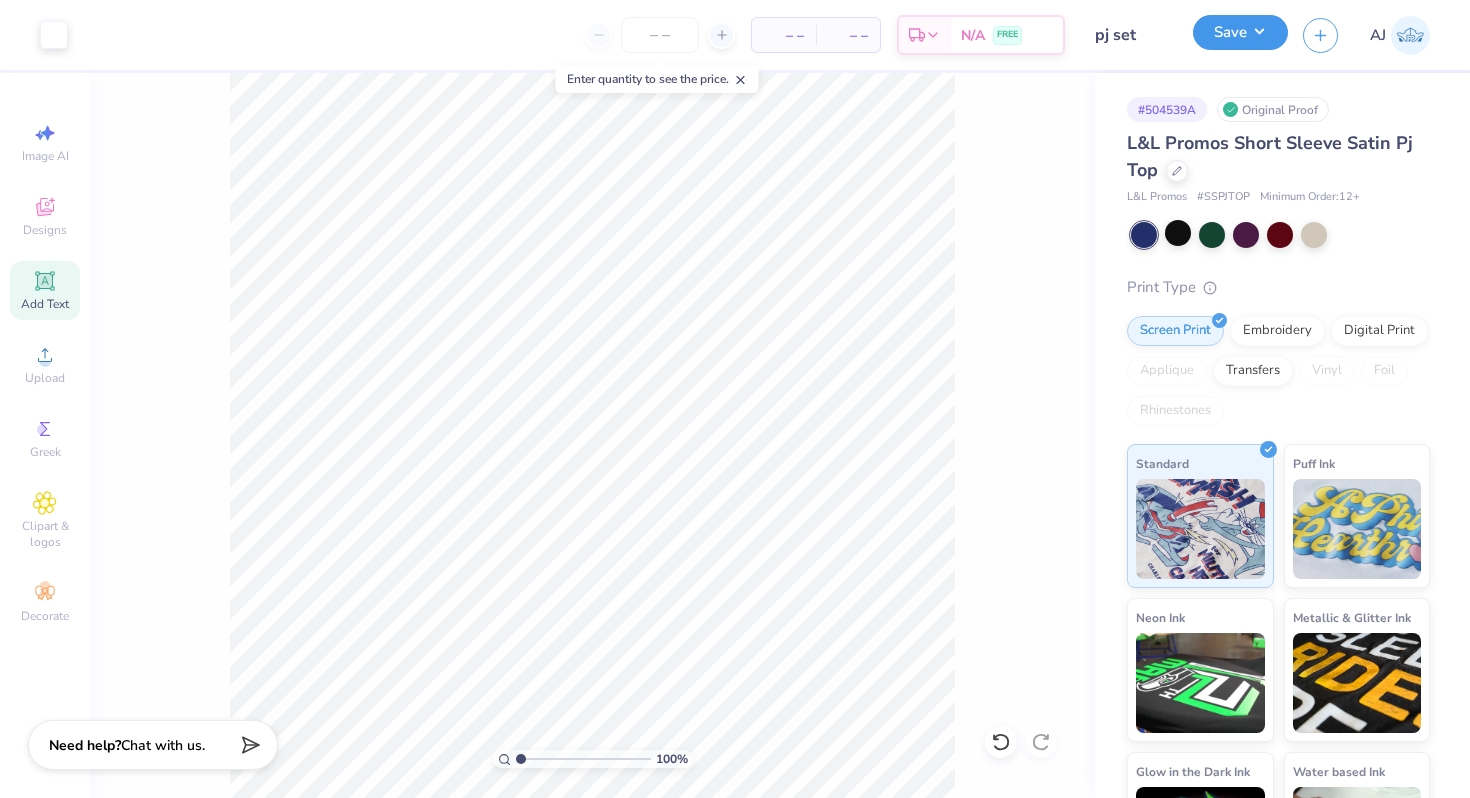 click on "Save" at bounding box center (1240, 32) 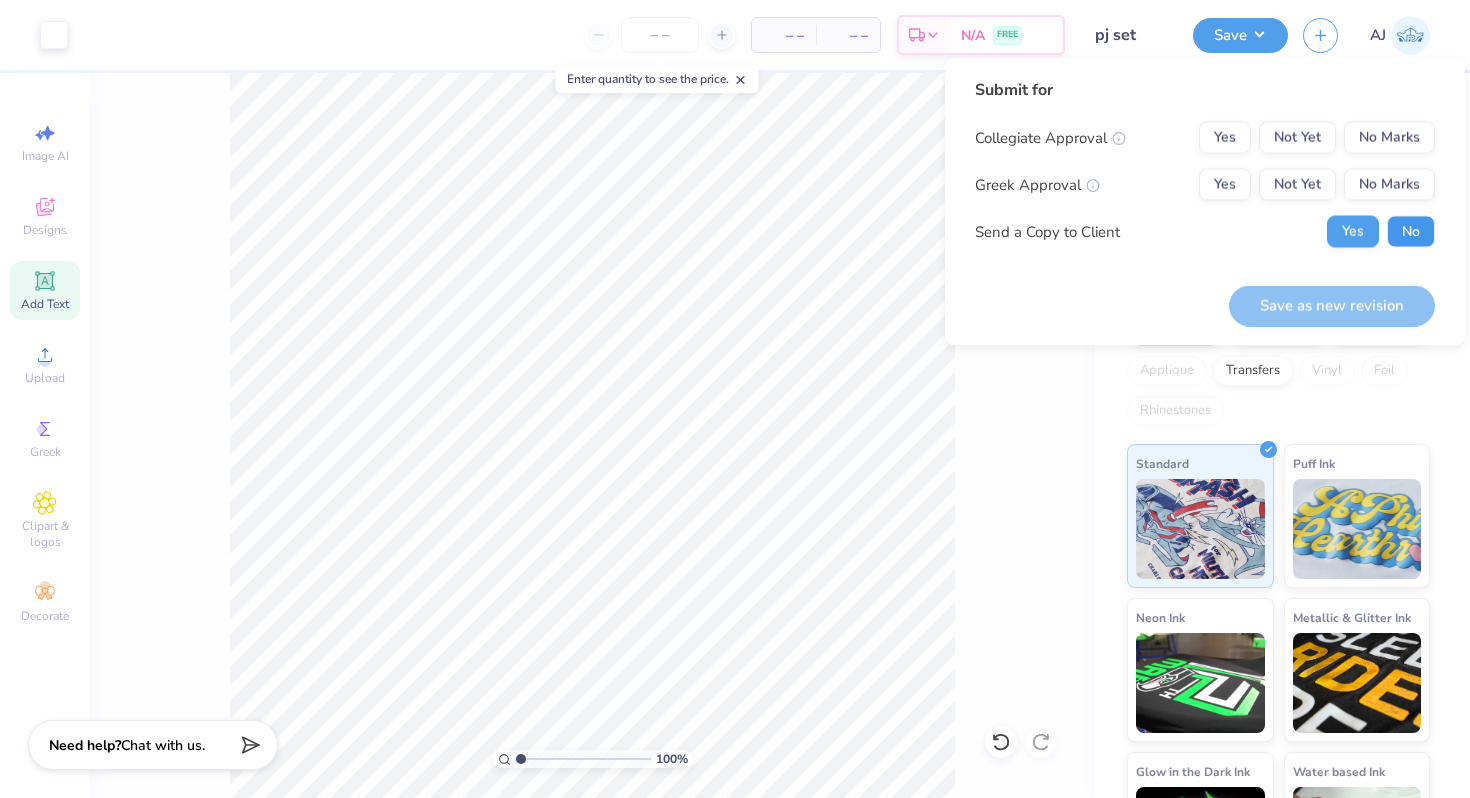 click on "No" at bounding box center [1411, 232] 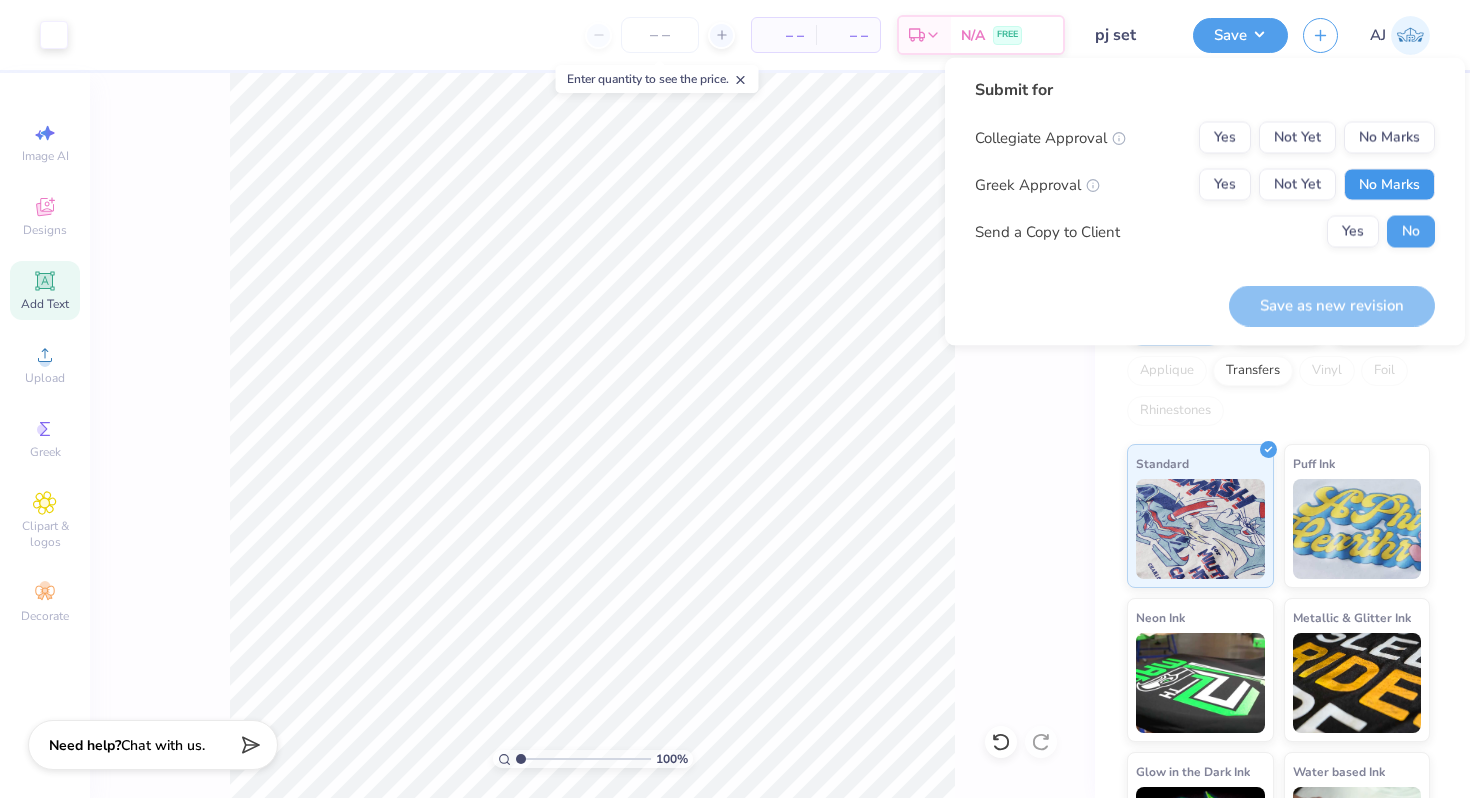 click on "No Marks" at bounding box center (1389, 185) 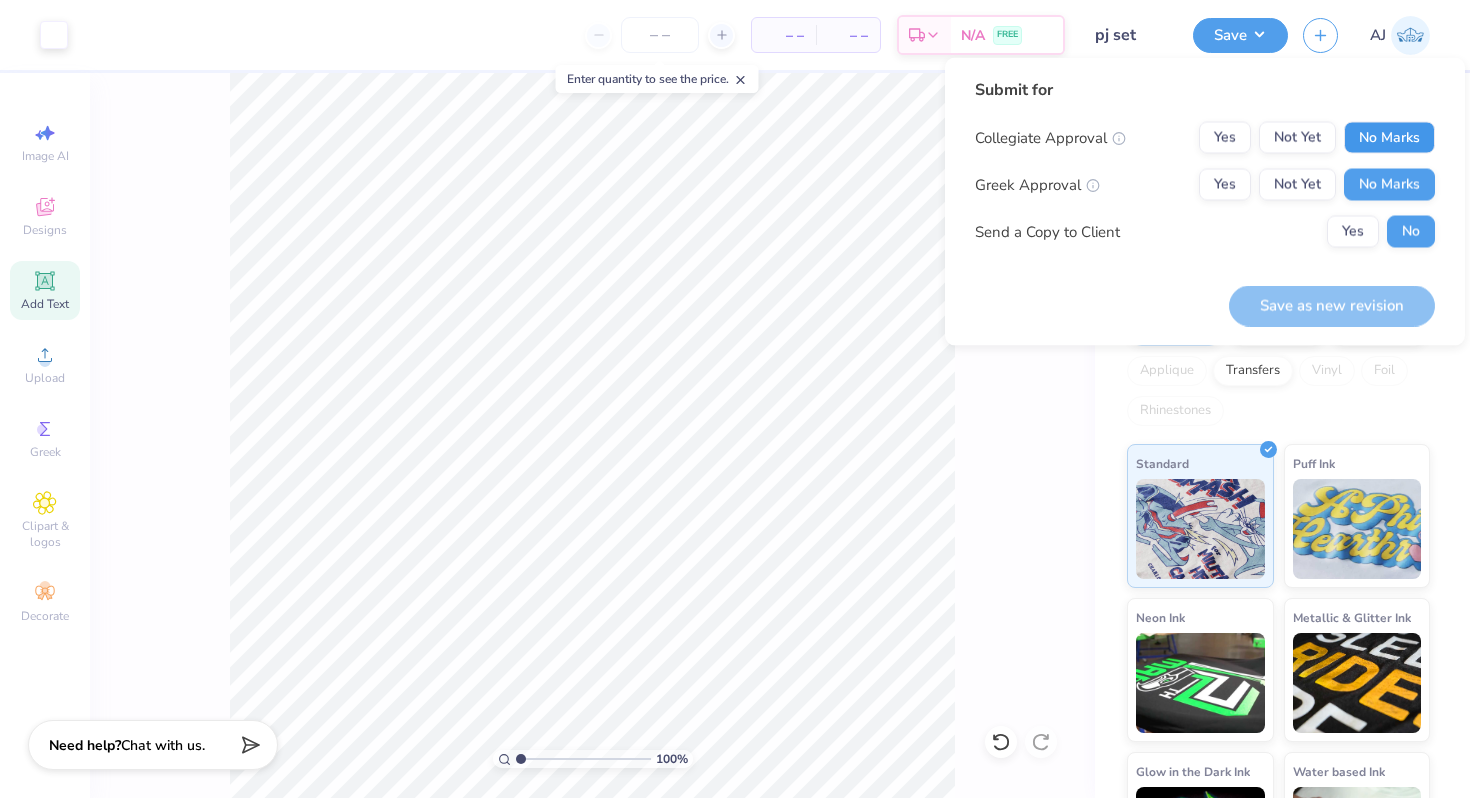 click on "No Marks" at bounding box center [1389, 138] 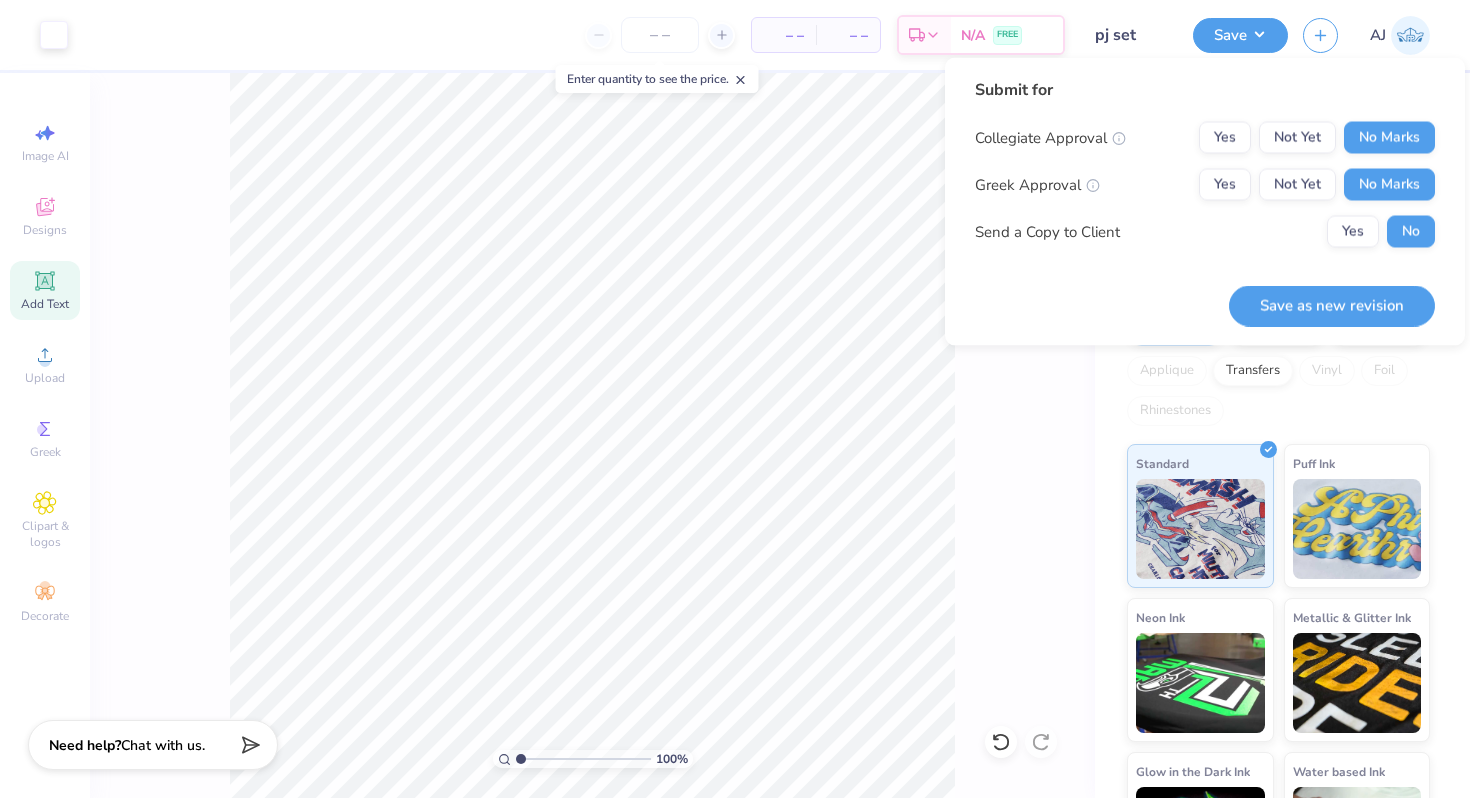 click on "pj set" at bounding box center [1129, 35] 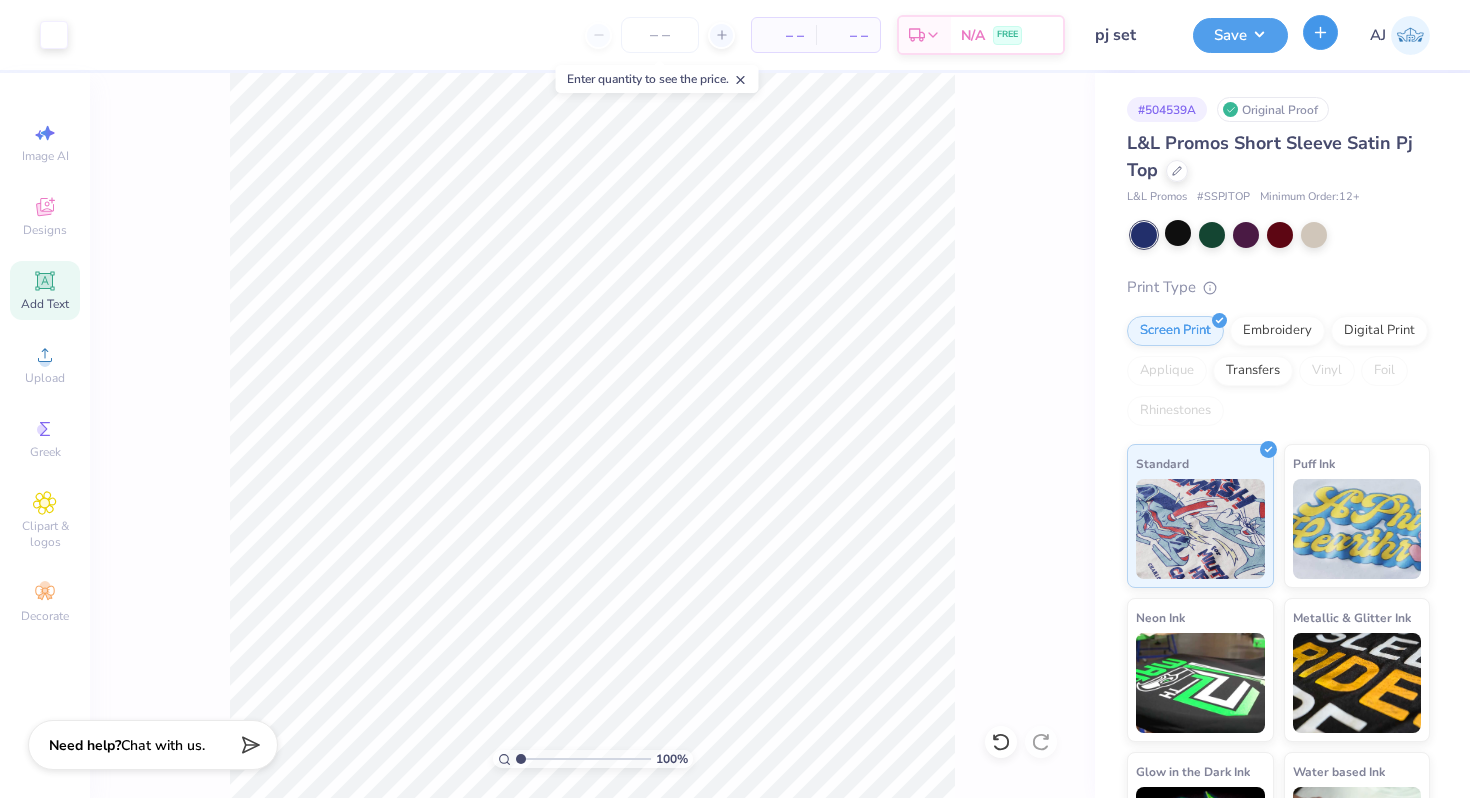 click 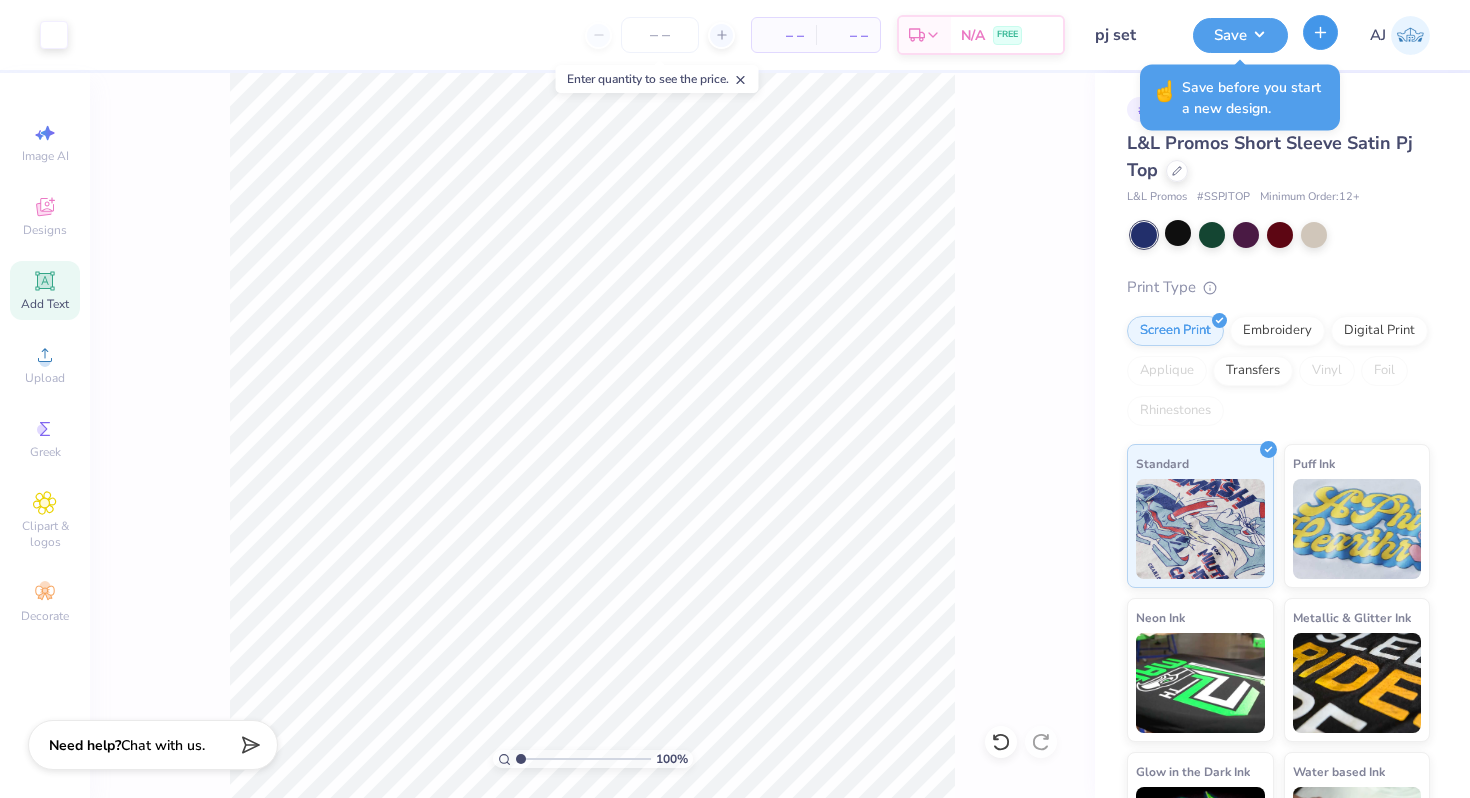 click 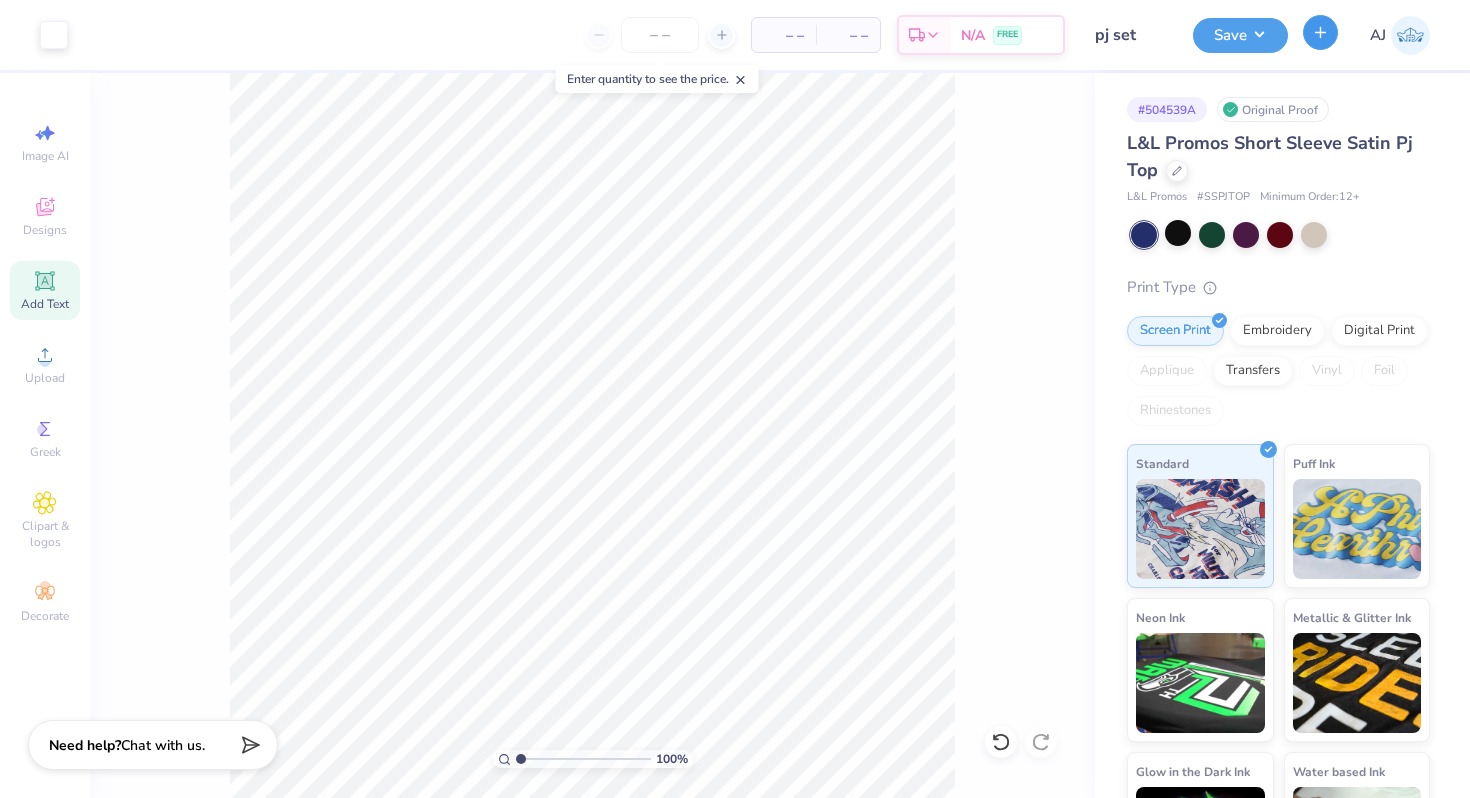 click 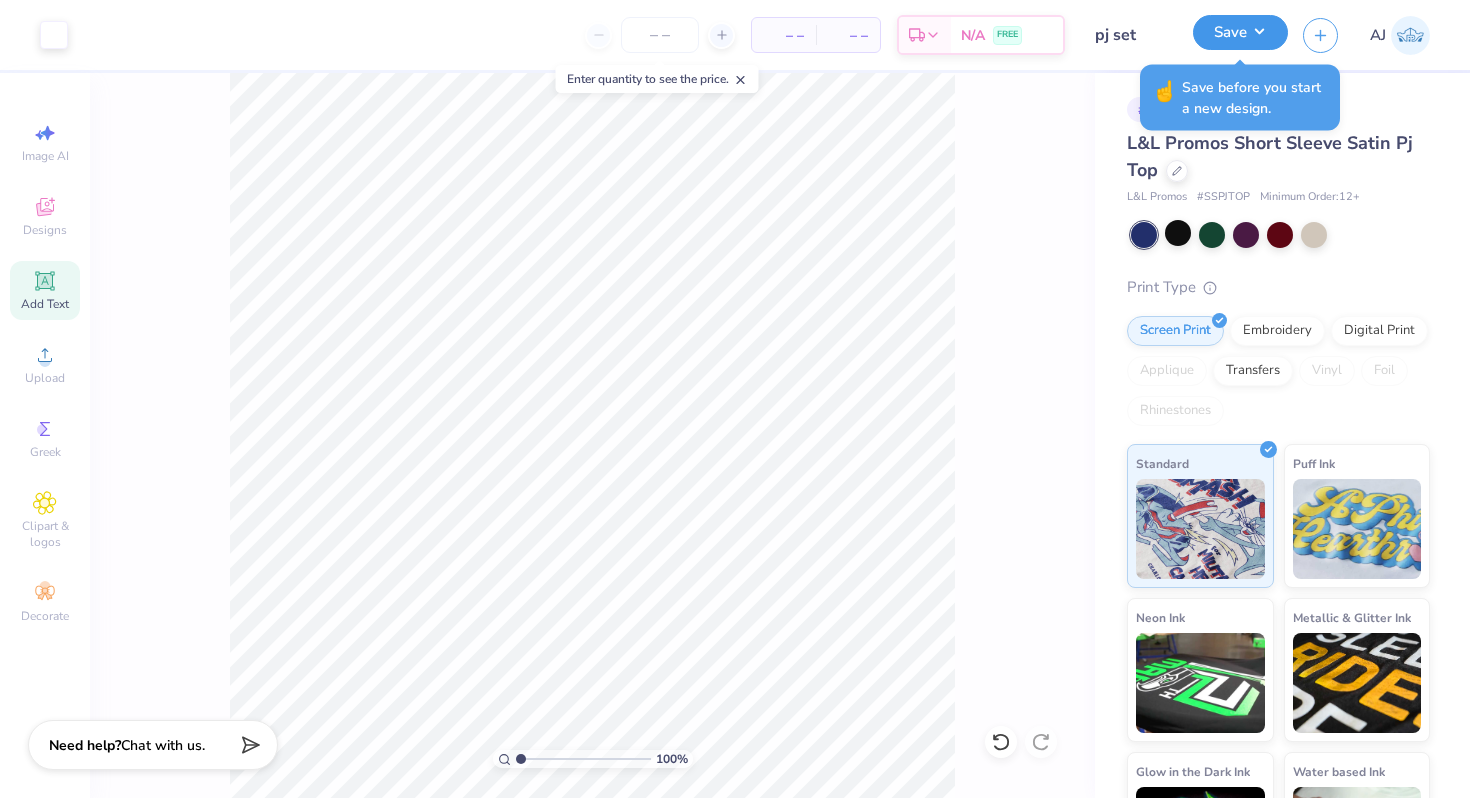 click on "Save" at bounding box center [1240, 32] 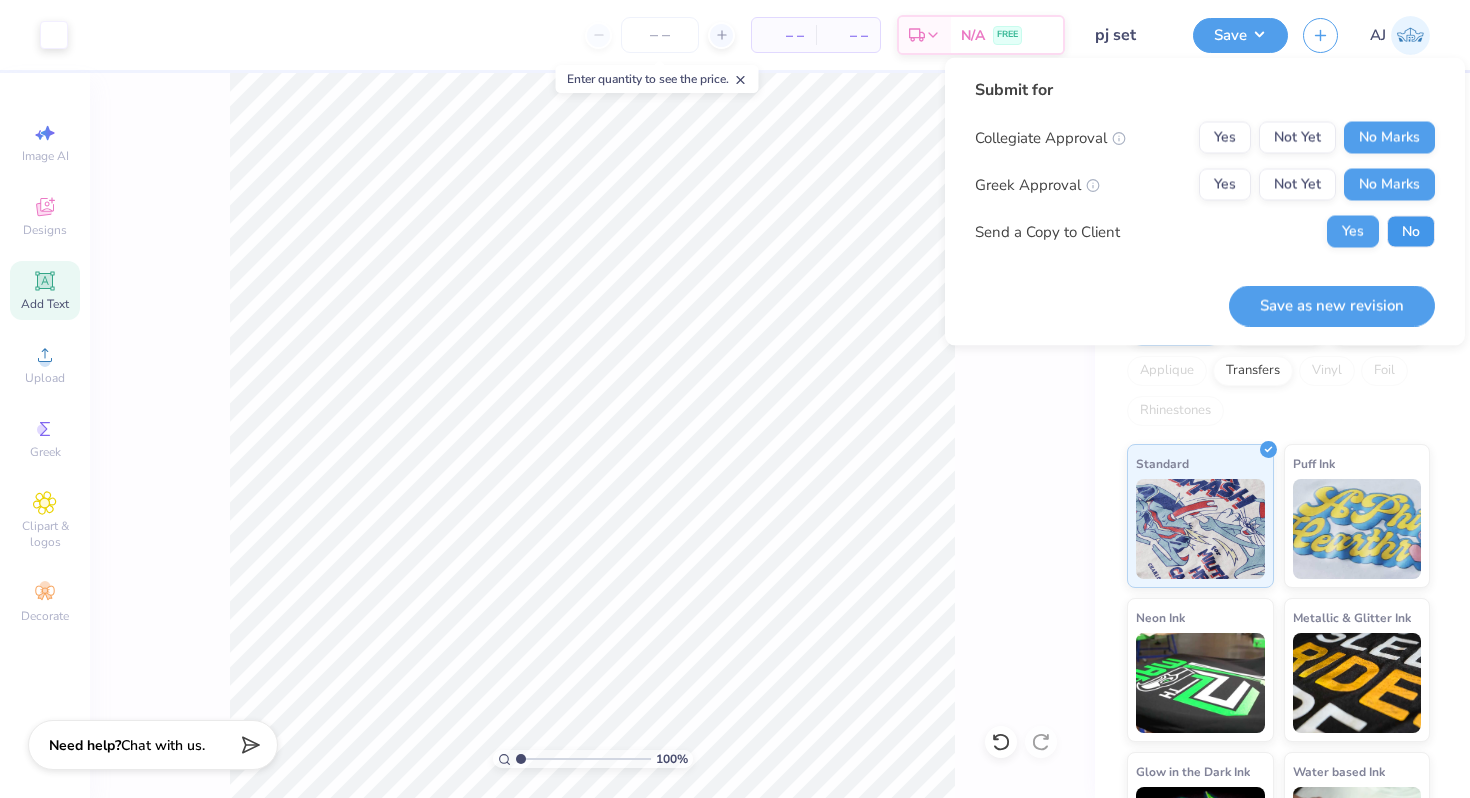 click on "No" at bounding box center [1411, 232] 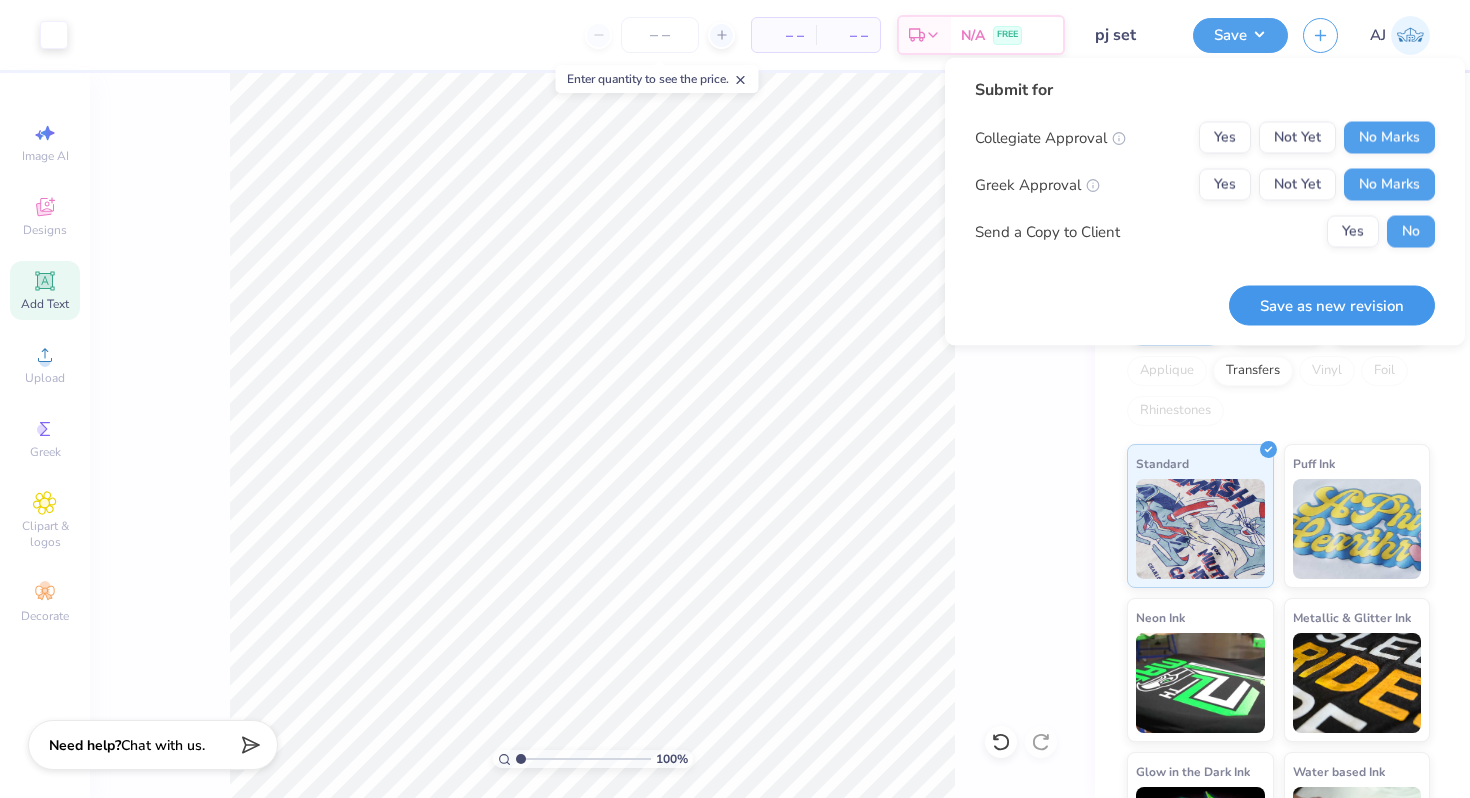 click on "Save as new revision" at bounding box center [1332, 305] 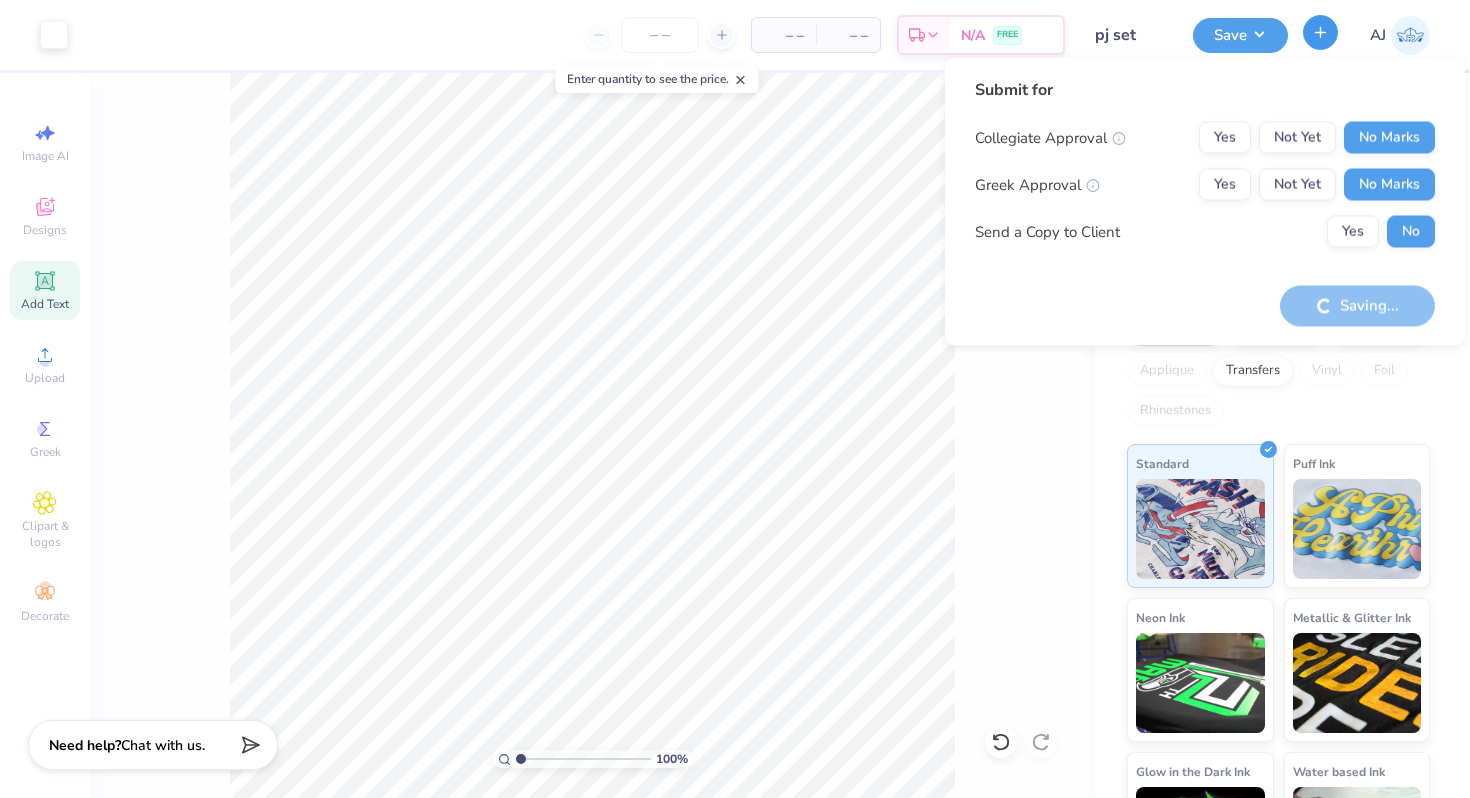 click 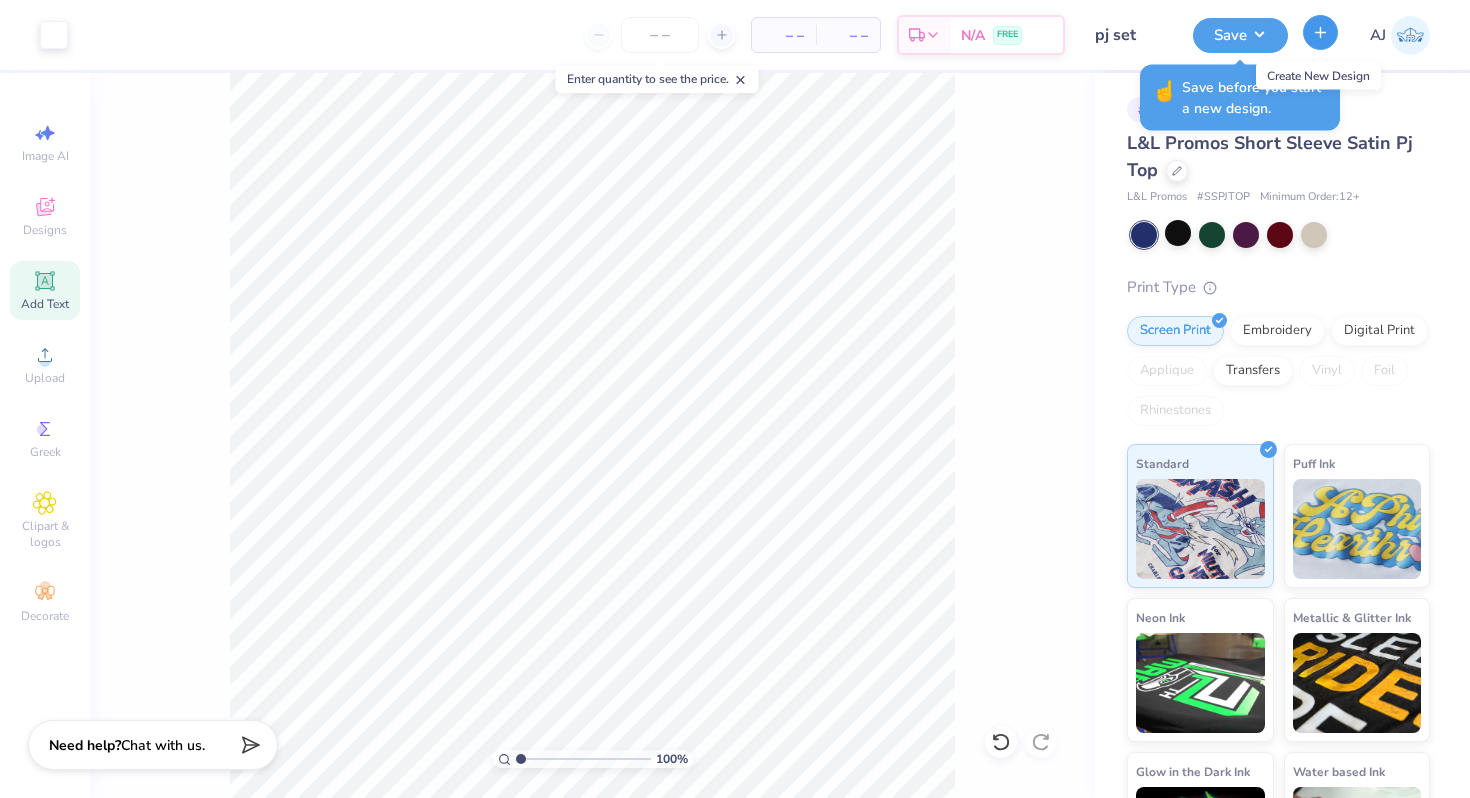 click 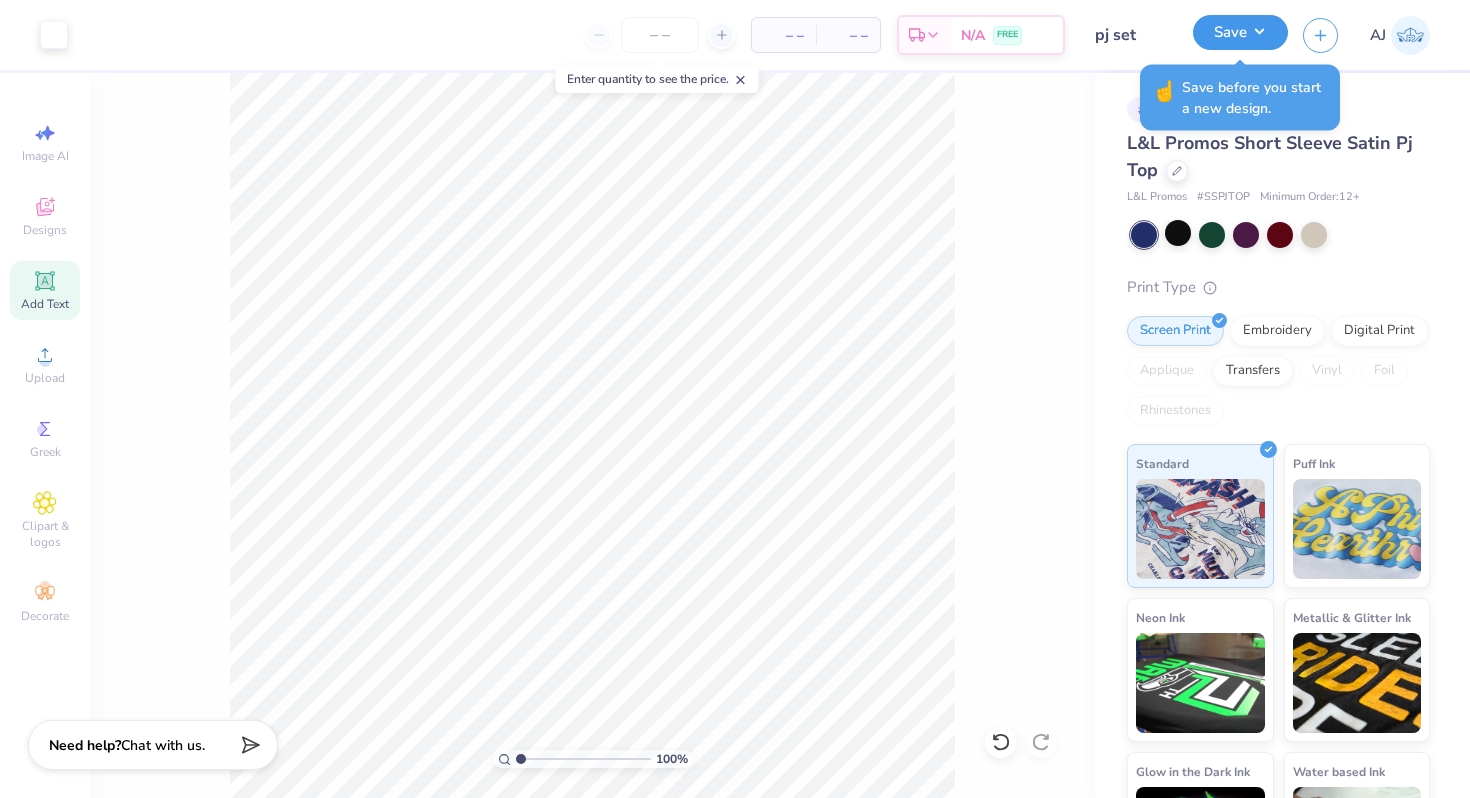click on "Save" at bounding box center (1240, 32) 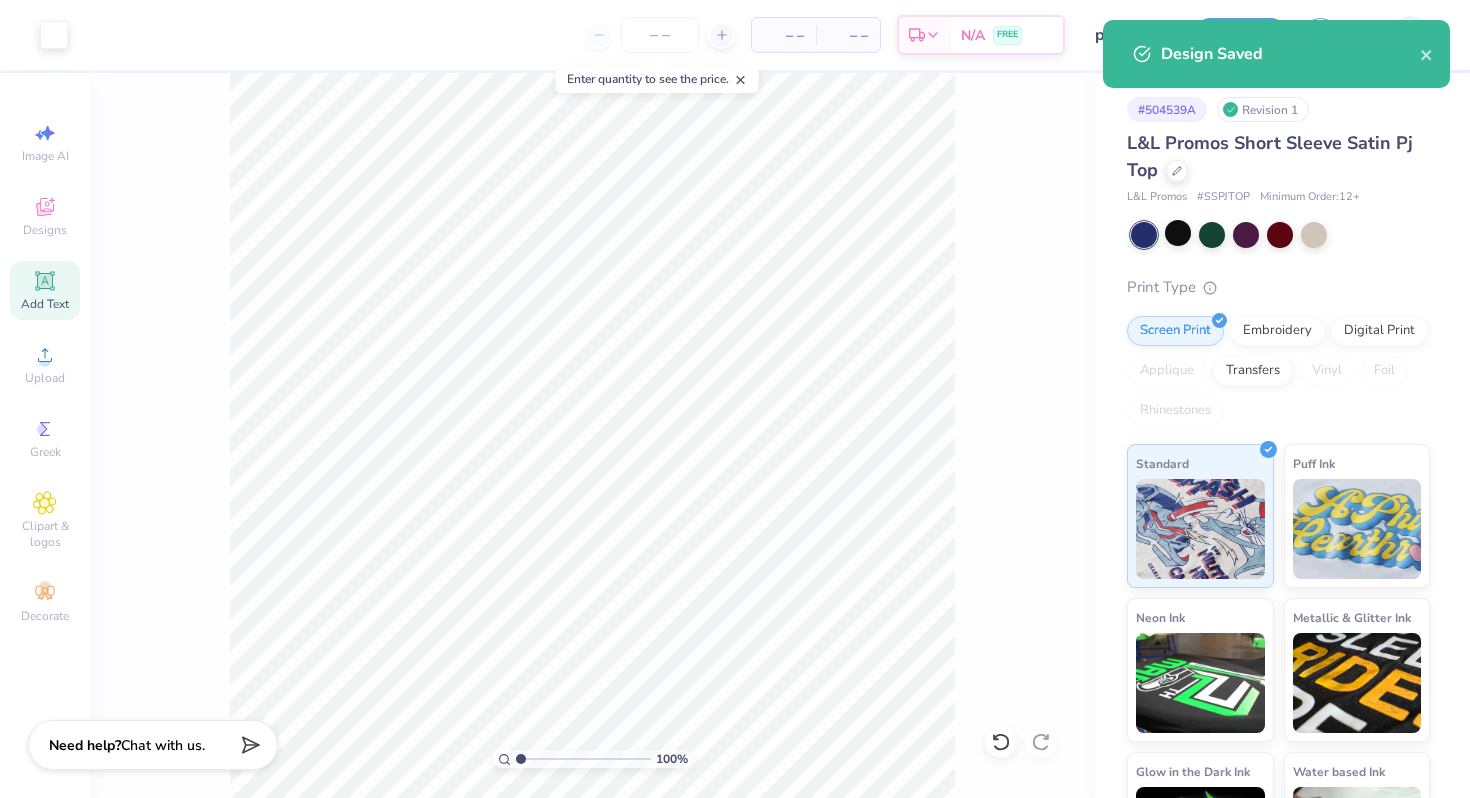 click on "100  %" at bounding box center (592, 435) 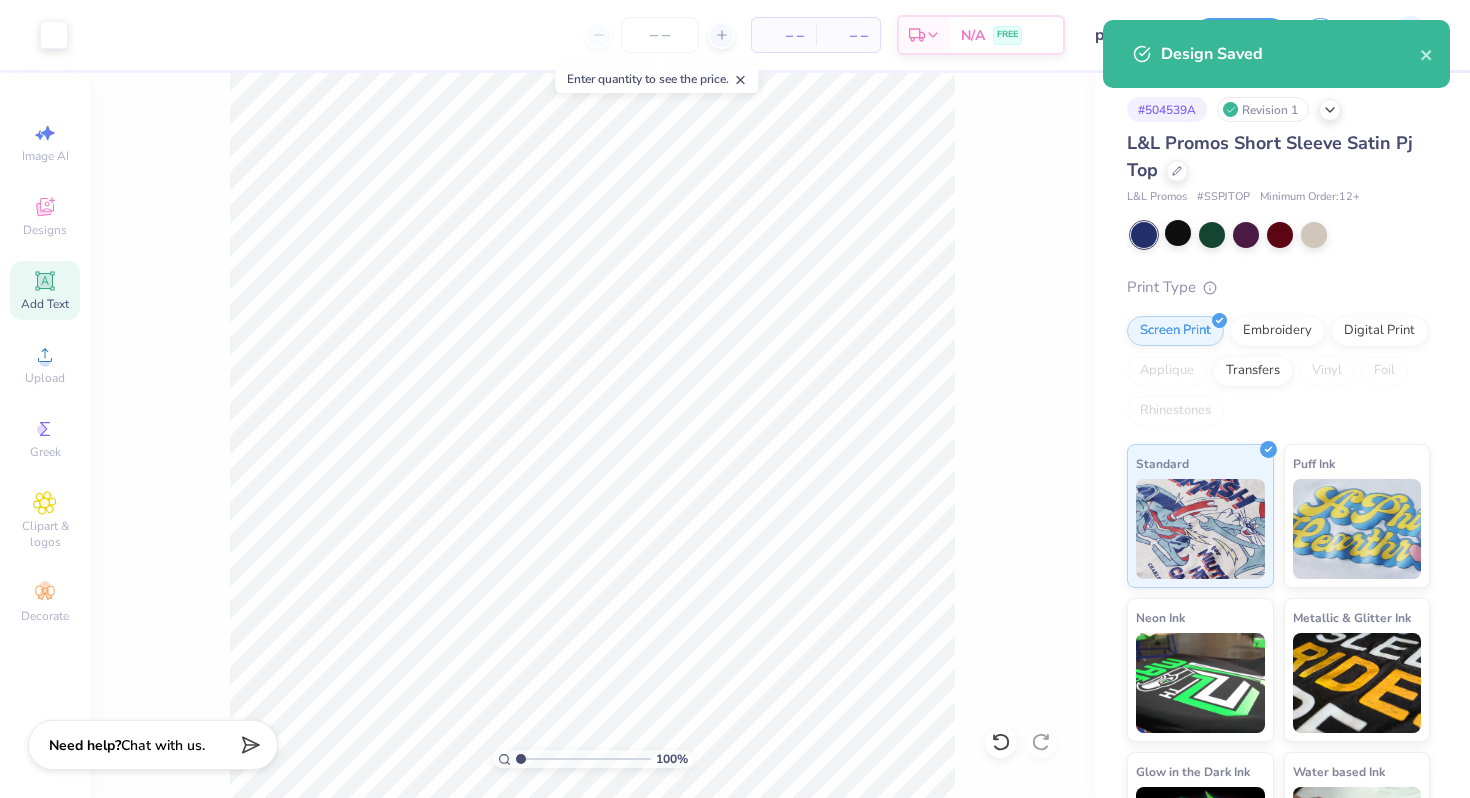 click on "Design Saved" at bounding box center (1290, 54) 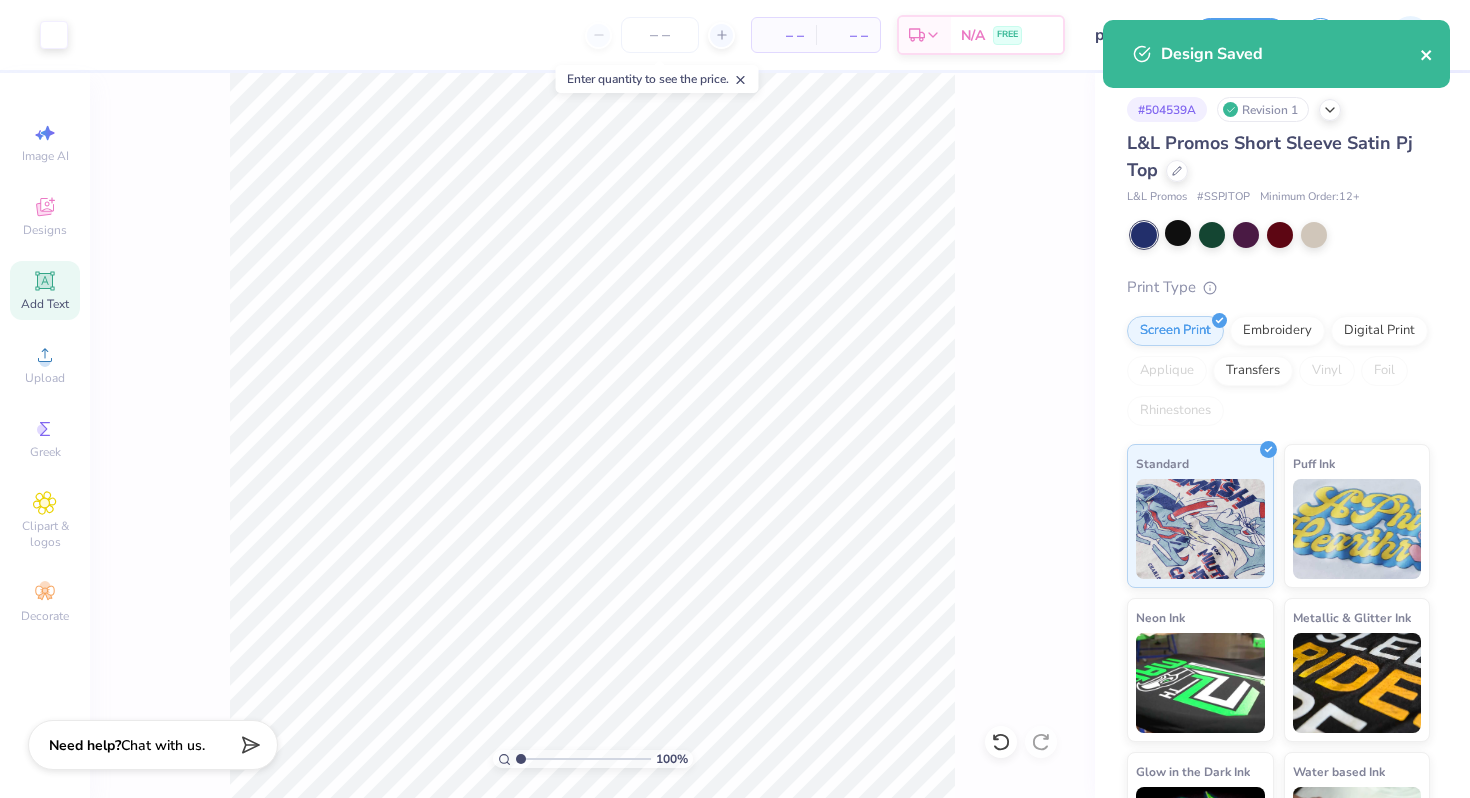click 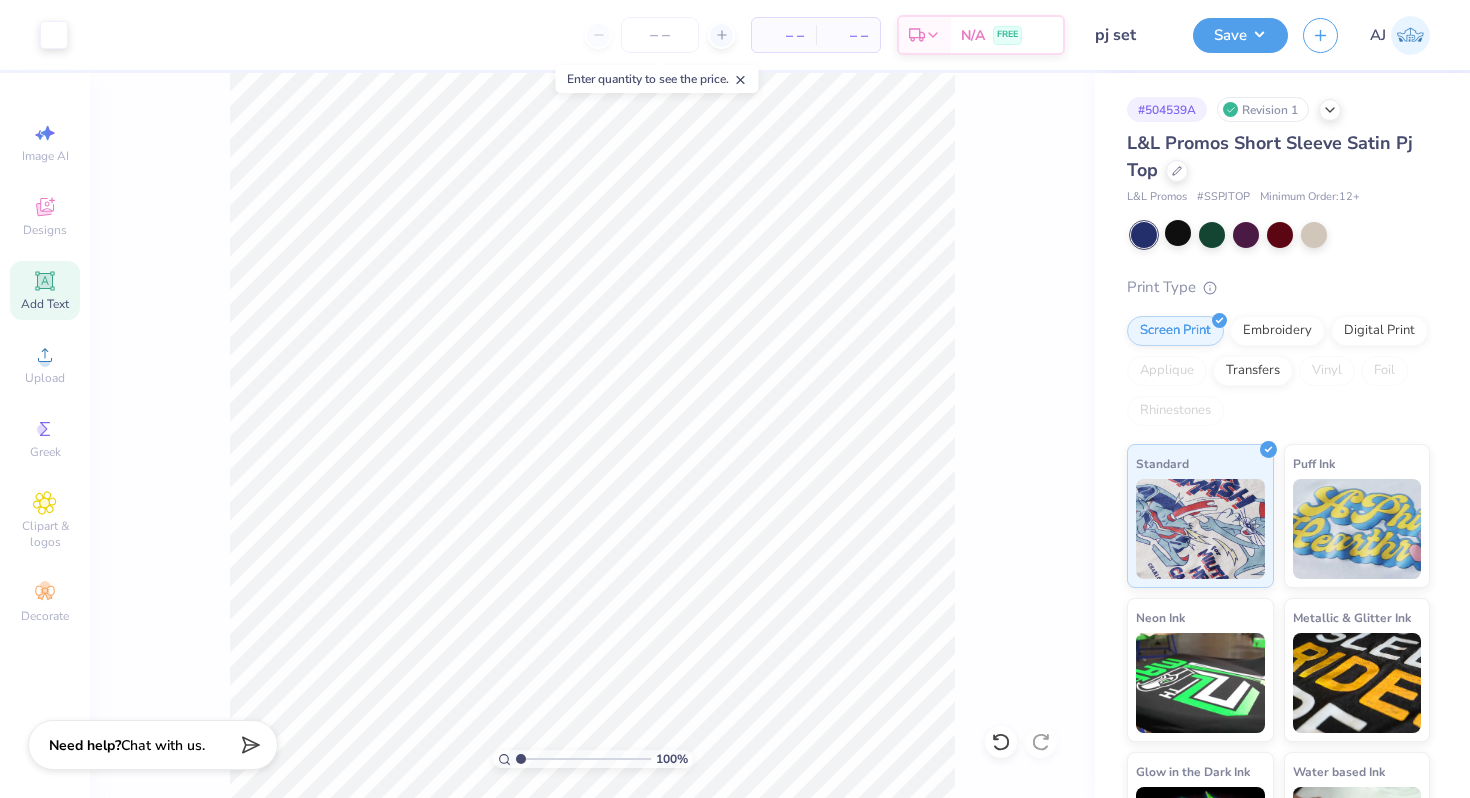click on "Design Saved" at bounding box center (1276, 20) 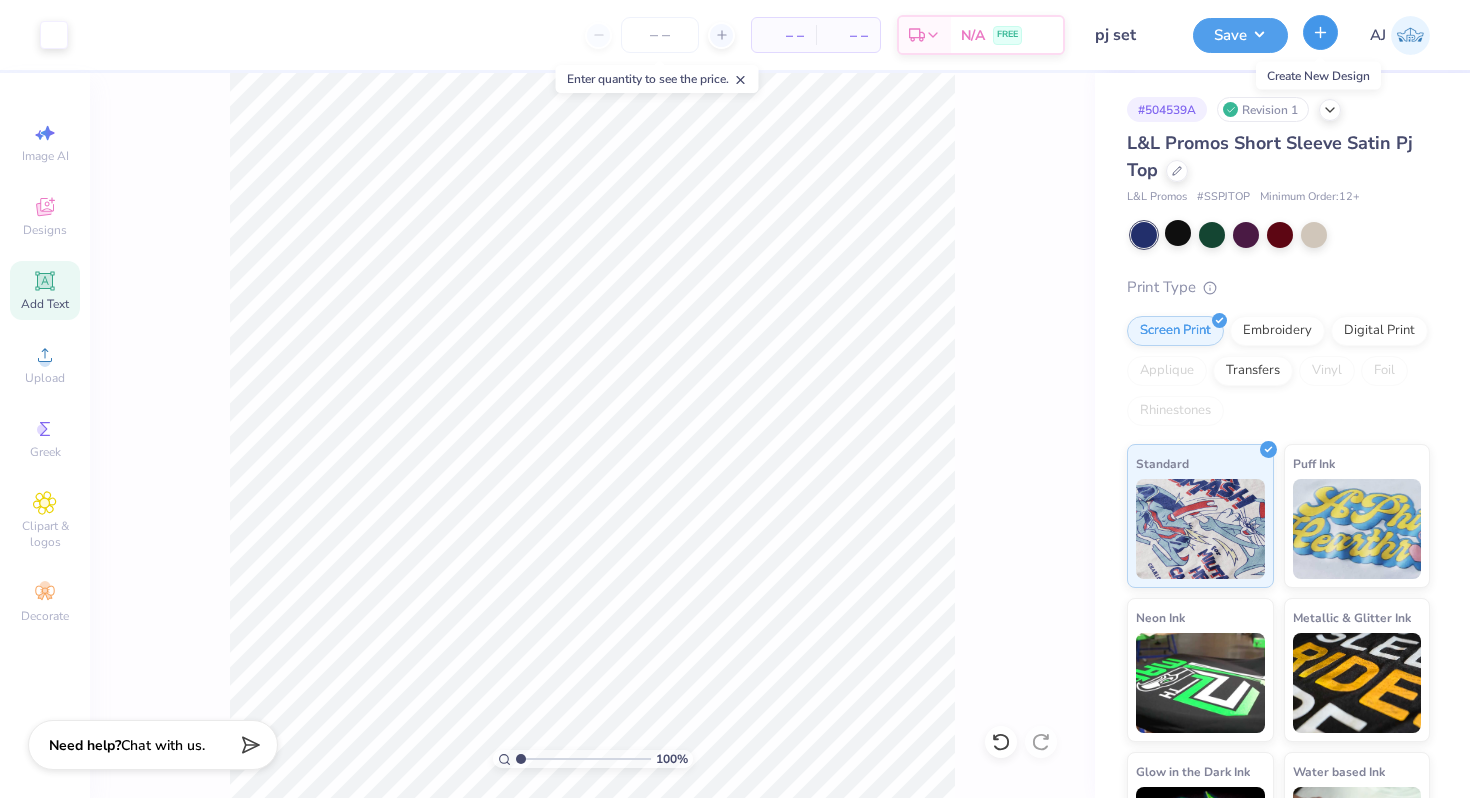 click at bounding box center (1320, 32) 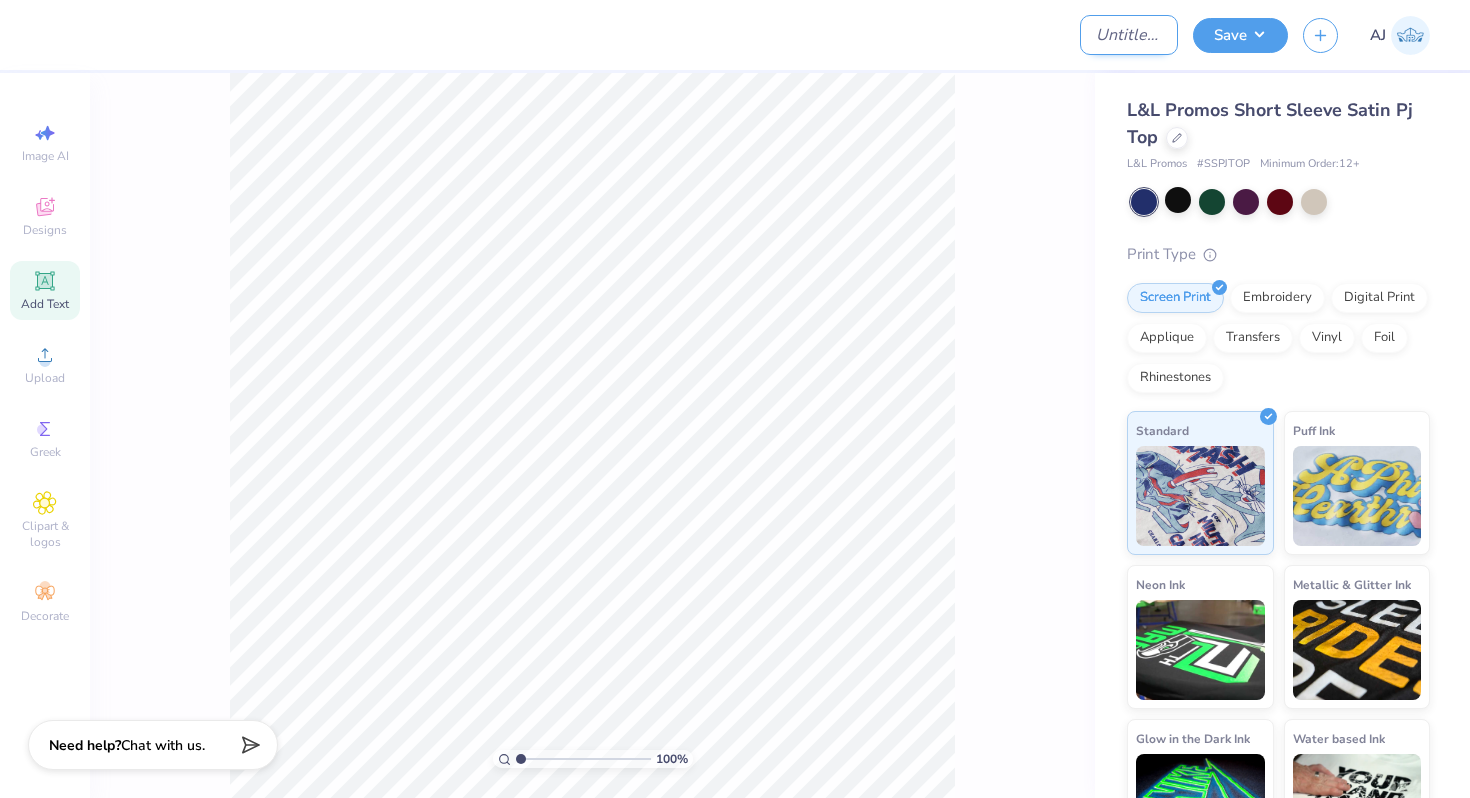 click on "Design Title" at bounding box center [1129, 35] 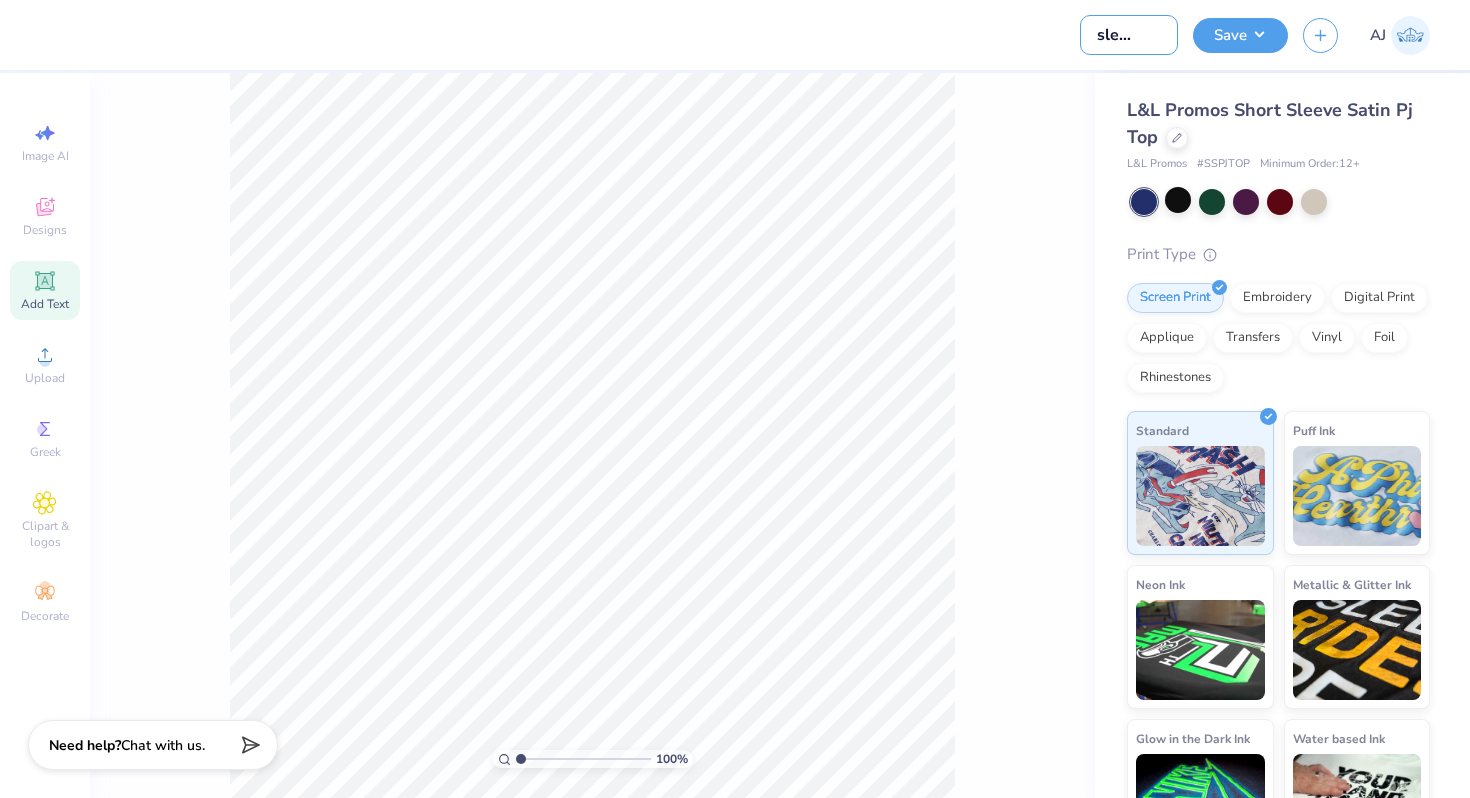 scroll, scrollTop: 0, scrollLeft: 37, axis: horizontal 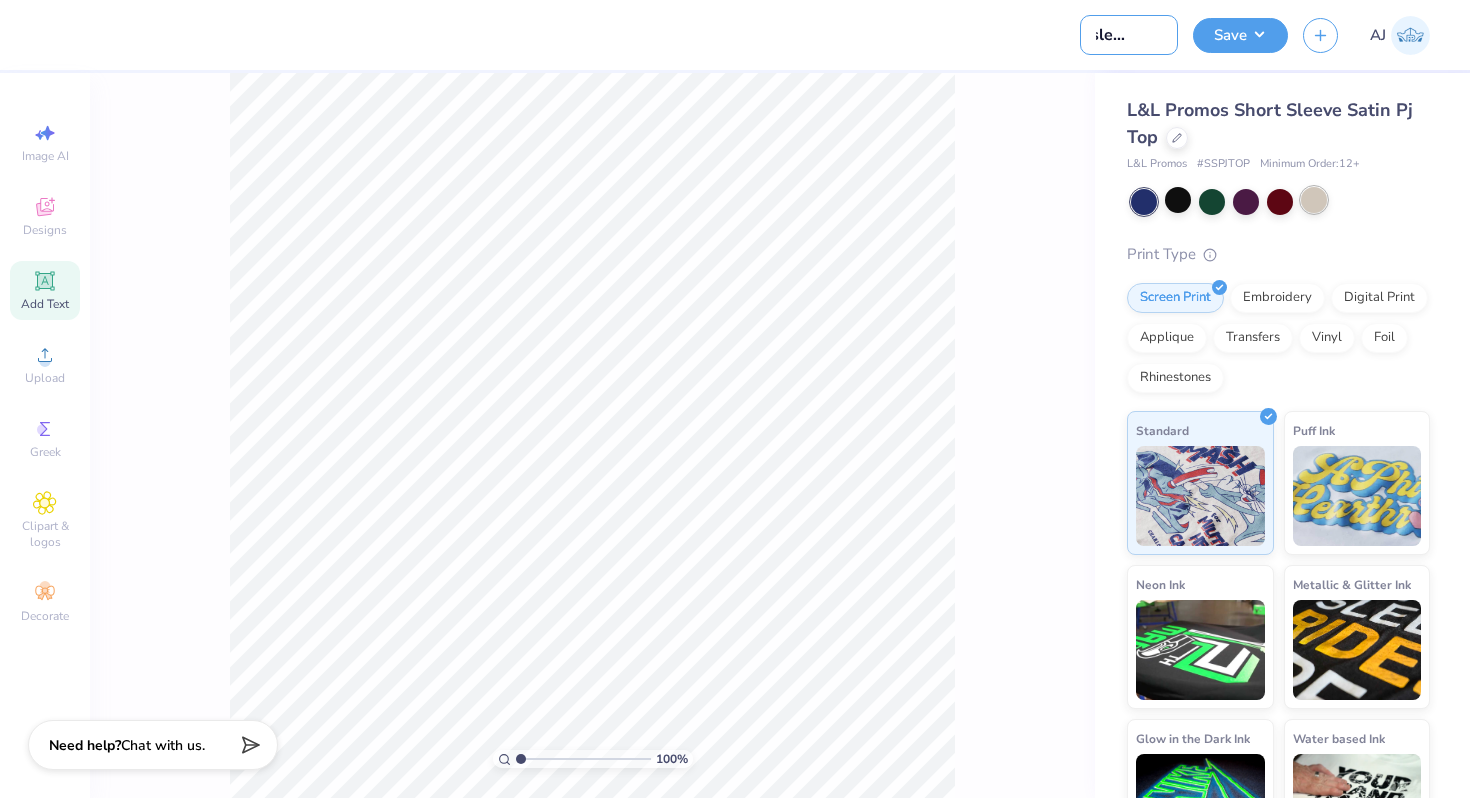 type on "kkg sleepover" 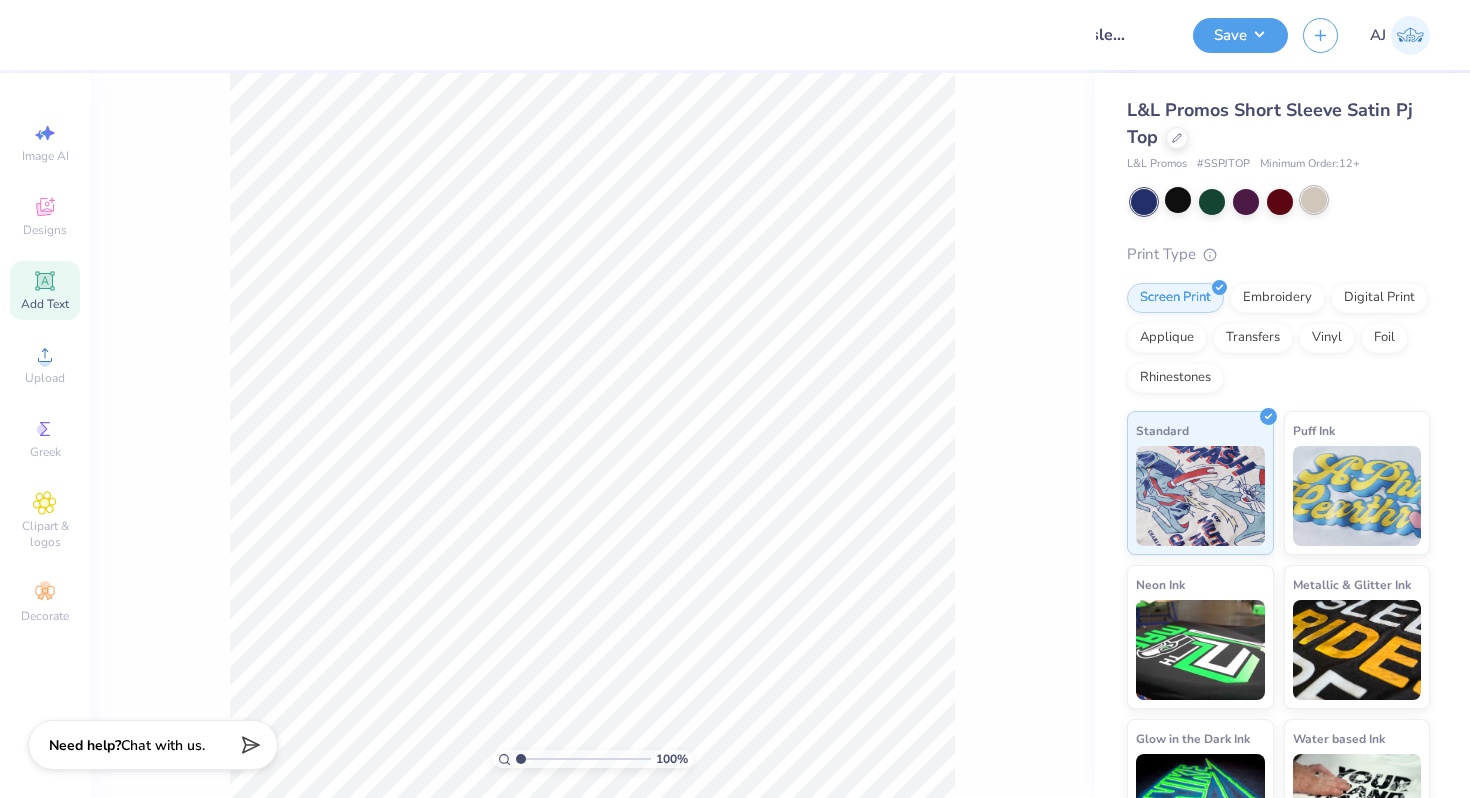 scroll, scrollTop: 0, scrollLeft: 0, axis: both 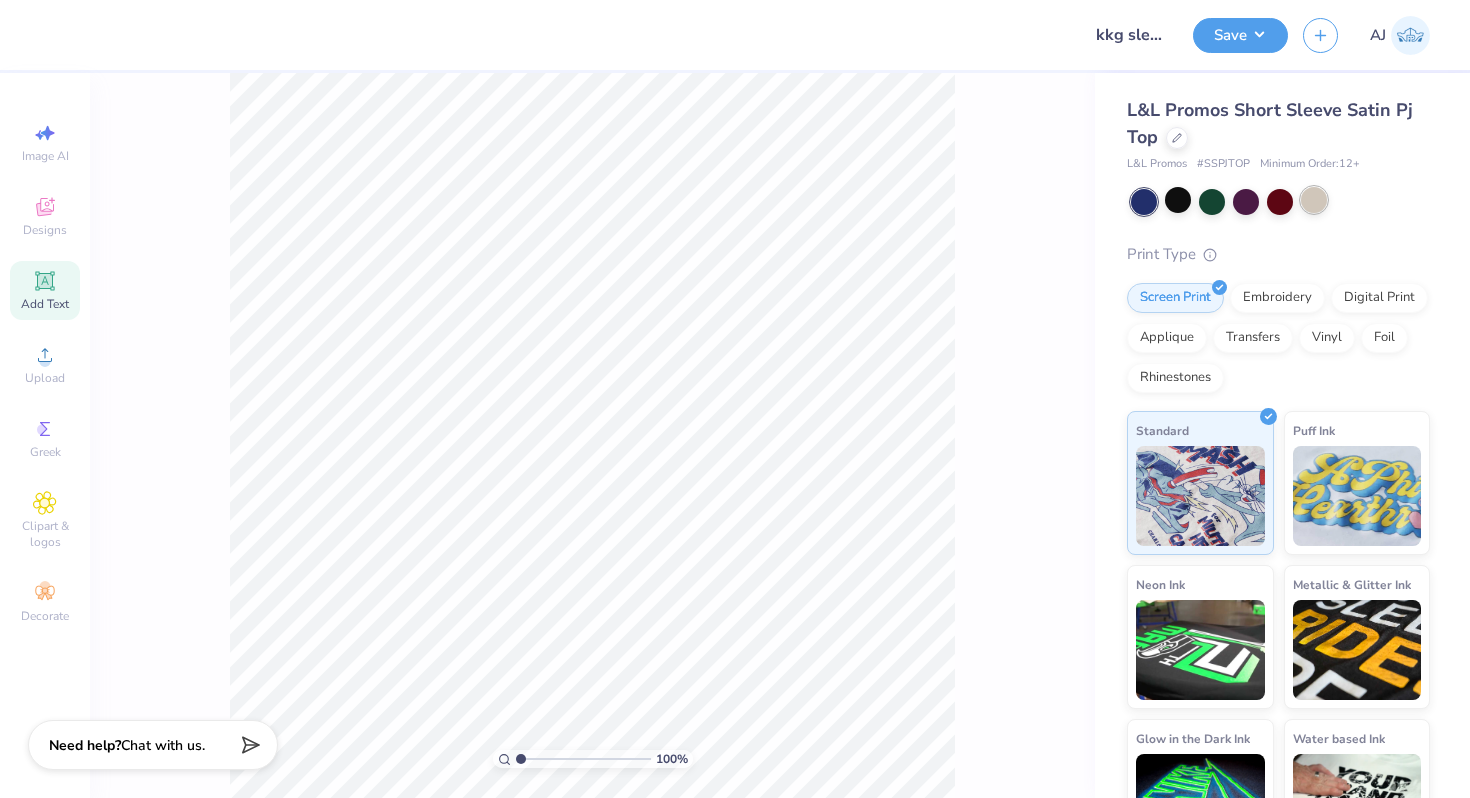 click at bounding box center (1314, 200) 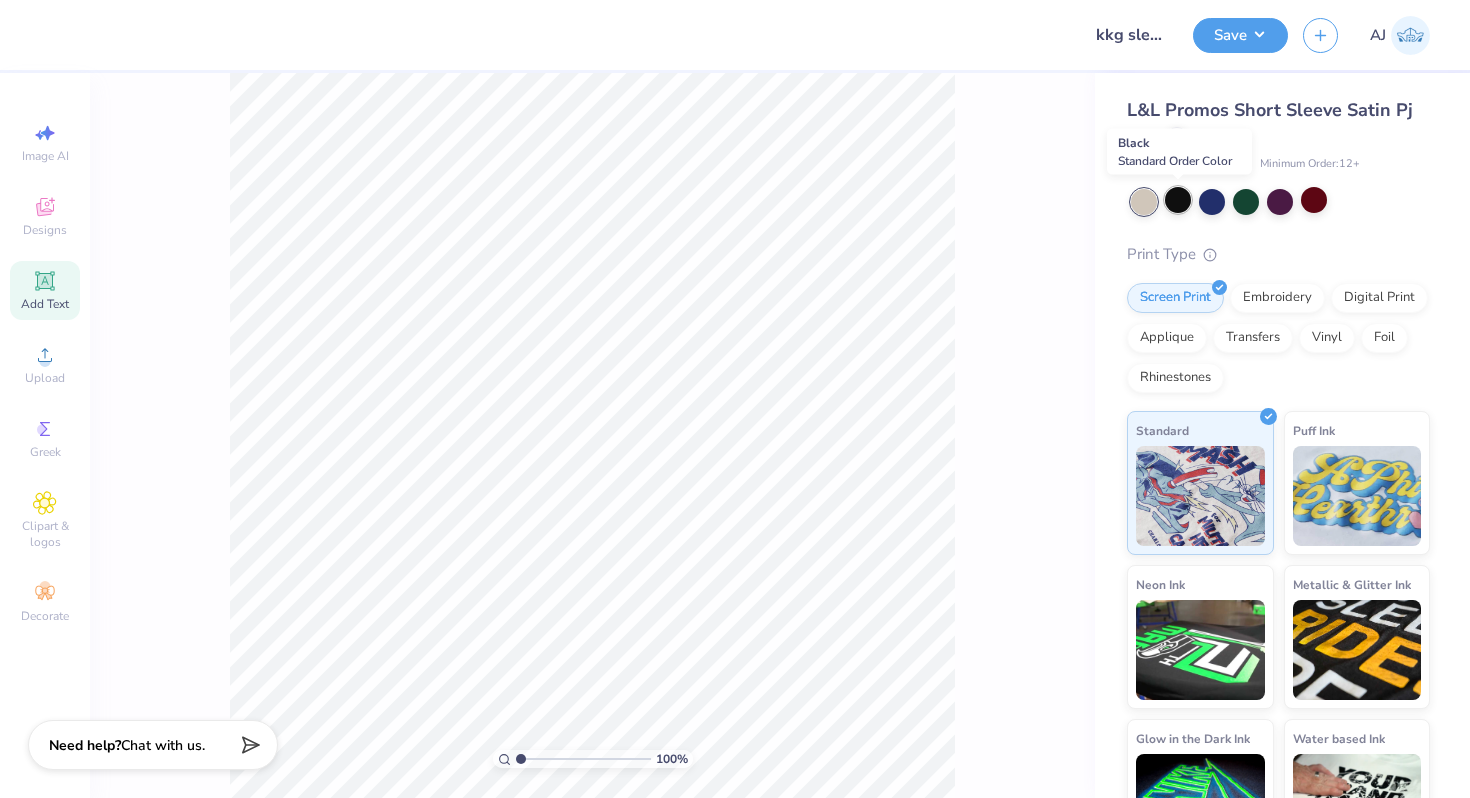 click at bounding box center [1178, 200] 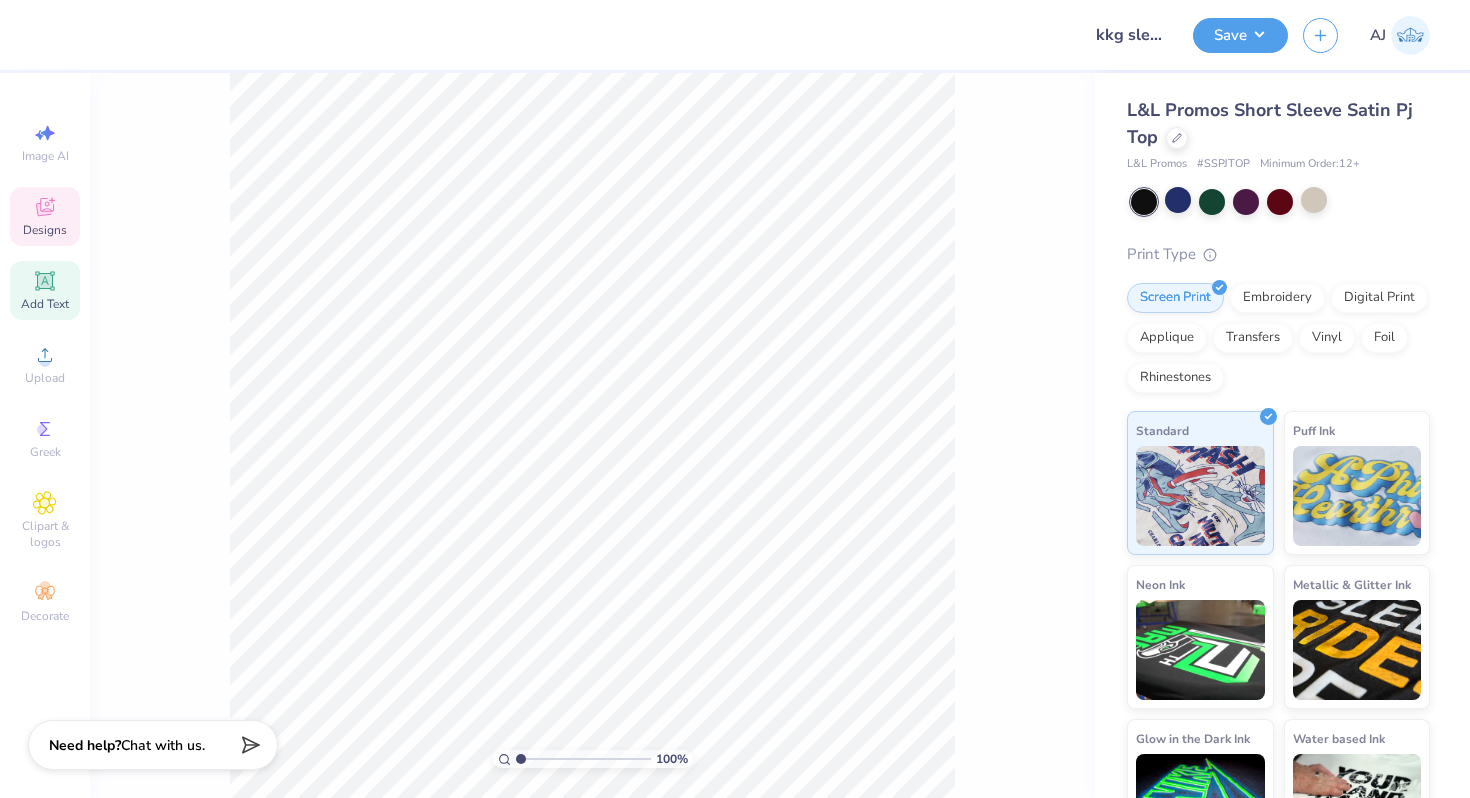 click on "Designs" at bounding box center [45, 230] 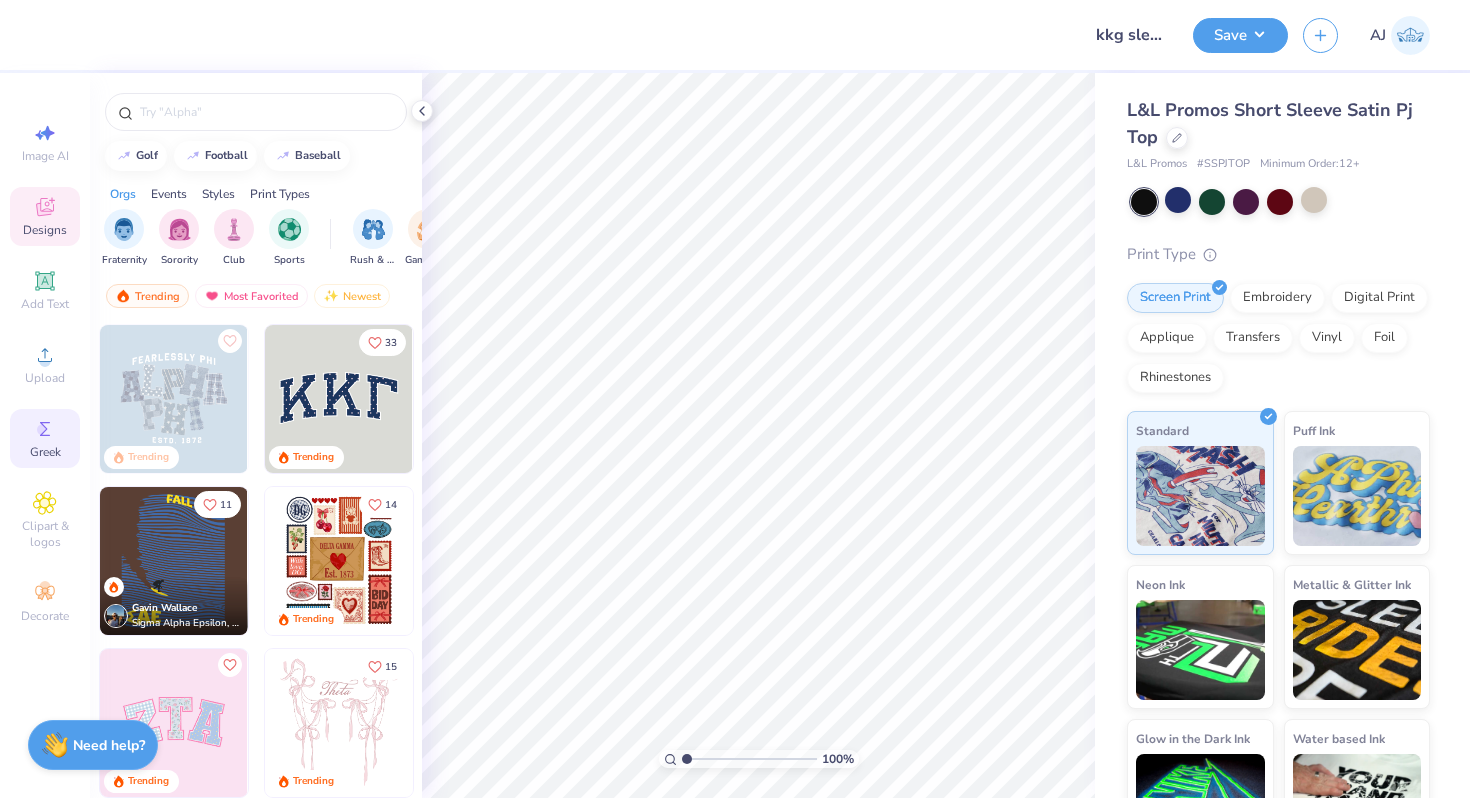 click 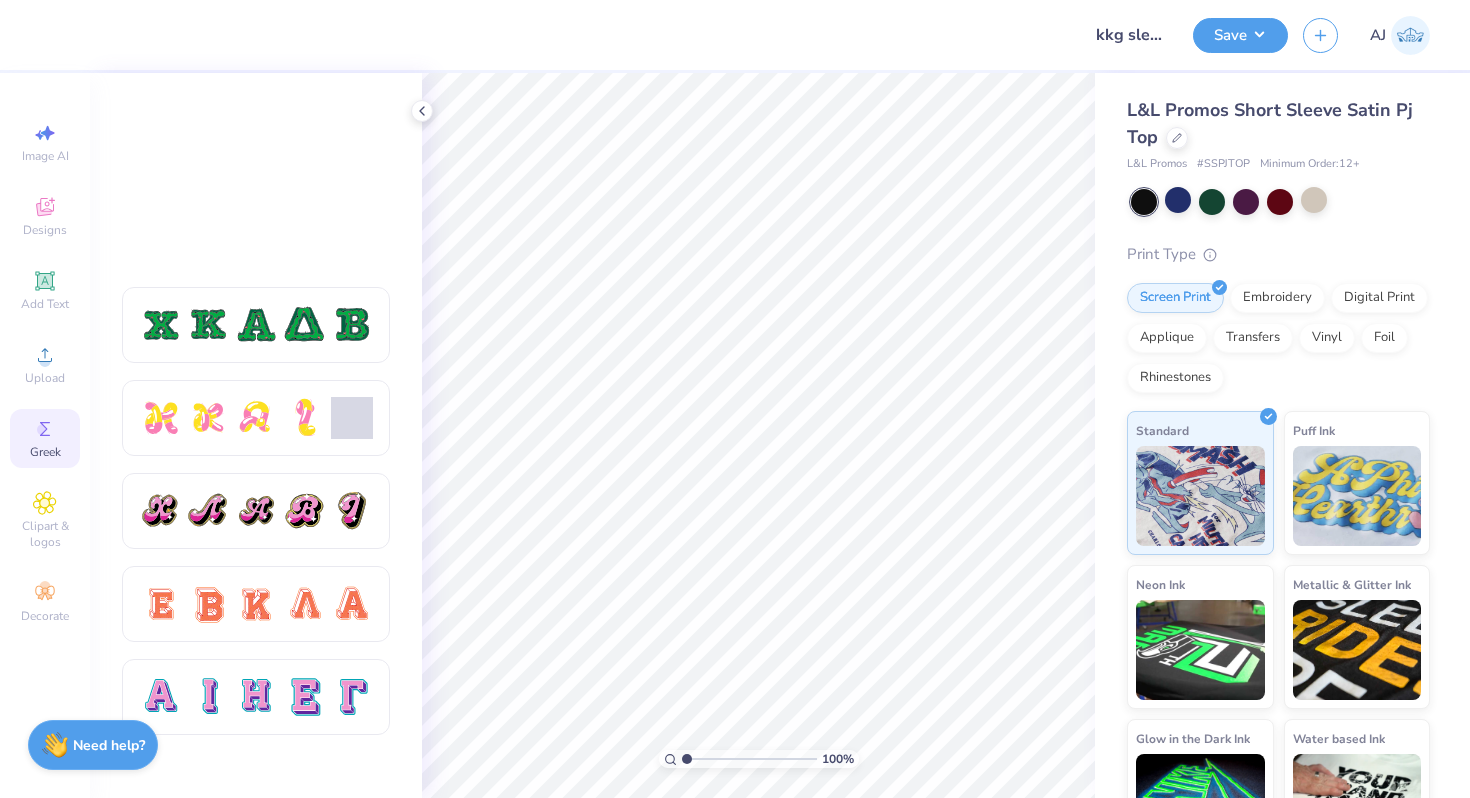 scroll, scrollTop: 1154, scrollLeft: 0, axis: vertical 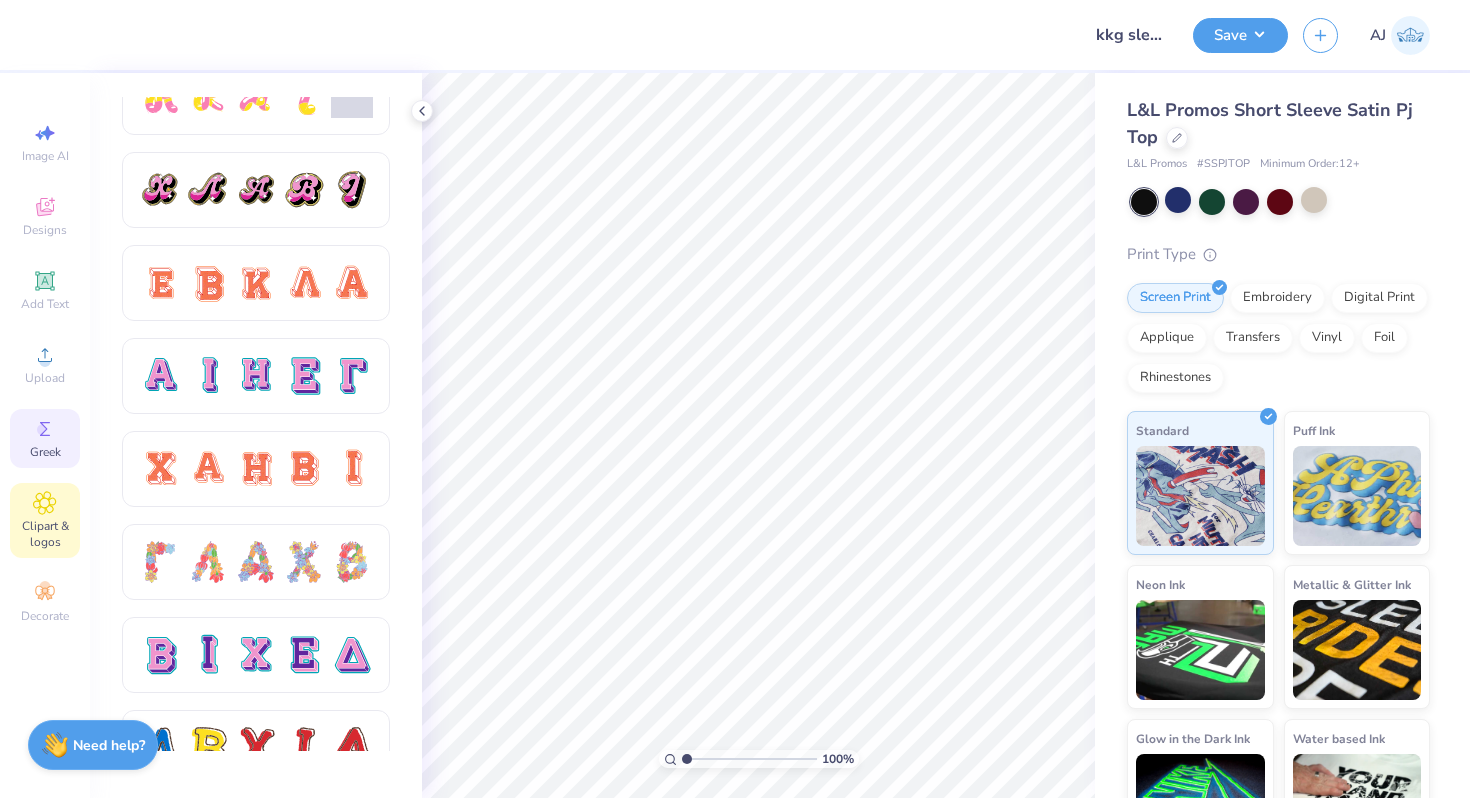 click 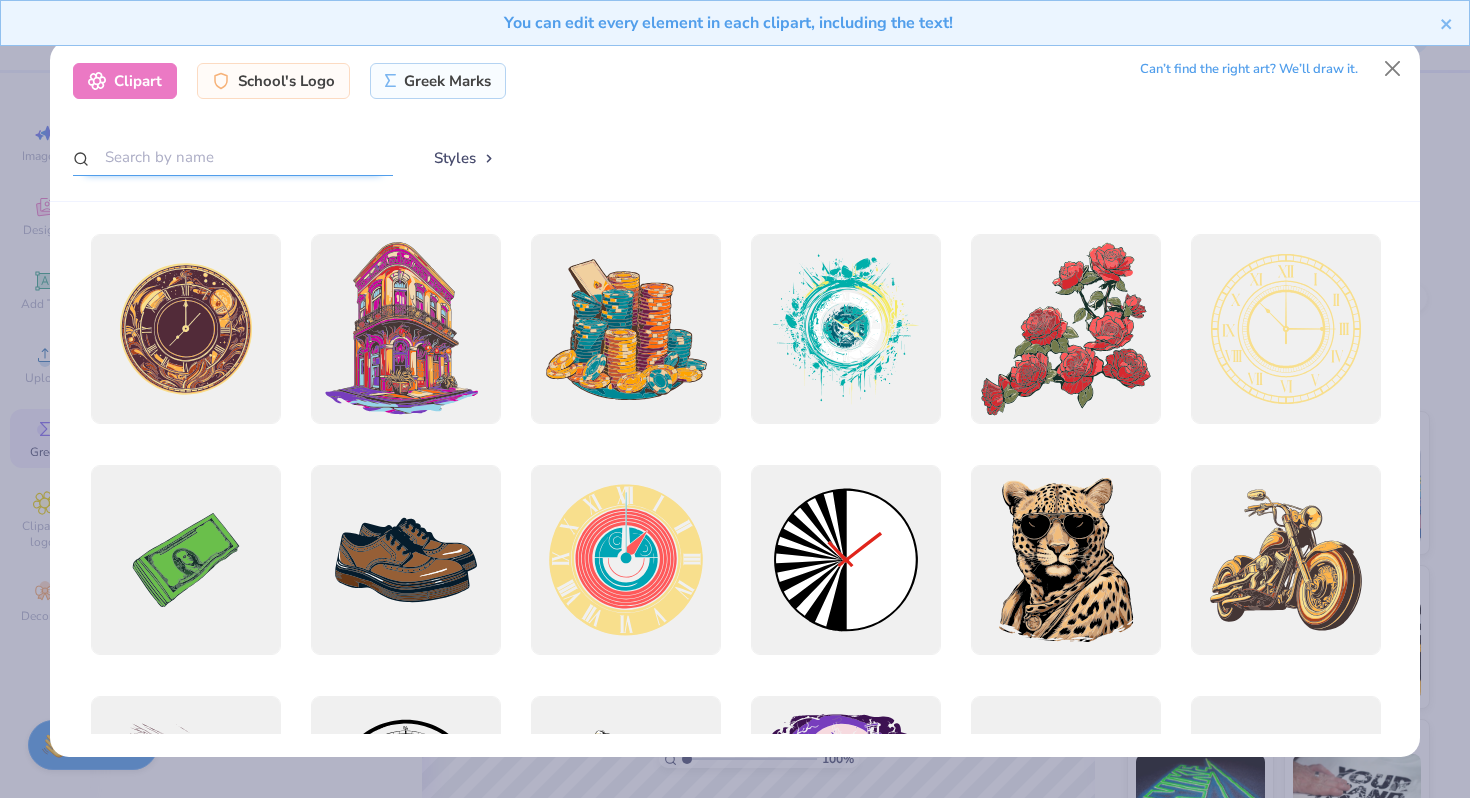 click at bounding box center [233, 157] 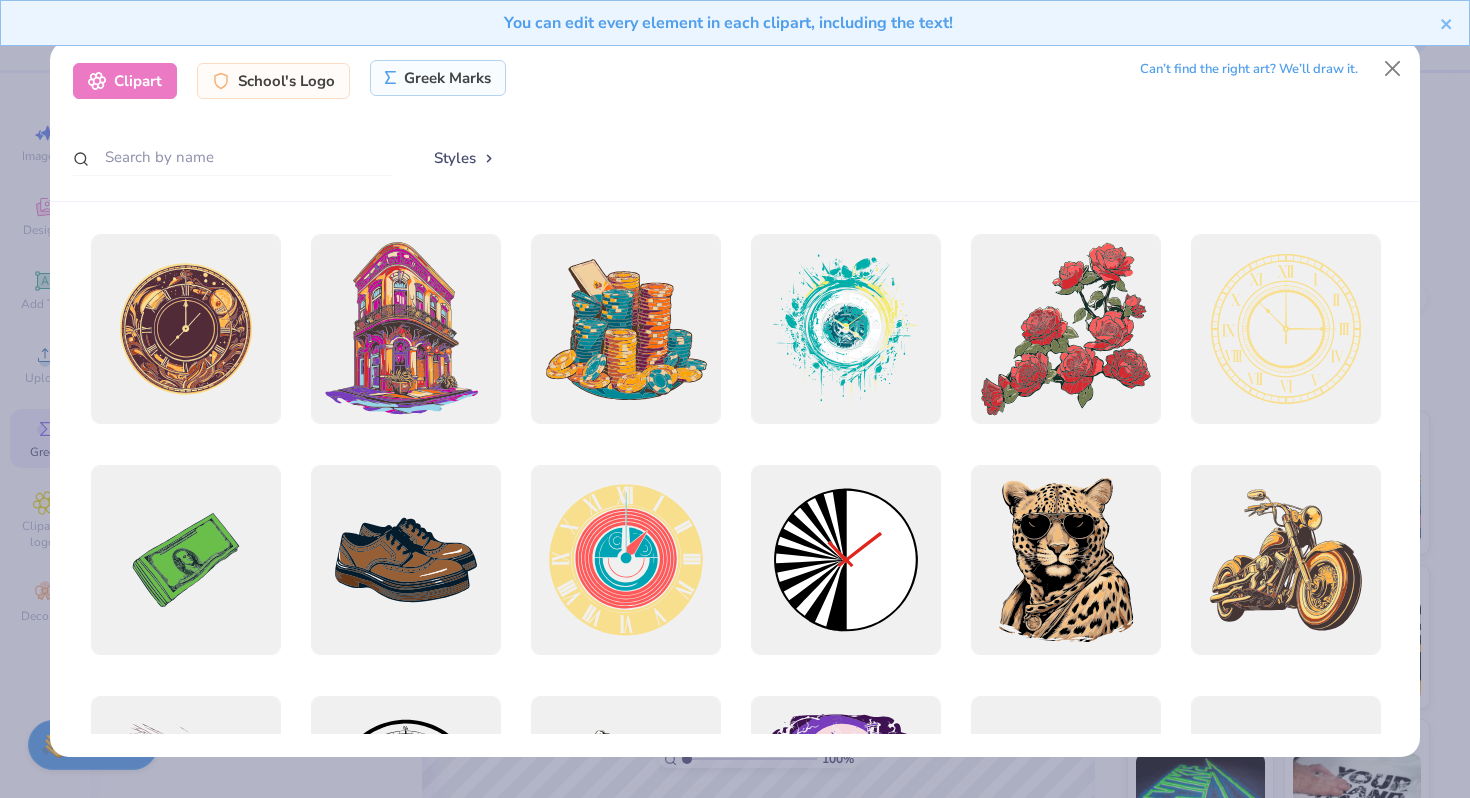 click on "Greek Marks" at bounding box center [438, 78] 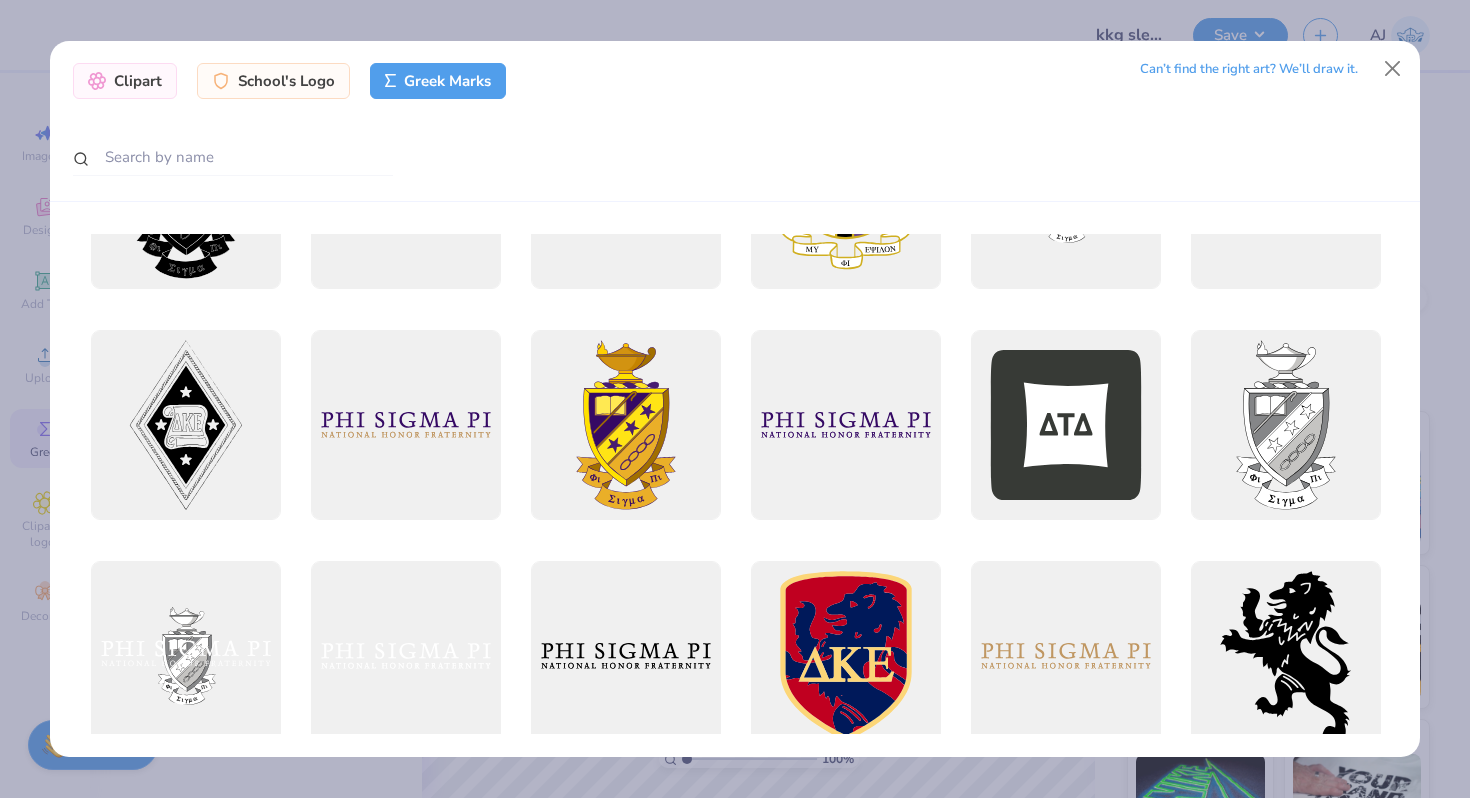 scroll, scrollTop: 0, scrollLeft: 0, axis: both 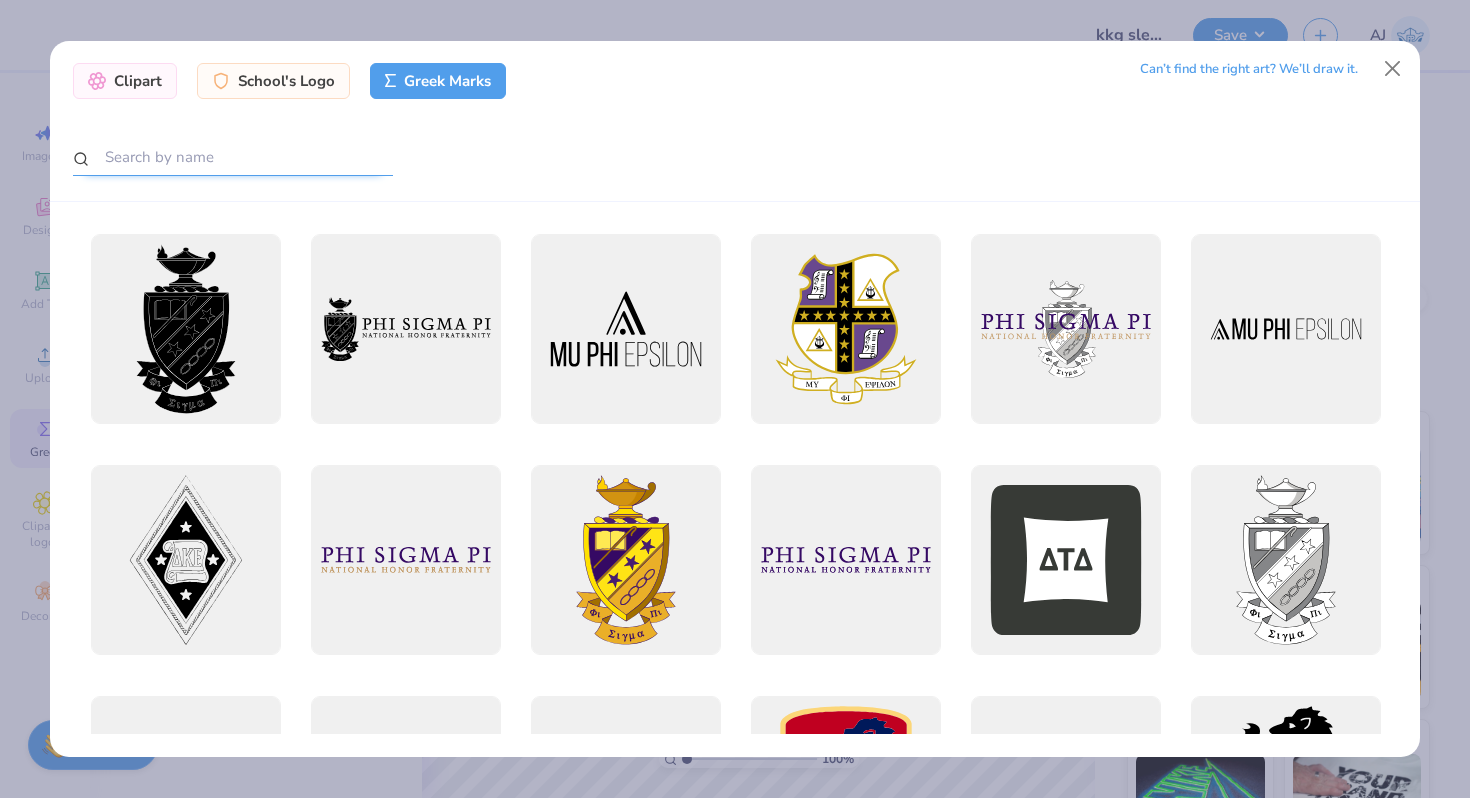 click at bounding box center [233, 157] 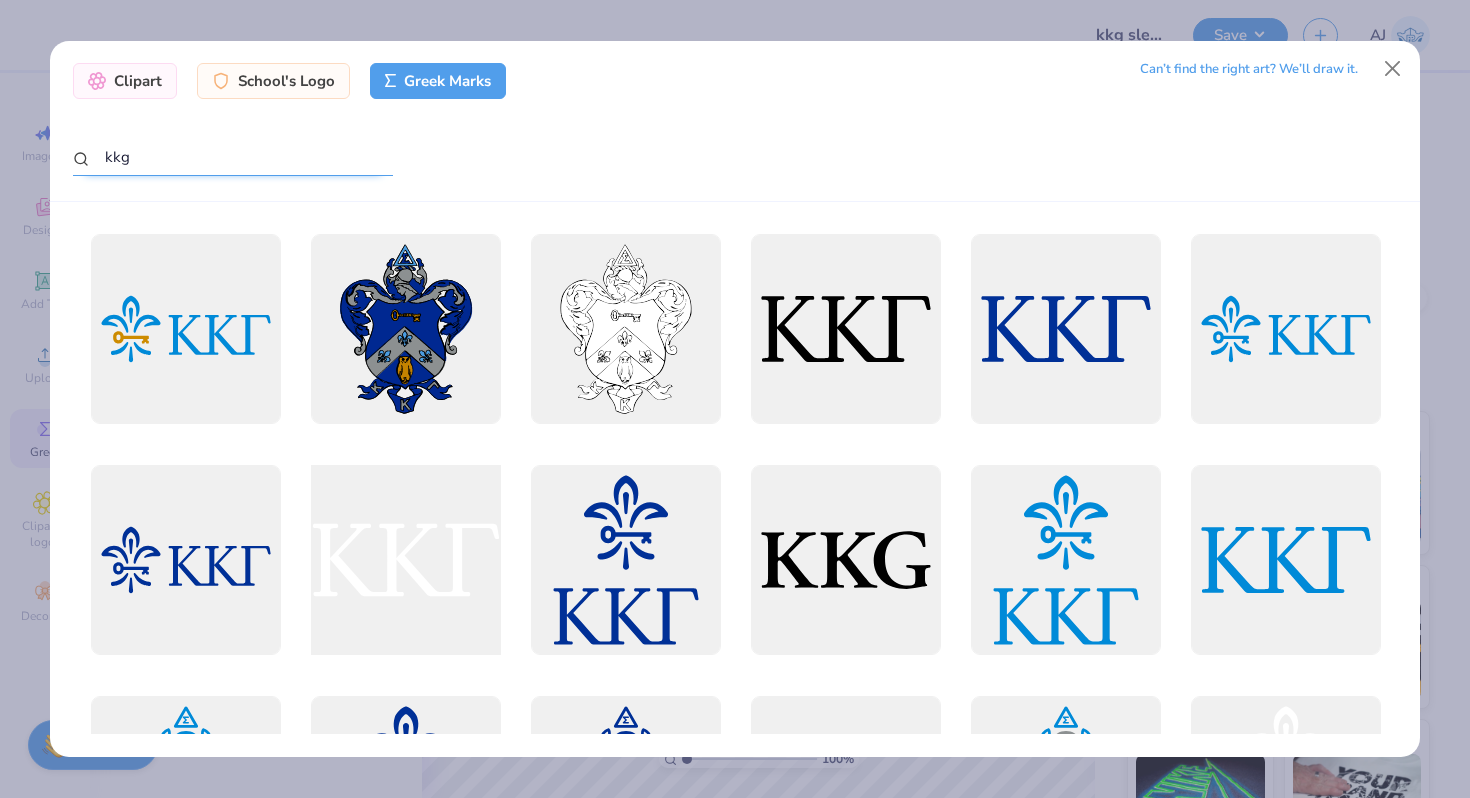 type on "kkg" 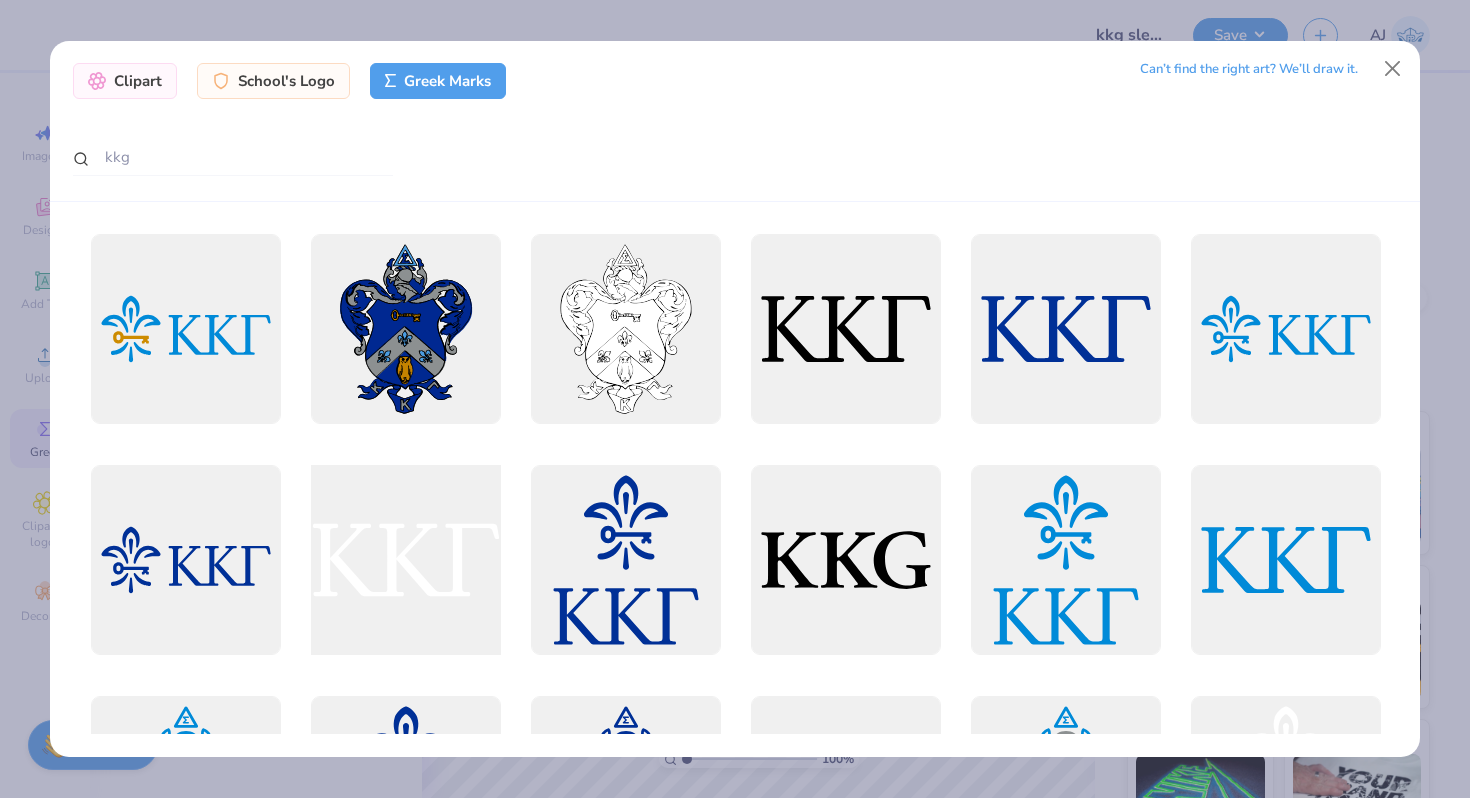 click at bounding box center [405, 560] 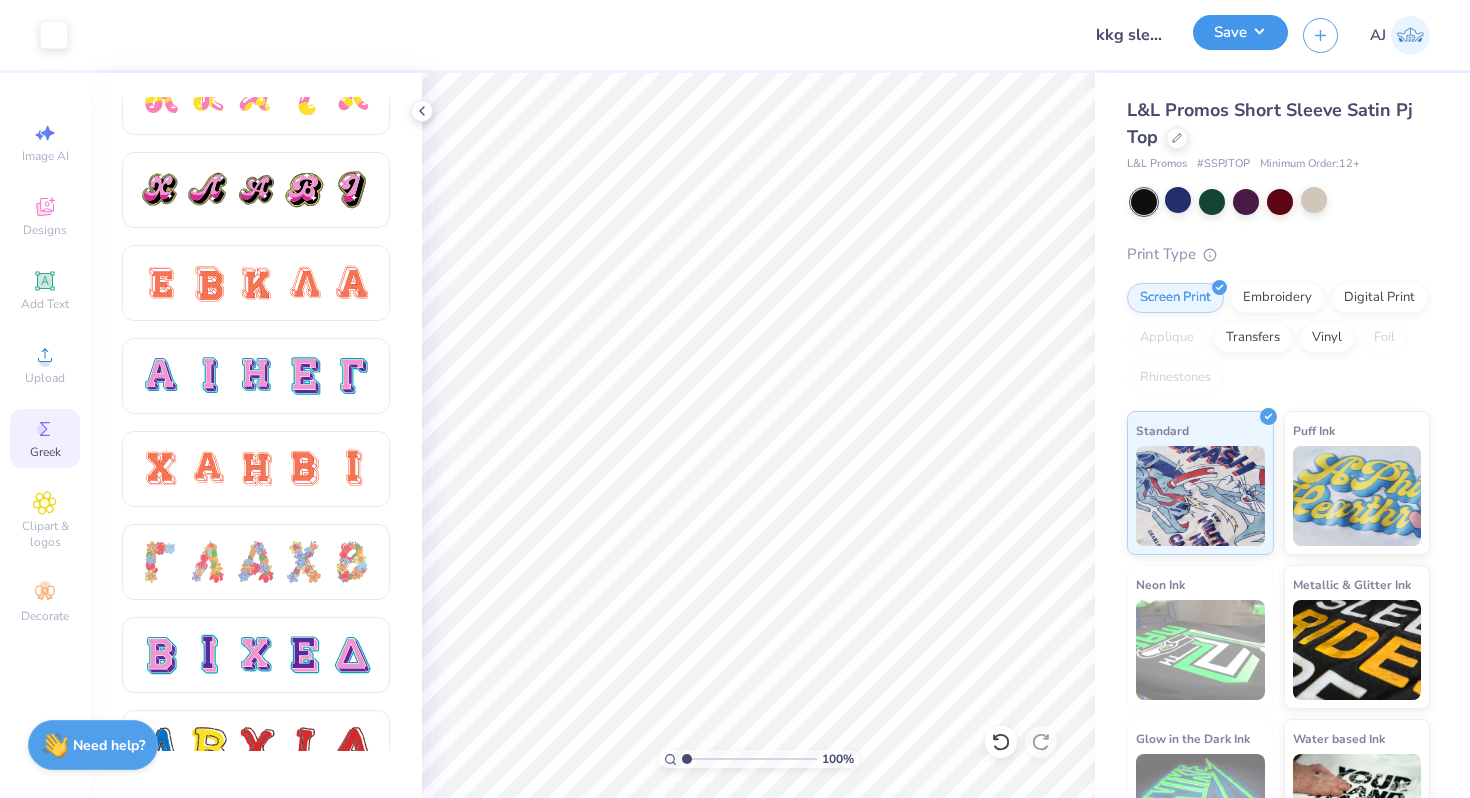 click on "Save" at bounding box center [1240, 32] 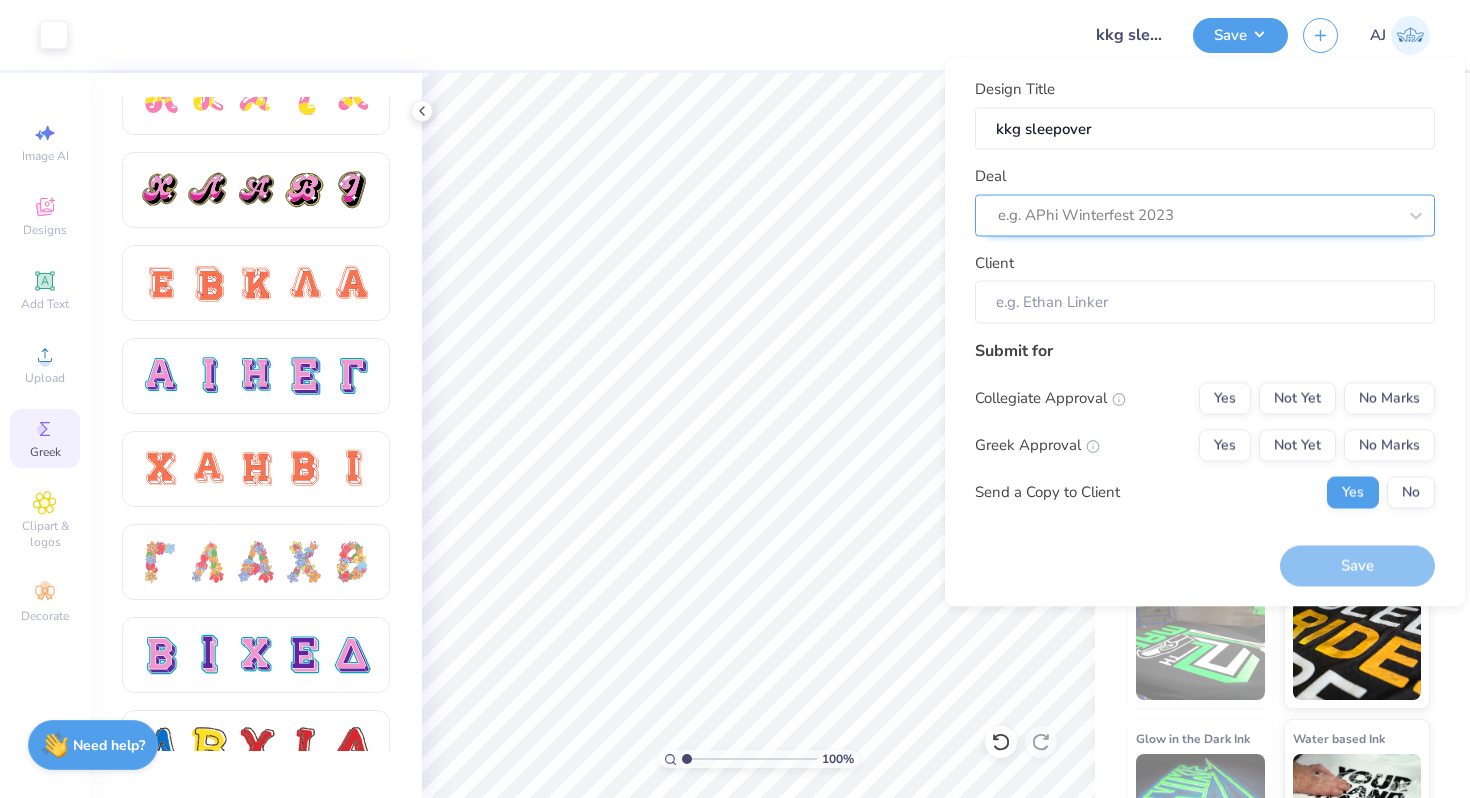 click at bounding box center (1197, 215) 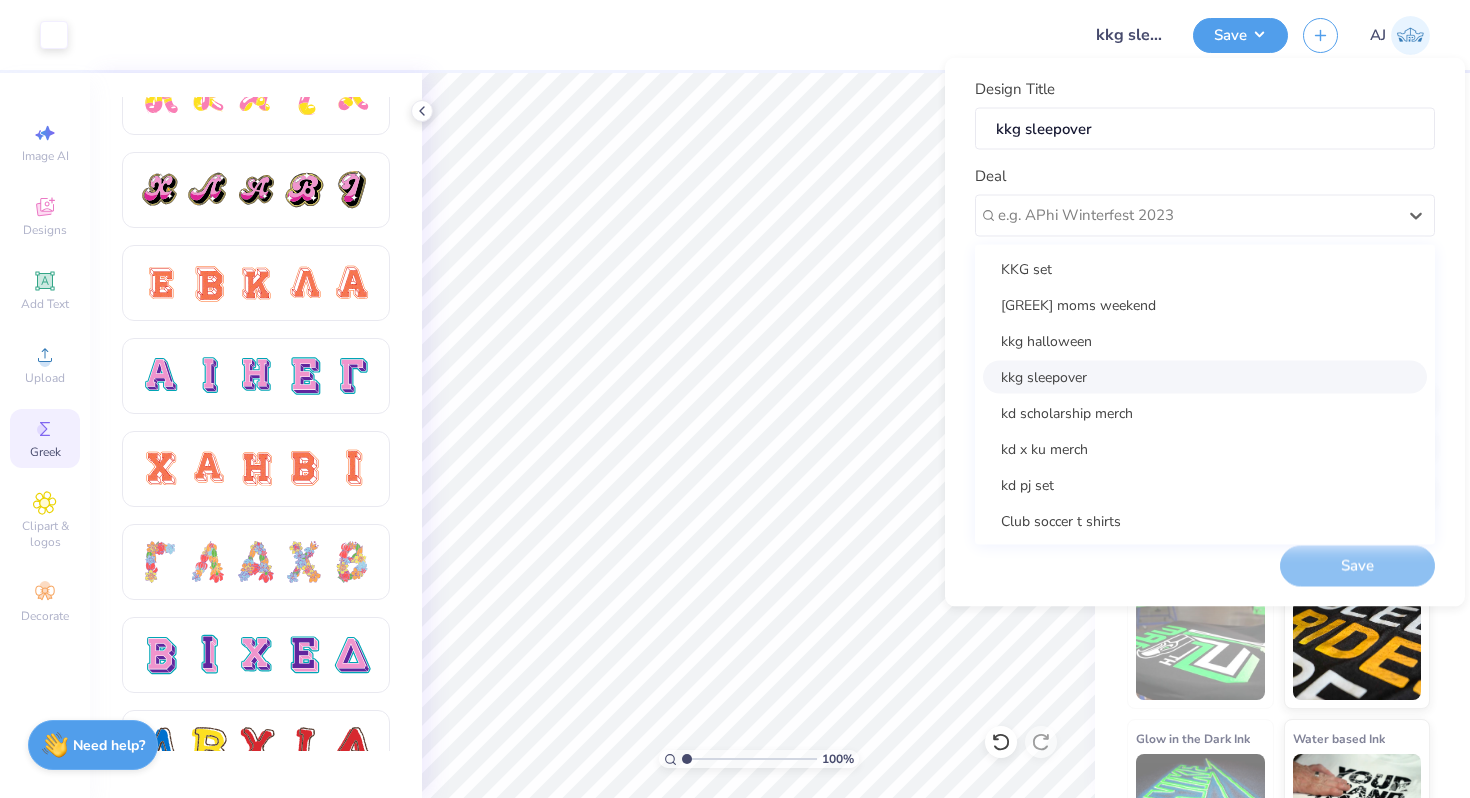 click on "kkg sleepover" at bounding box center (1205, 376) 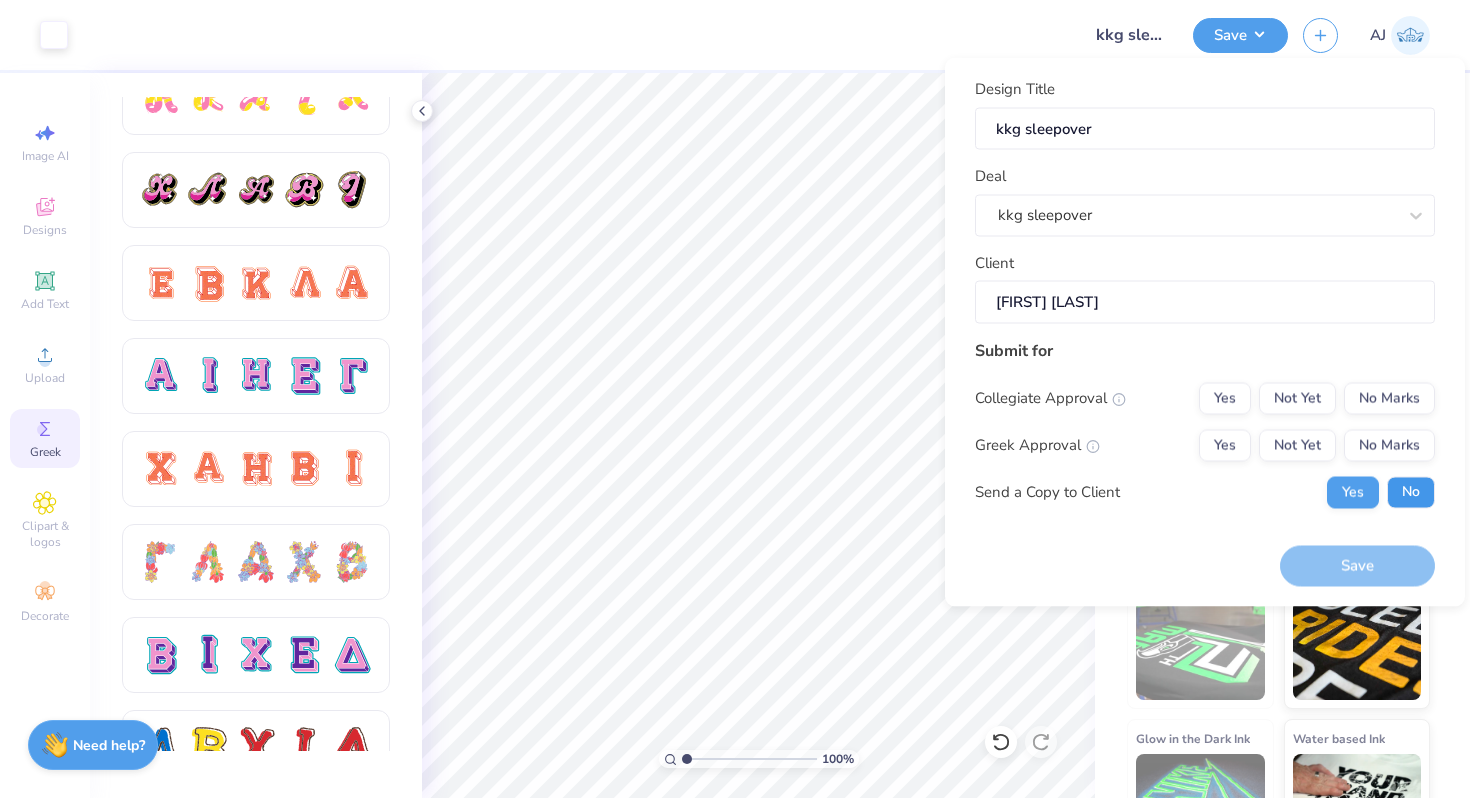click on "No" at bounding box center (1411, 492) 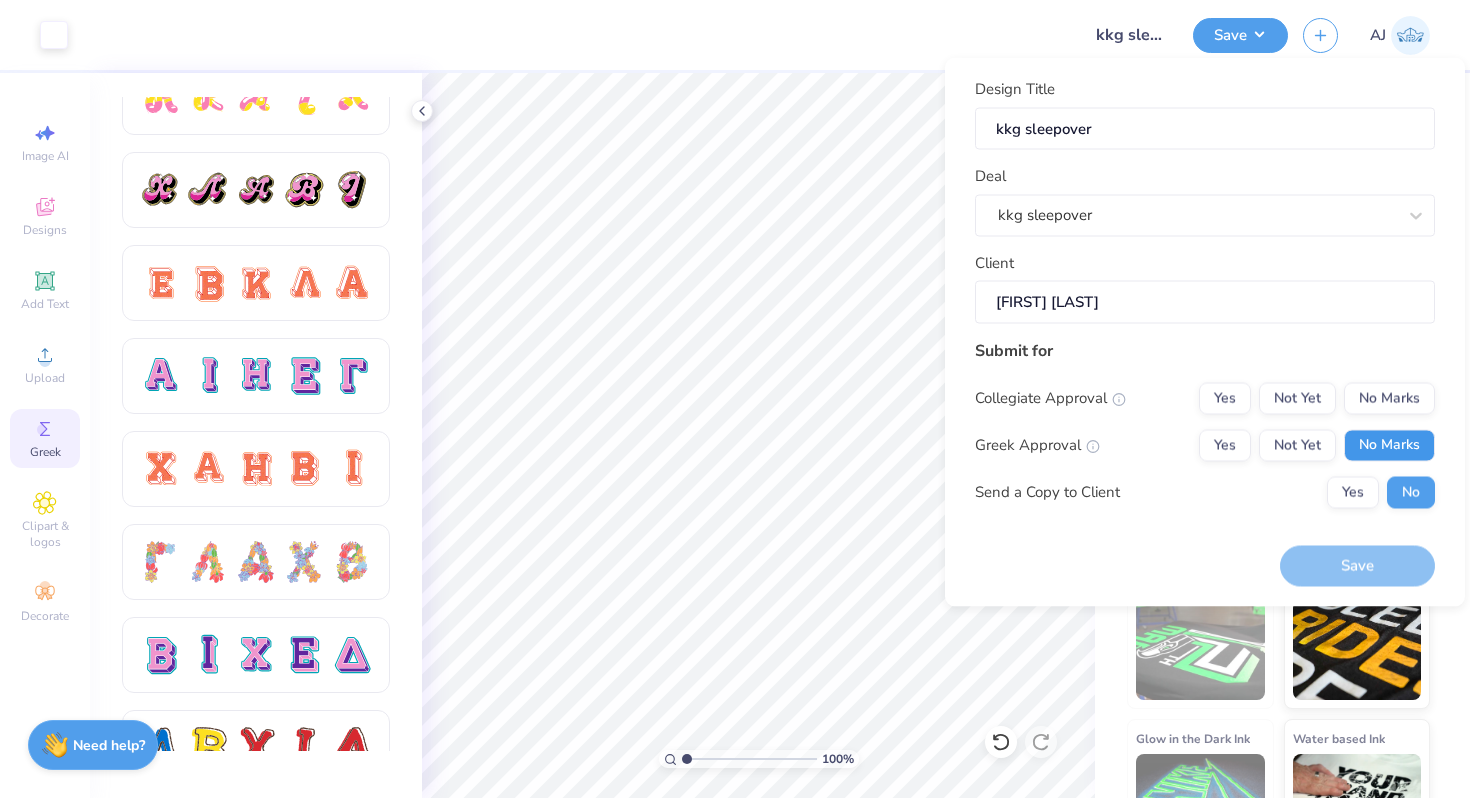 click on "No Marks" at bounding box center (1389, 445) 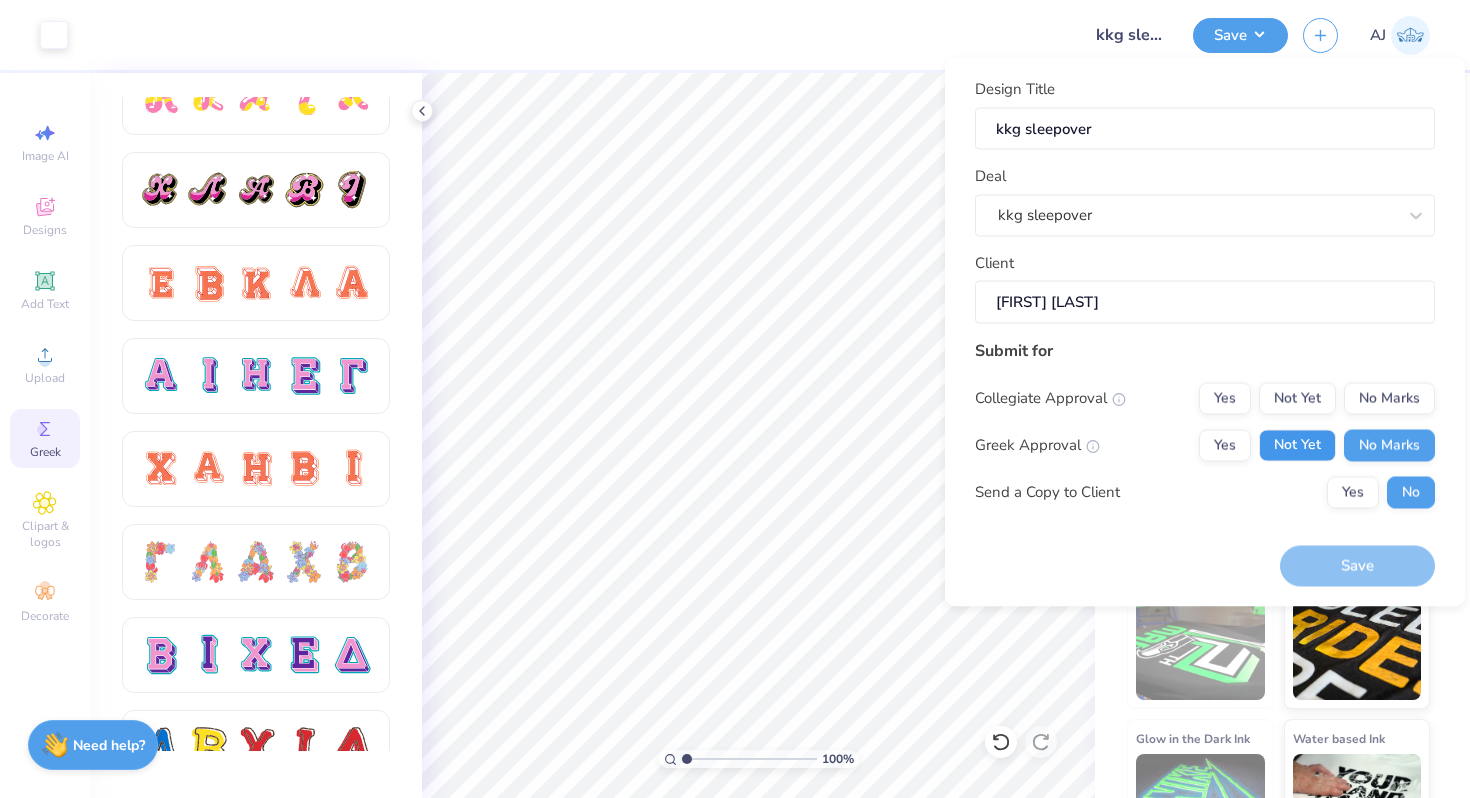 click on "Not Yet" at bounding box center [1297, 445] 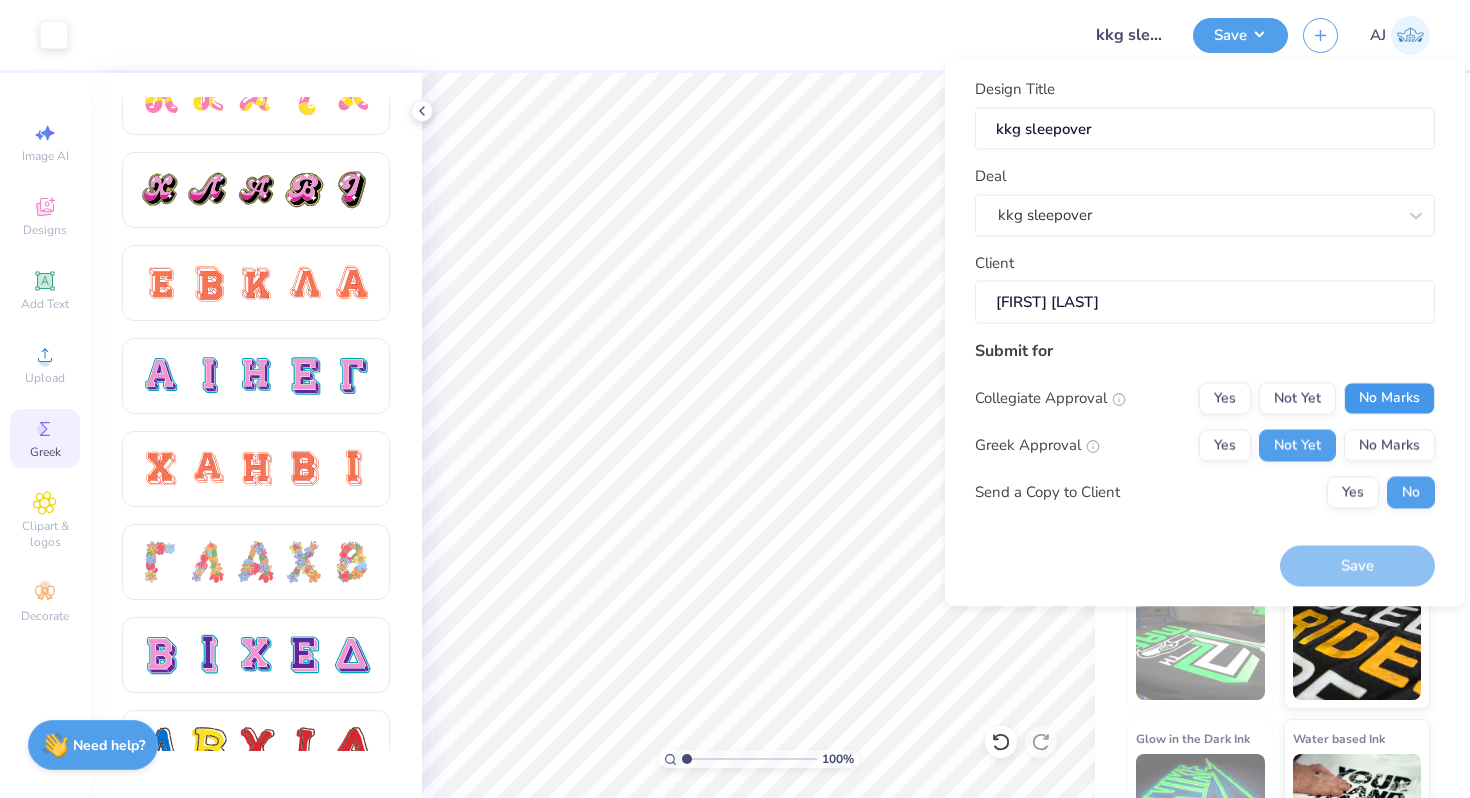 click on "No Marks" at bounding box center (1389, 398) 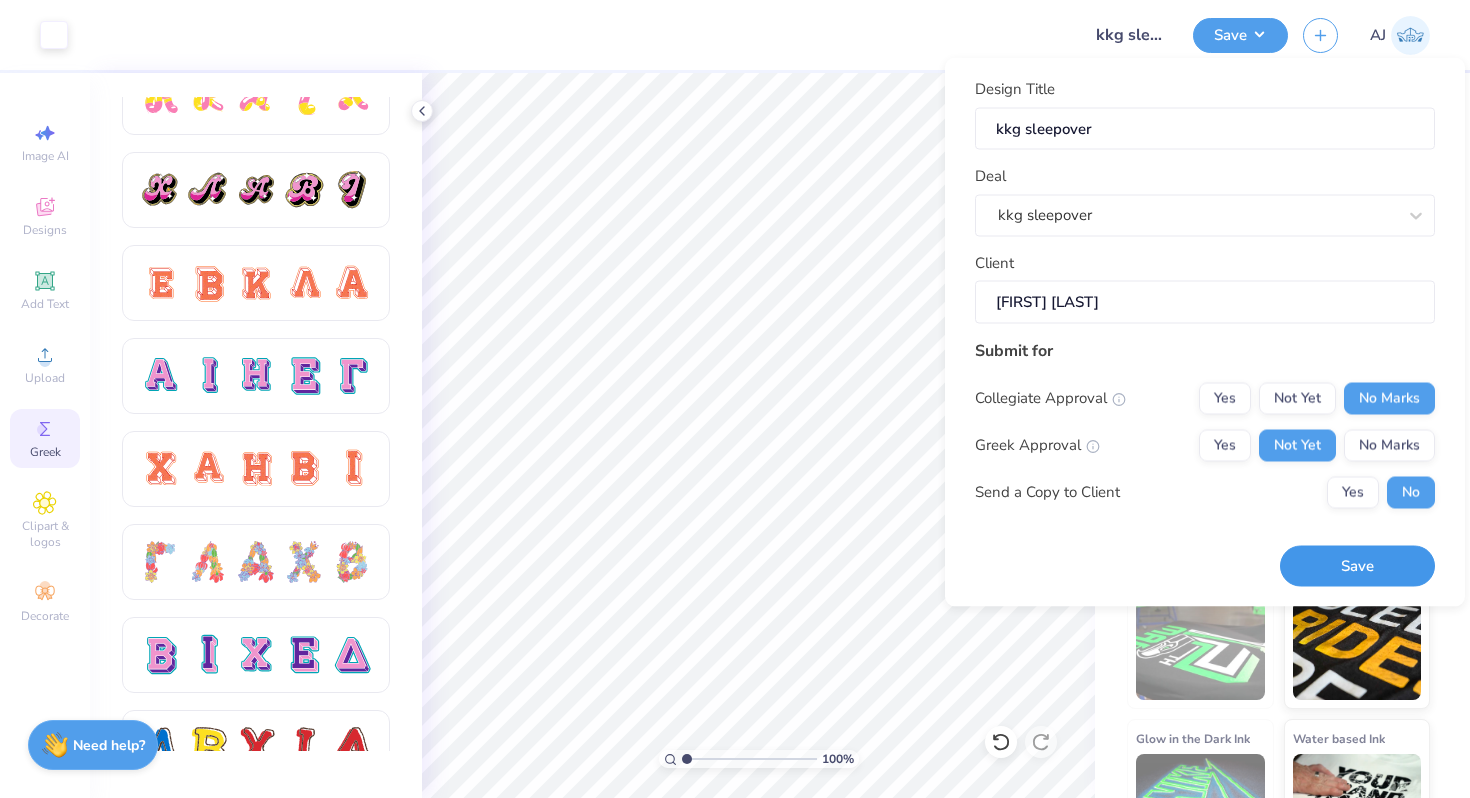 click on "Save" at bounding box center [1357, 566] 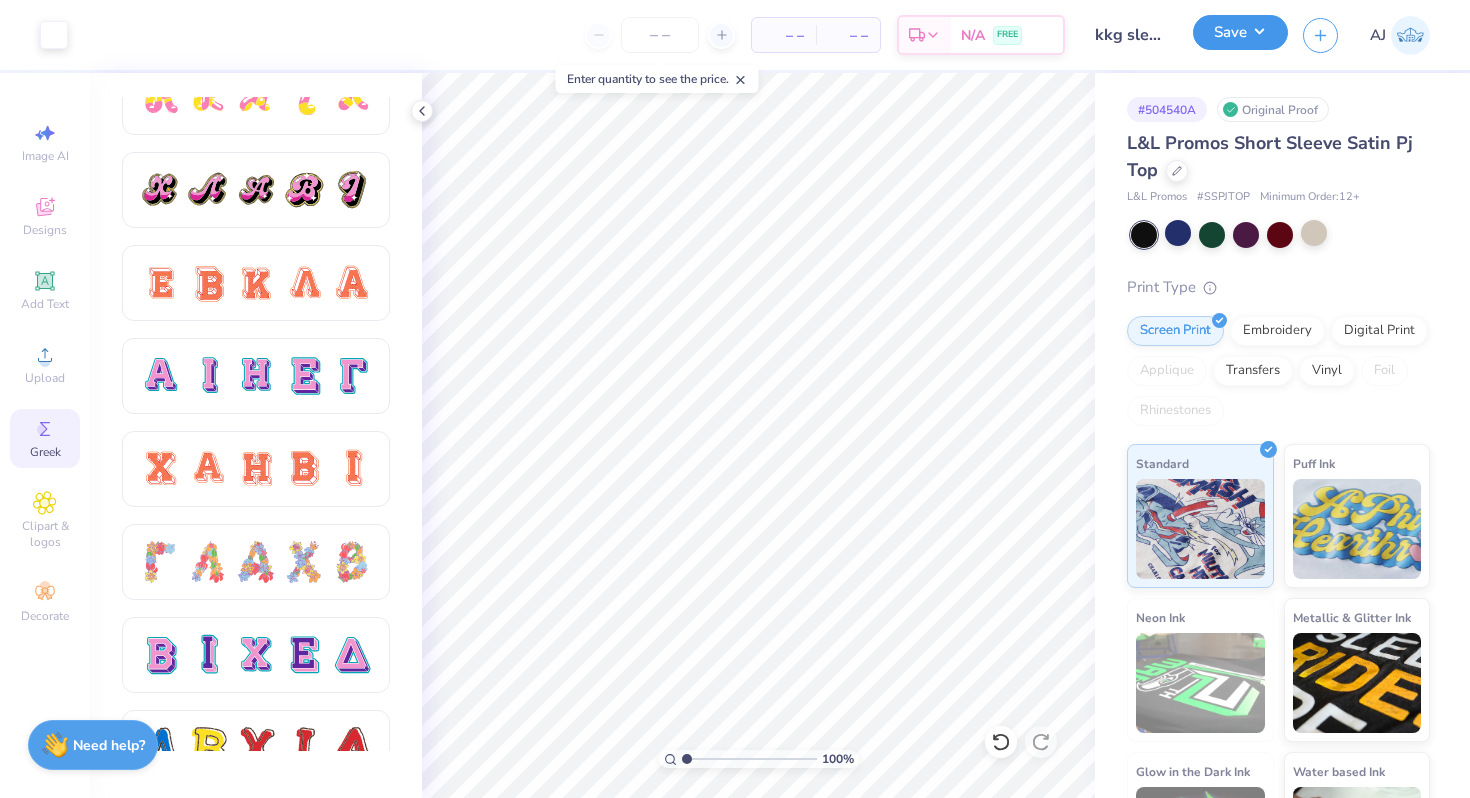 click on "Save" at bounding box center (1240, 32) 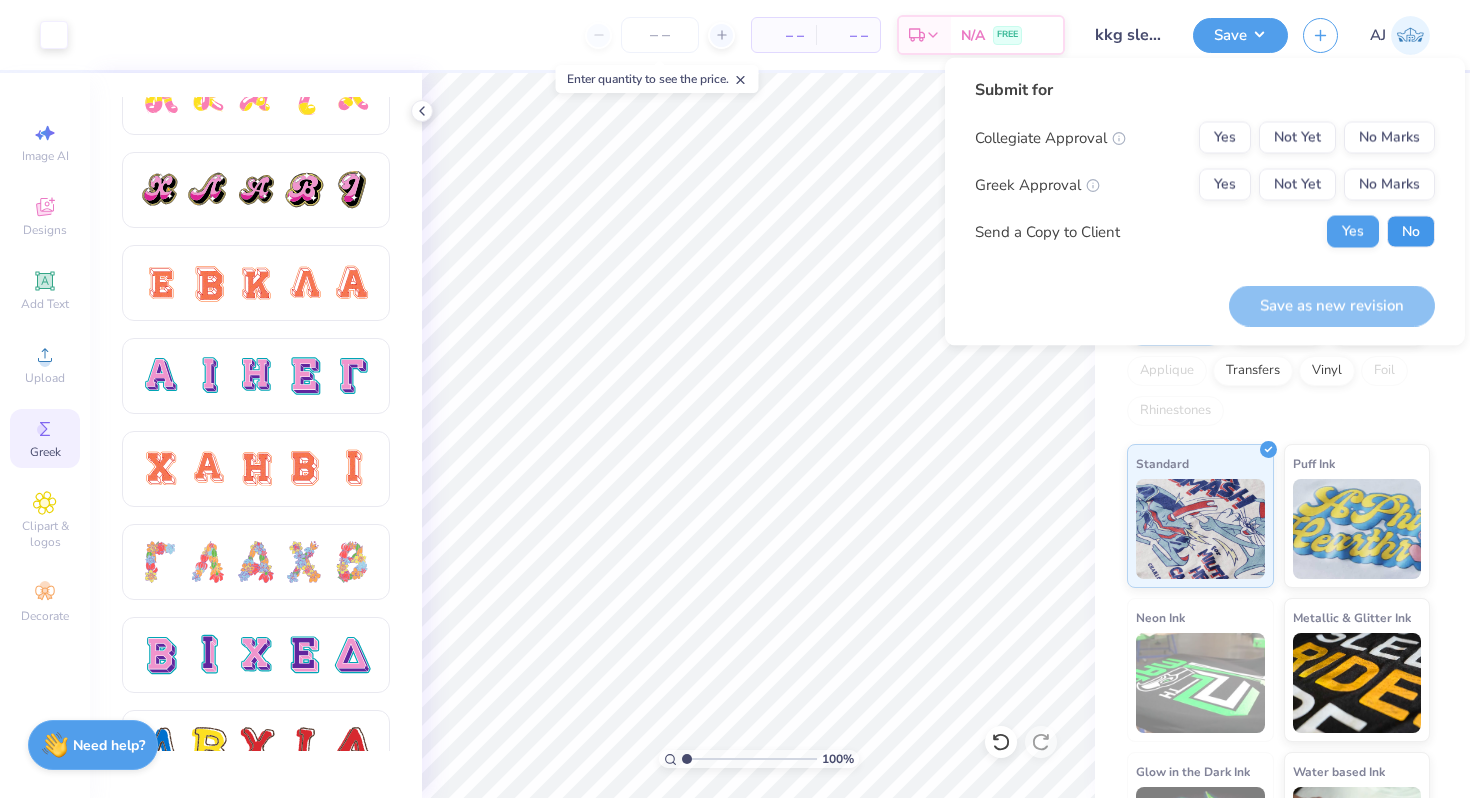 click on "No" at bounding box center [1411, 232] 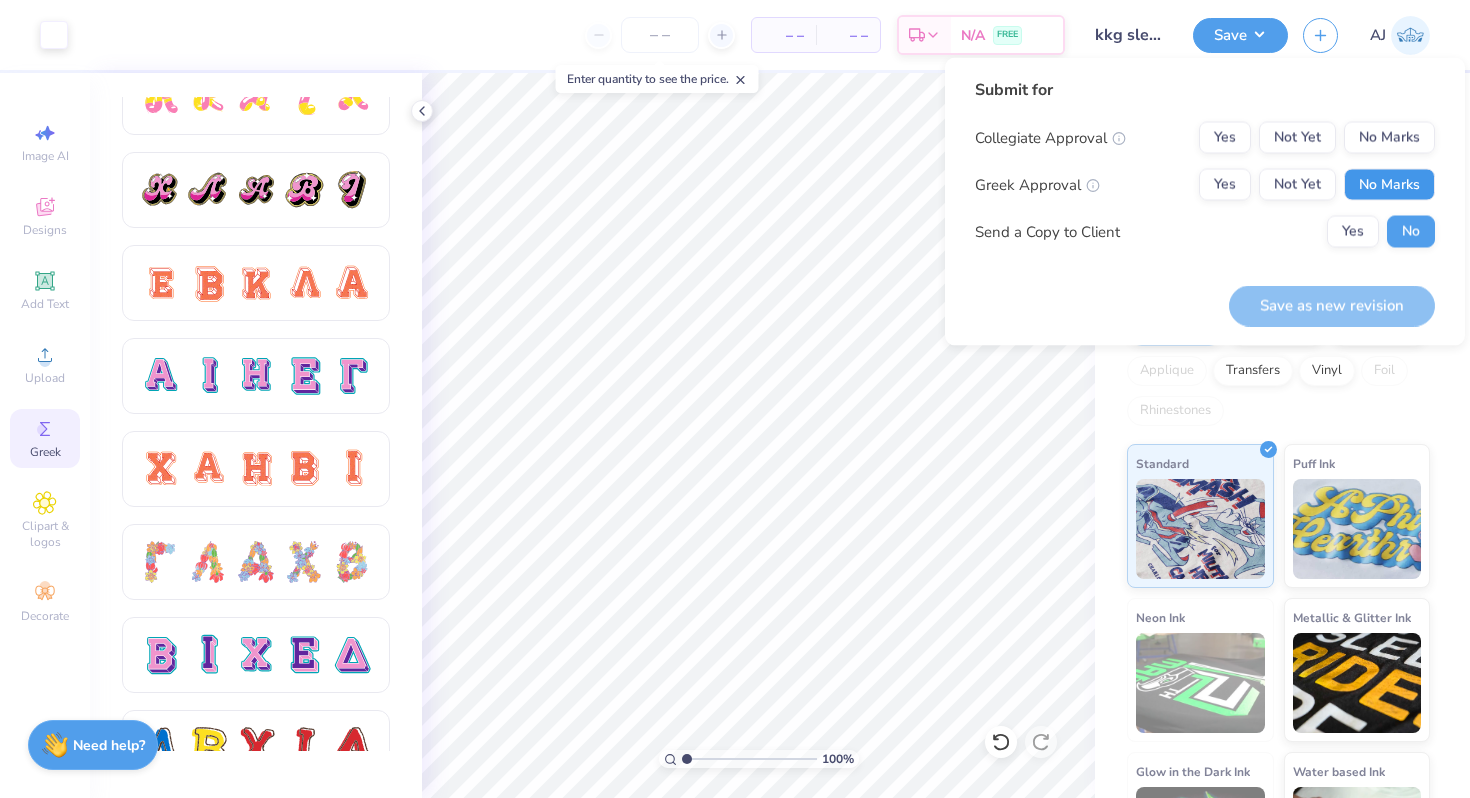 click on "No Marks" at bounding box center (1389, 185) 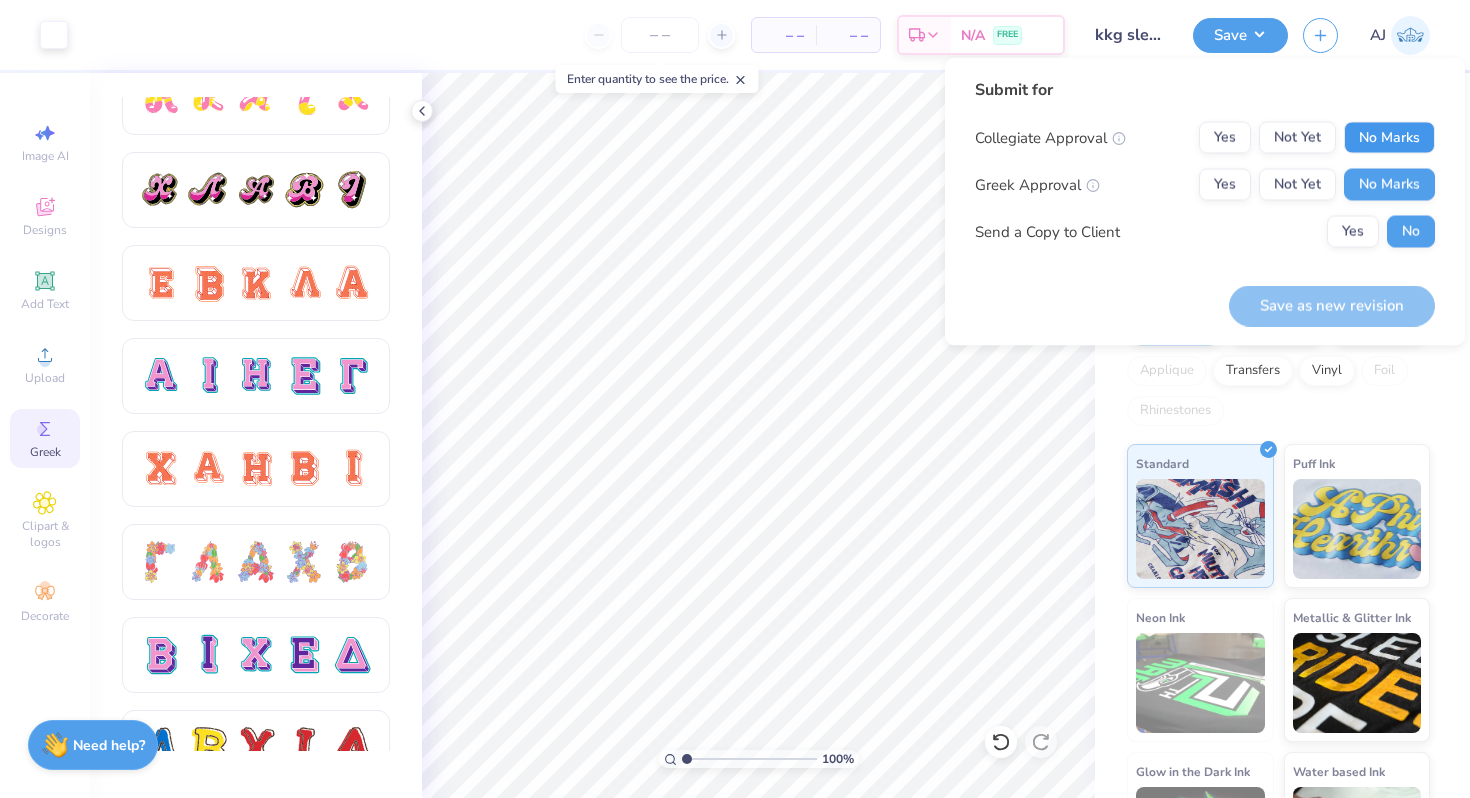 click on "No Marks" at bounding box center (1389, 138) 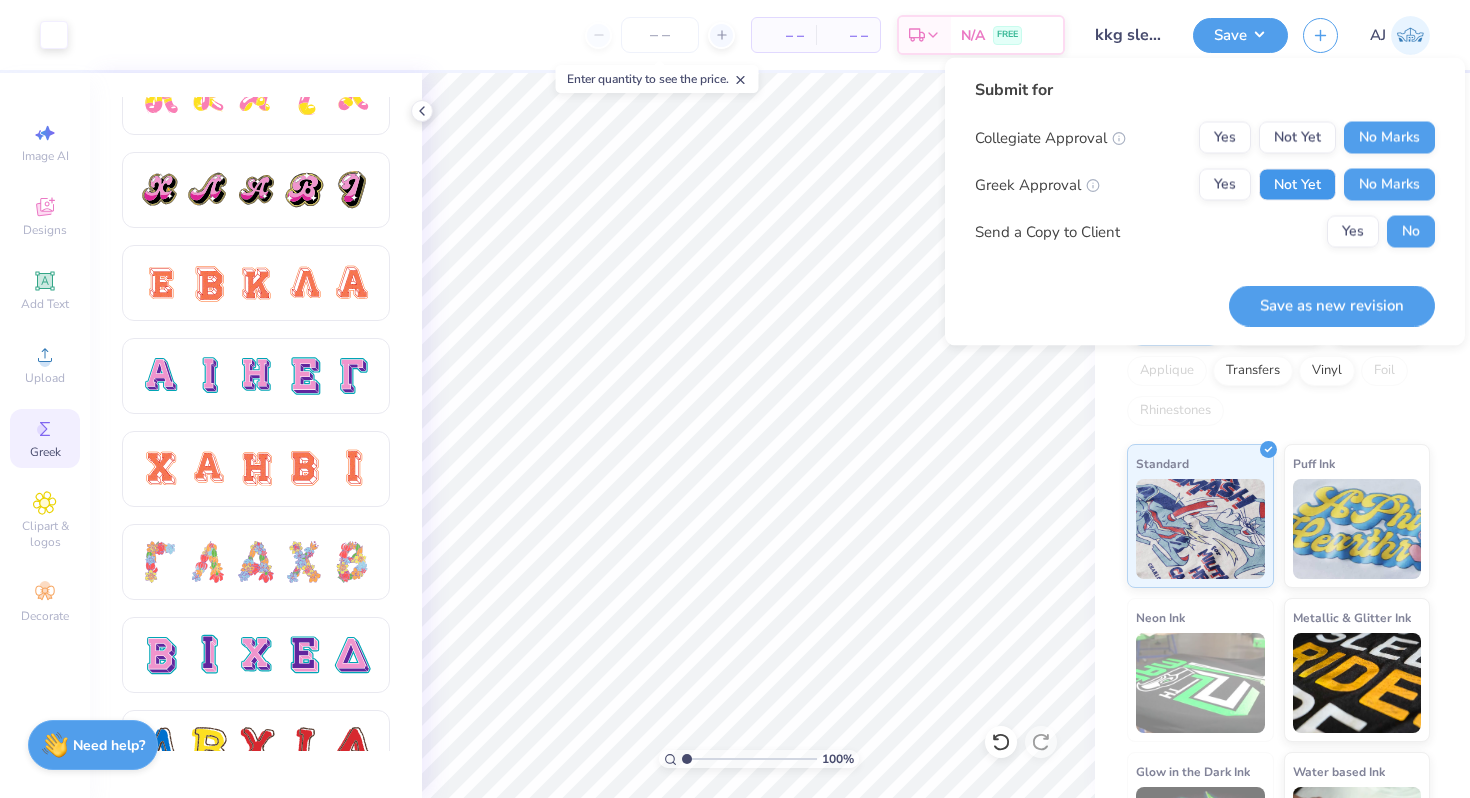 click on "Not Yet" at bounding box center (1297, 185) 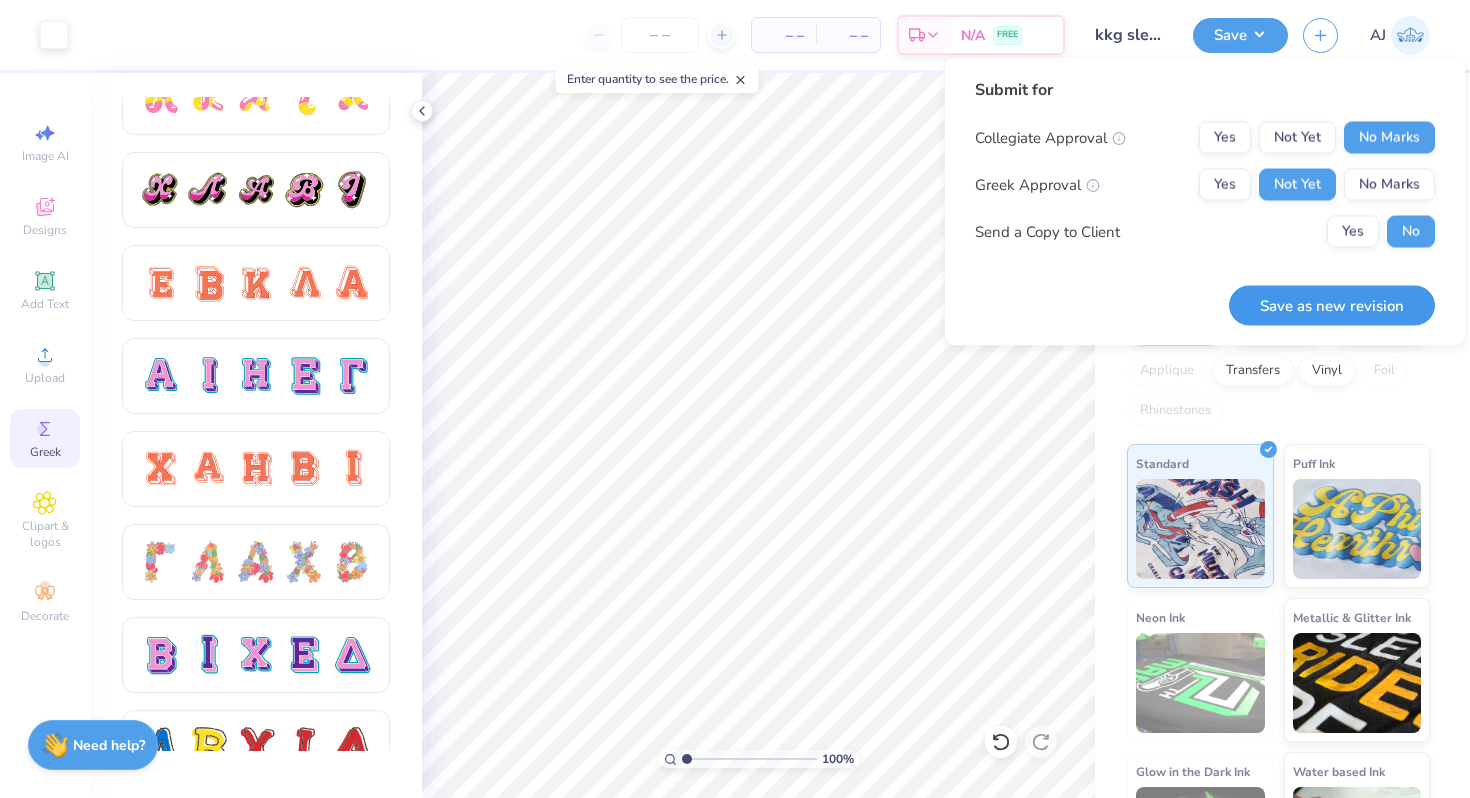 click on "Save as new revision" at bounding box center (1332, 305) 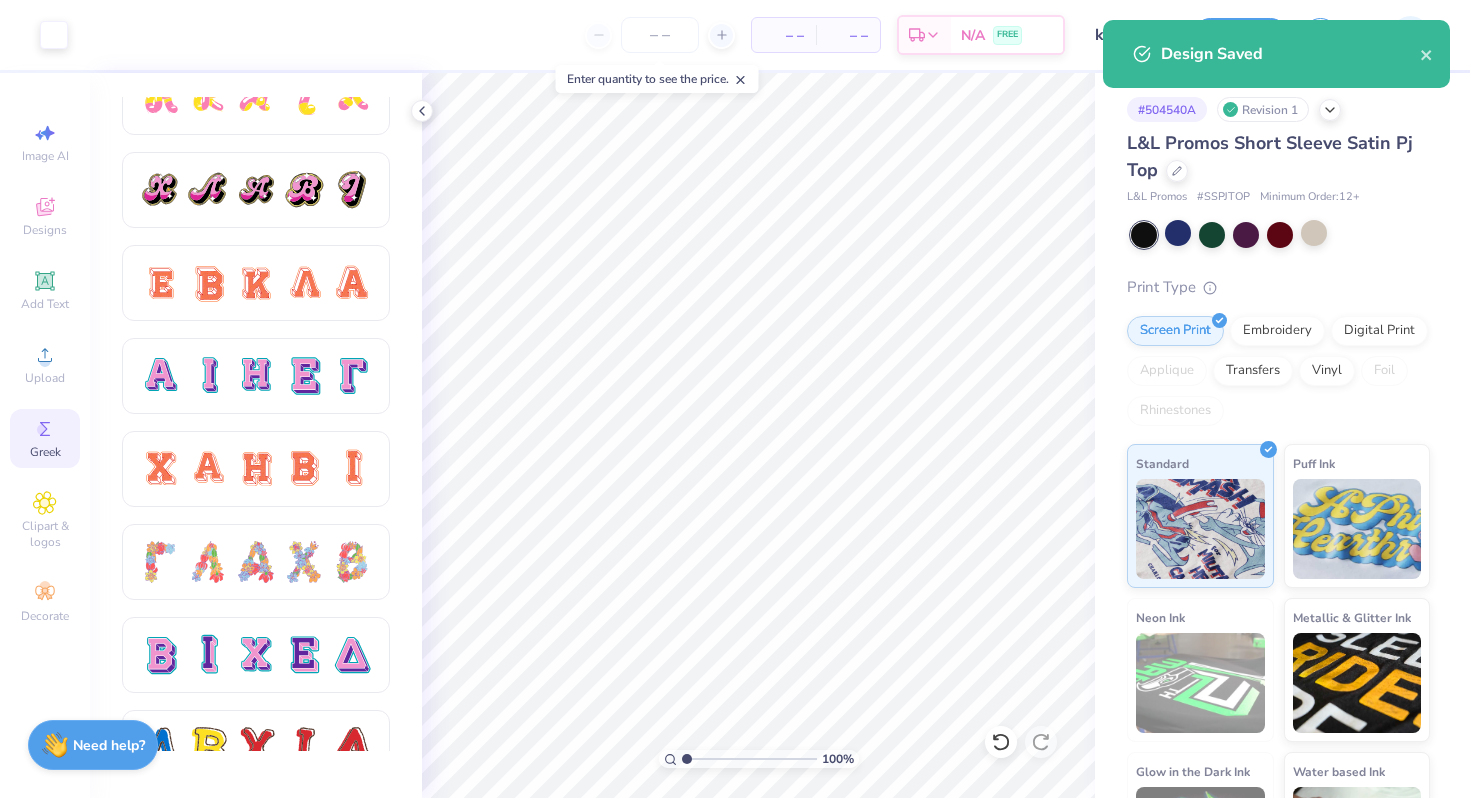 click on "Design Saved" at bounding box center [1276, 54] 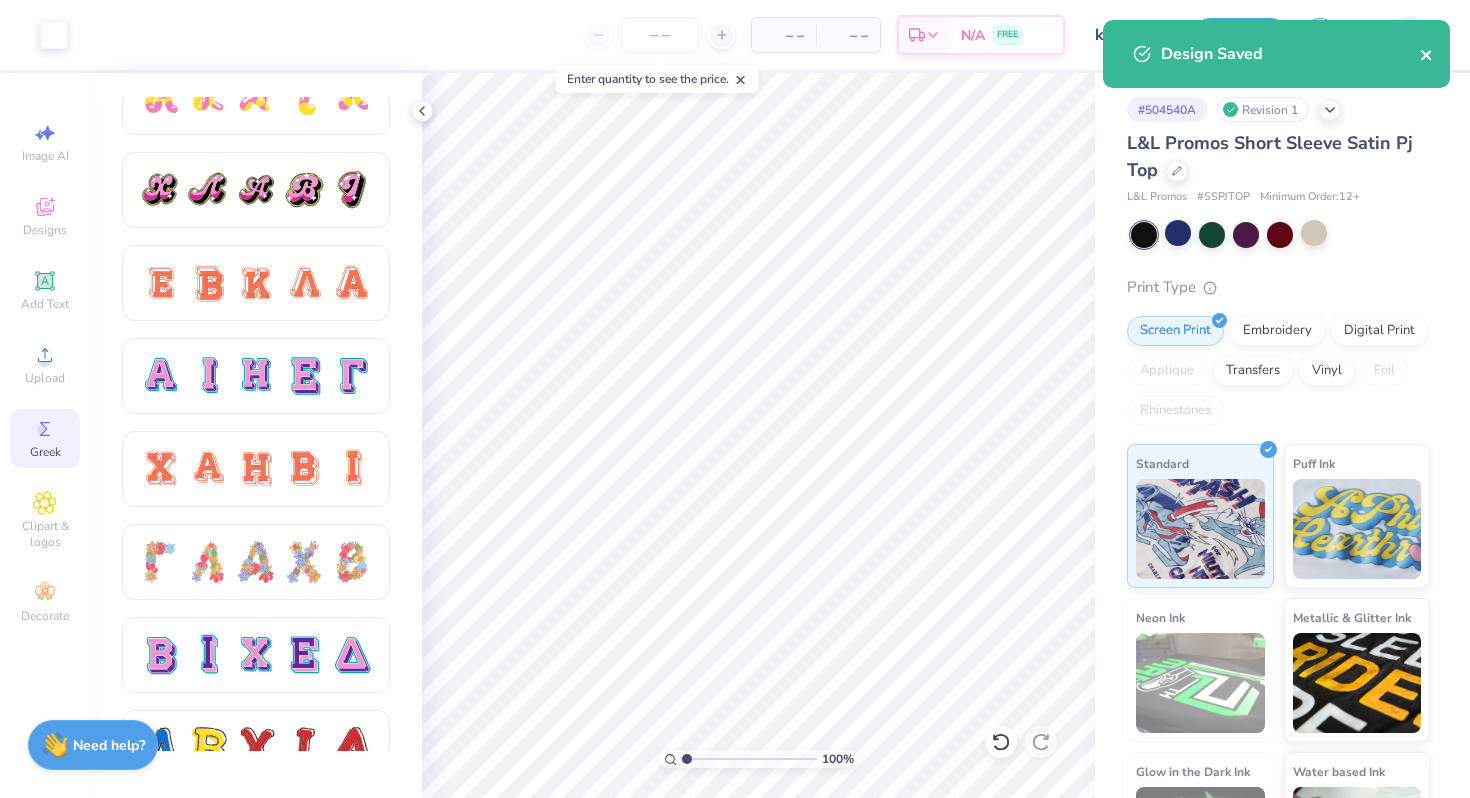 click 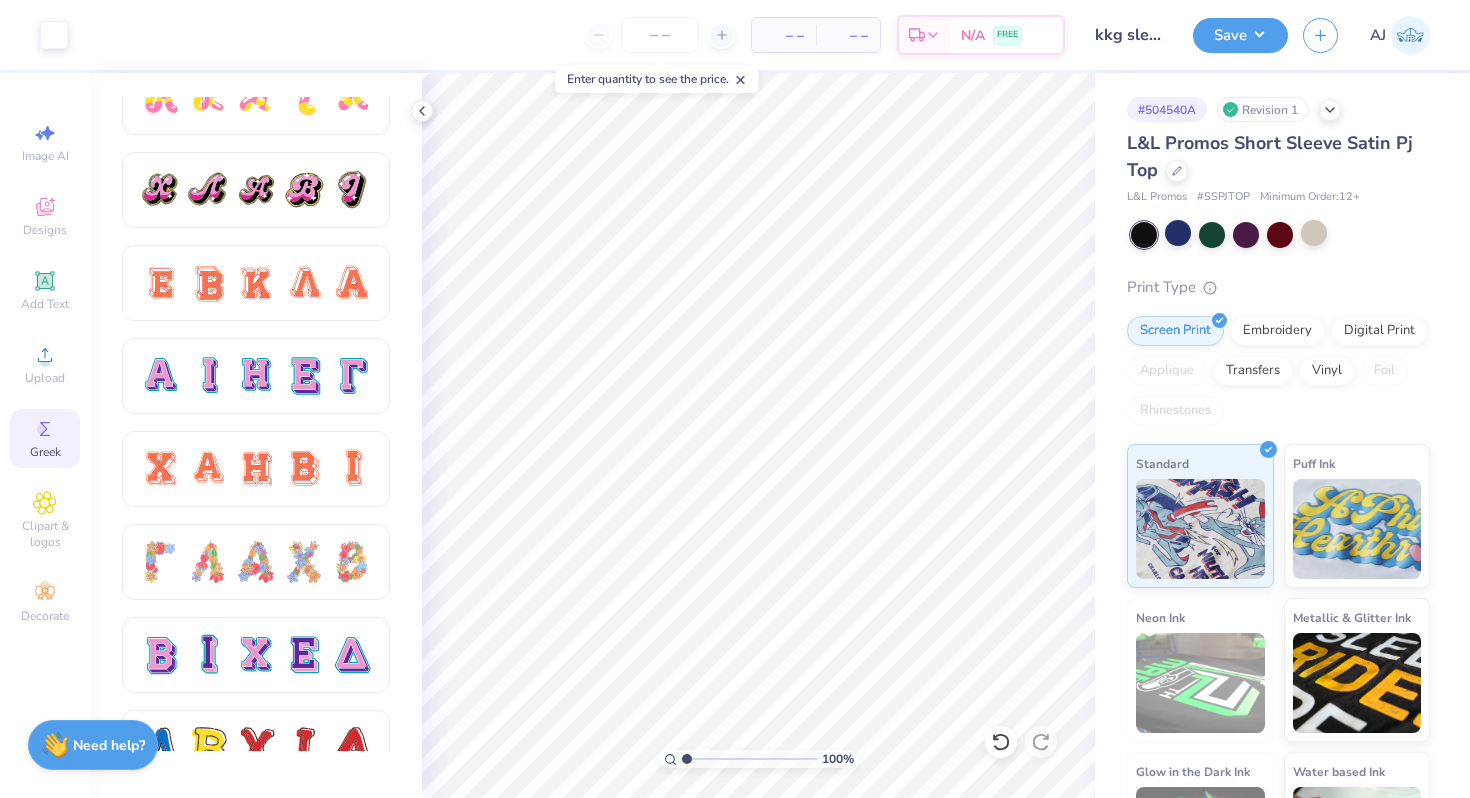click on "Design Saved" at bounding box center (1276, 20) 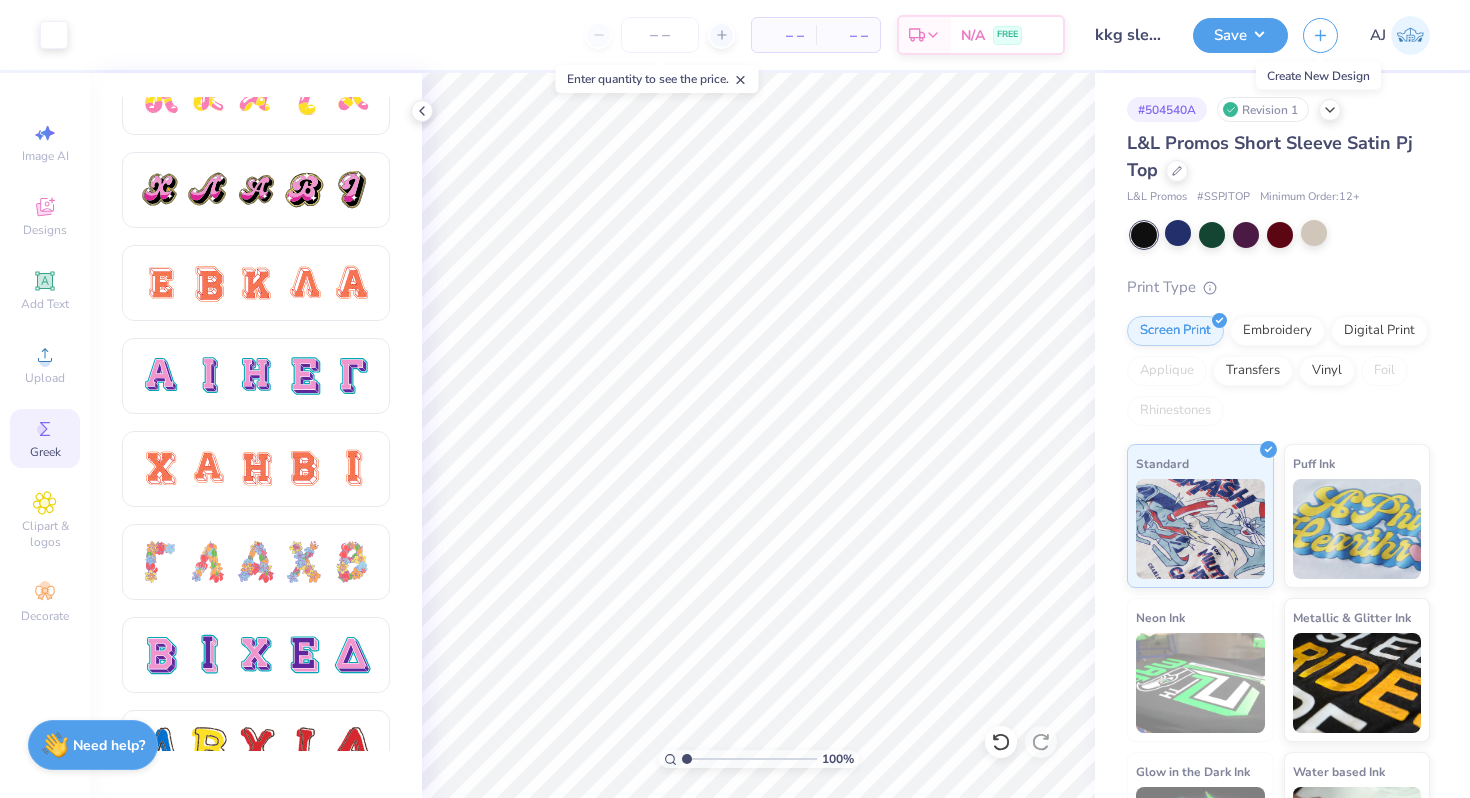 click 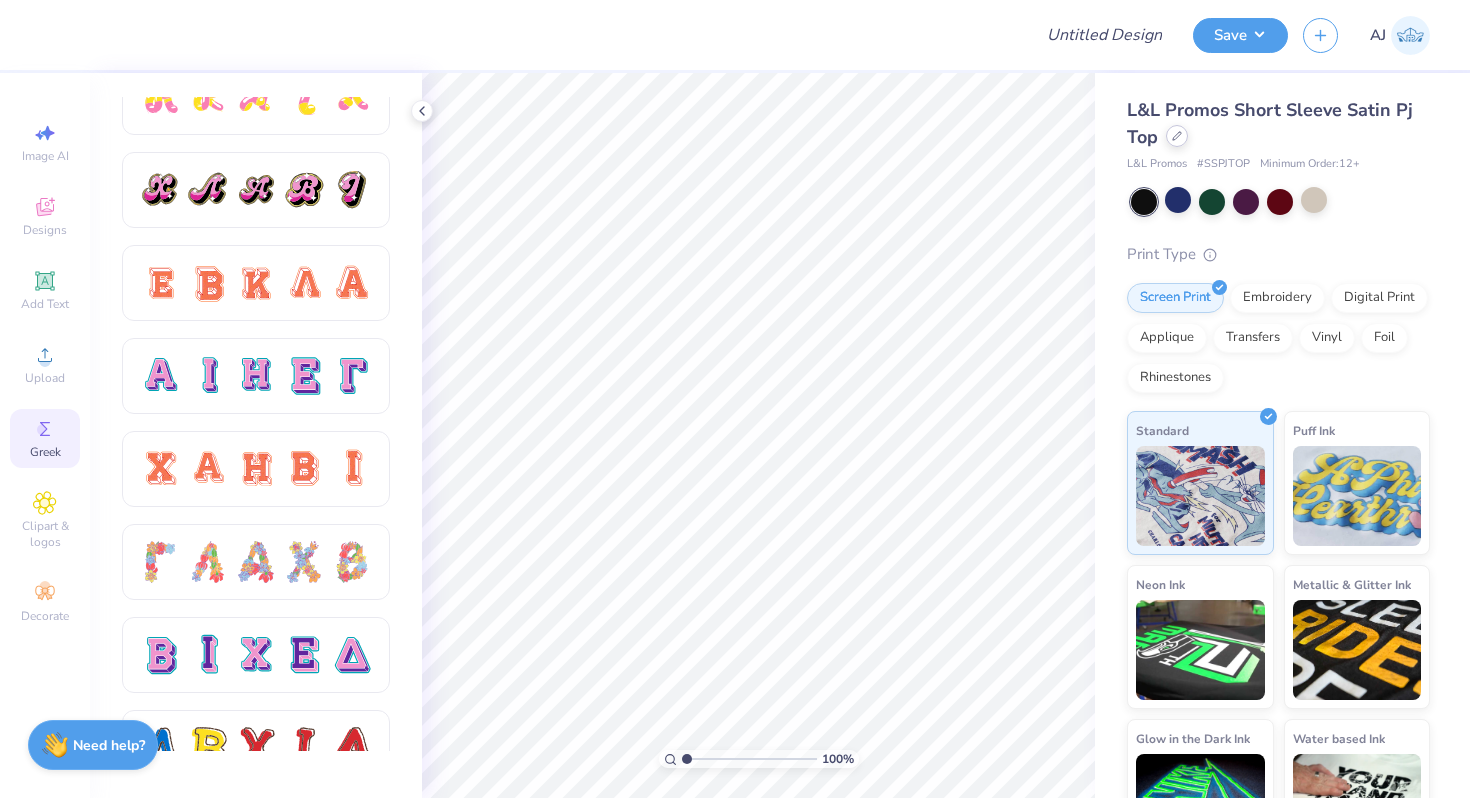 click at bounding box center (1177, 136) 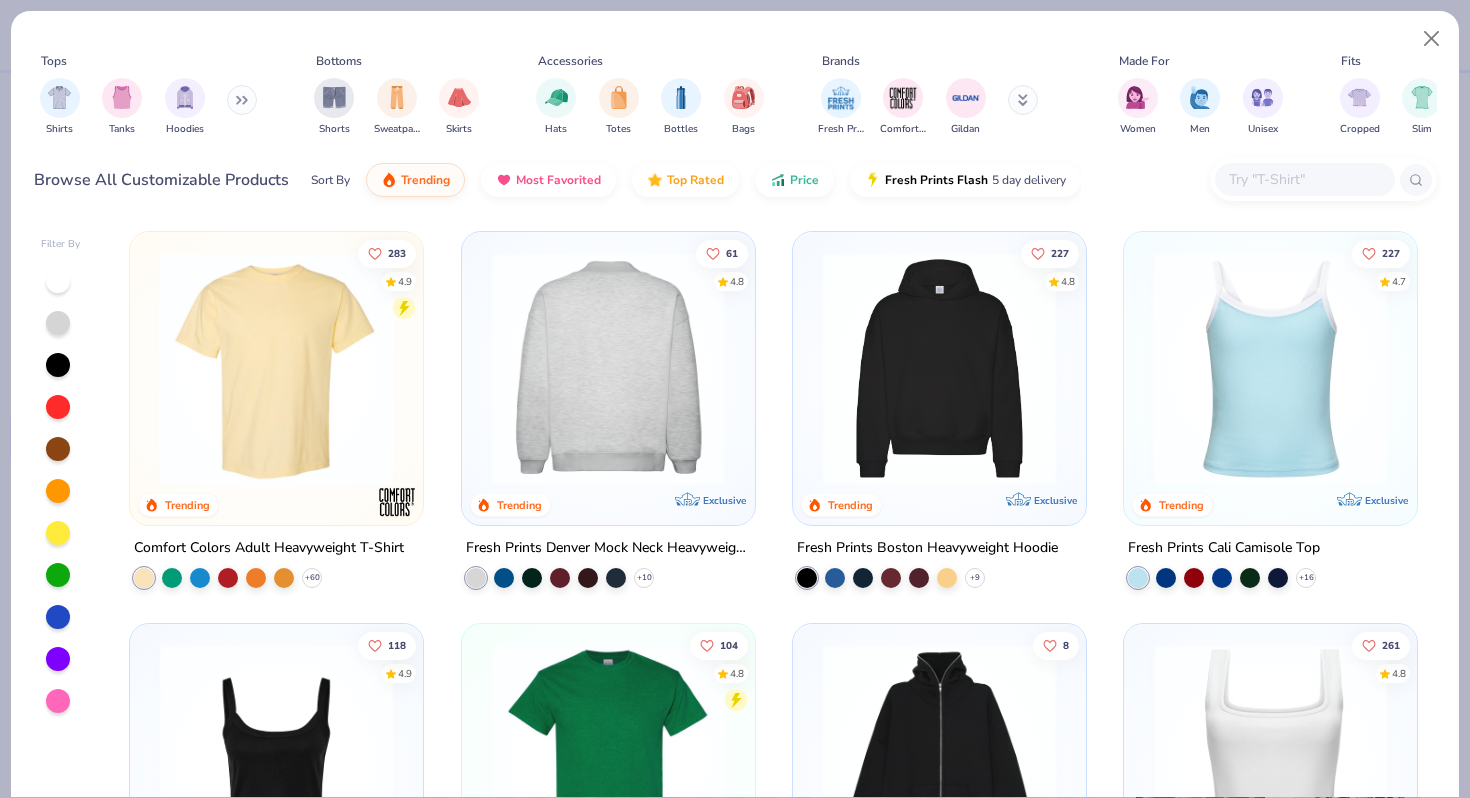 click at bounding box center [354, 368] 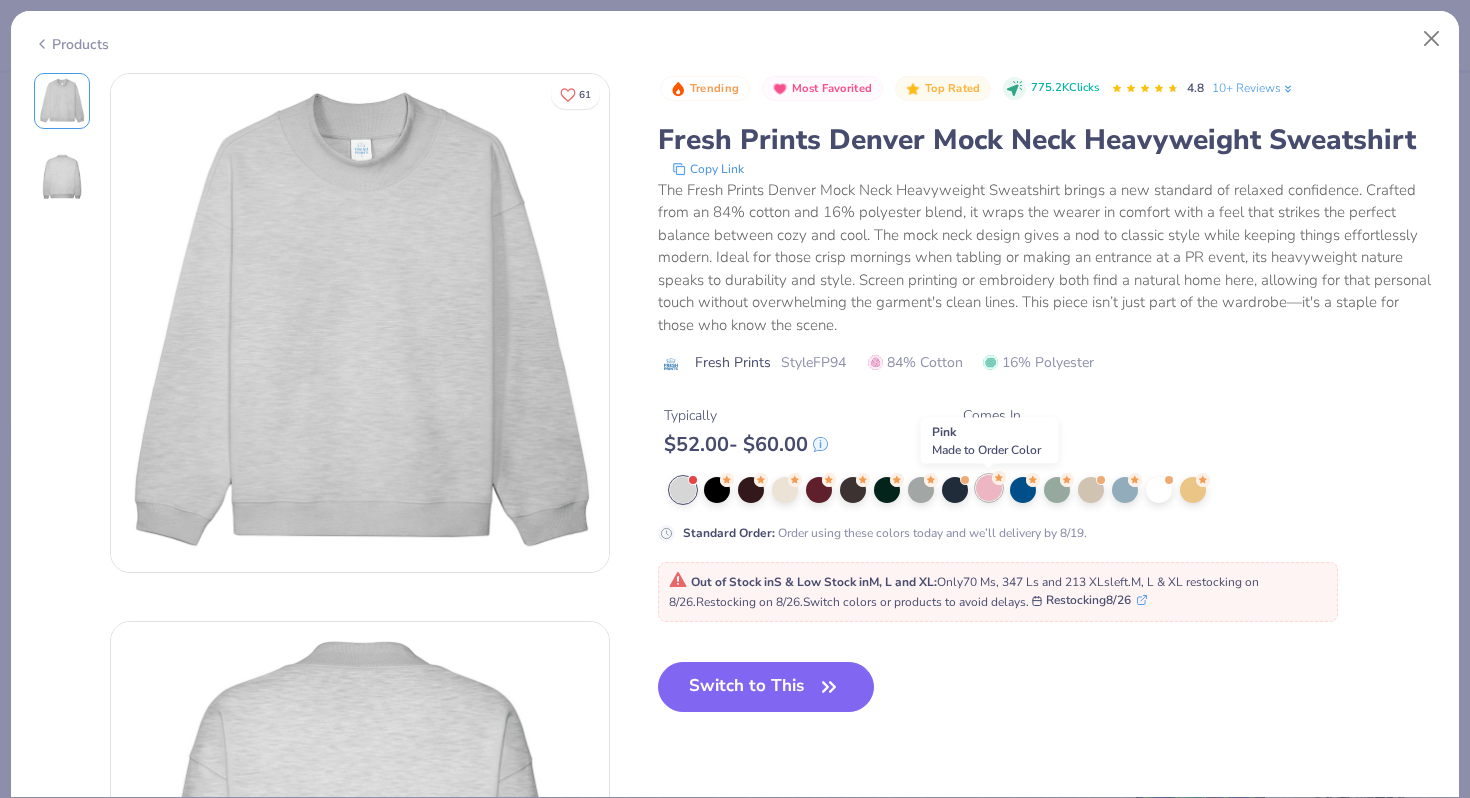click at bounding box center (989, 488) 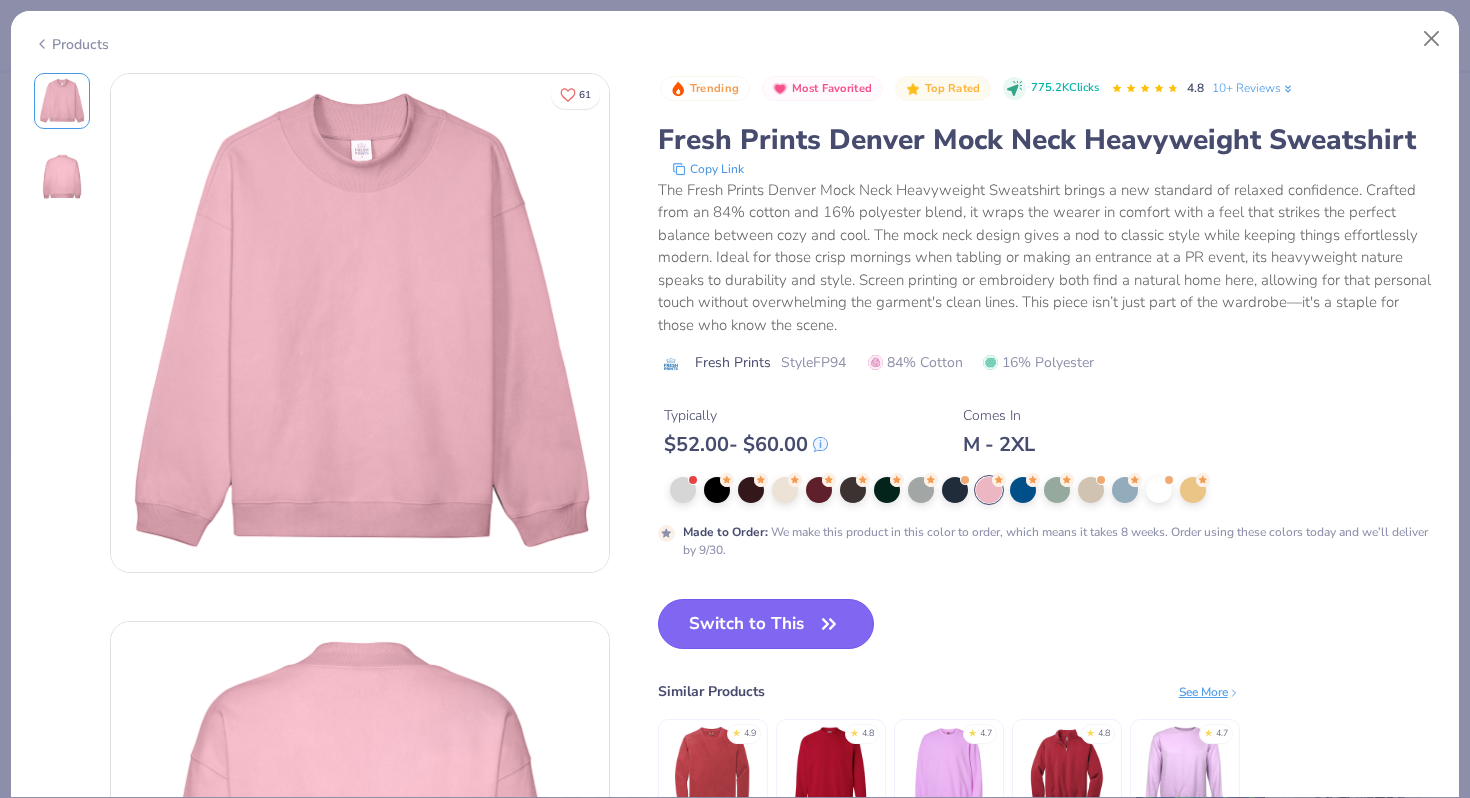 click on "Switch to This" at bounding box center [766, 624] 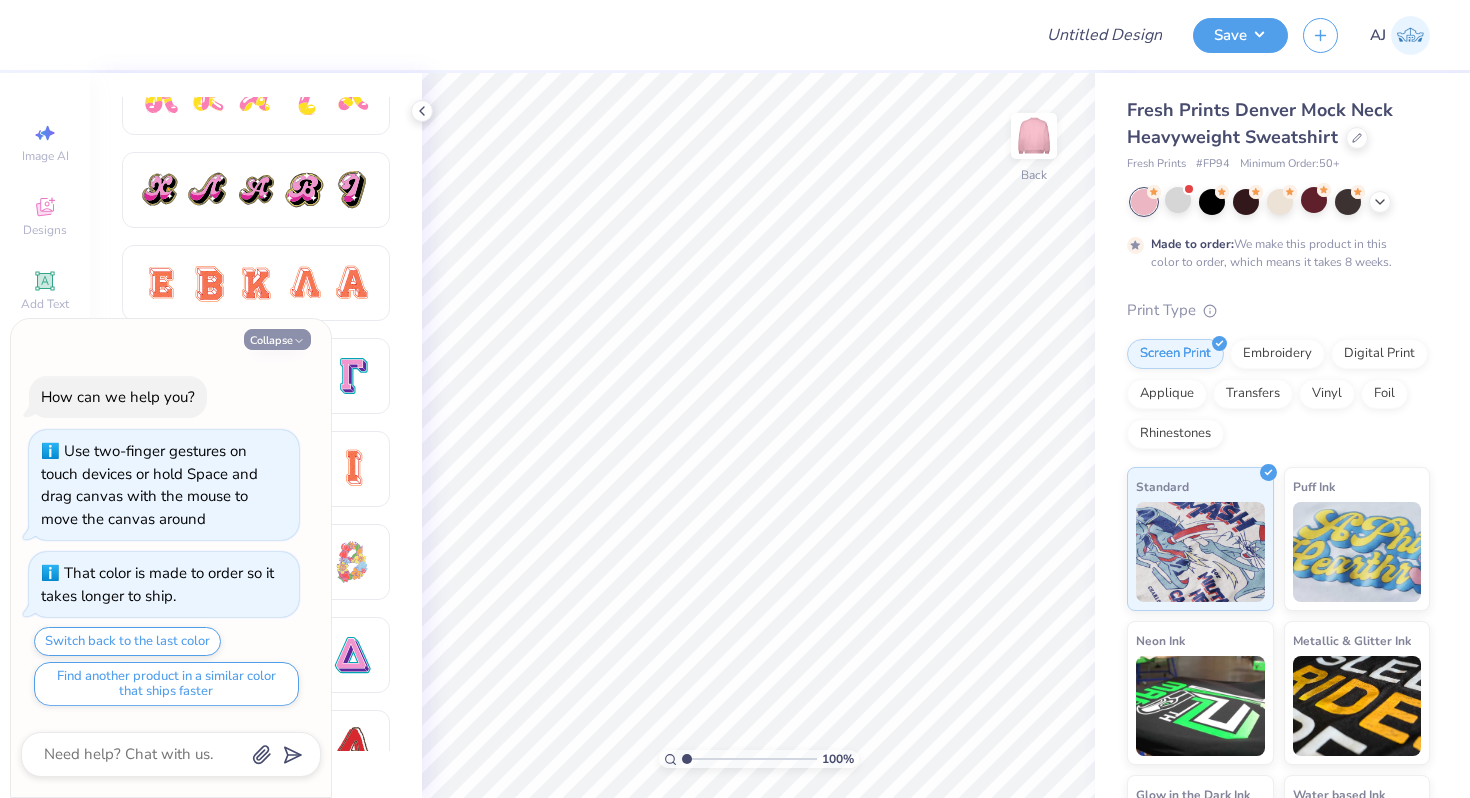 click on "Collapse" at bounding box center [277, 339] 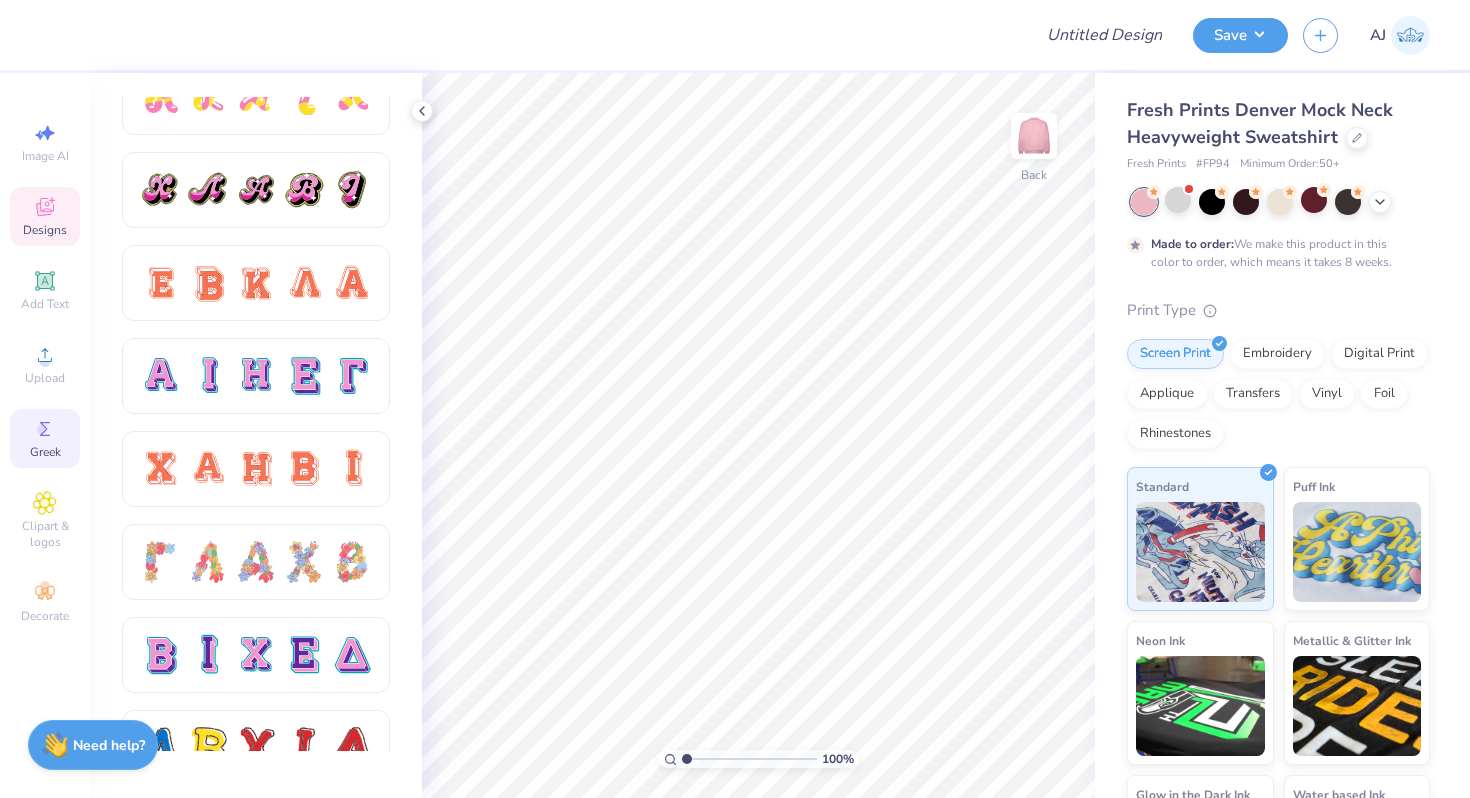 click 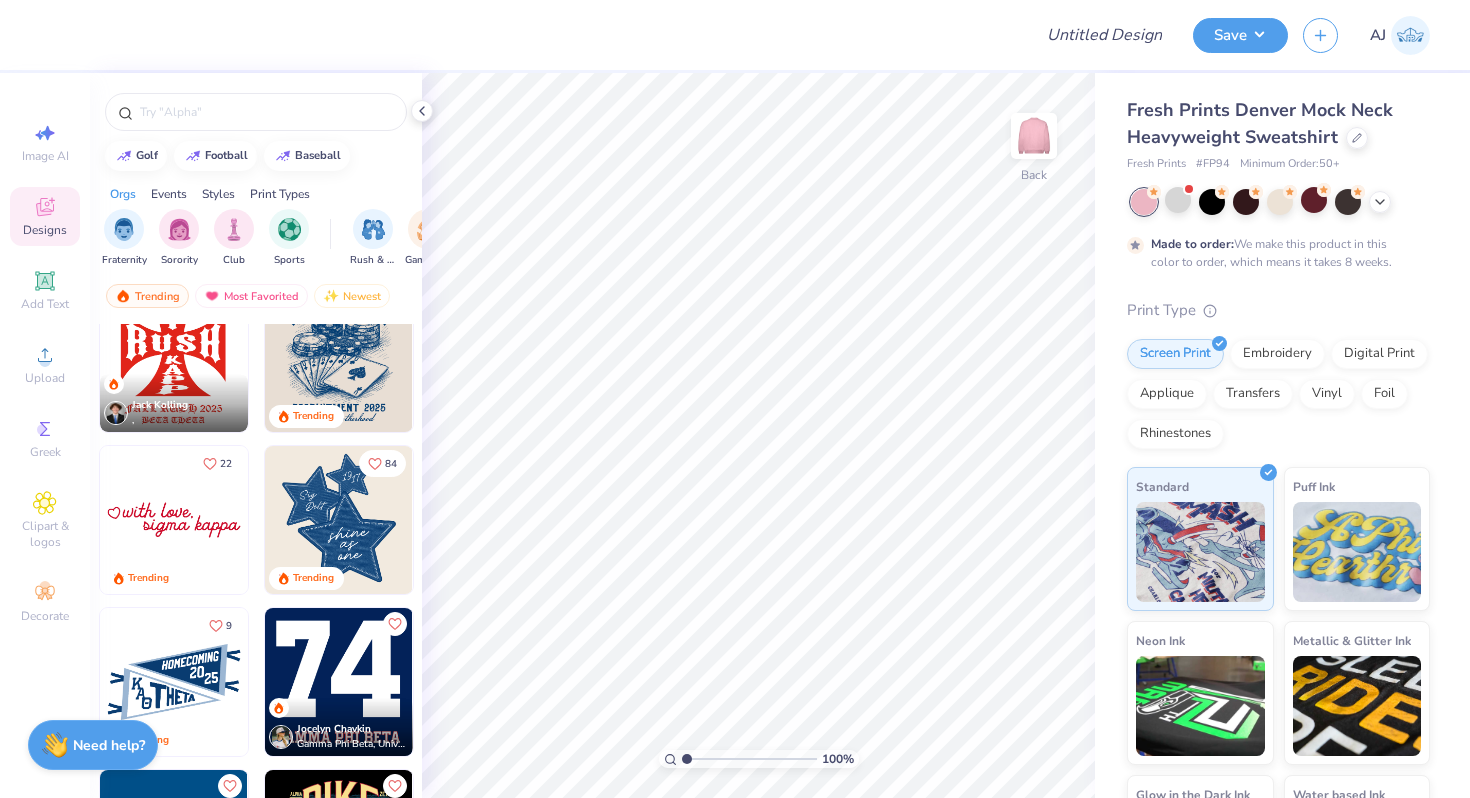scroll, scrollTop: 1797, scrollLeft: 0, axis: vertical 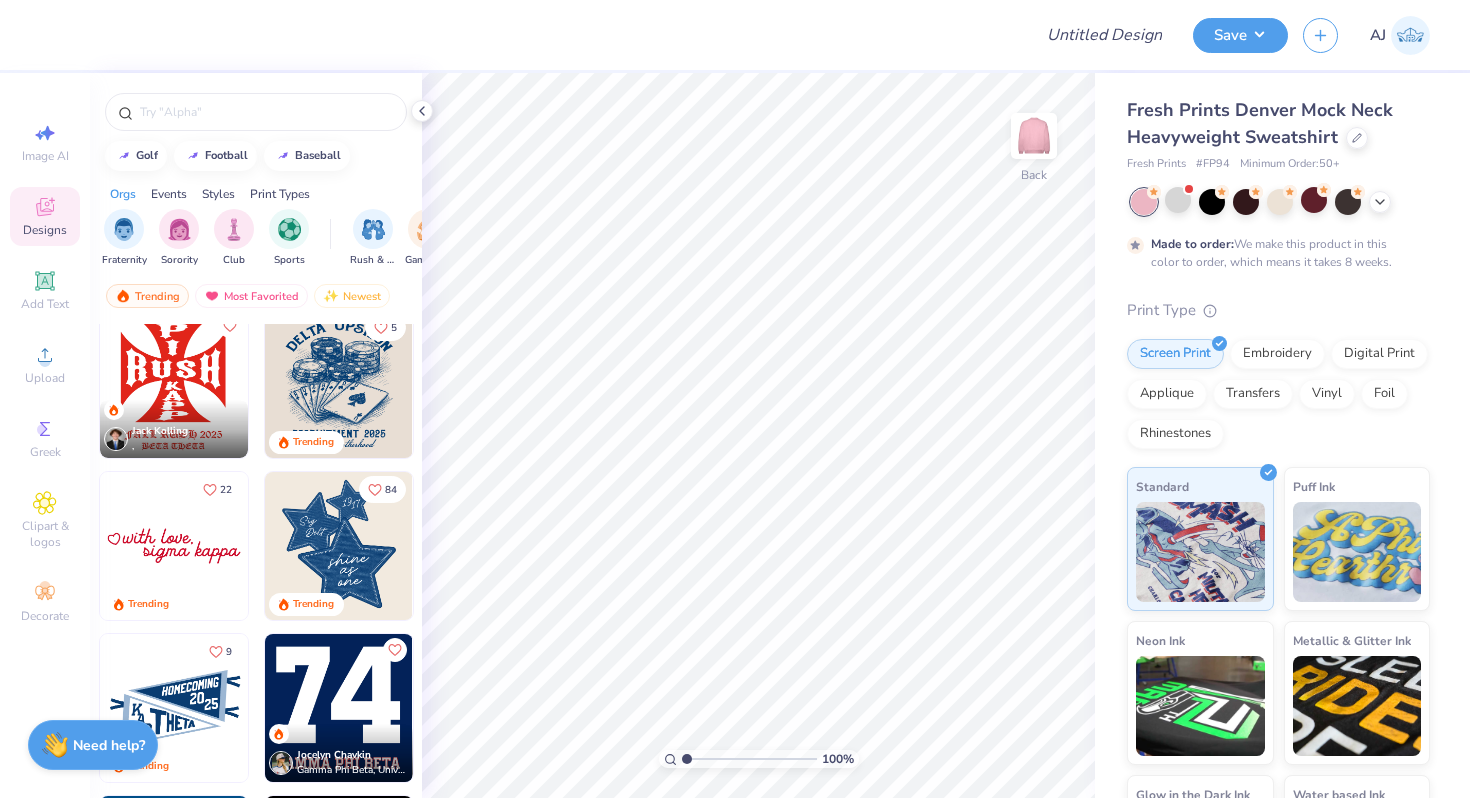 click at bounding box center [174, 546] 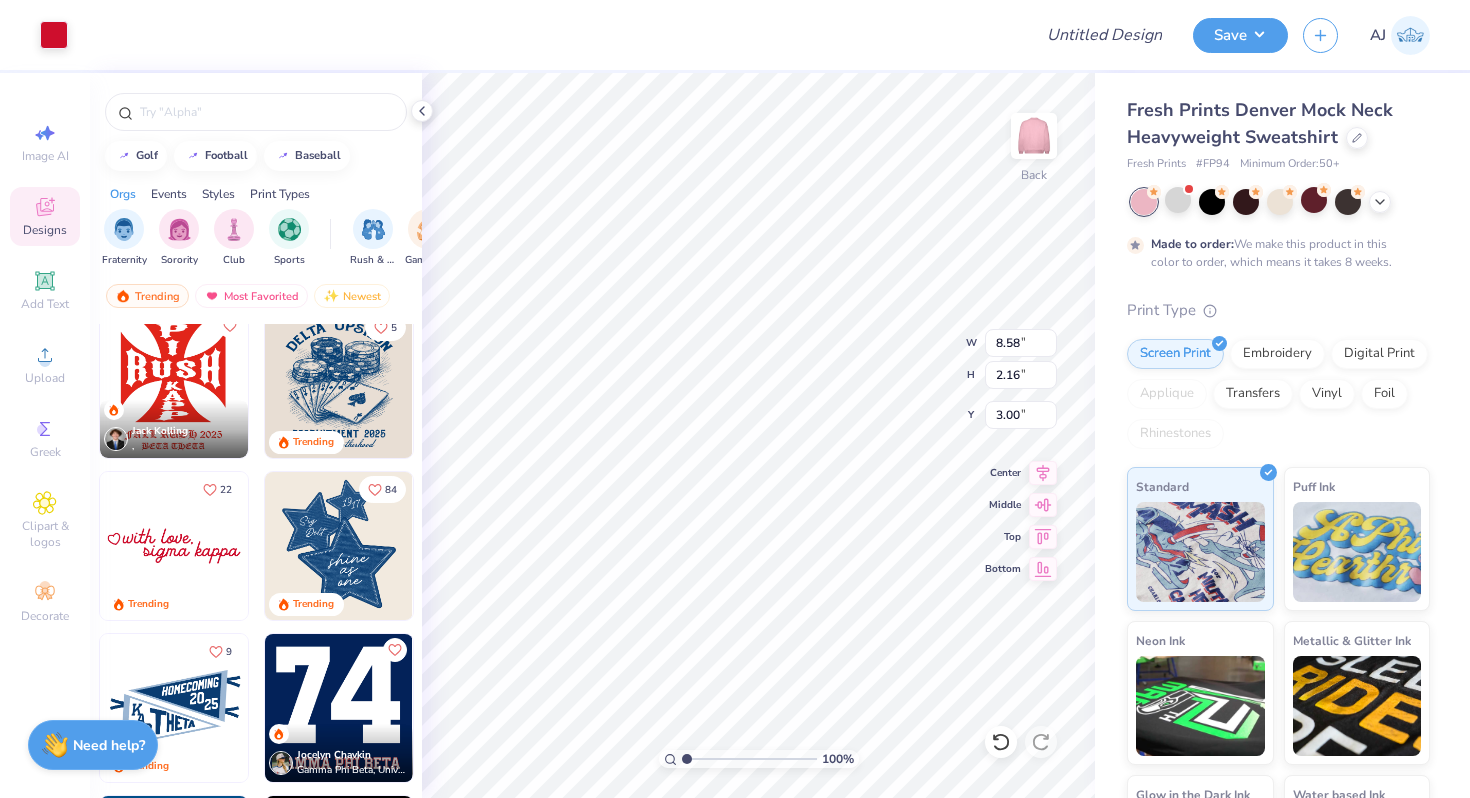 type on "3.45" 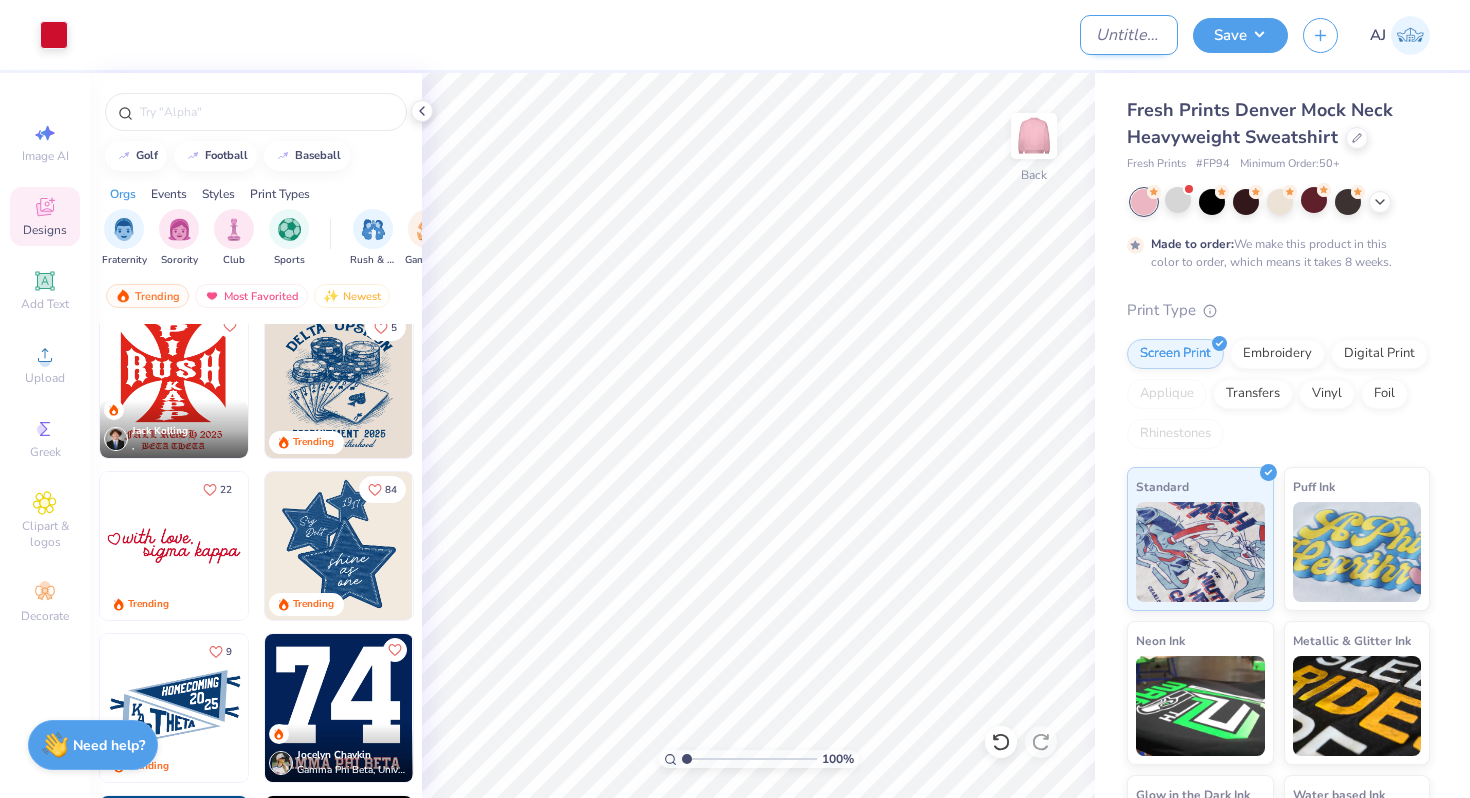 click on "Design Title" at bounding box center [1129, 35] 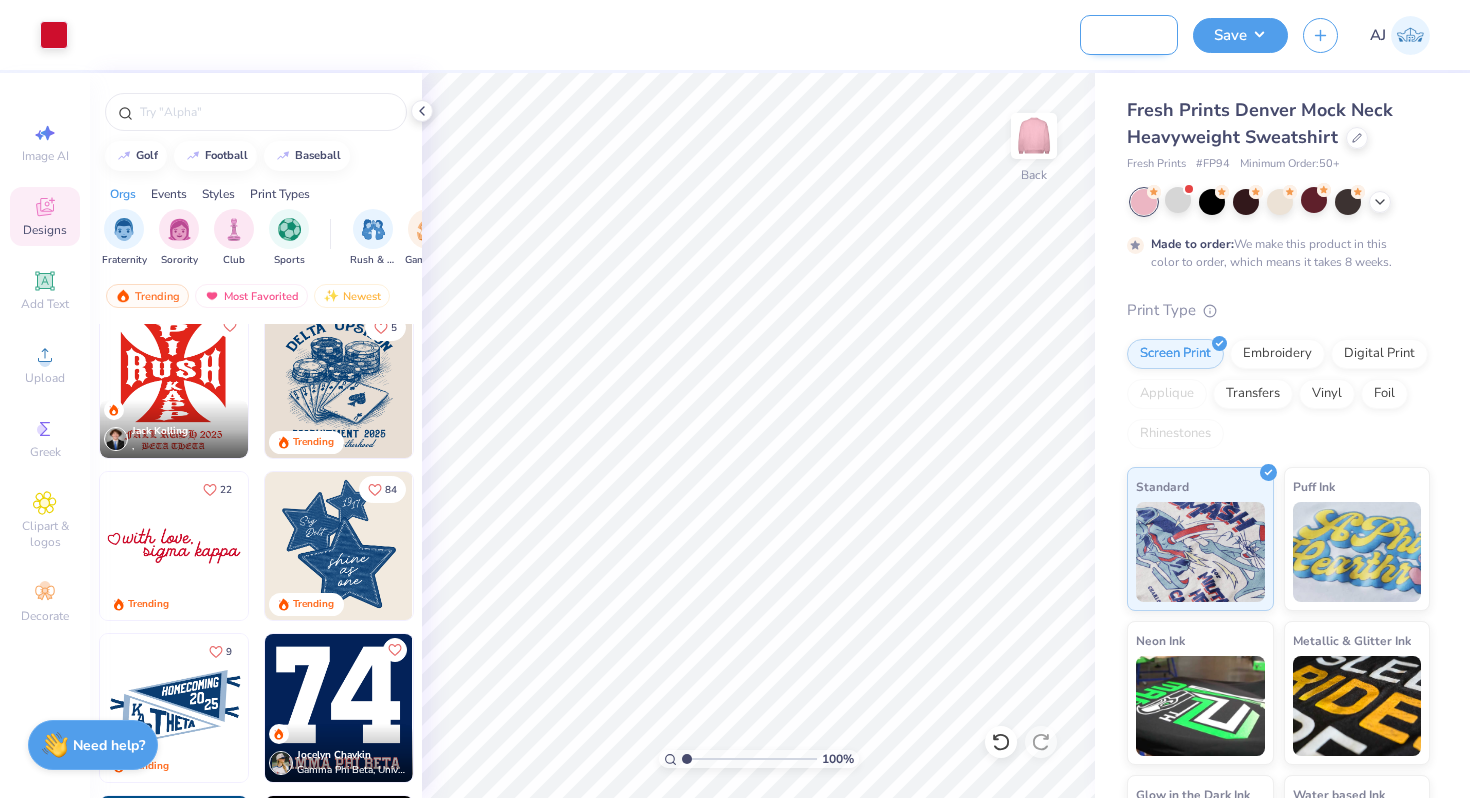 scroll, scrollTop: 0, scrollLeft: 73, axis: horizontal 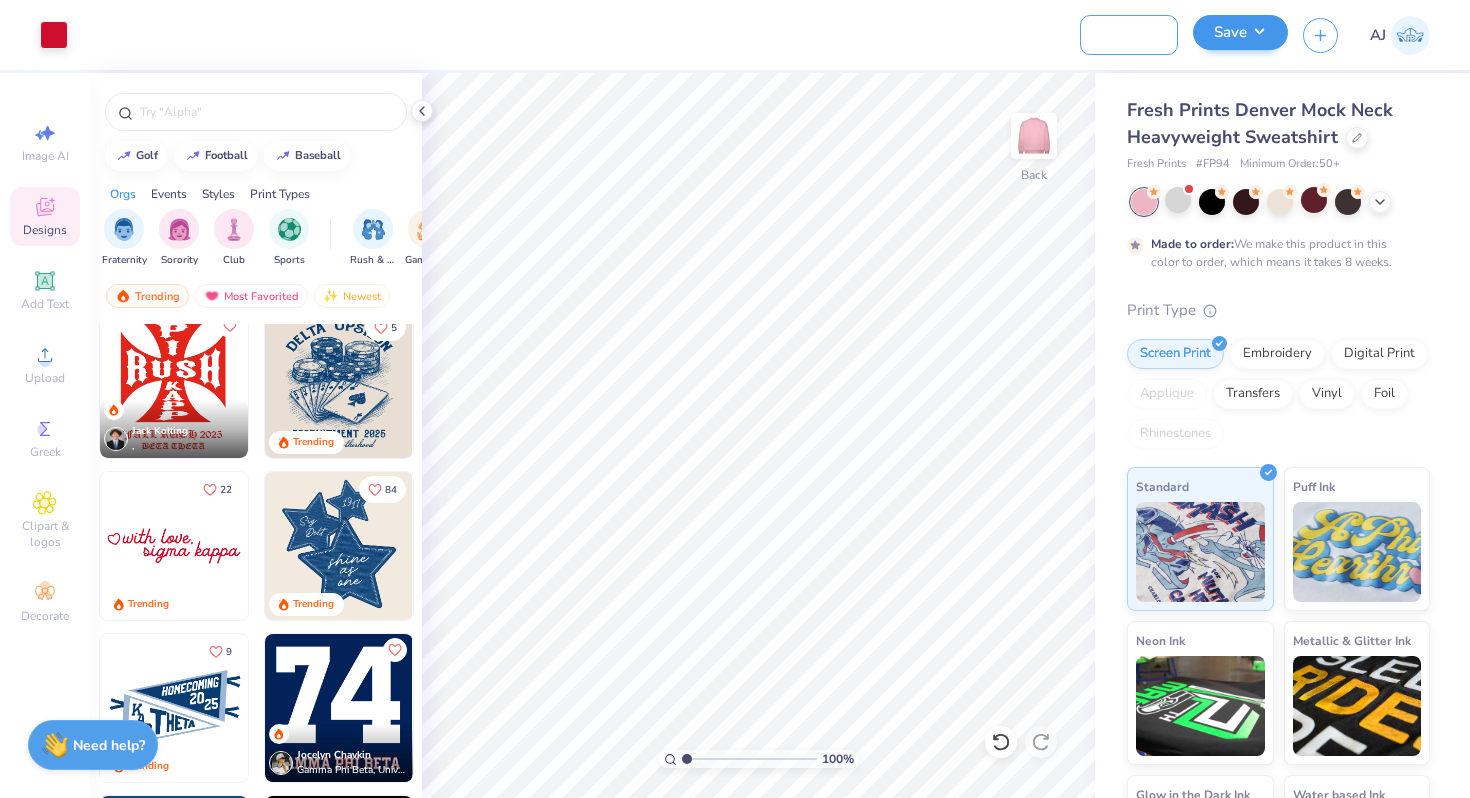 type on "scholarship merch" 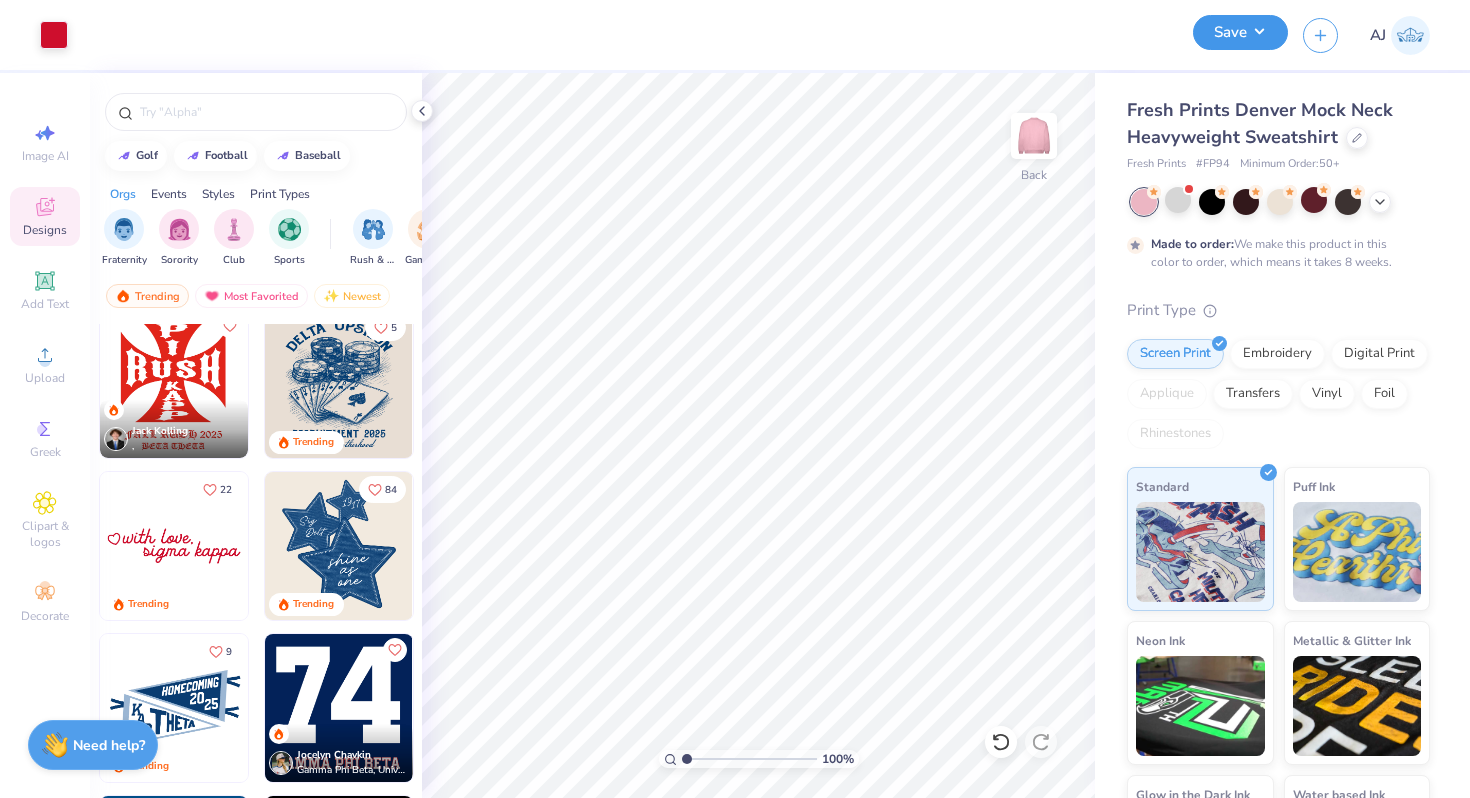 click on "Save" at bounding box center [1240, 32] 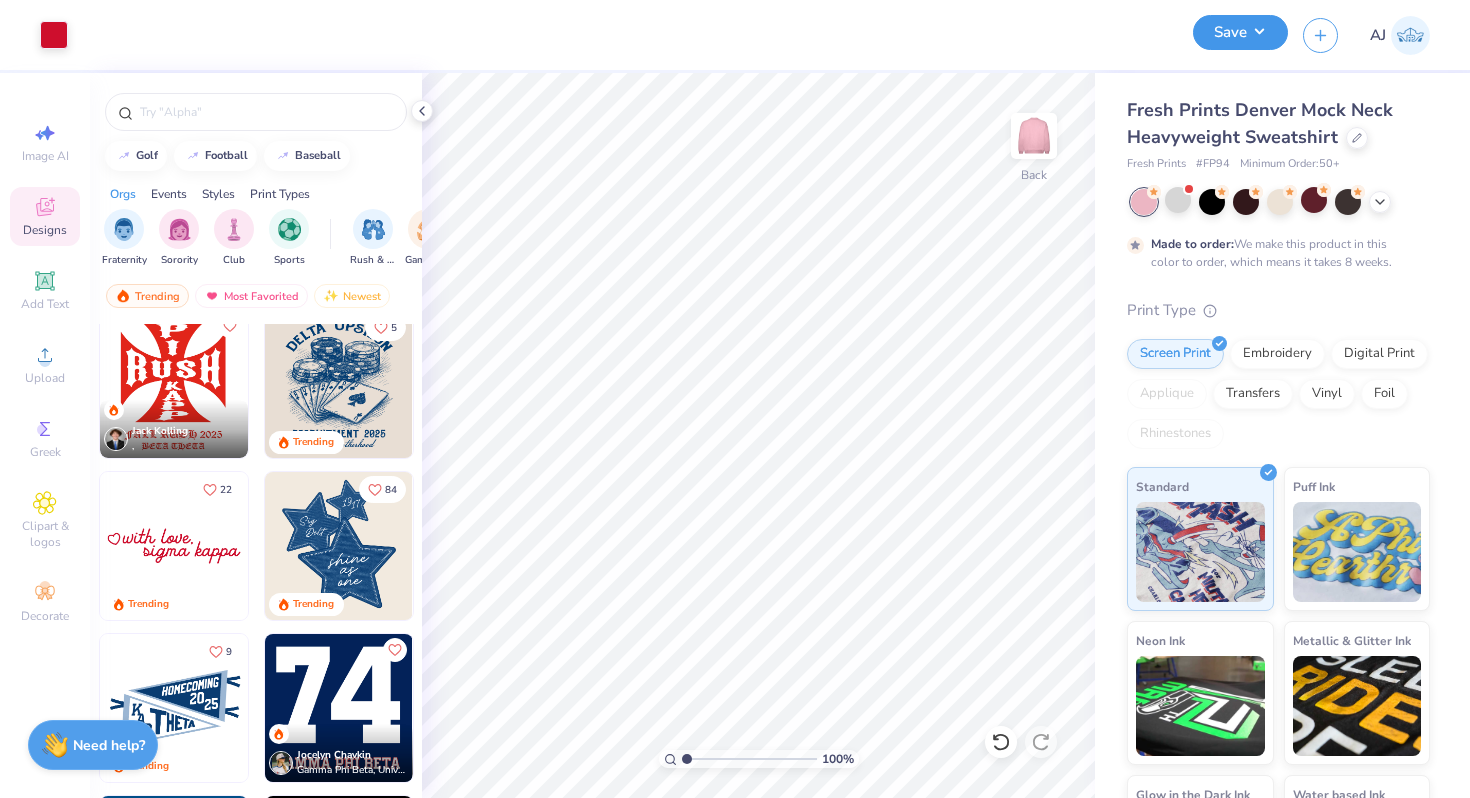 scroll, scrollTop: 0, scrollLeft: 0, axis: both 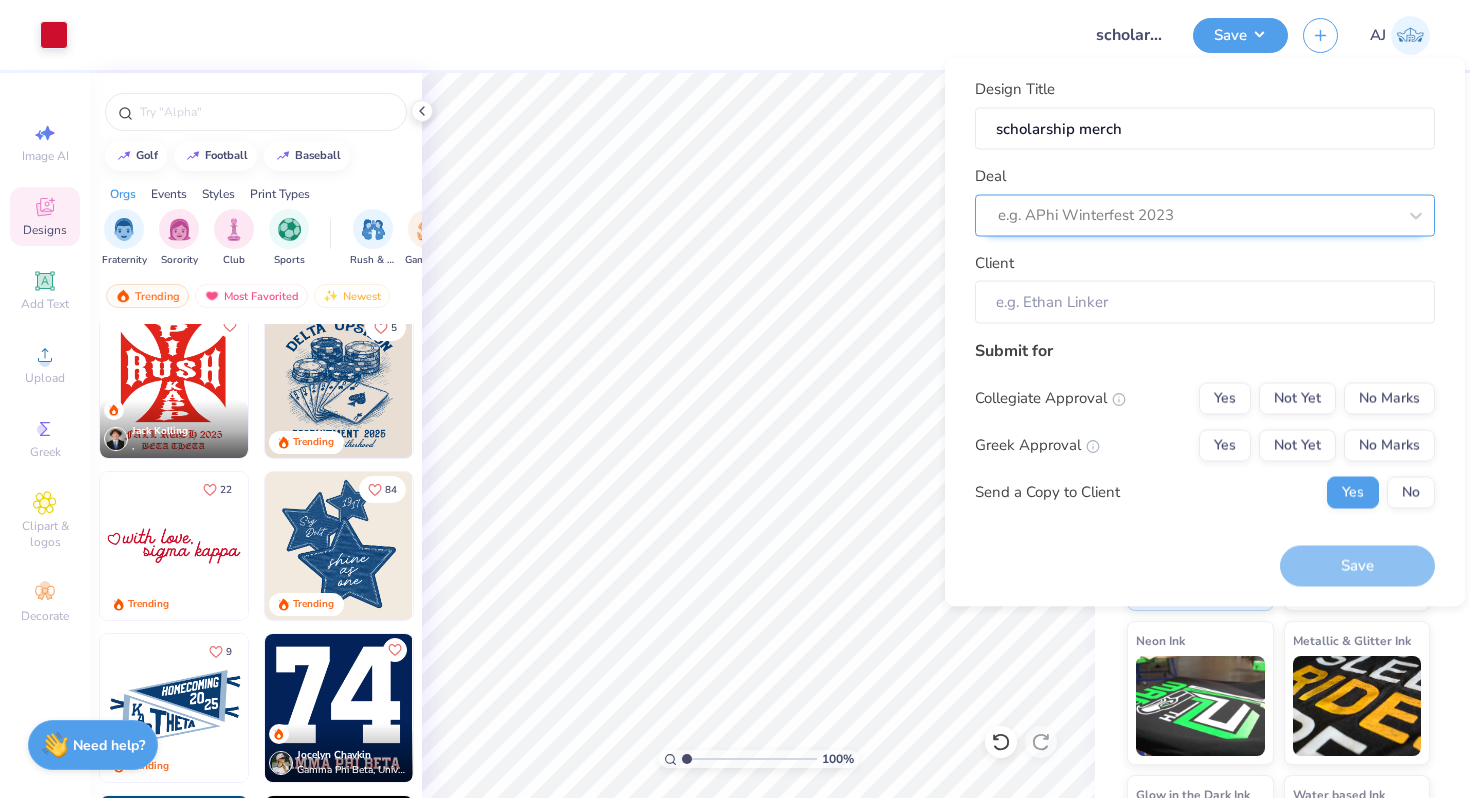 click at bounding box center [1197, 215] 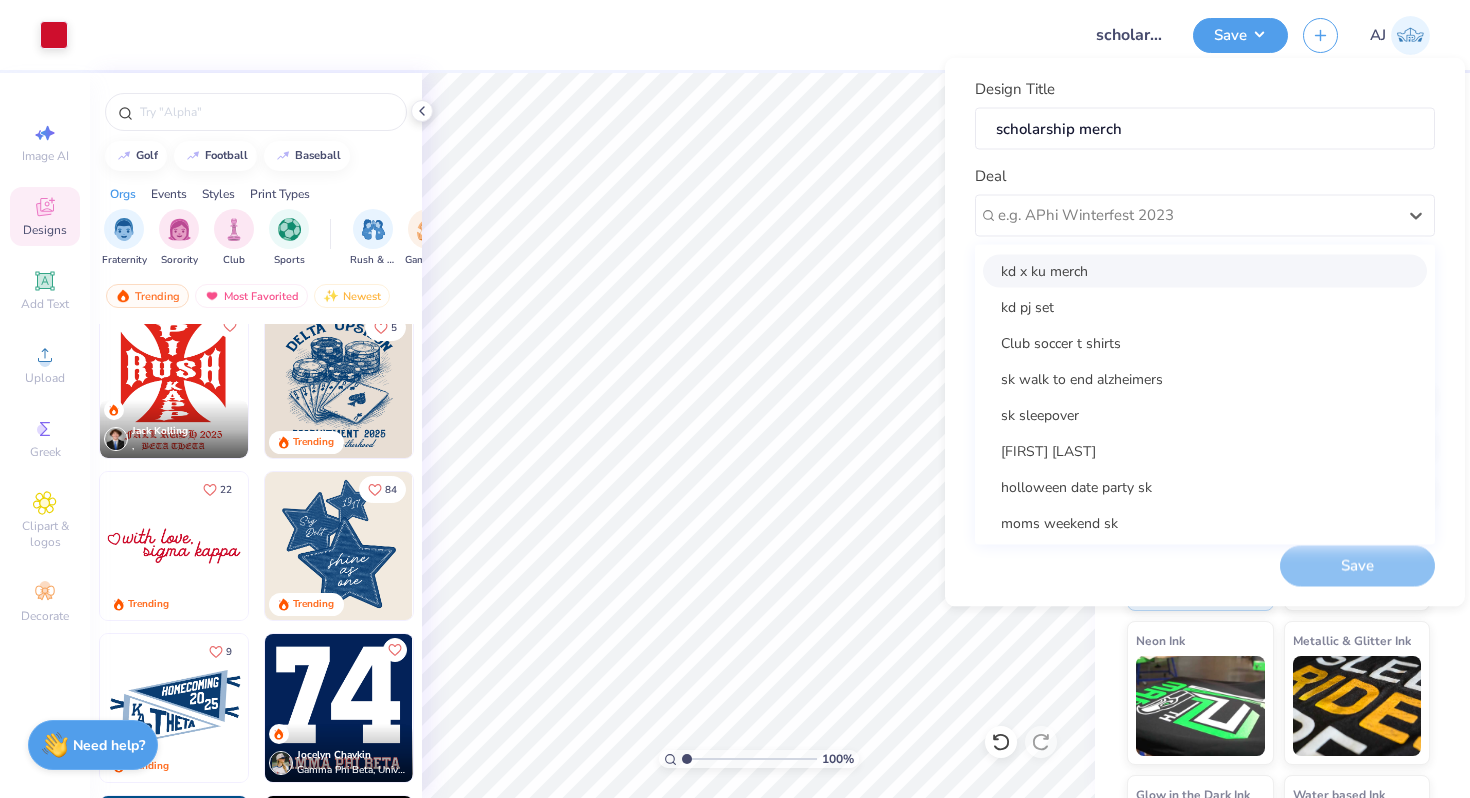 scroll, scrollTop: 220, scrollLeft: 0, axis: vertical 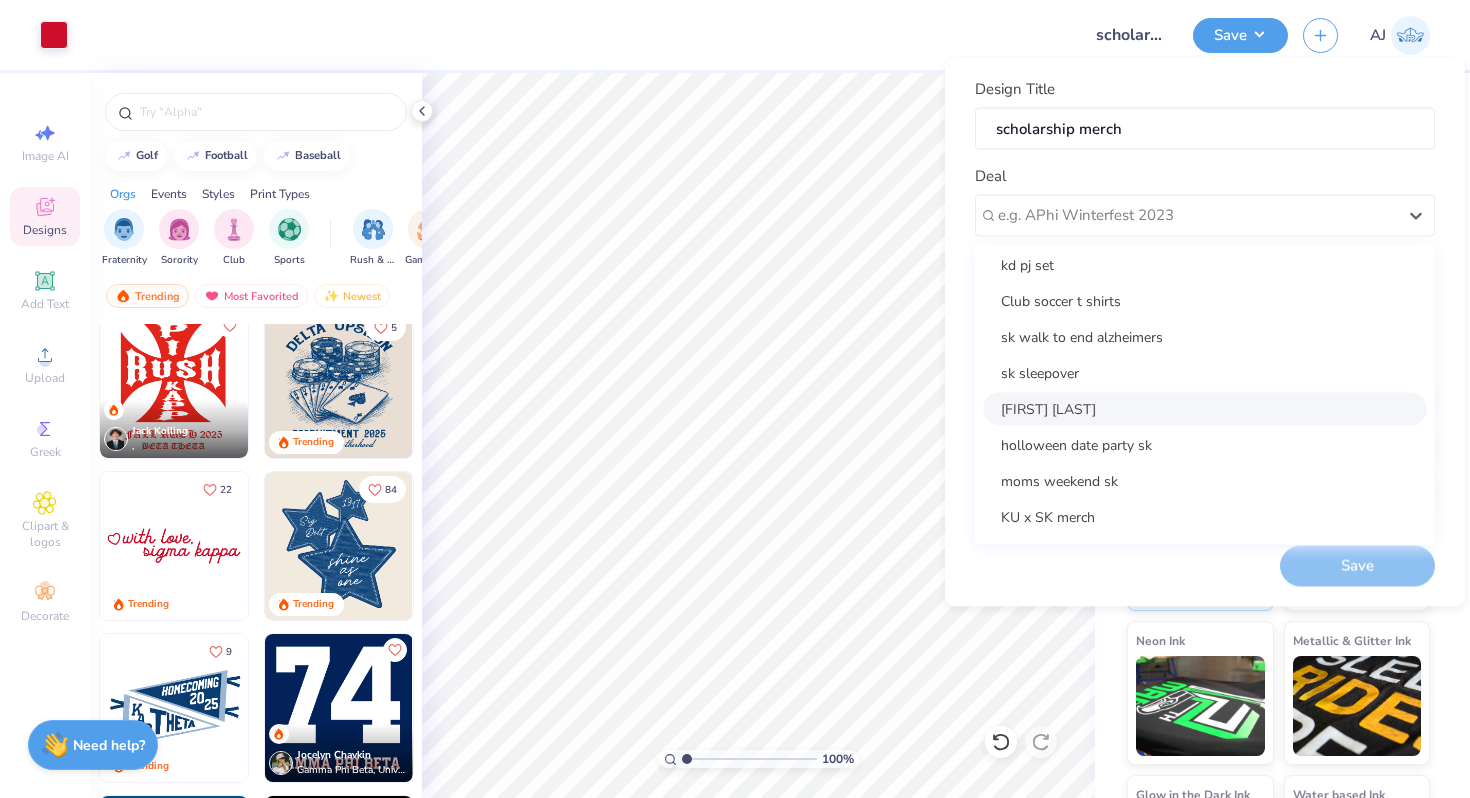 click on "[FIRST] [LAST]" at bounding box center (1205, 408) 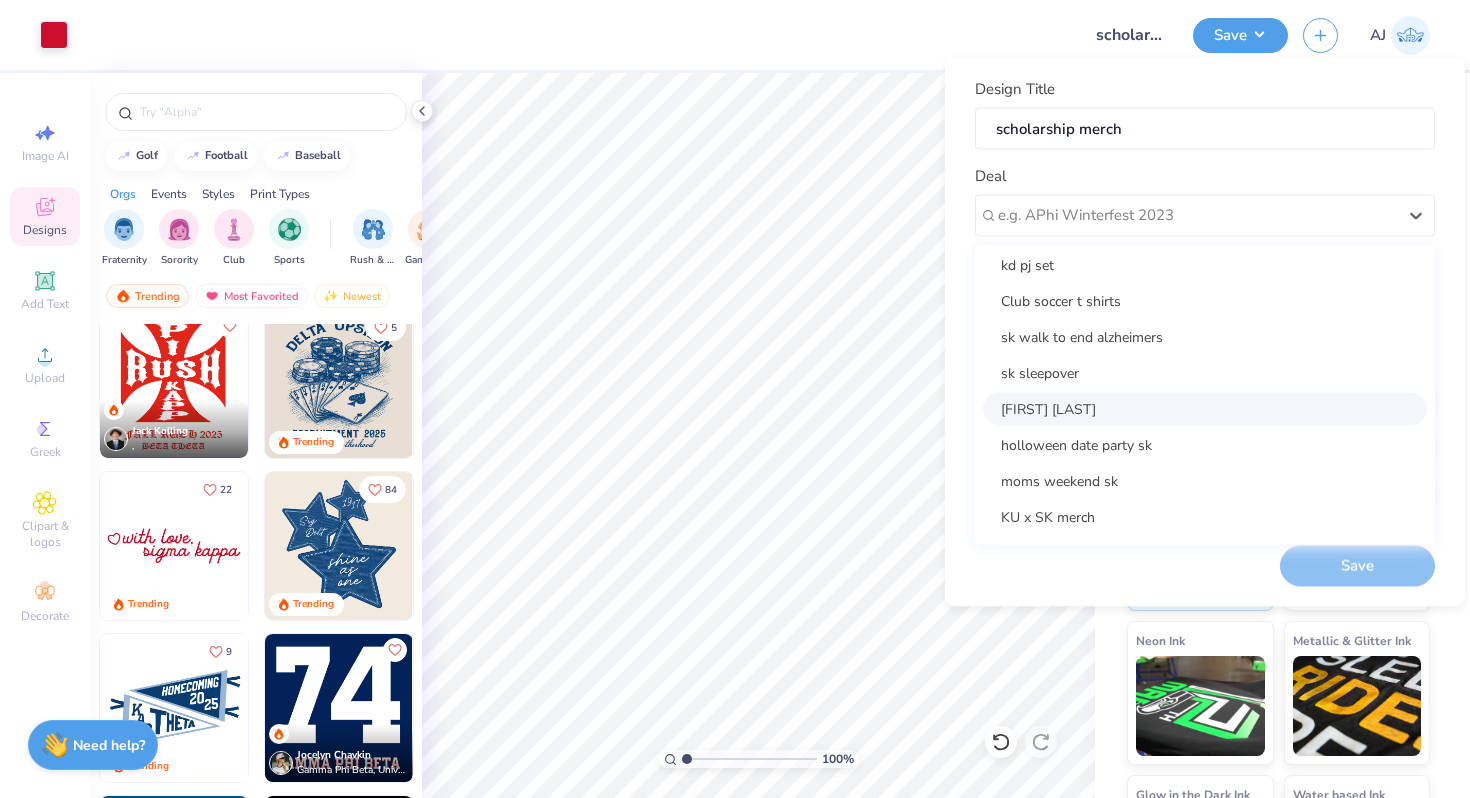 type on "[FIRST] [LAST]" 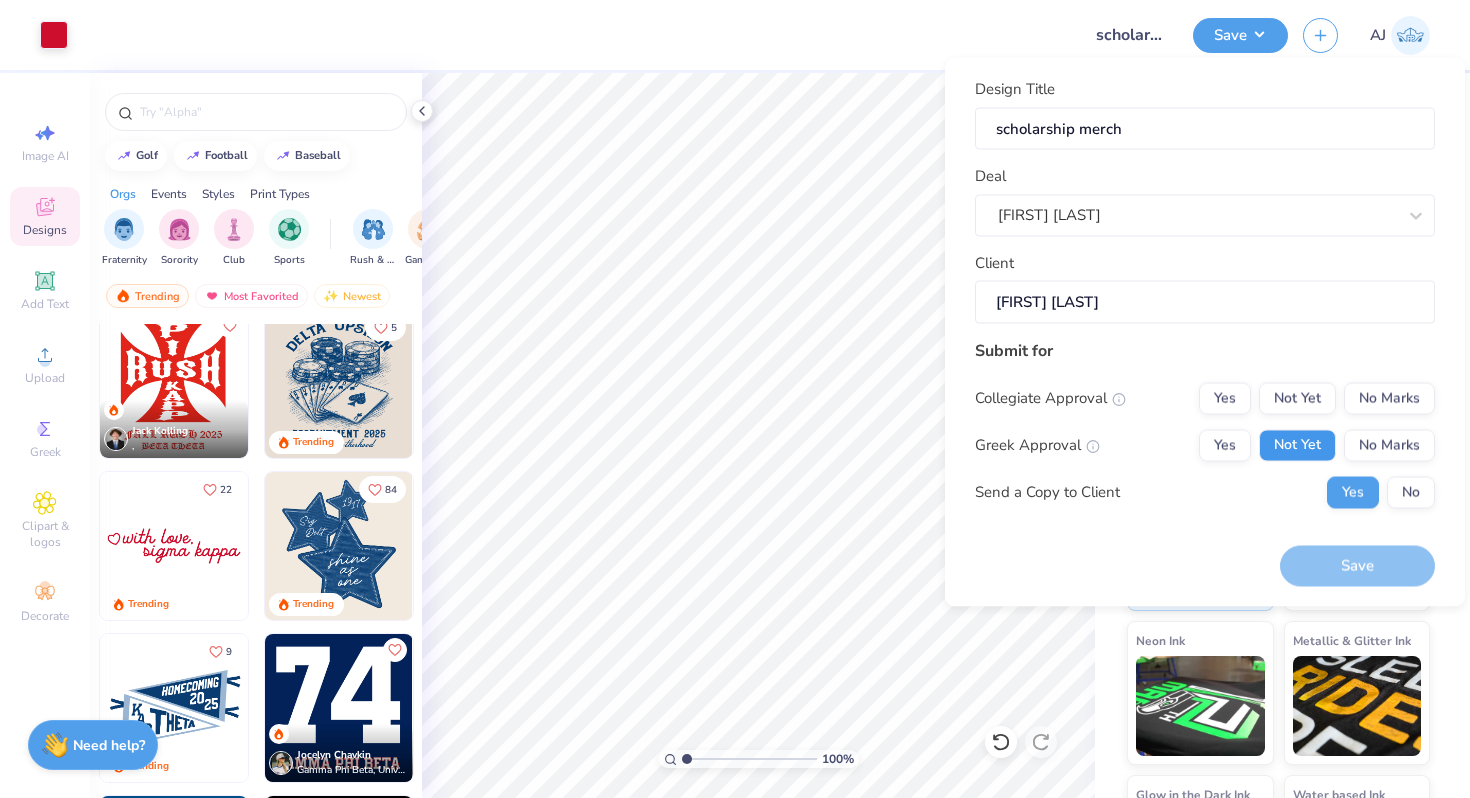 click on "Not Yet" at bounding box center [1297, 445] 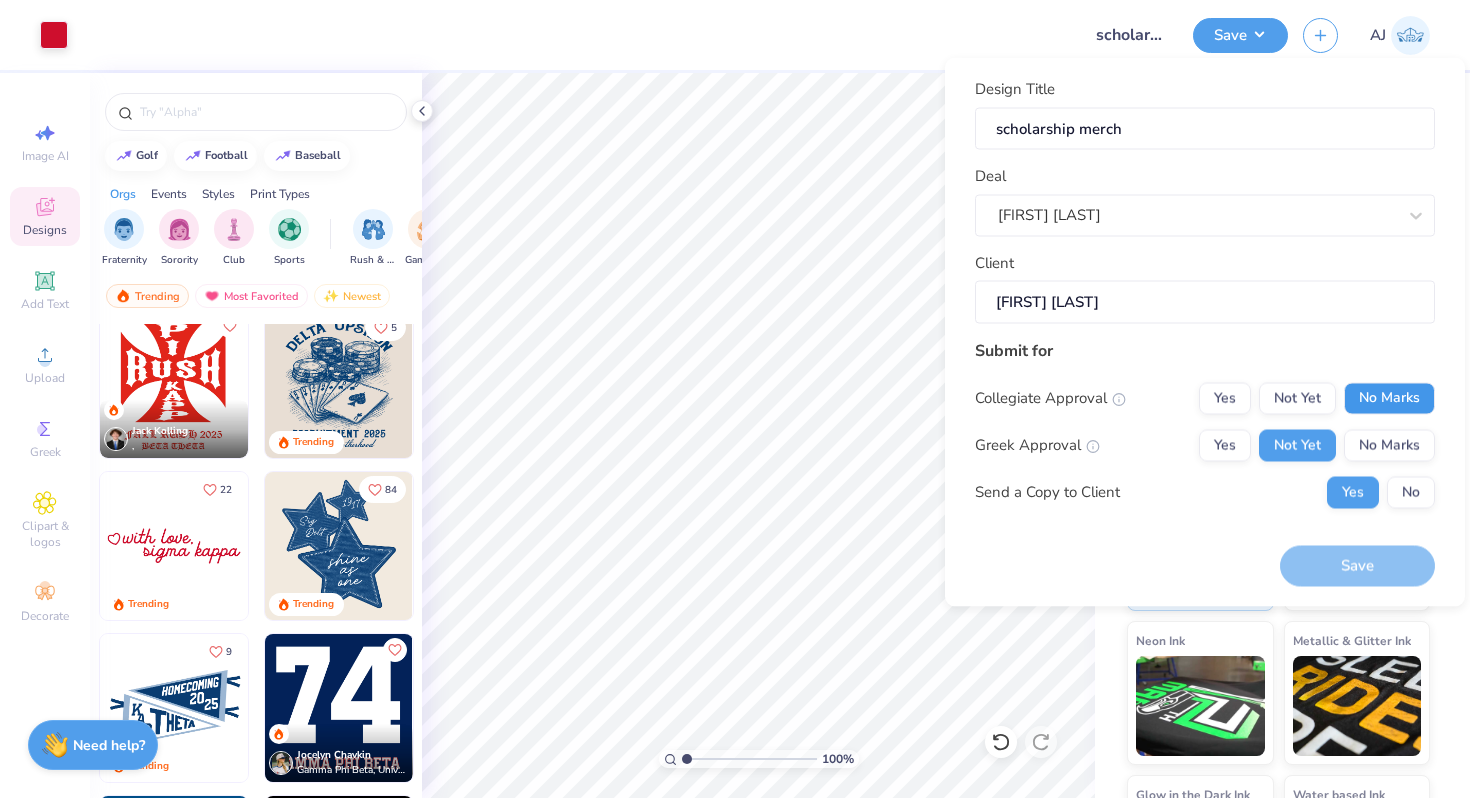 click on "No Marks" at bounding box center (1389, 398) 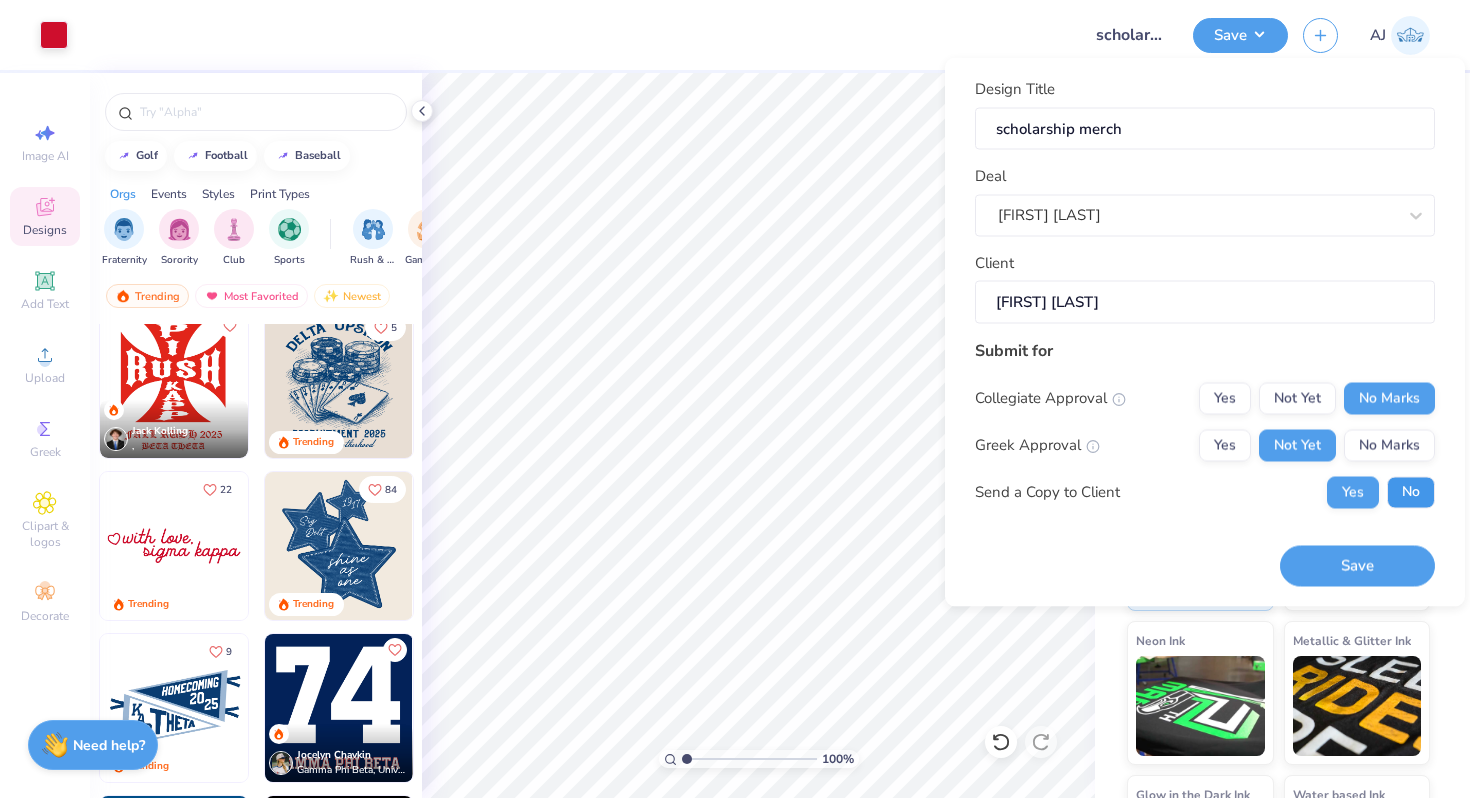 click on "No" at bounding box center [1411, 492] 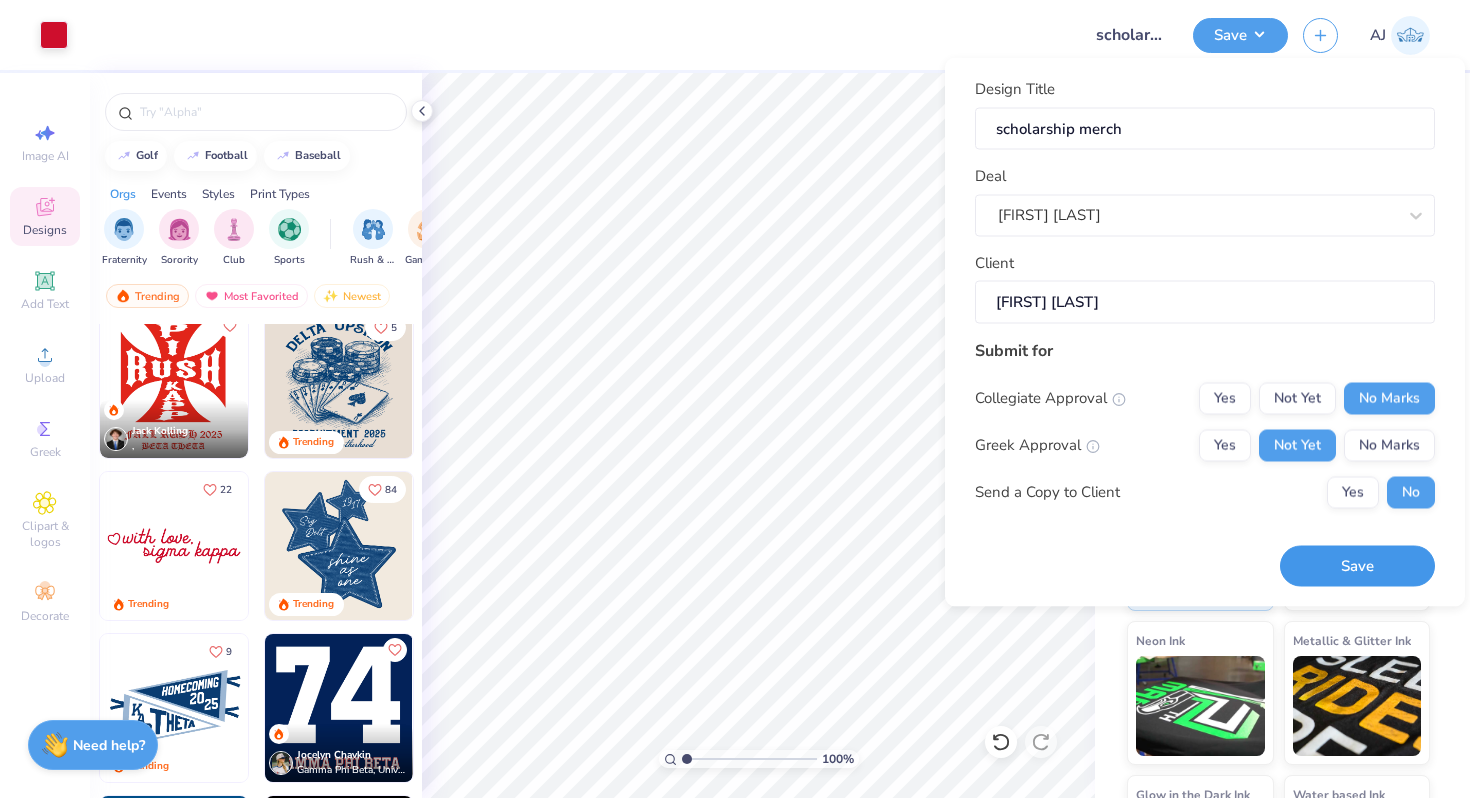 click on "Save" at bounding box center (1357, 566) 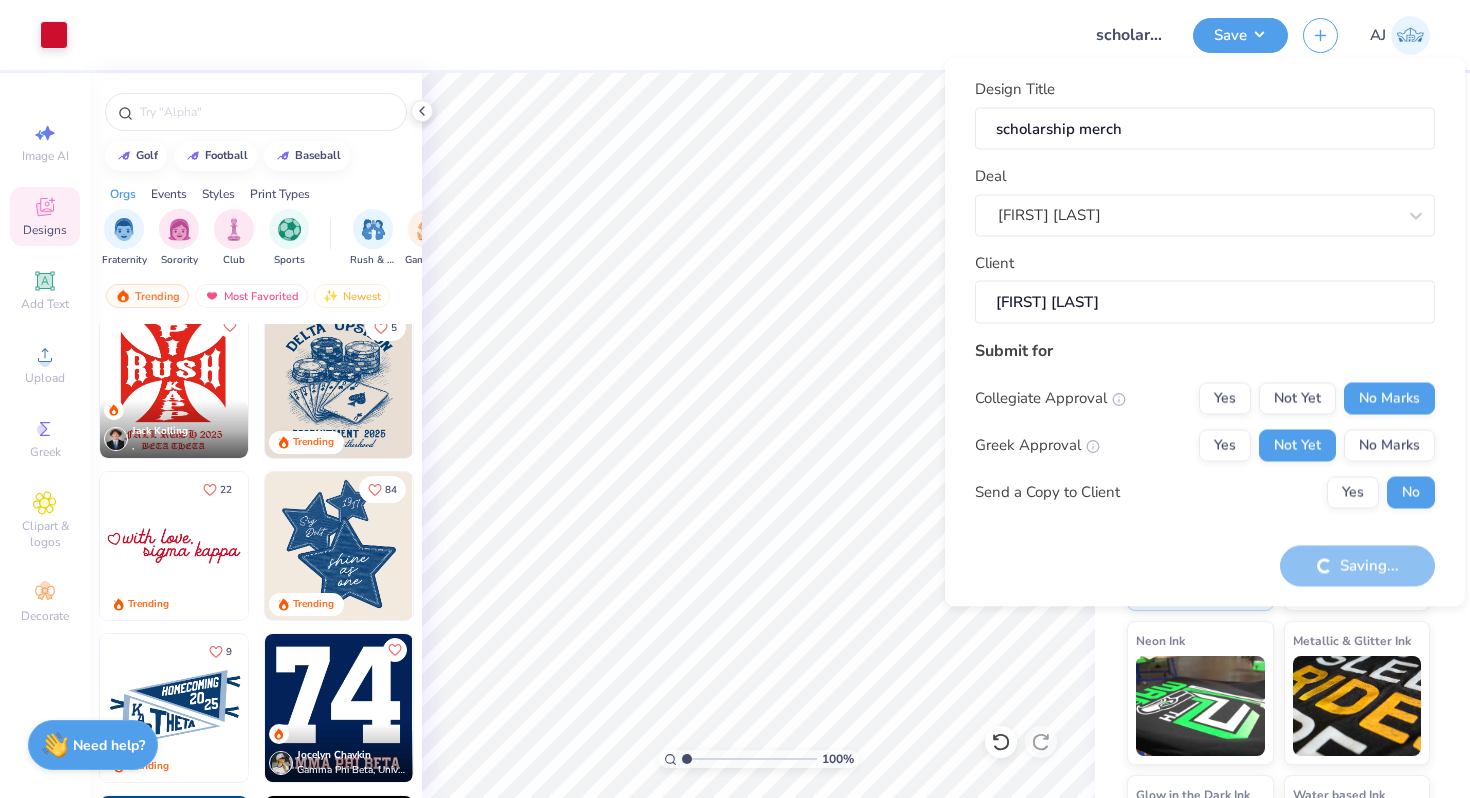 click on "Saving..." at bounding box center [1357, 566] 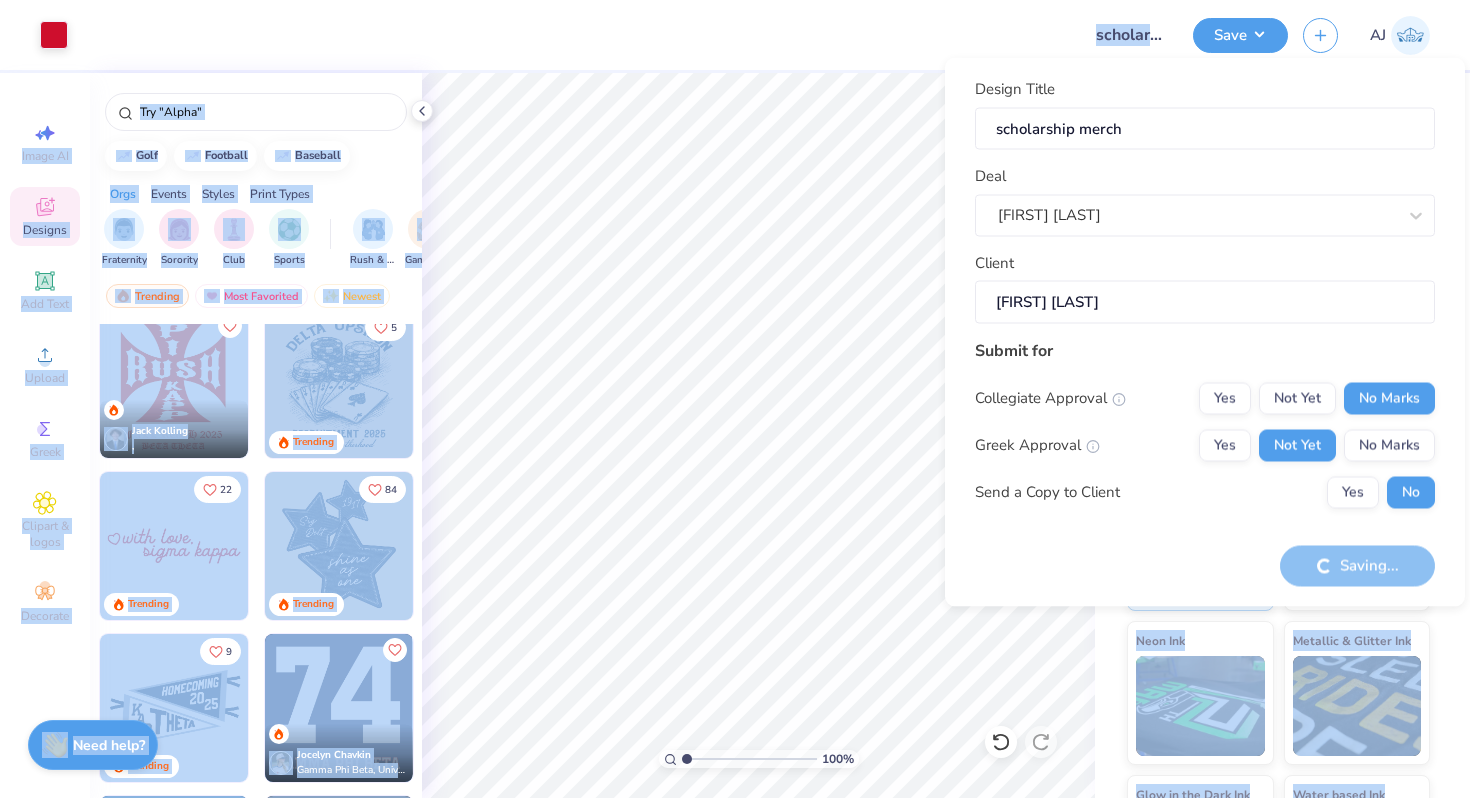 click on "Saving..." at bounding box center [1357, 566] 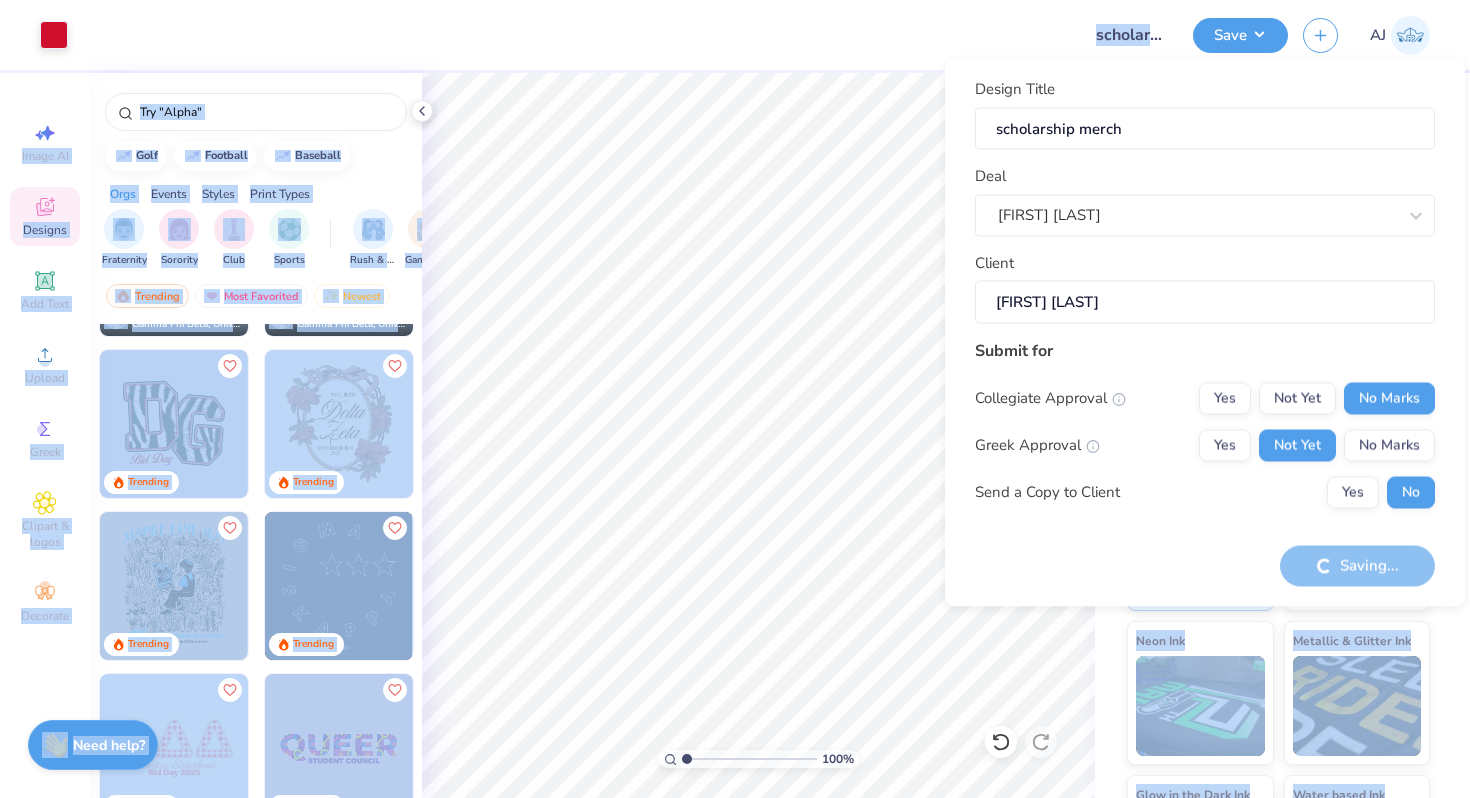 scroll, scrollTop: 5830, scrollLeft: 0, axis: vertical 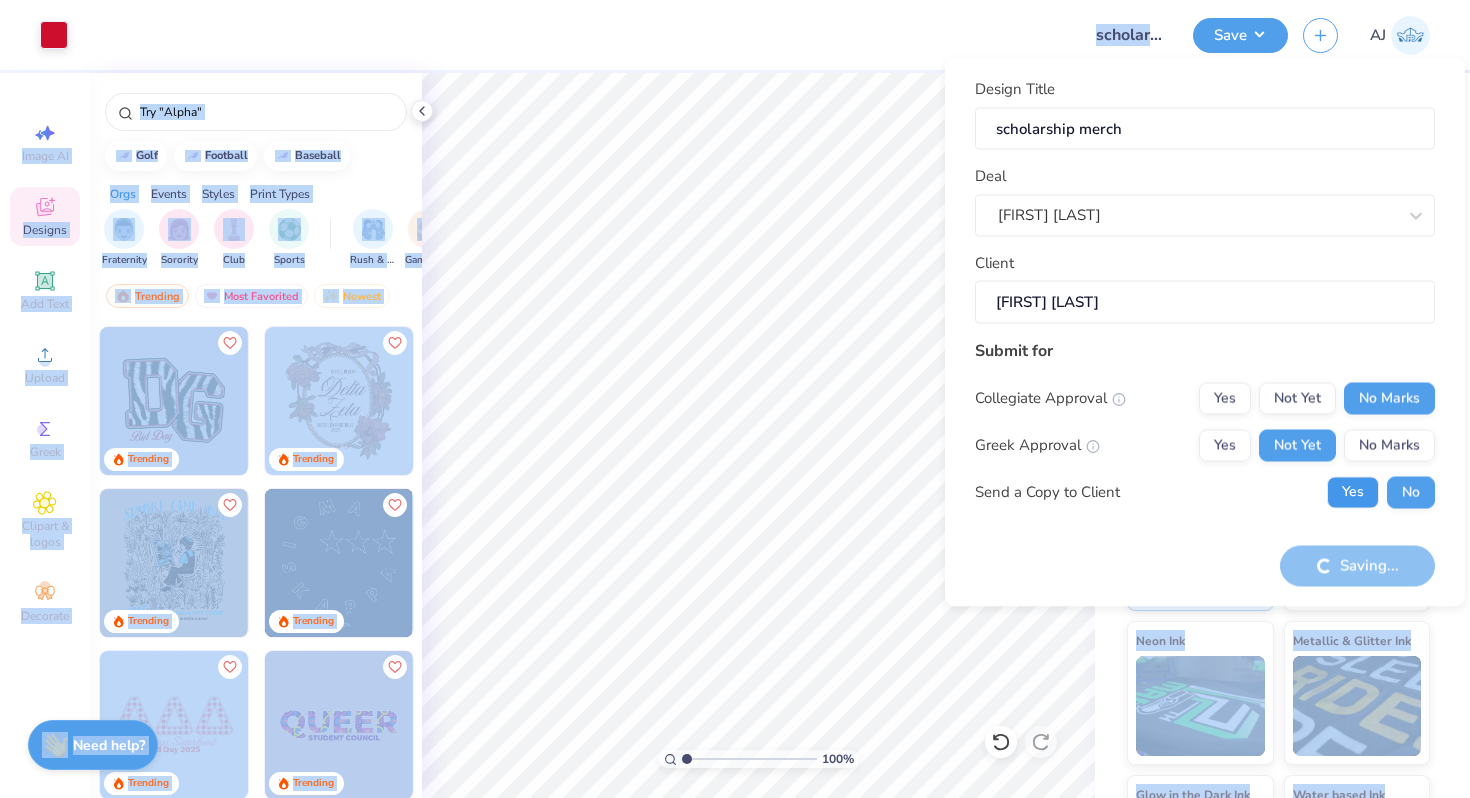 click on "Yes" at bounding box center (1353, 492) 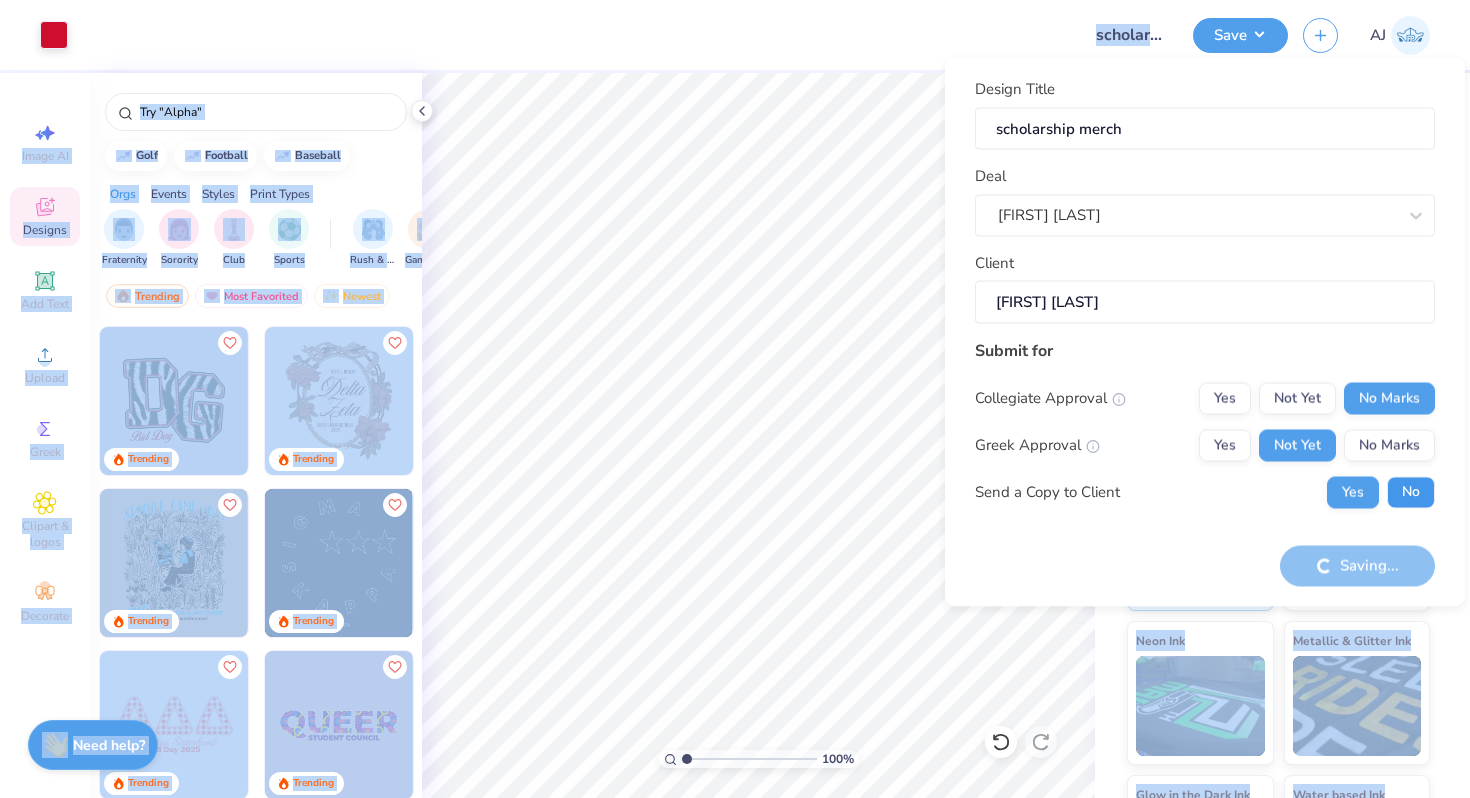 click on "No" at bounding box center (1411, 492) 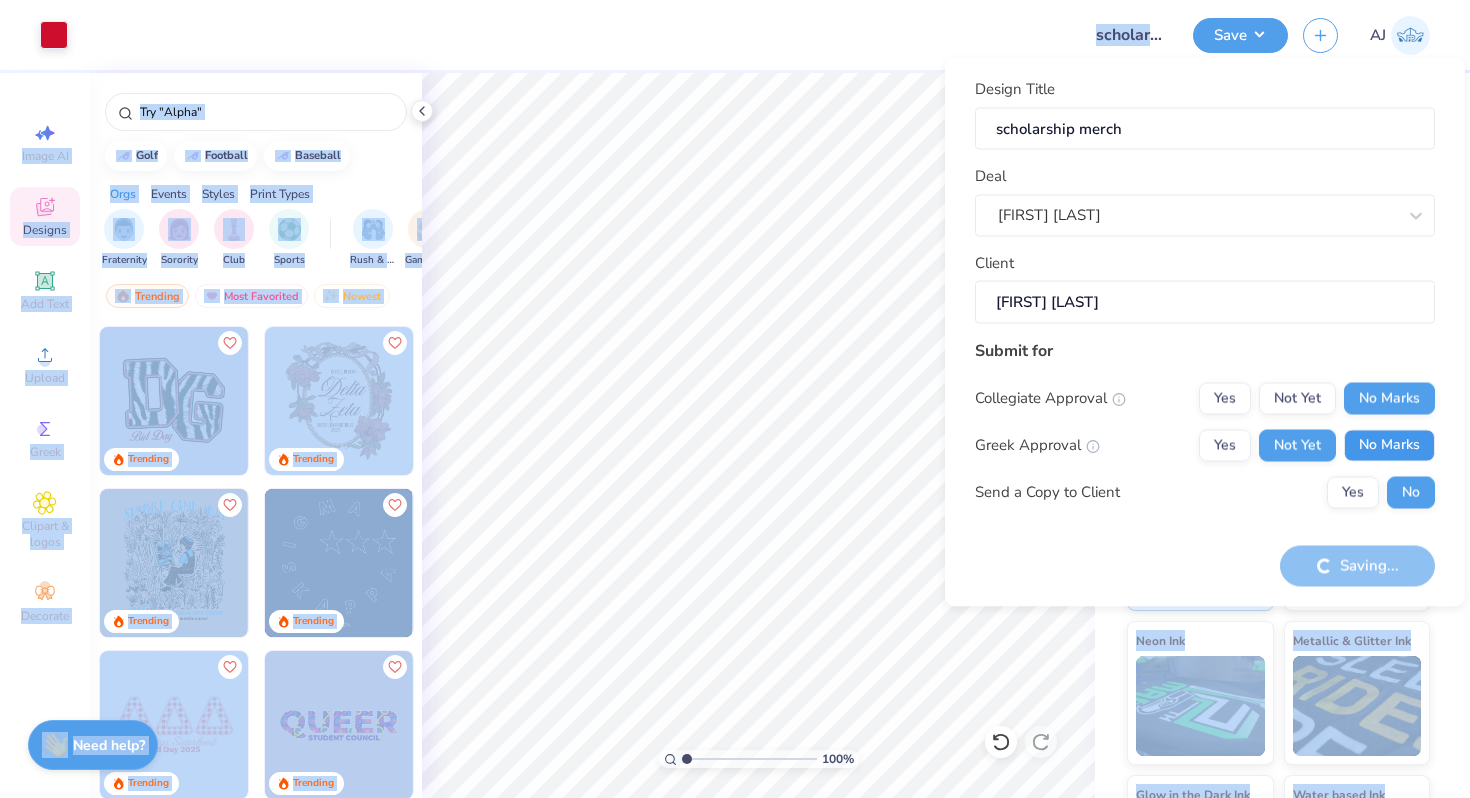 click on "No Marks" at bounding box center [1389, 445] 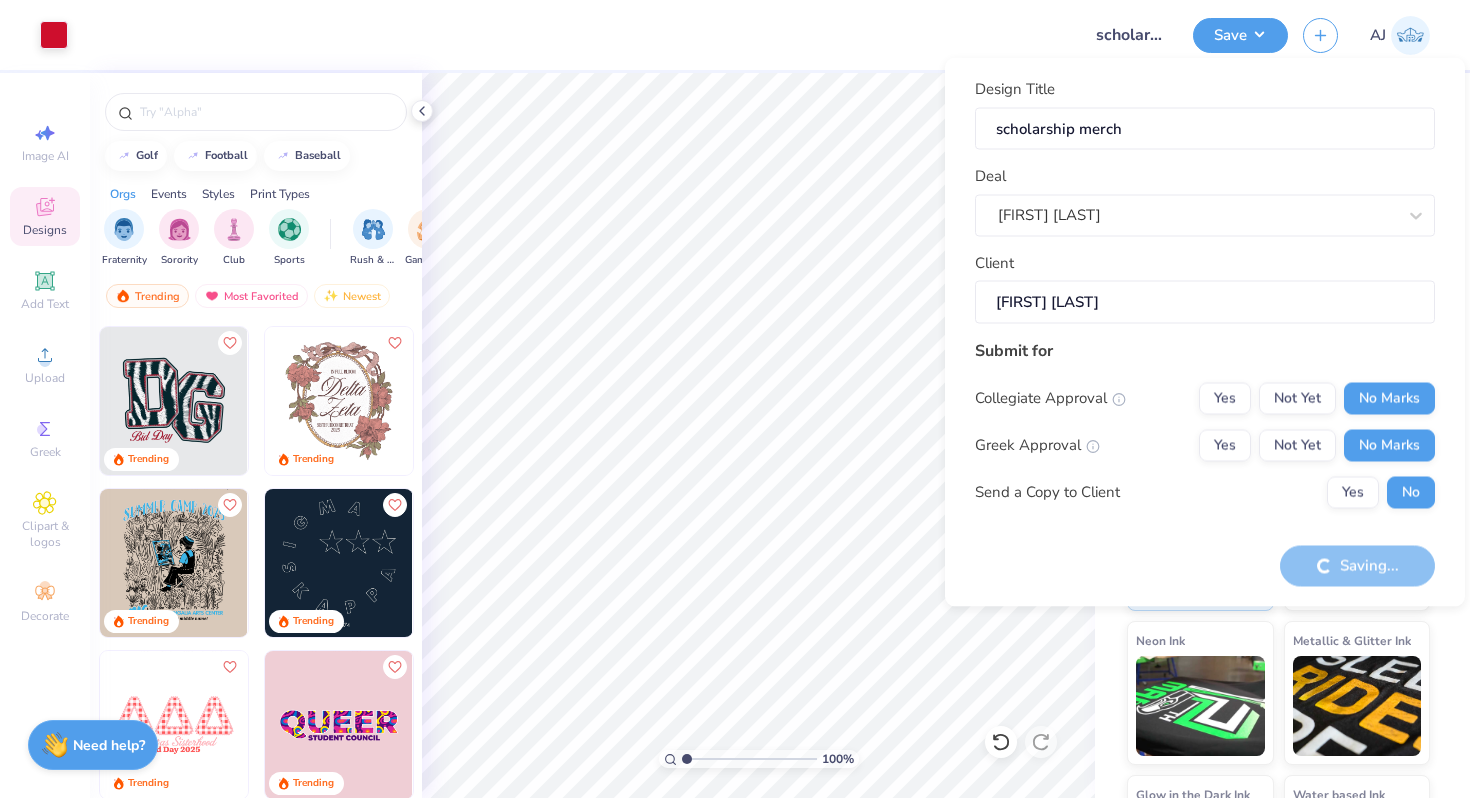 click on "Saving..." at bounding box center [1357, 566] 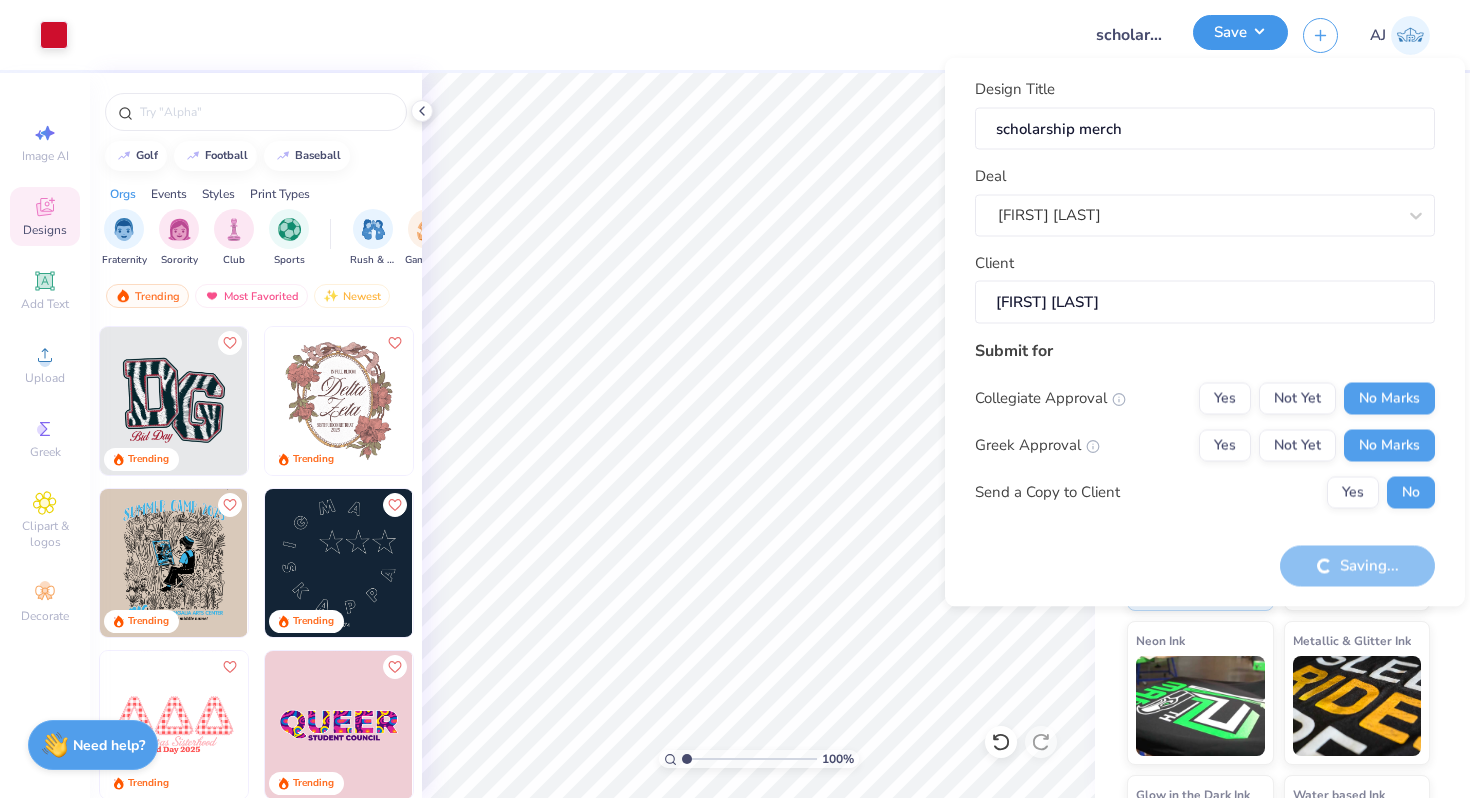 click on "Save" at bounding box center (1240, 32) 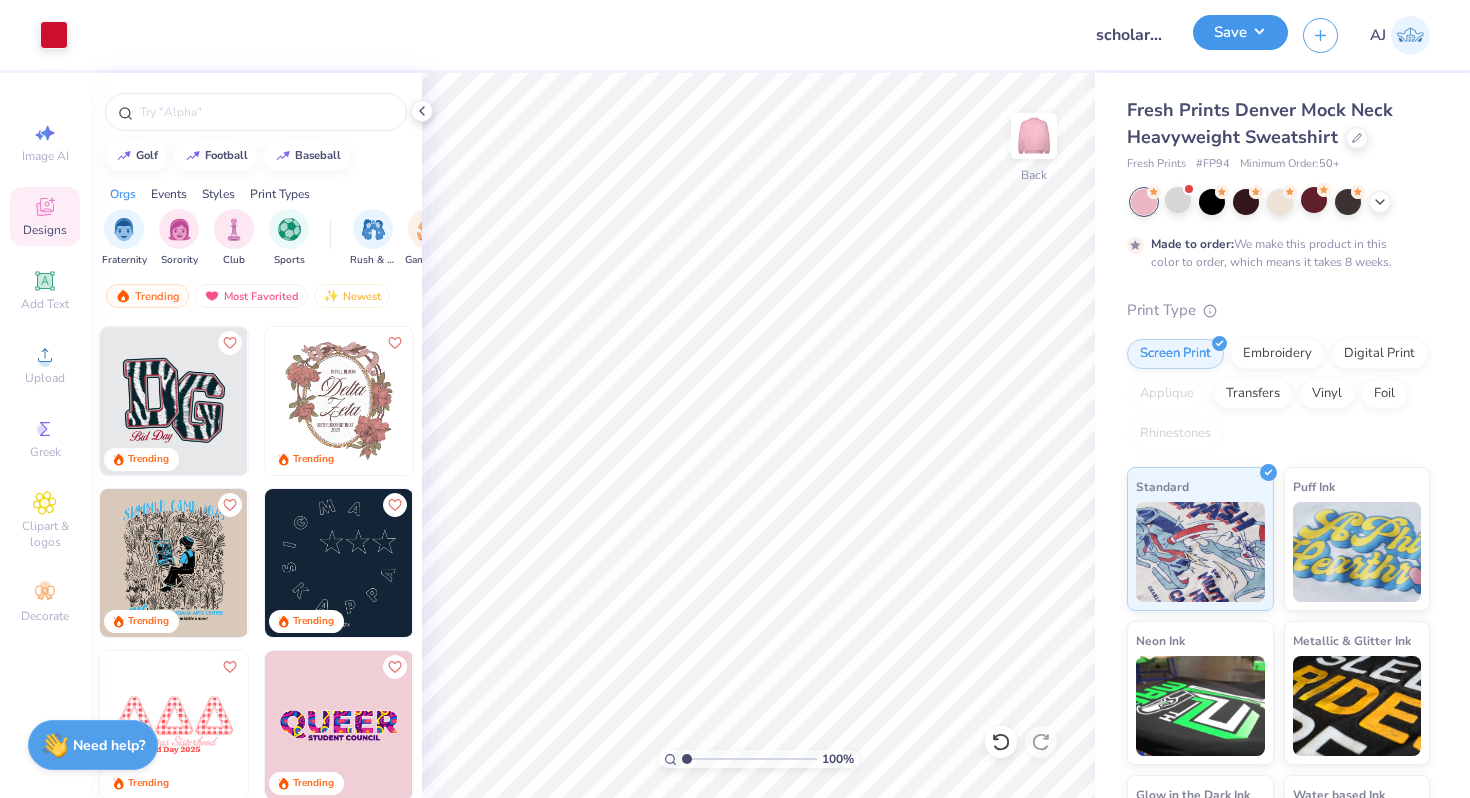 click on "Save" at bounding box center [1240, 32] 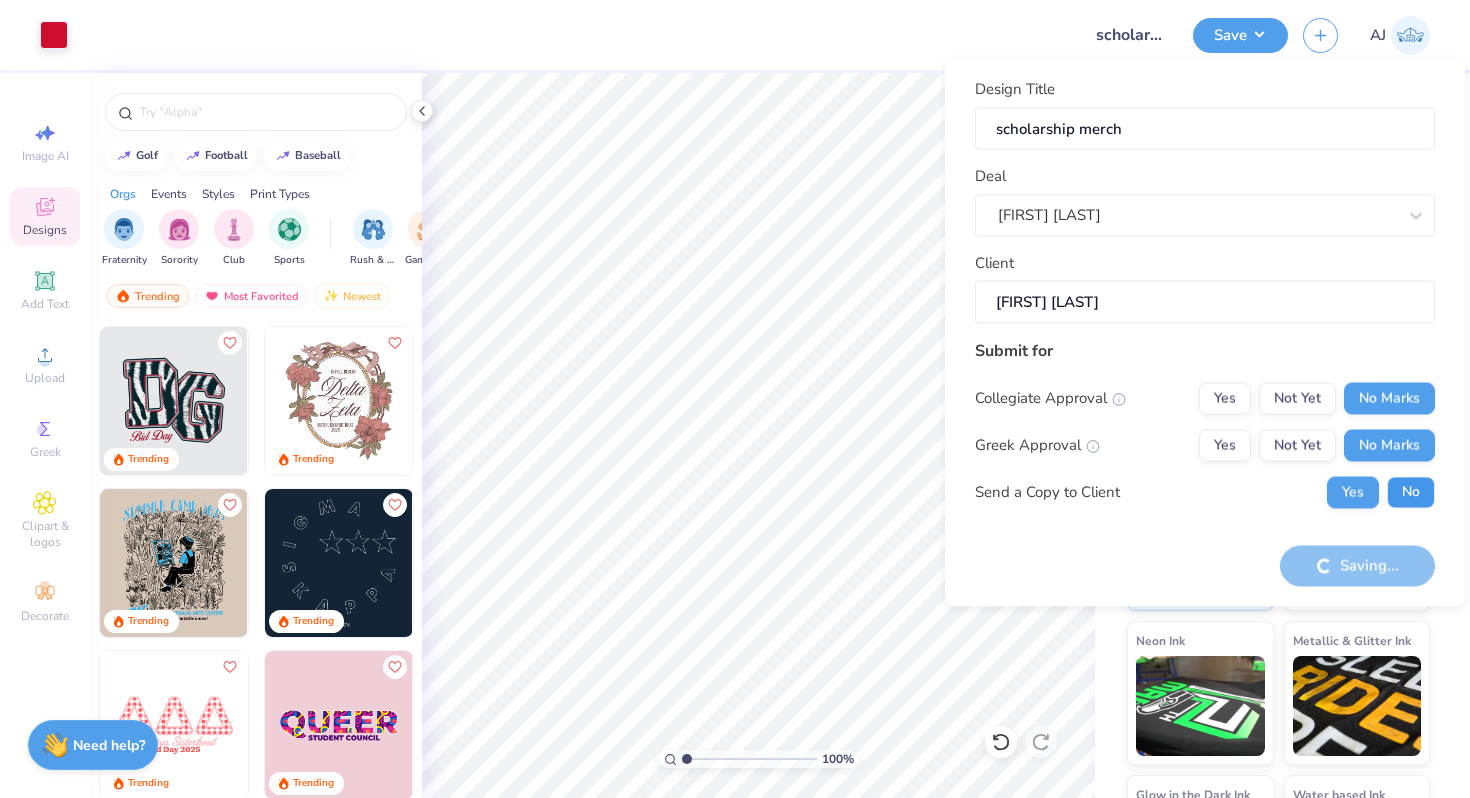 click on "No" at bounding box center [1411, 492] 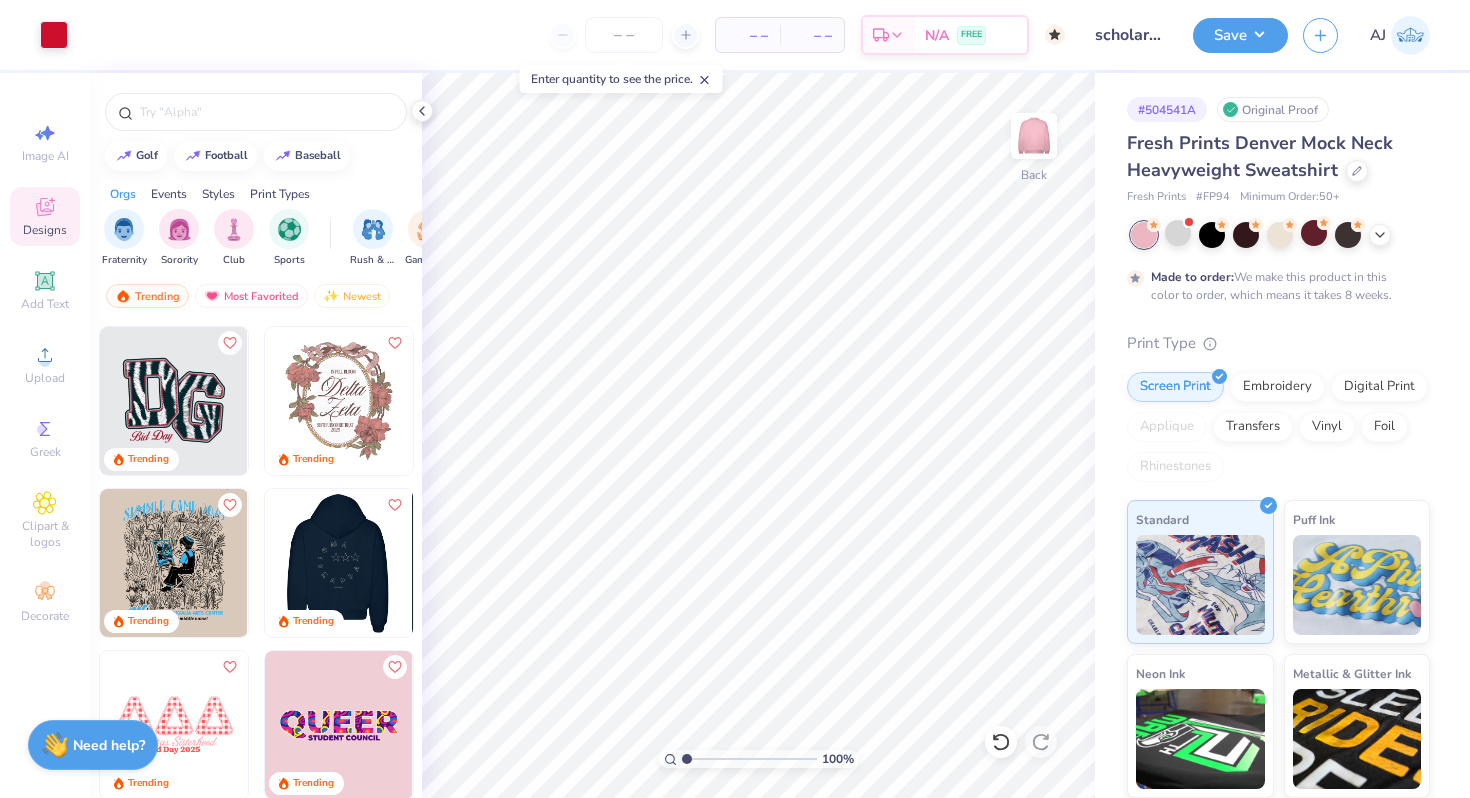 click at bounding box center (191, 563) 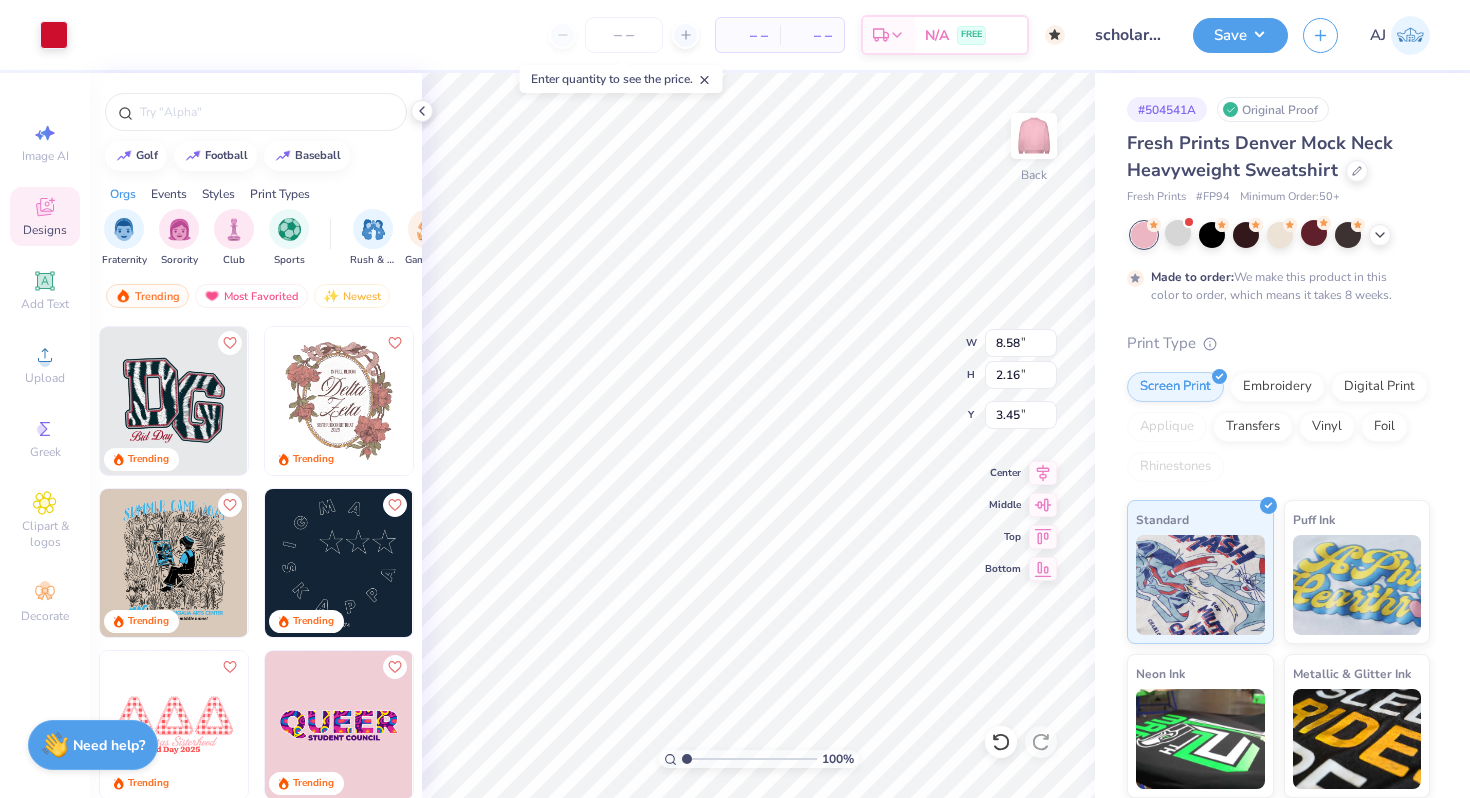 type on "8.58" 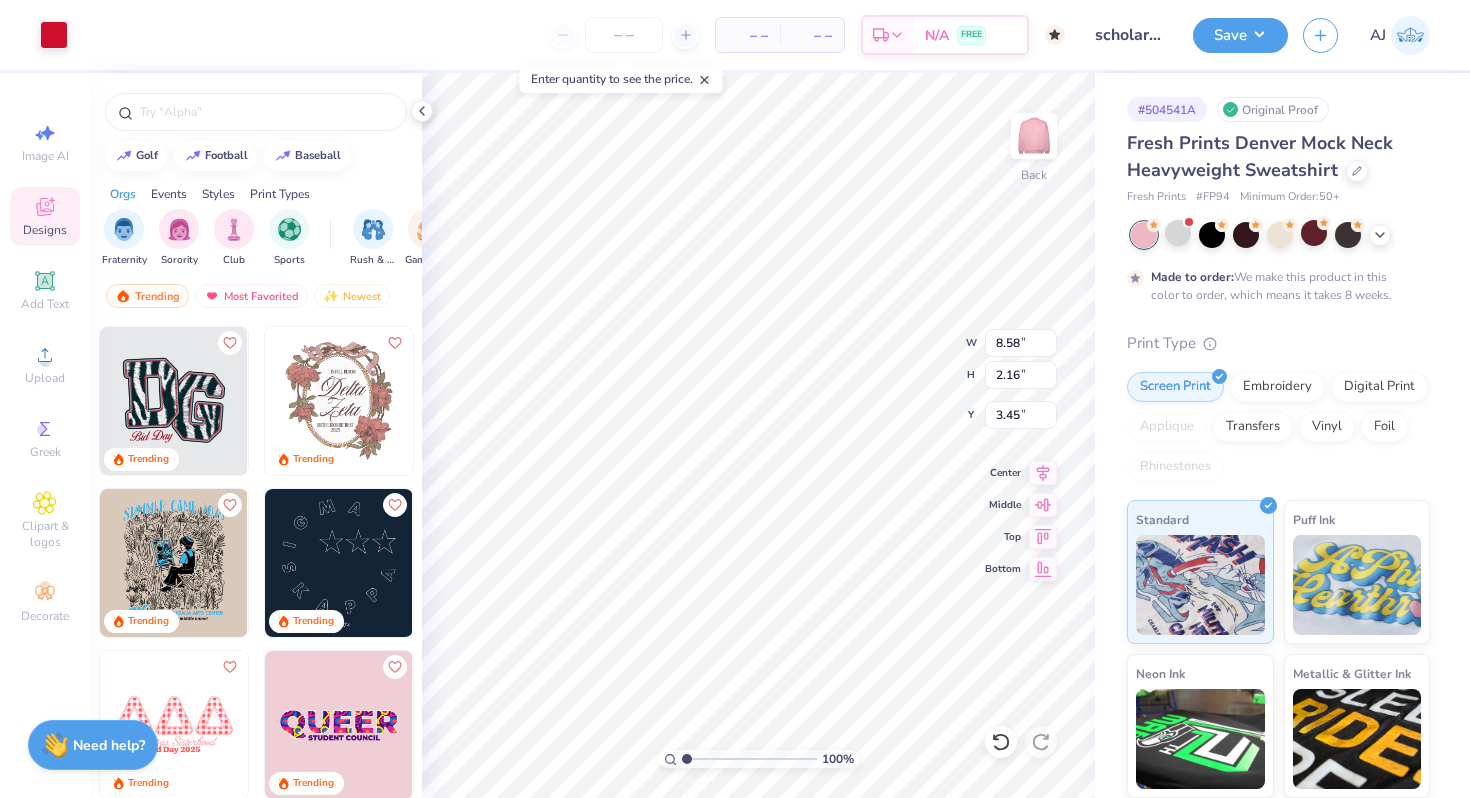 type on "2.16" 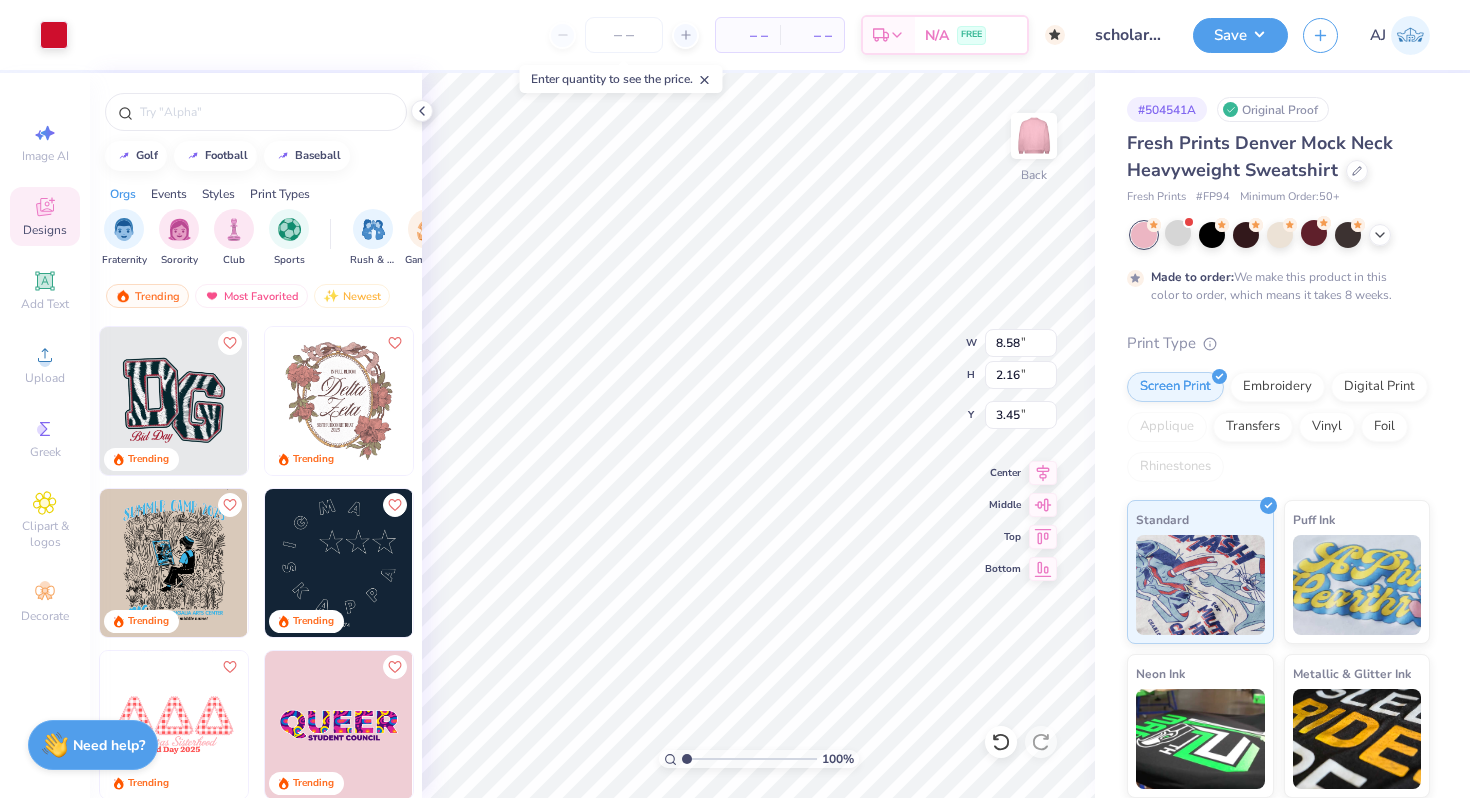 type on "3.45" 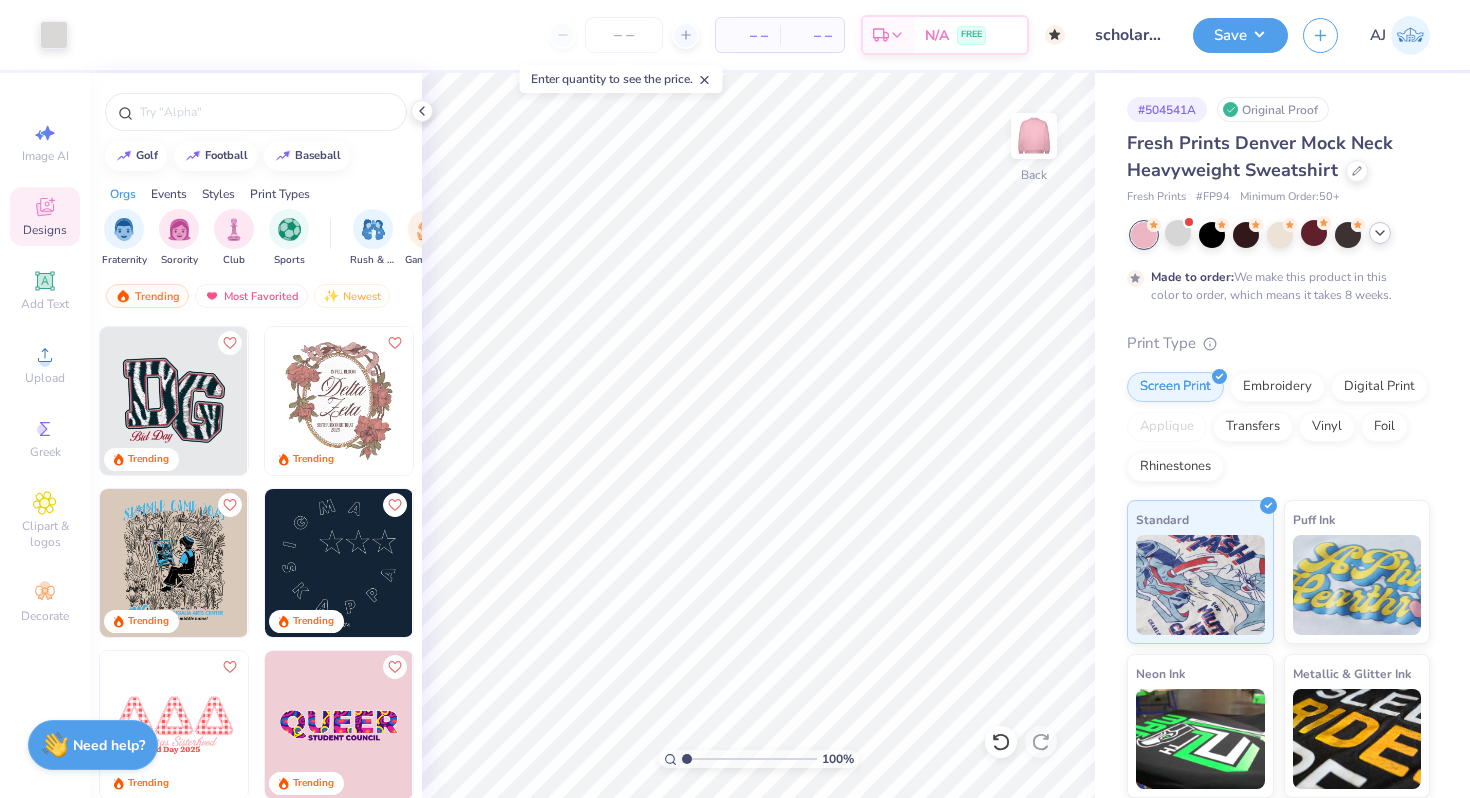 click 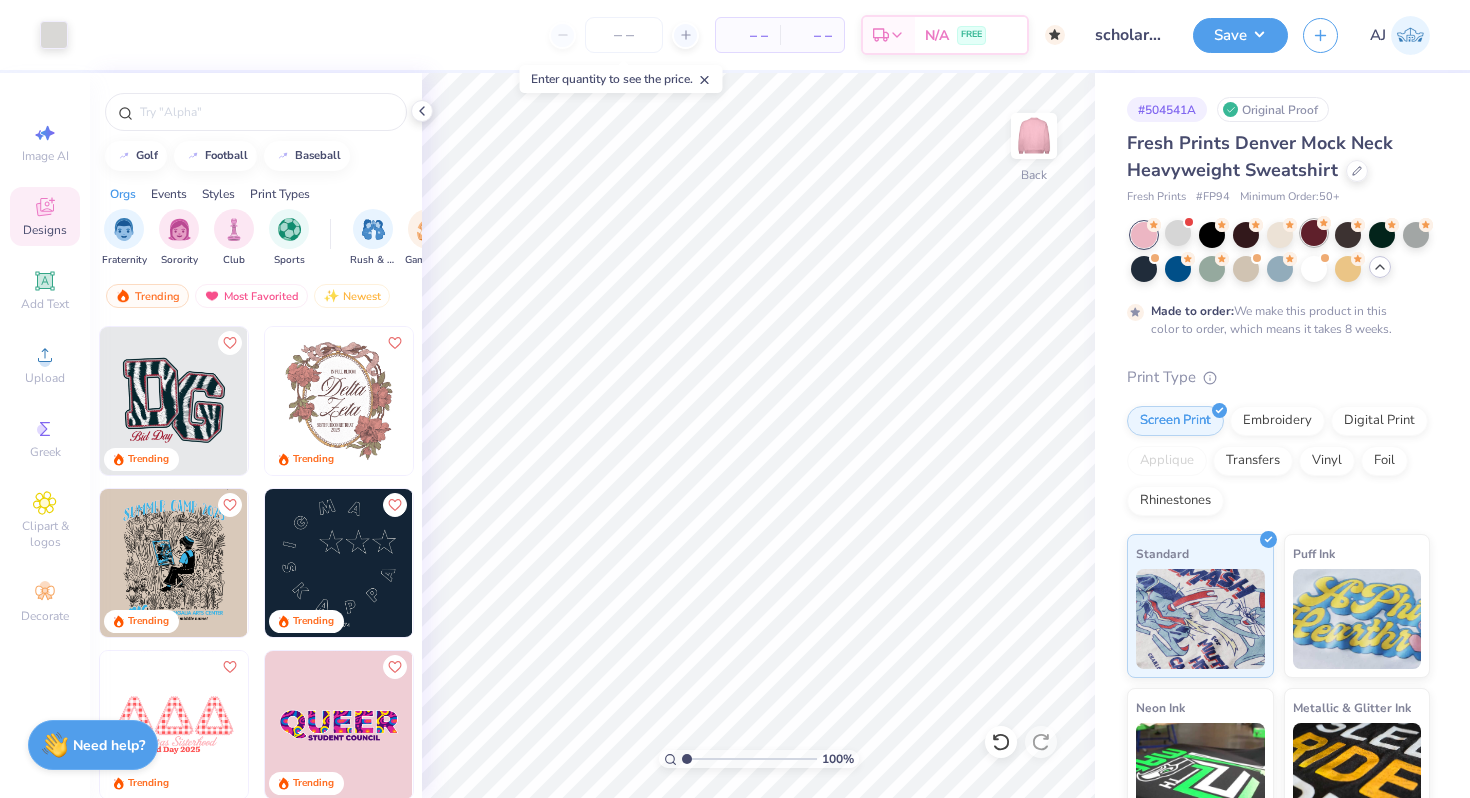 click at bounding box center (1314, 233) 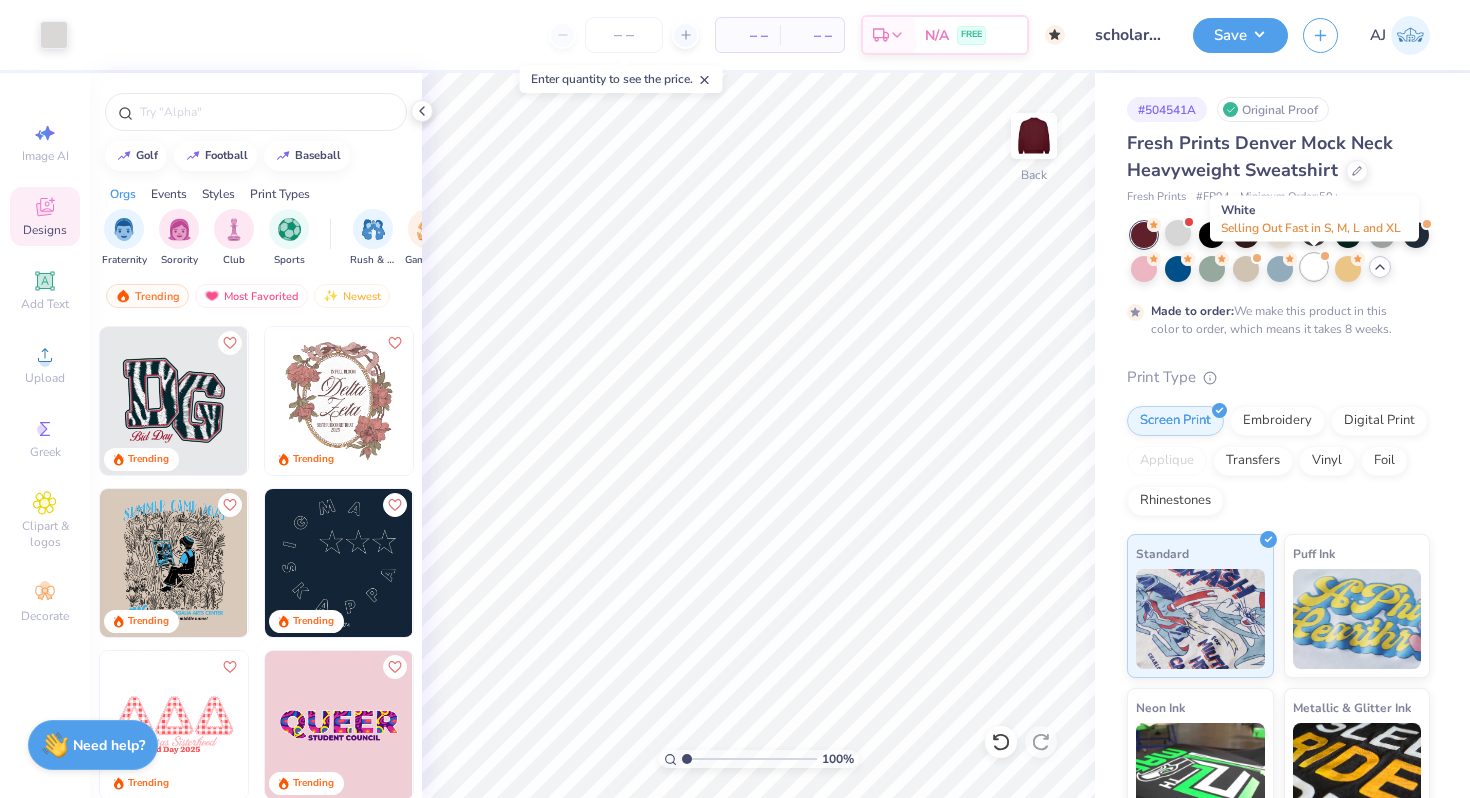 click at bounding box center [1314, 267] 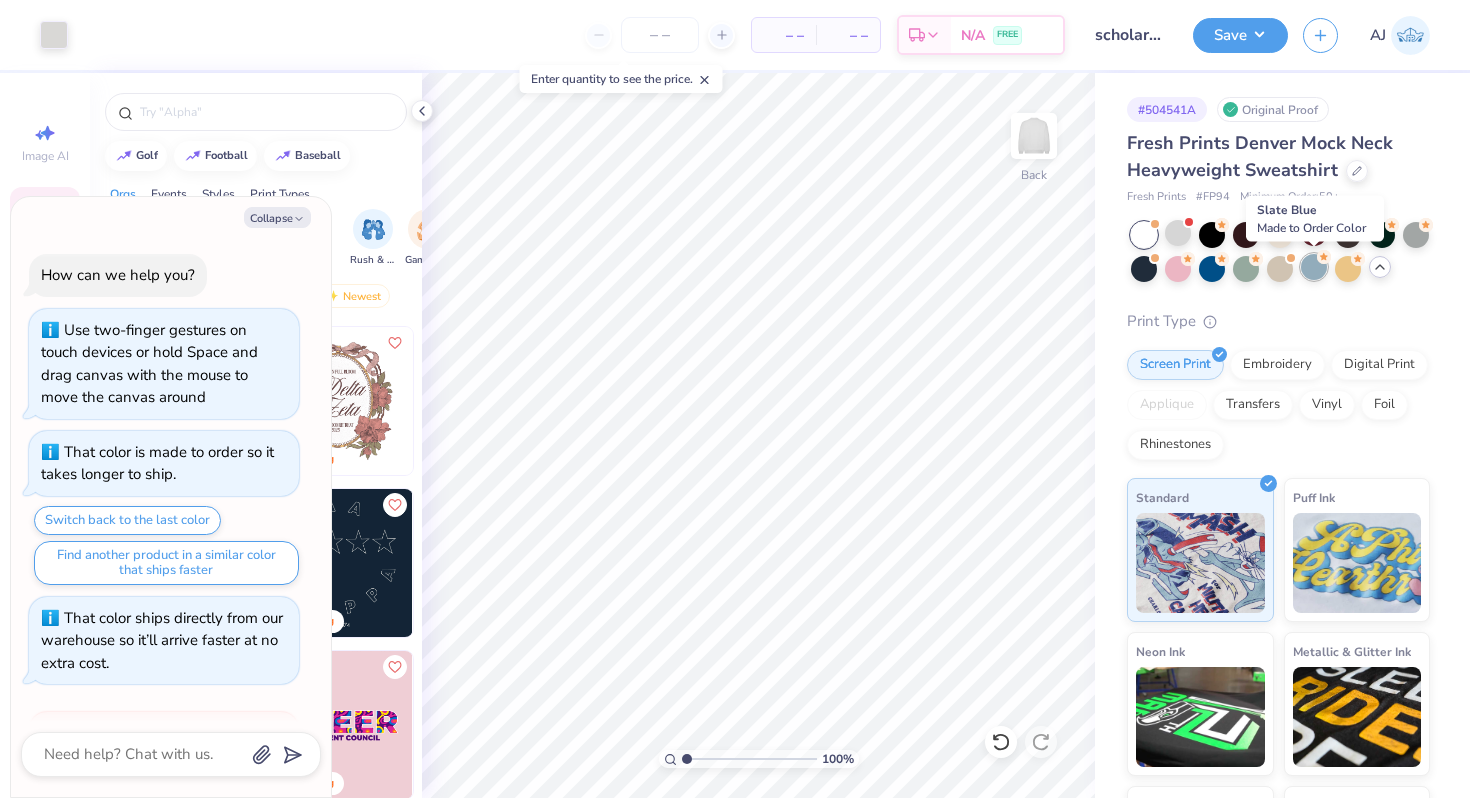 scroll, scrollTop: 283, scrollLeft: 0, axis: vertical 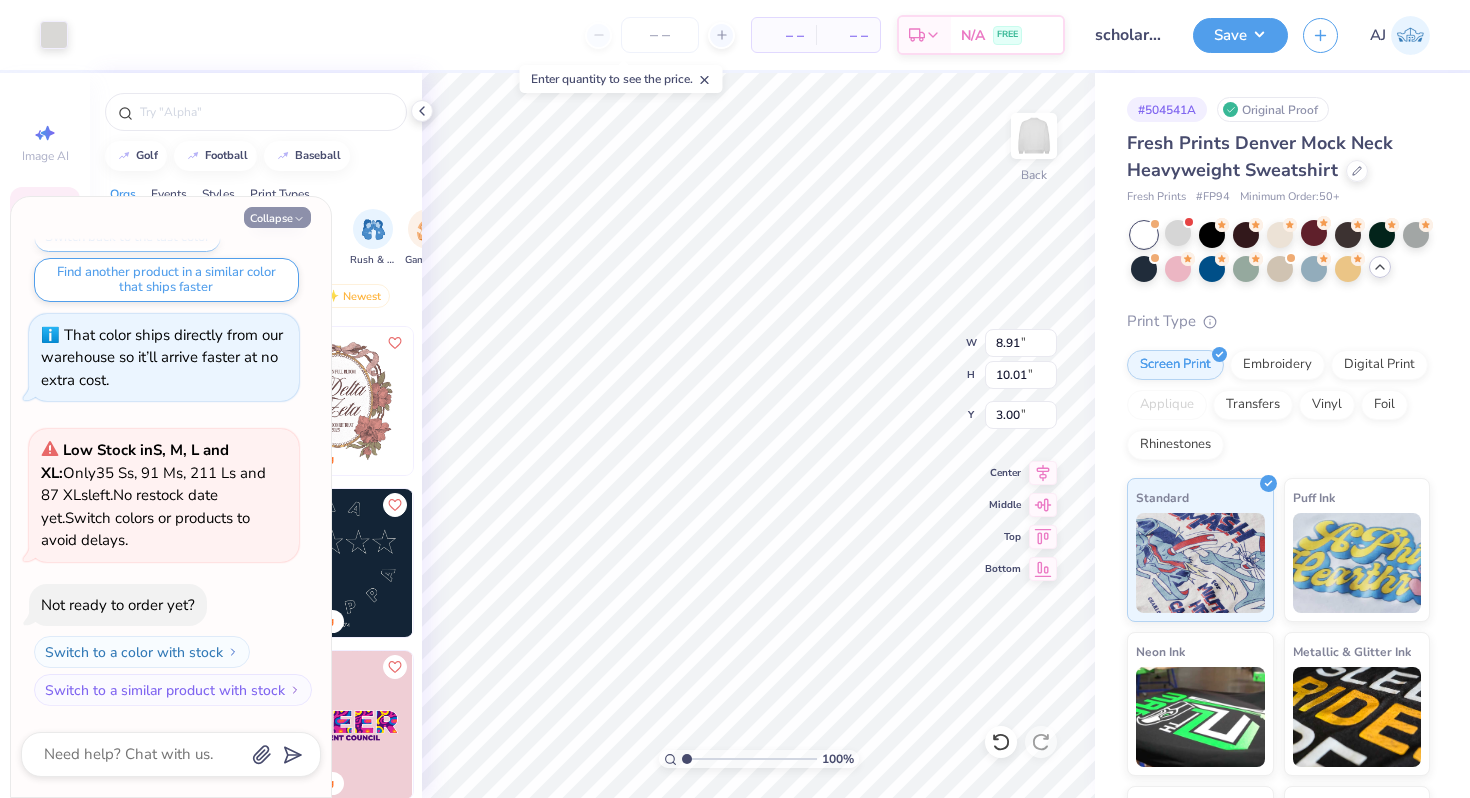 click on "Collapse" at bounding box center [277, 217] 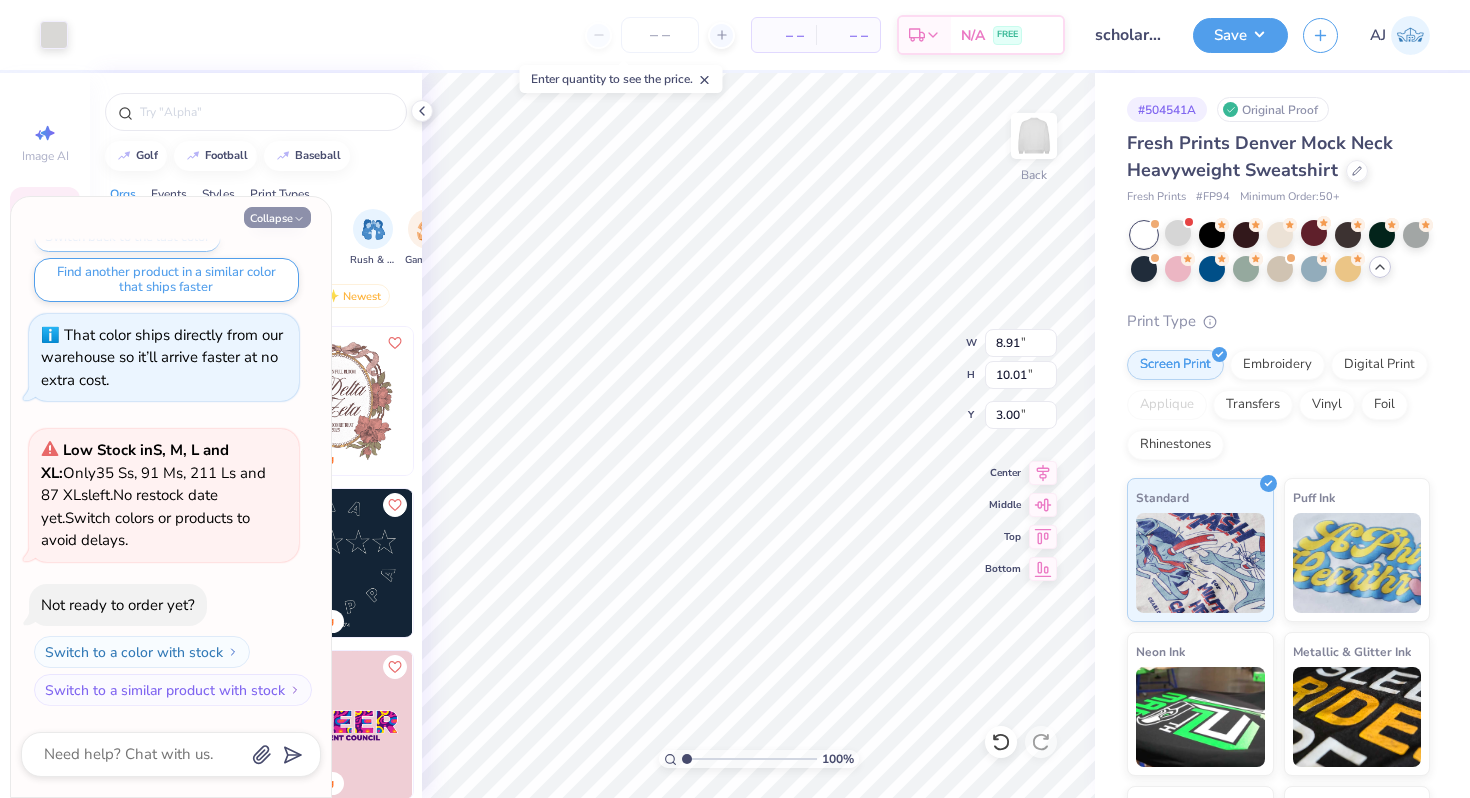 type on "x" 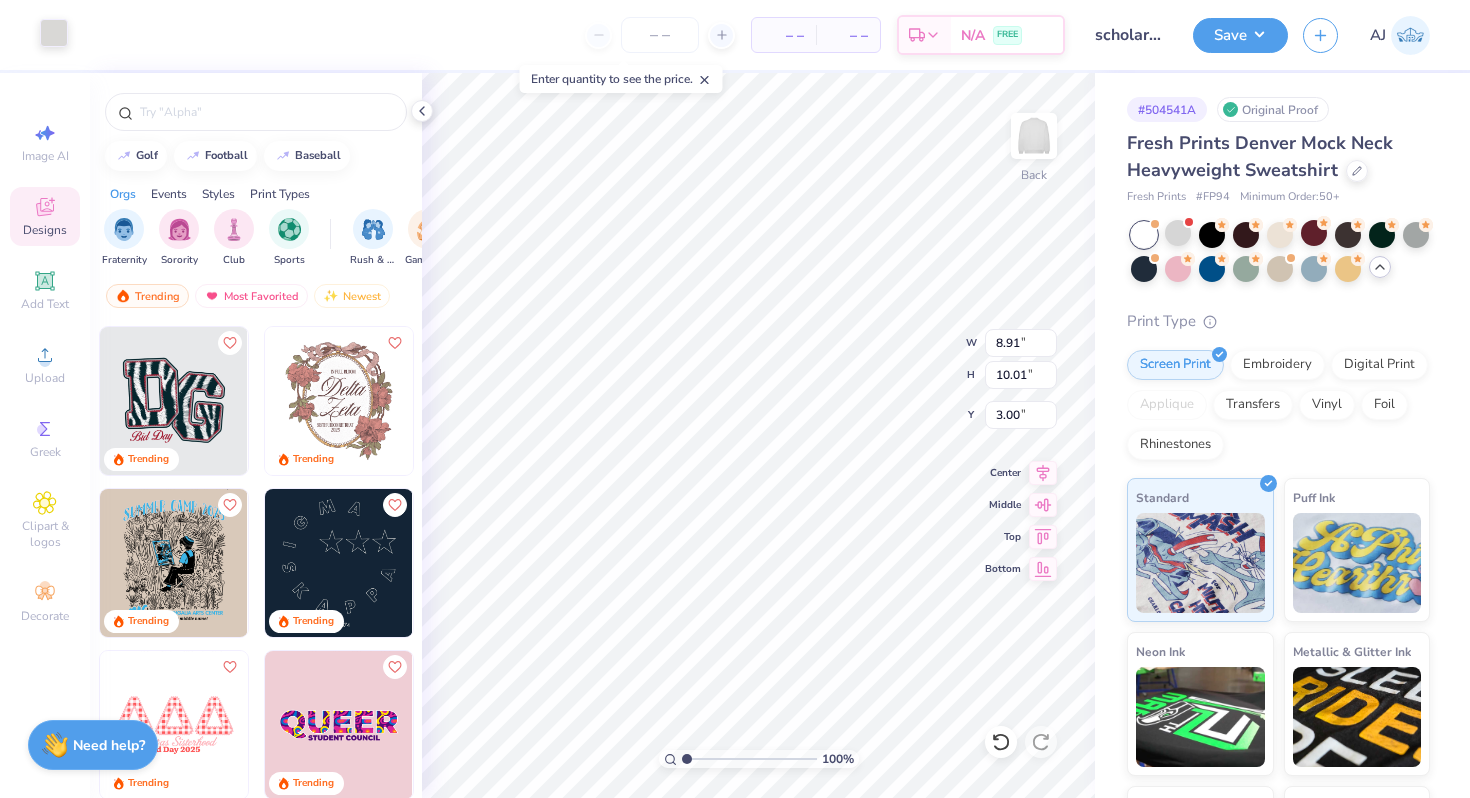 click at bounding box center [54, 33] 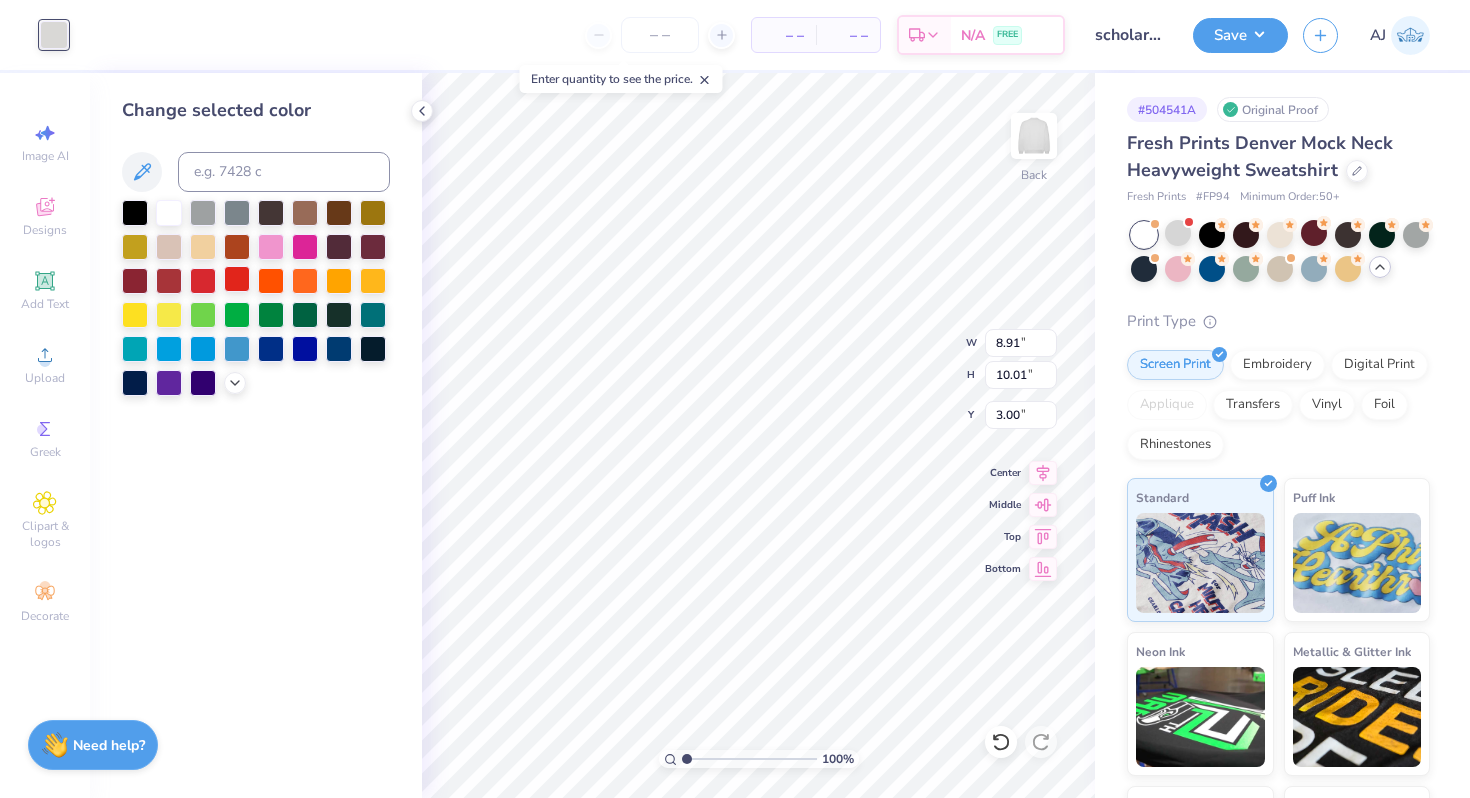 click at bounding box center (237, 279) 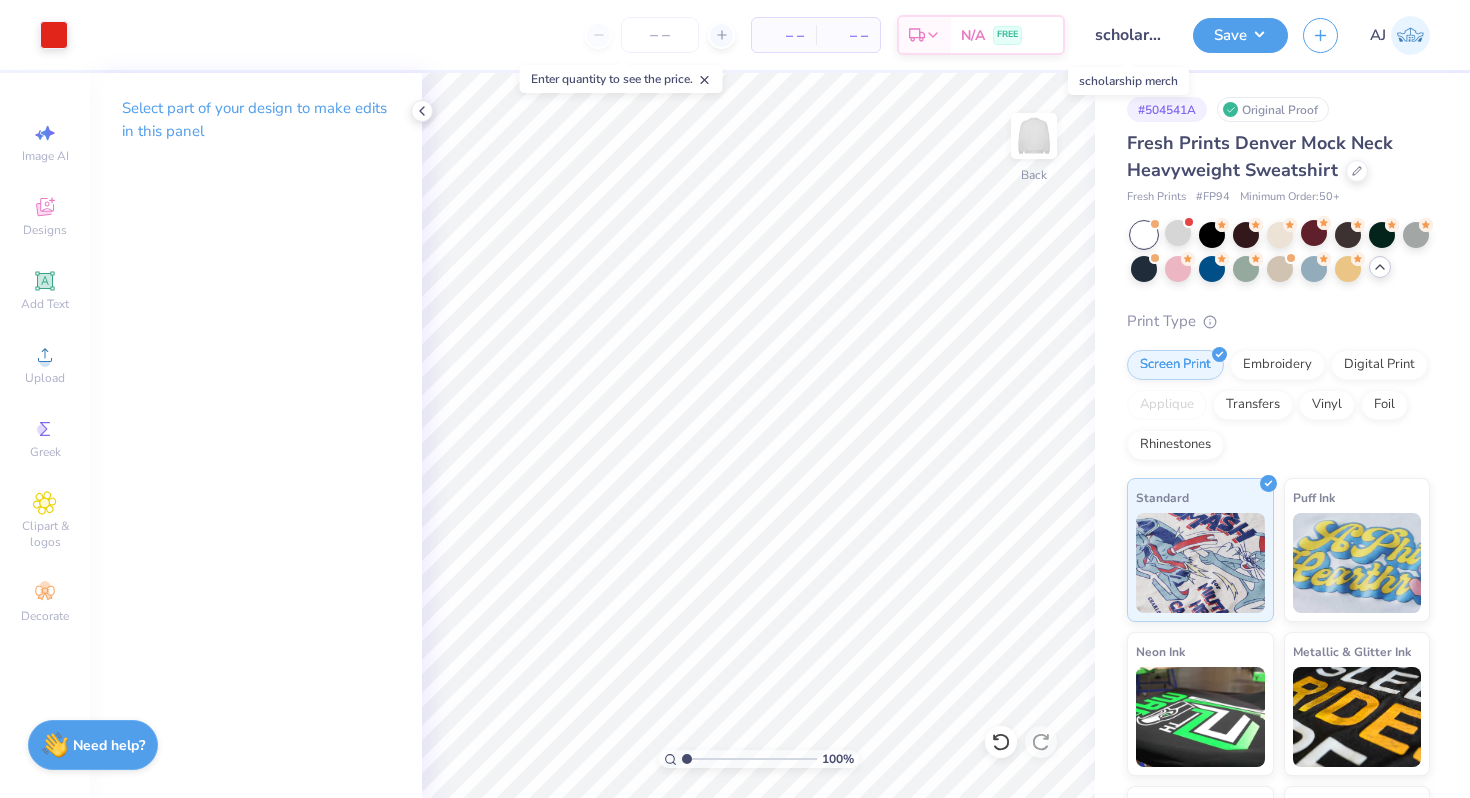 click on "scholarship merch" at bounding box center (1129, 35) 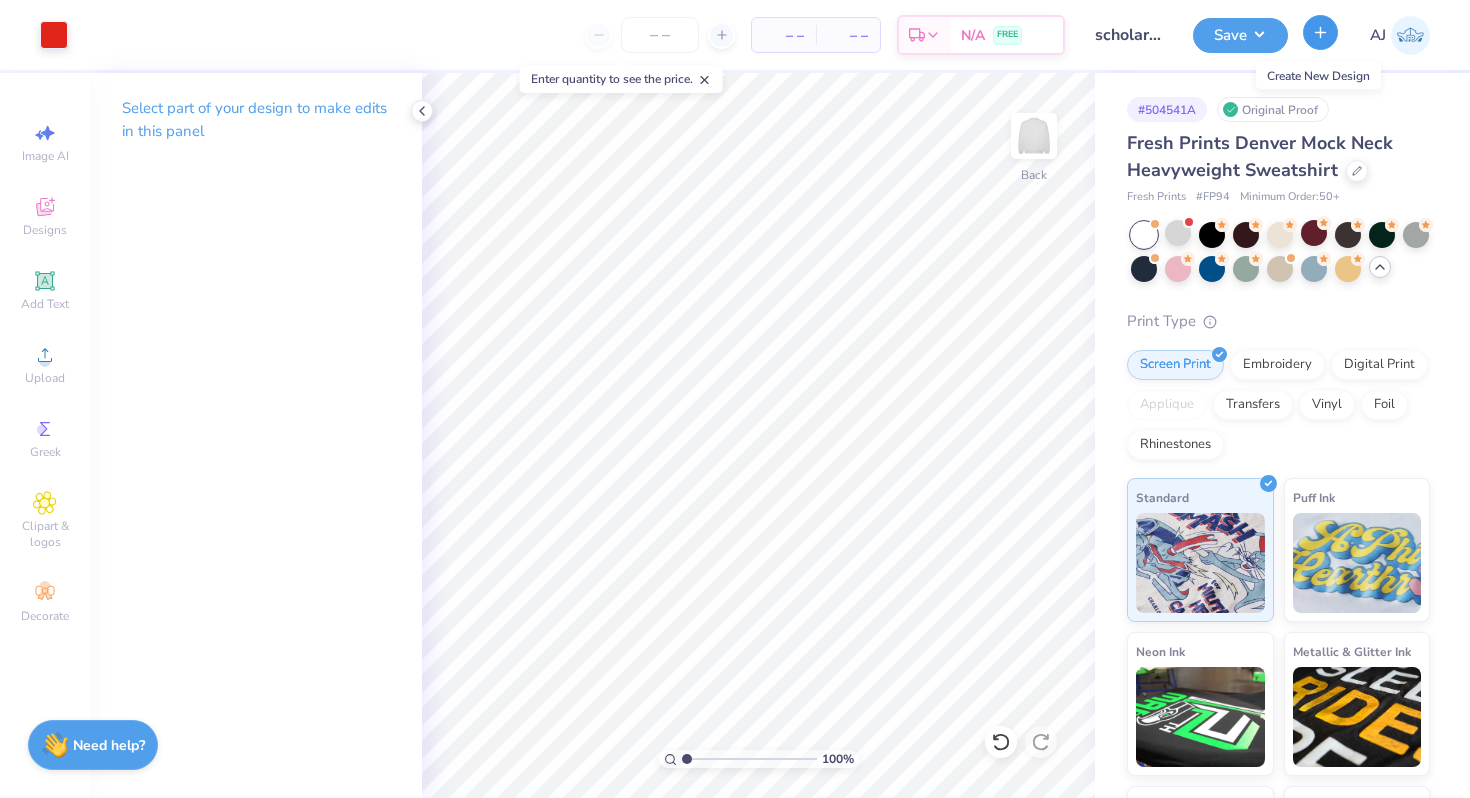 click at bounding box center [1320, 32] 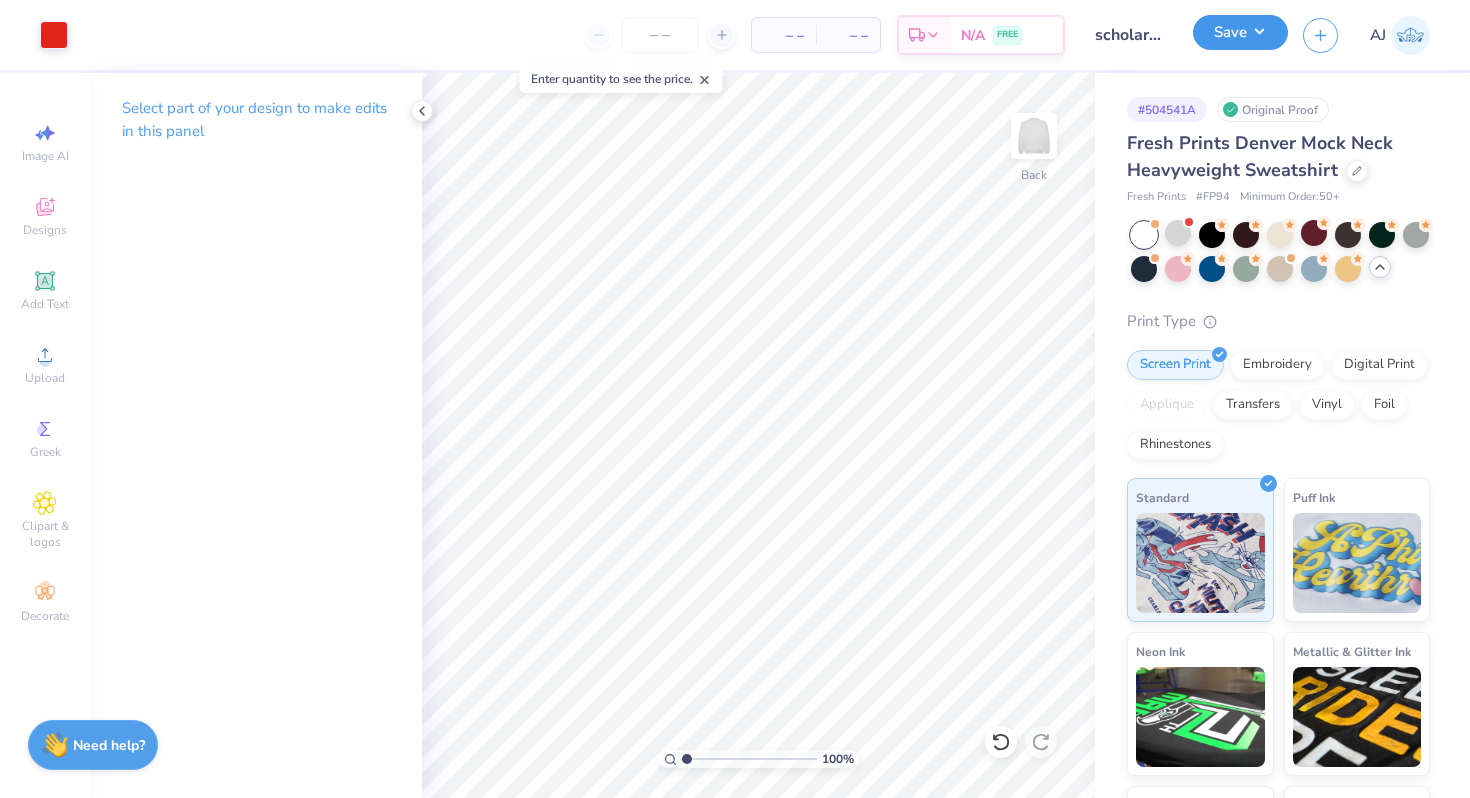 click on "Save" at bounding box center [1240, 32] 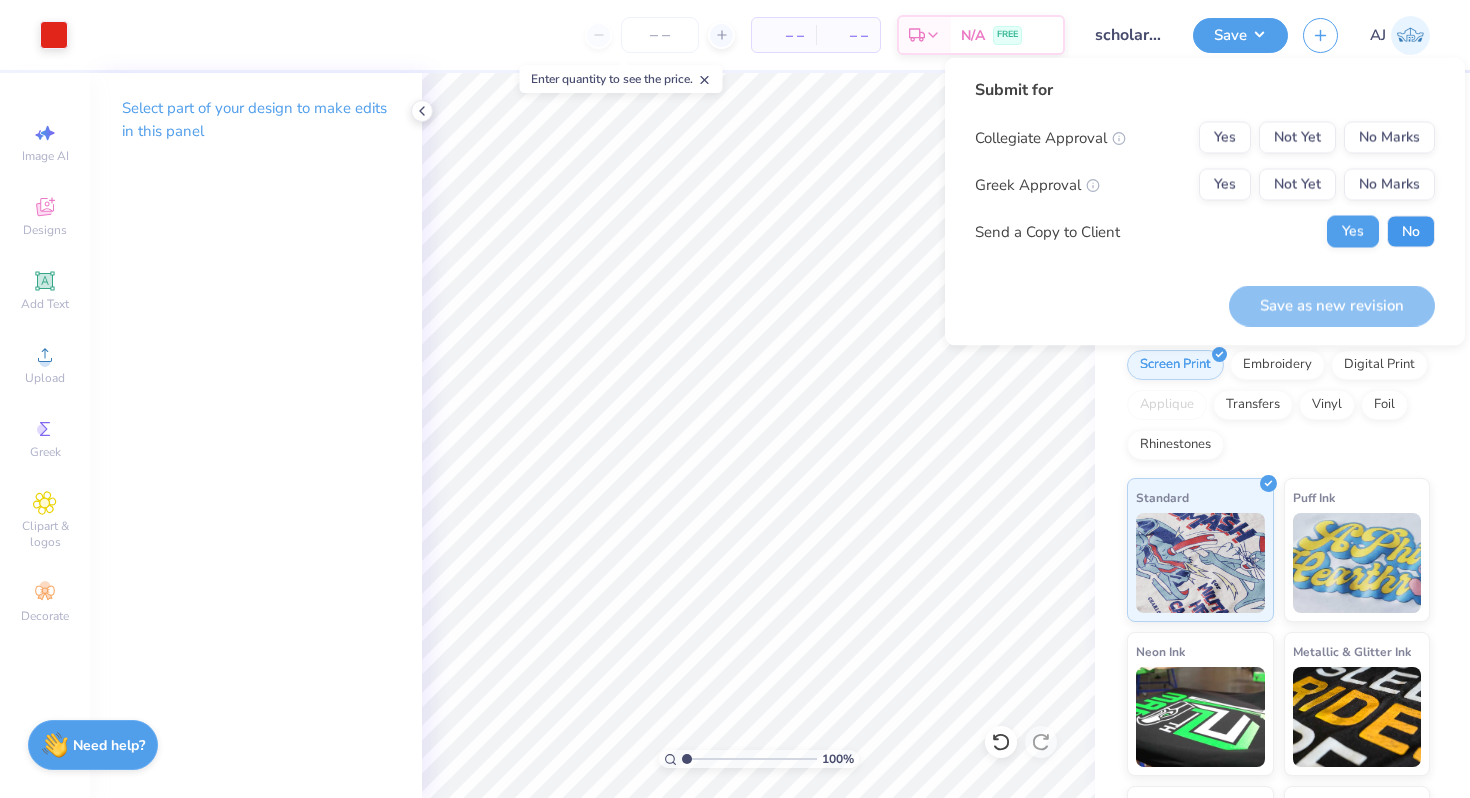 click on "No" at bounding box center [1411, 232] 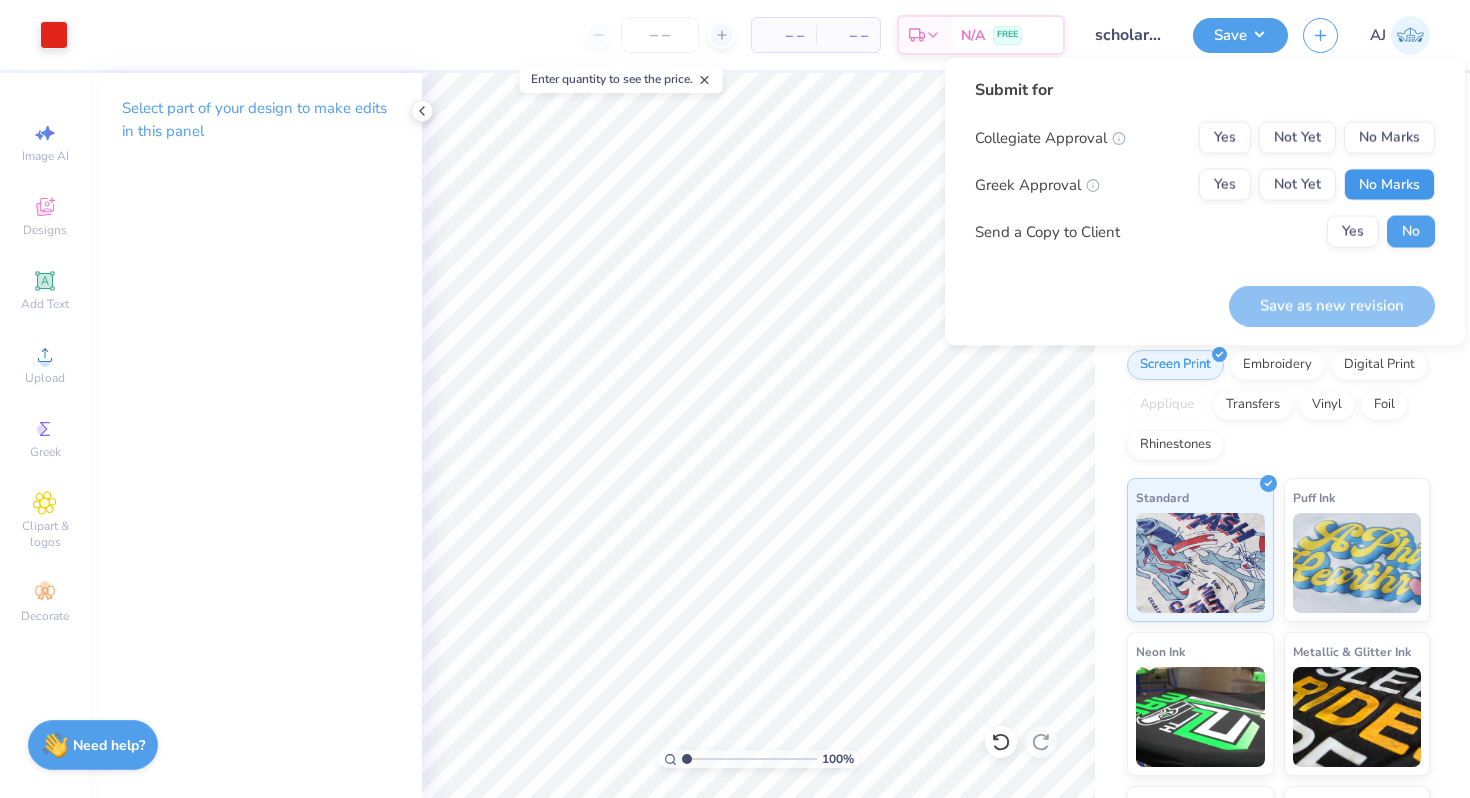 click on "No Marks" at bounding box center (1389, 185) 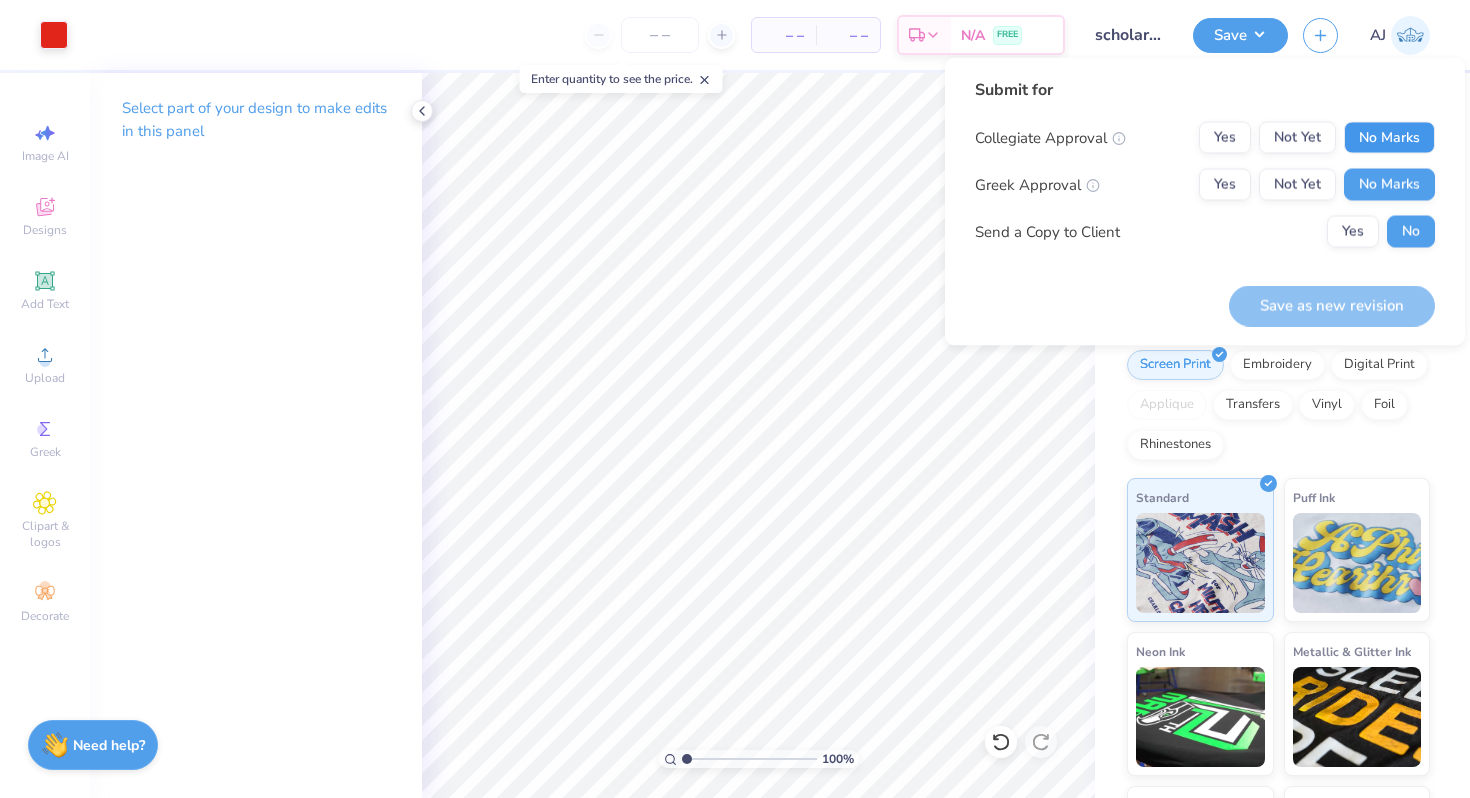 click on "No Marks" at bounding box center [1389, 138] 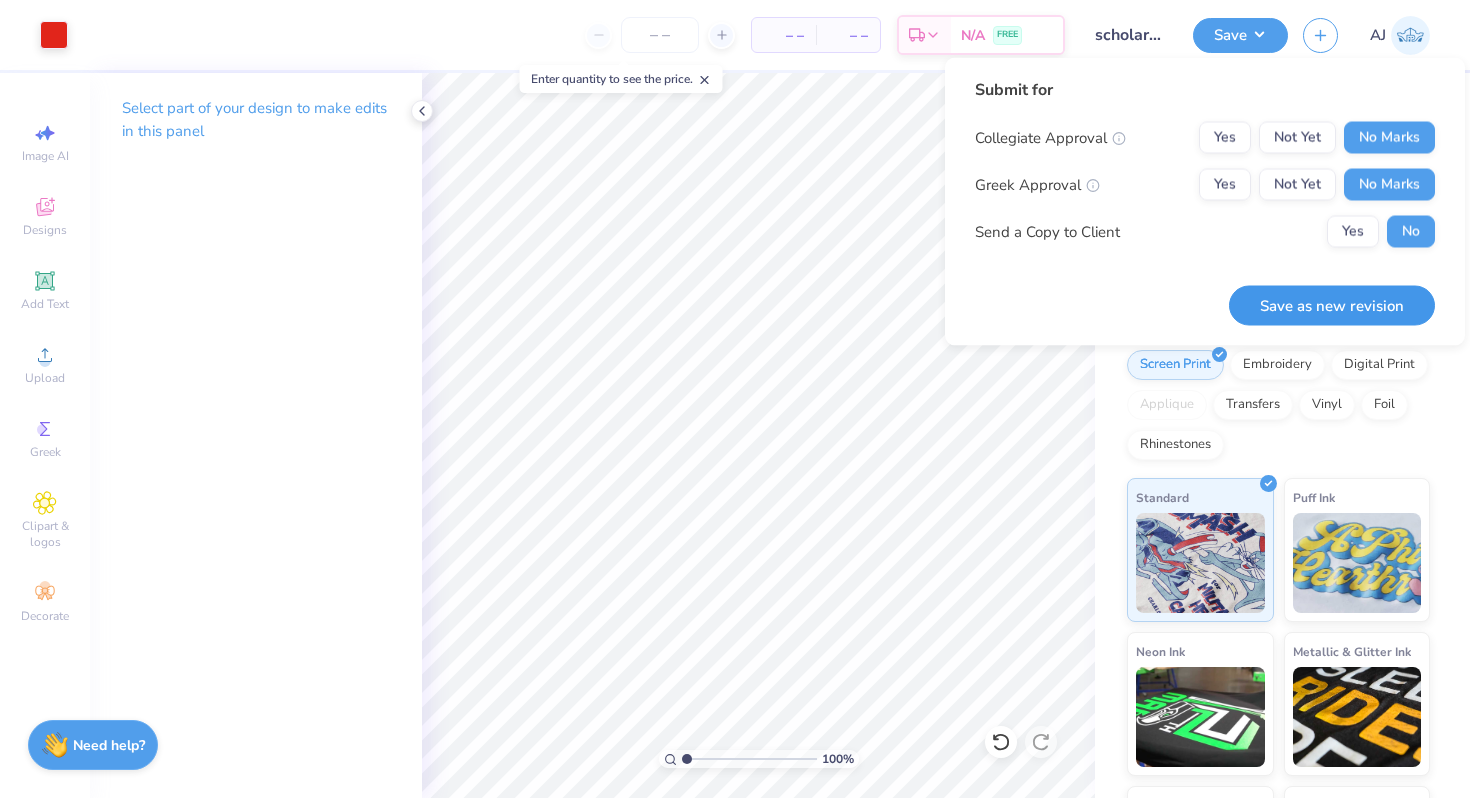 click on "Save as new revision" at bounding box center [1332, 305] 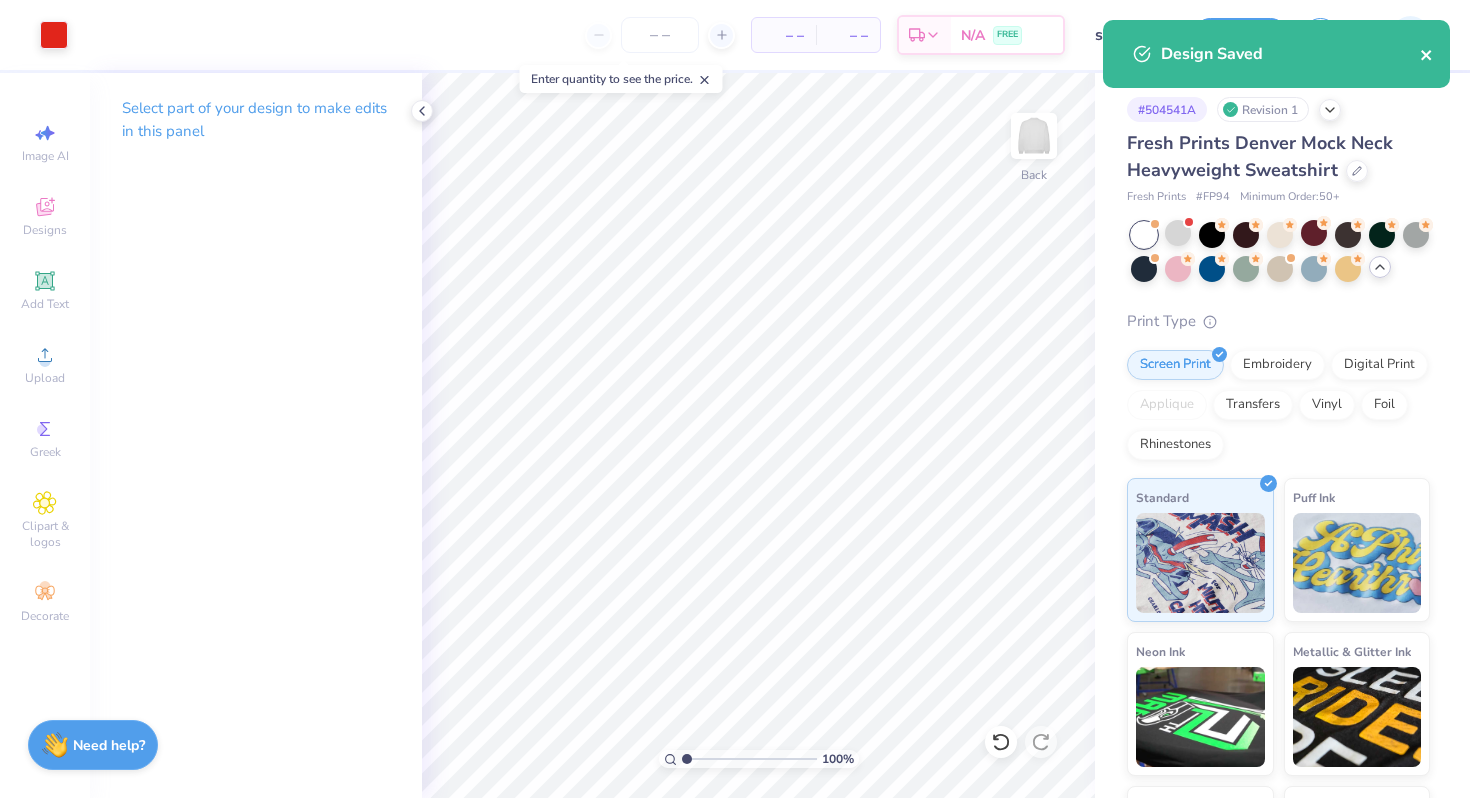 click 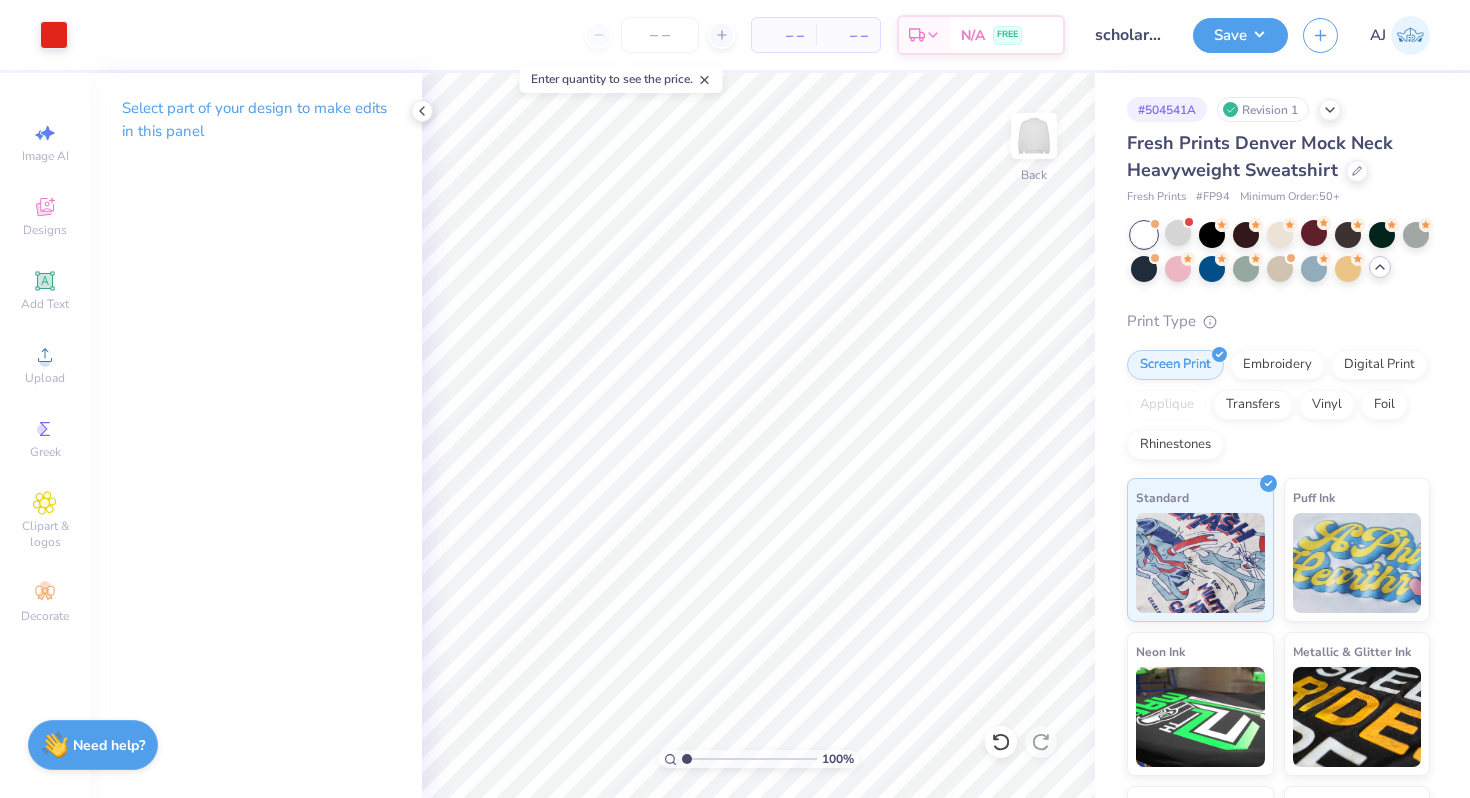 click on "Art colors – – Per Item – – Total Est. Delivery N/A FREE Design Title scholarship merch Save AJ Image AI Designs Add Text Upload Greek Clipart & logos Decorate Select part of your design to make edits in this panel 100 % Back # 504541A Revision 1 Fresh Prints Denver Mock Neck Heavyweight Sweatshirt Fresh Prints # FP94 Minimum Order: 50 + Print Type Screen Print Embroidery Digital Print Applique Transfers Vinyl Foil Rhinestones Standard Puff Ink Neon Ink Metallic & Glitter Ink Glow in the Dark Ink Water based Ink Need help? Chat with us. Design Saved" at bounding box center [735, 399] 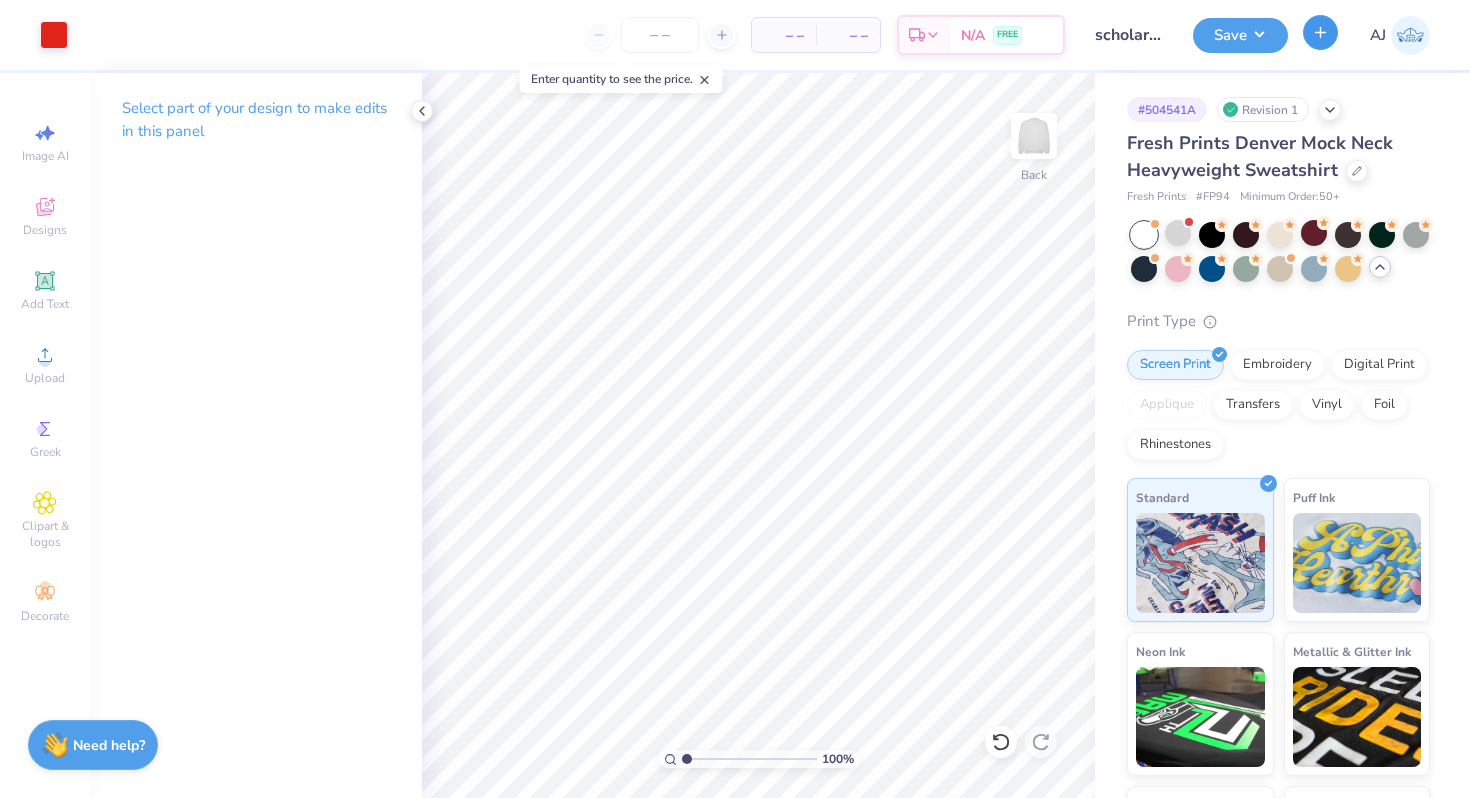 click 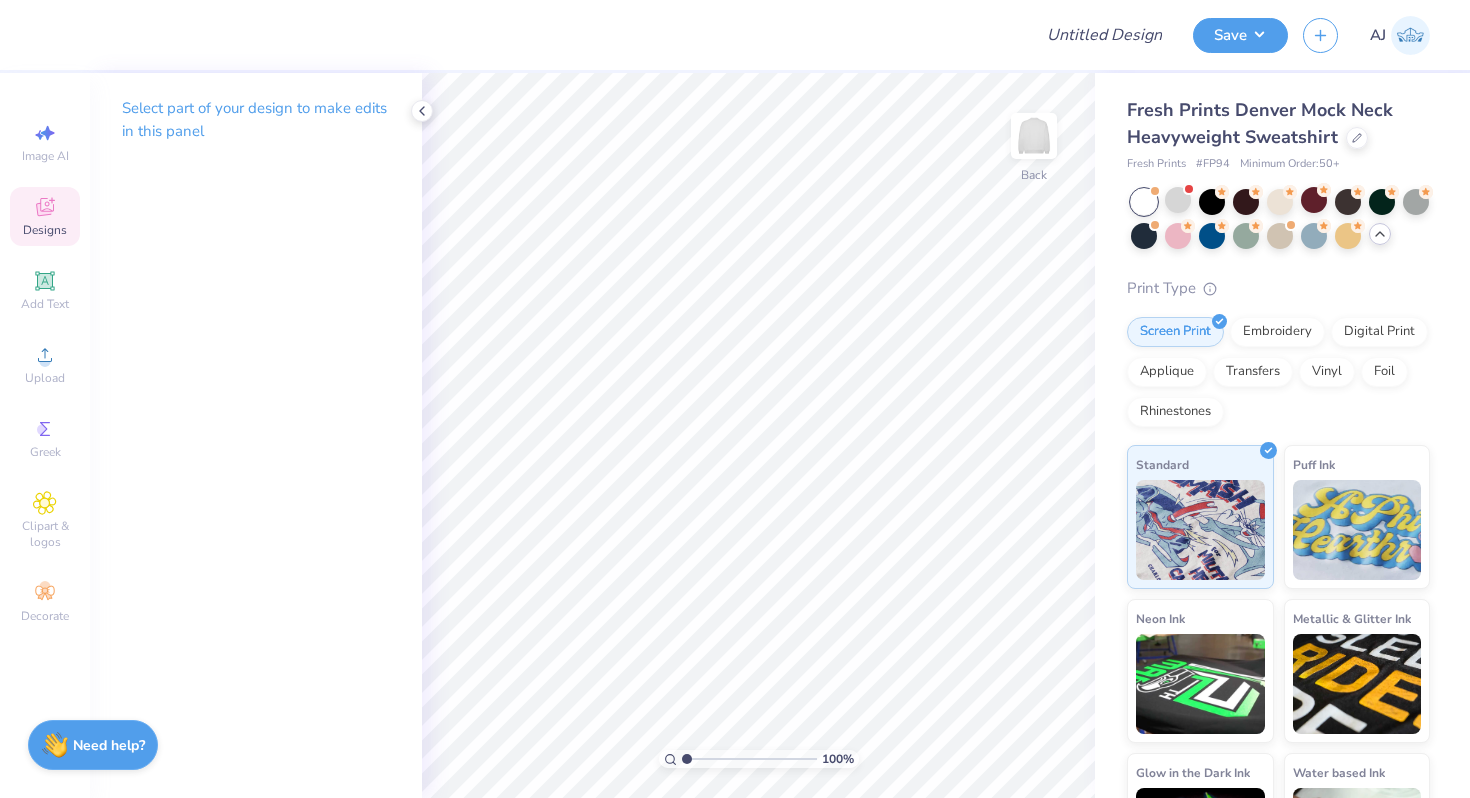 click on "Designs" at bounding box center [45, 230] 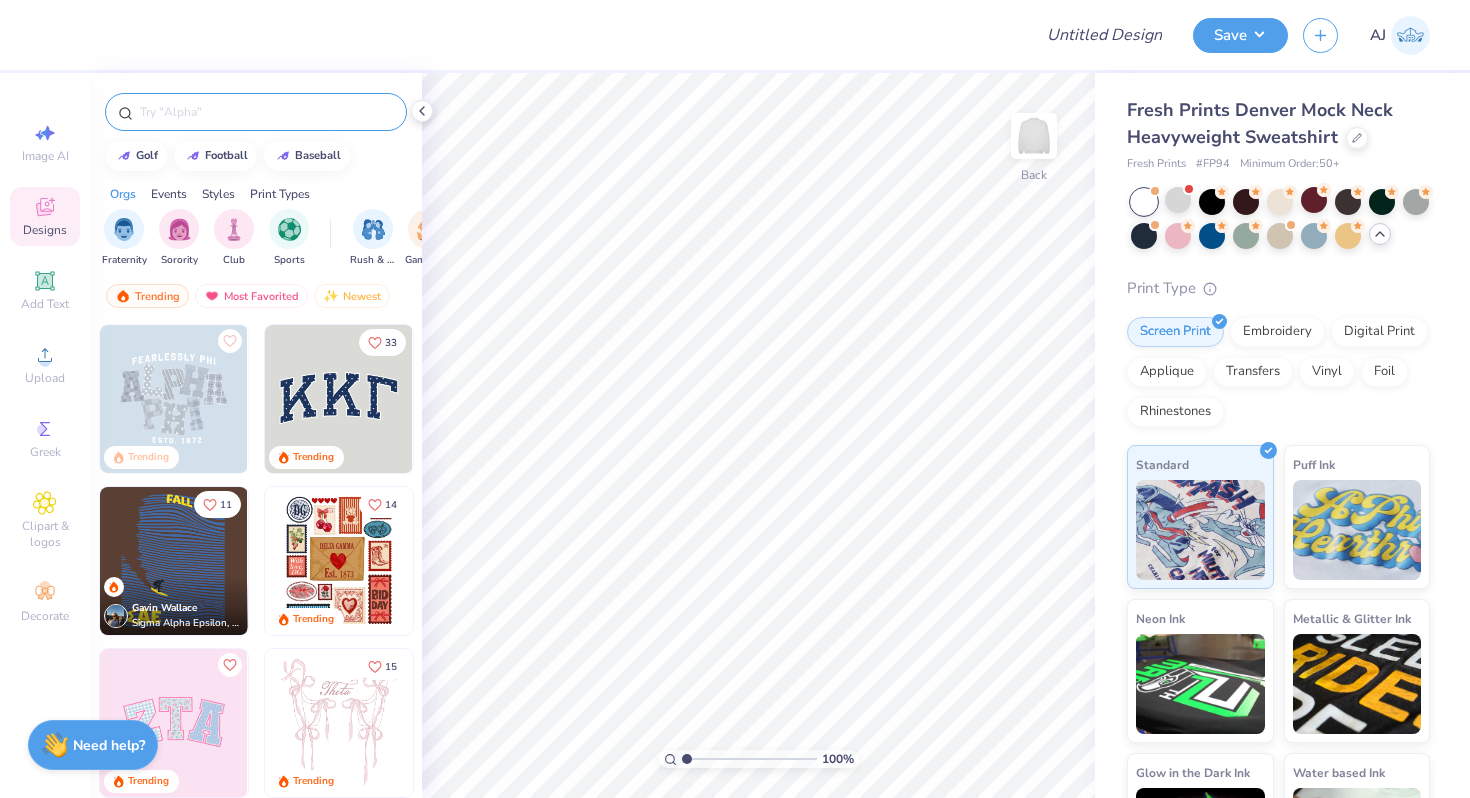 click at bounding box center [266, 112] 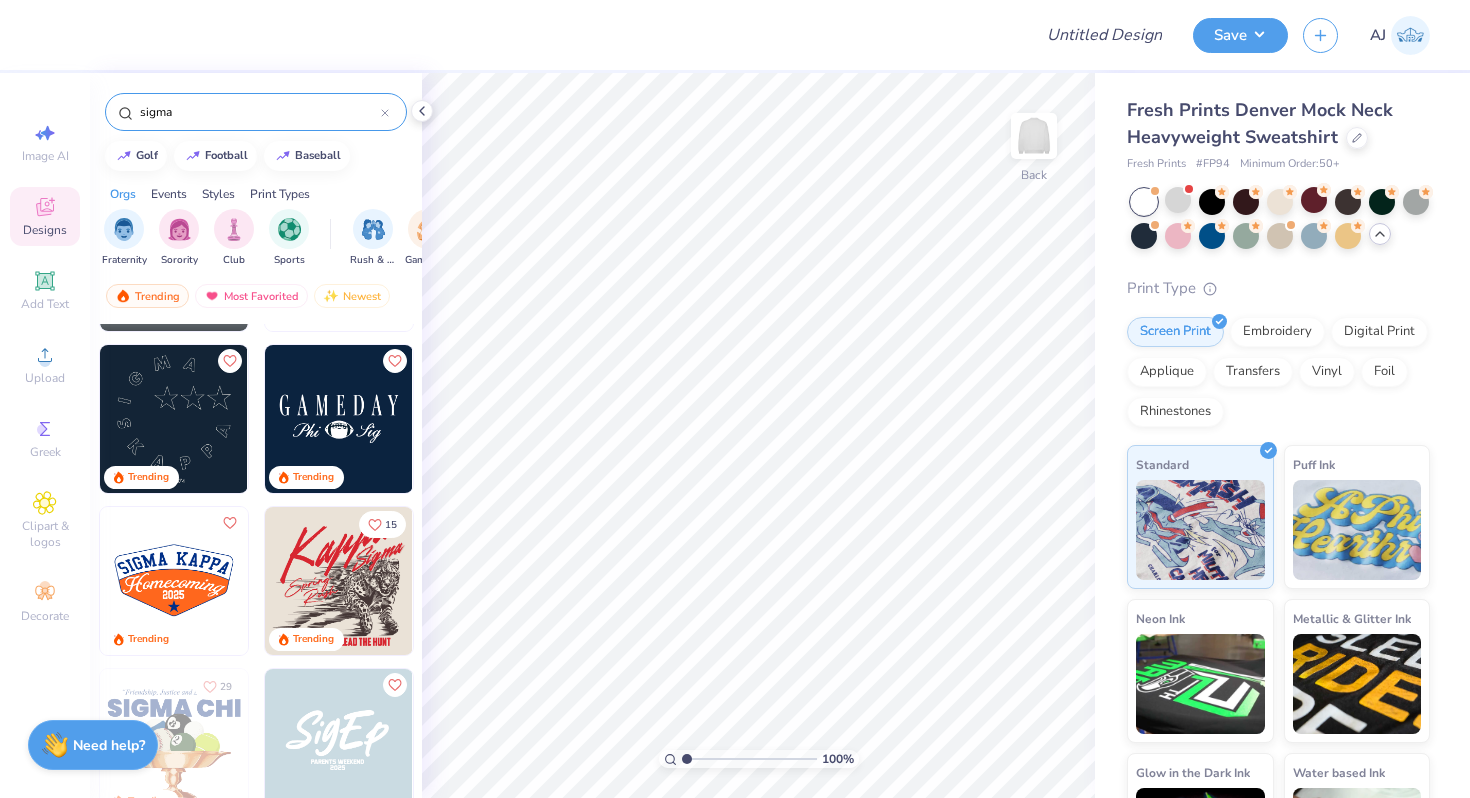 scroll, scrollTop: 625, scrollLeft: 0, axis: vertical 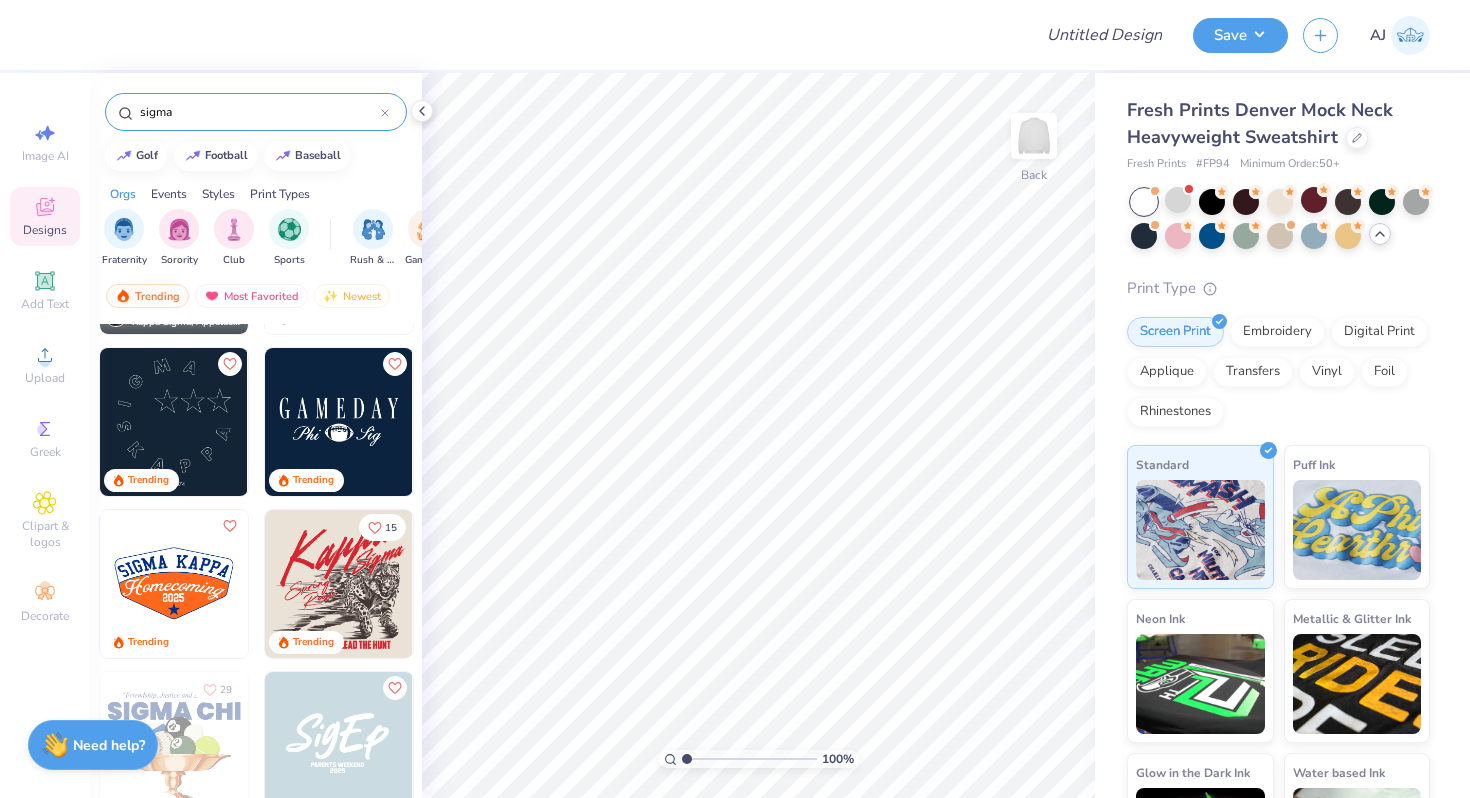 type on "sigma" 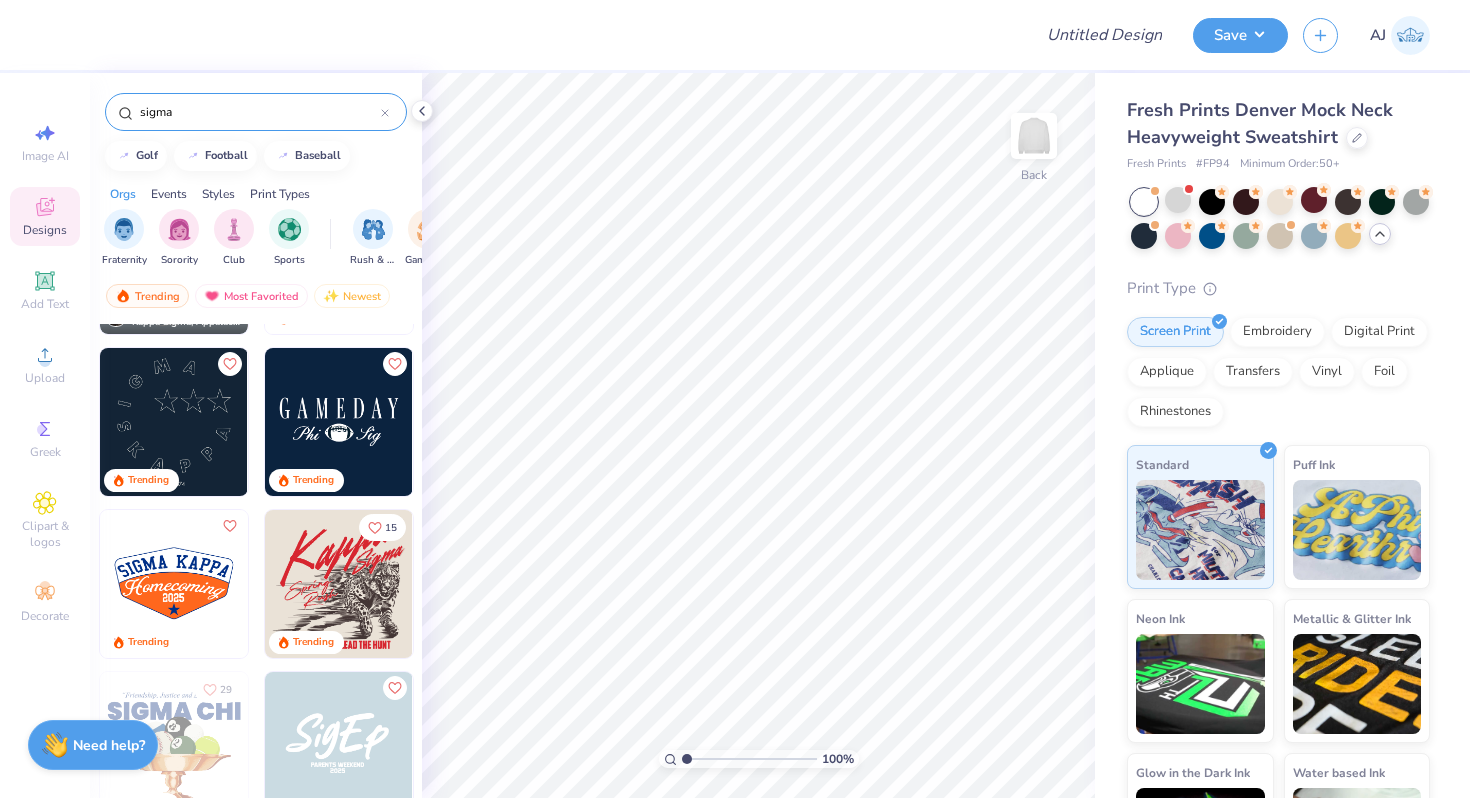 click at bounding box center (339, 422) 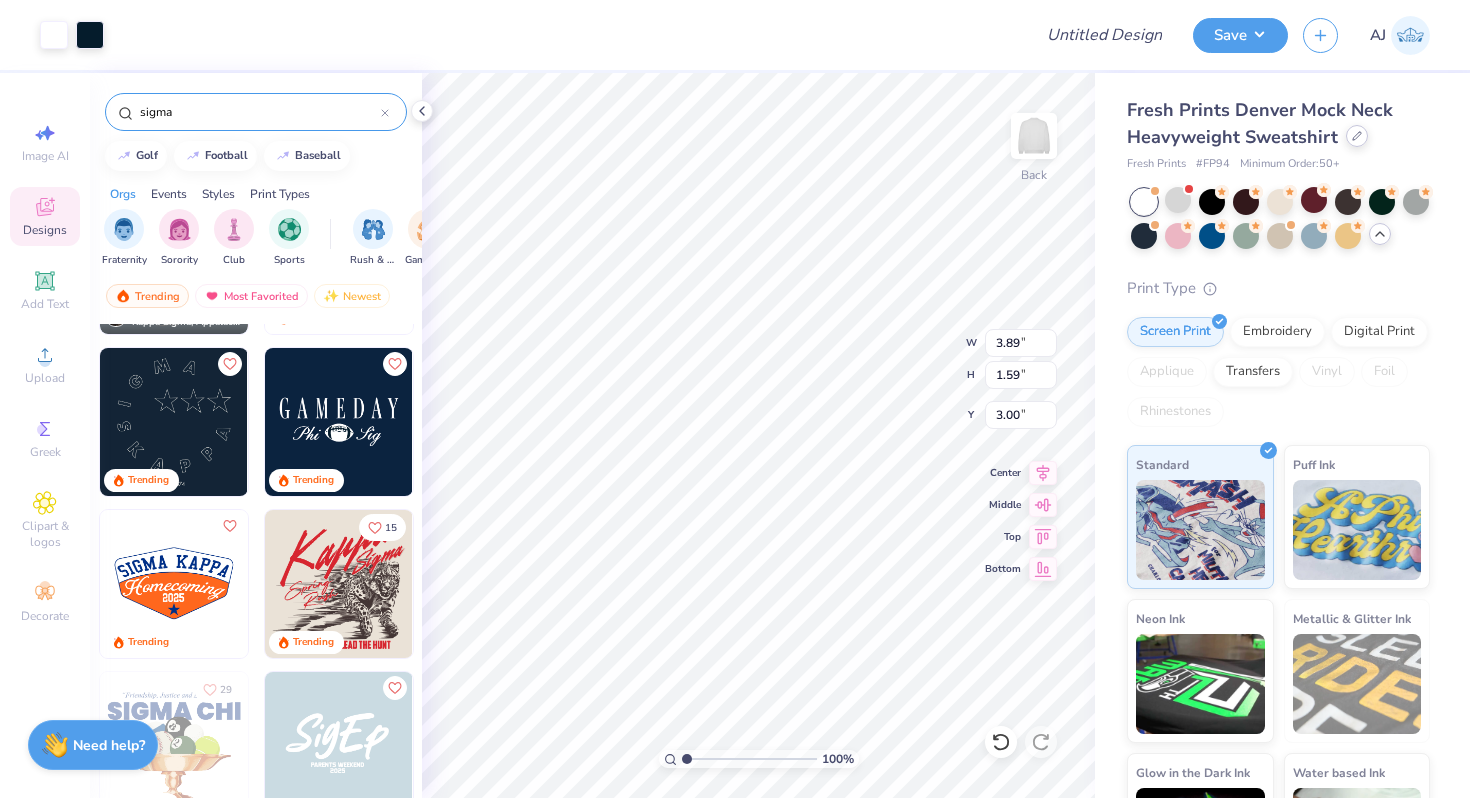 click at bounding box center [1357, 136] 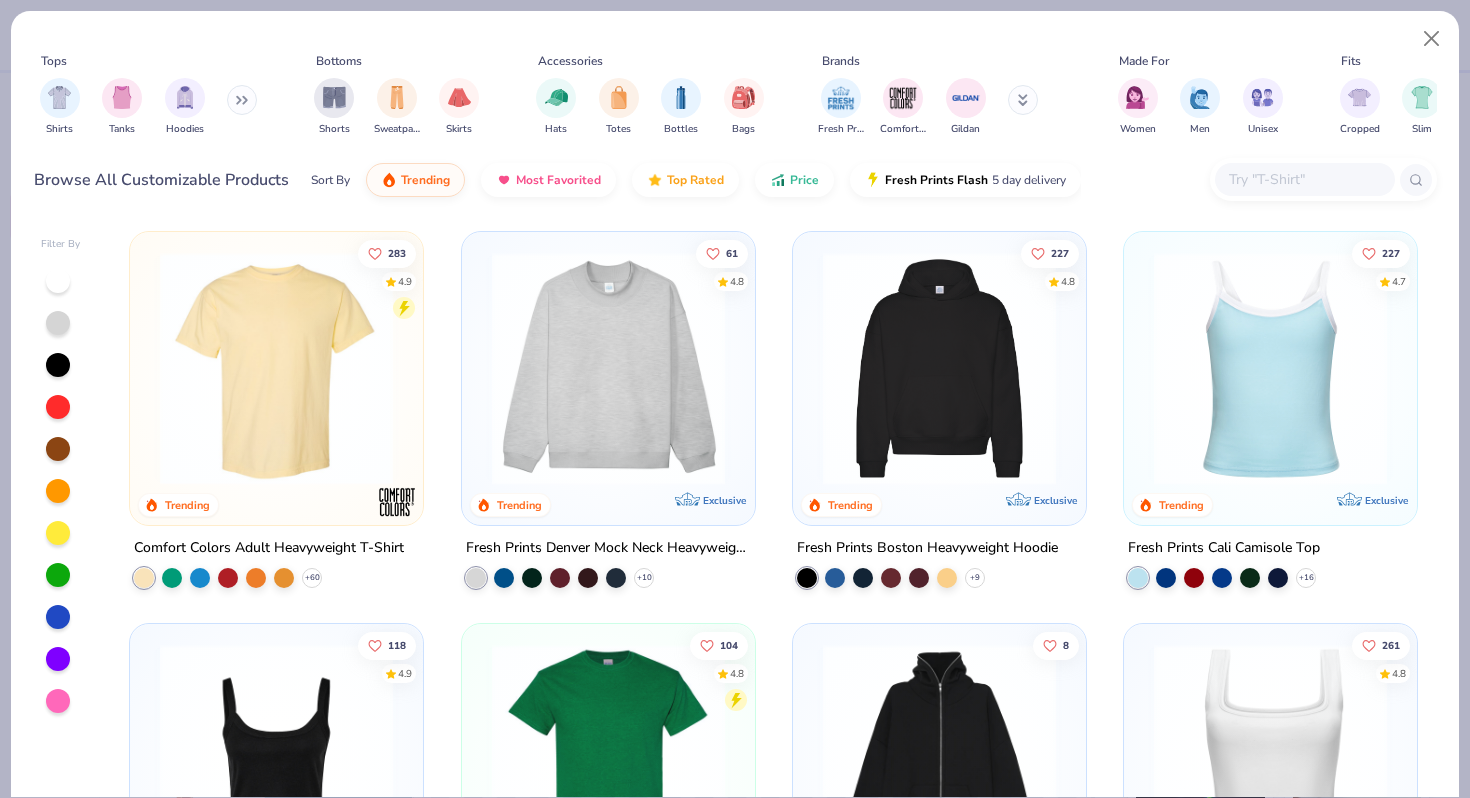 click at bounding box center [276, 760] 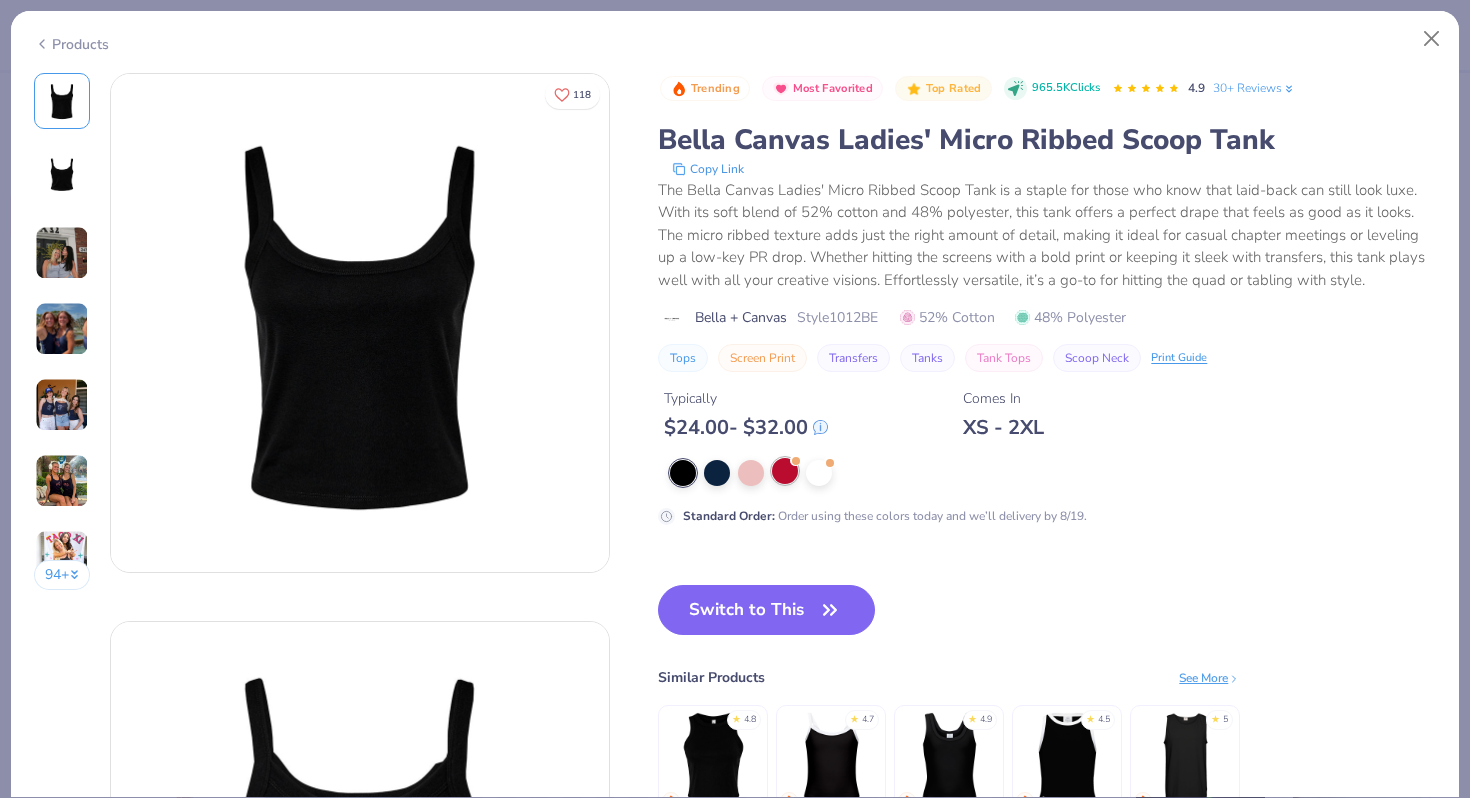 click at bounding box center (785, 471) 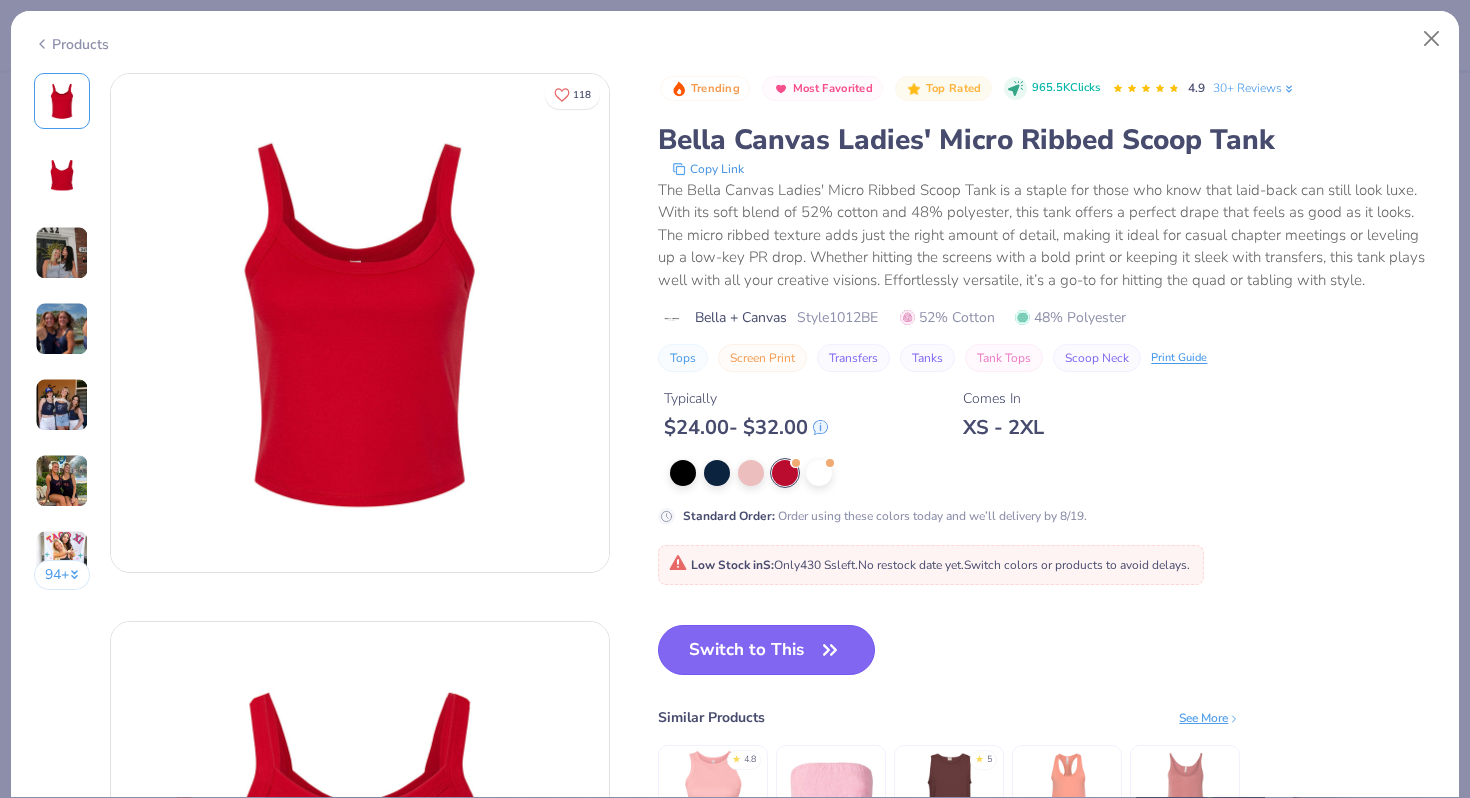 click on "Switch to This" at bounding box center (766, 650) 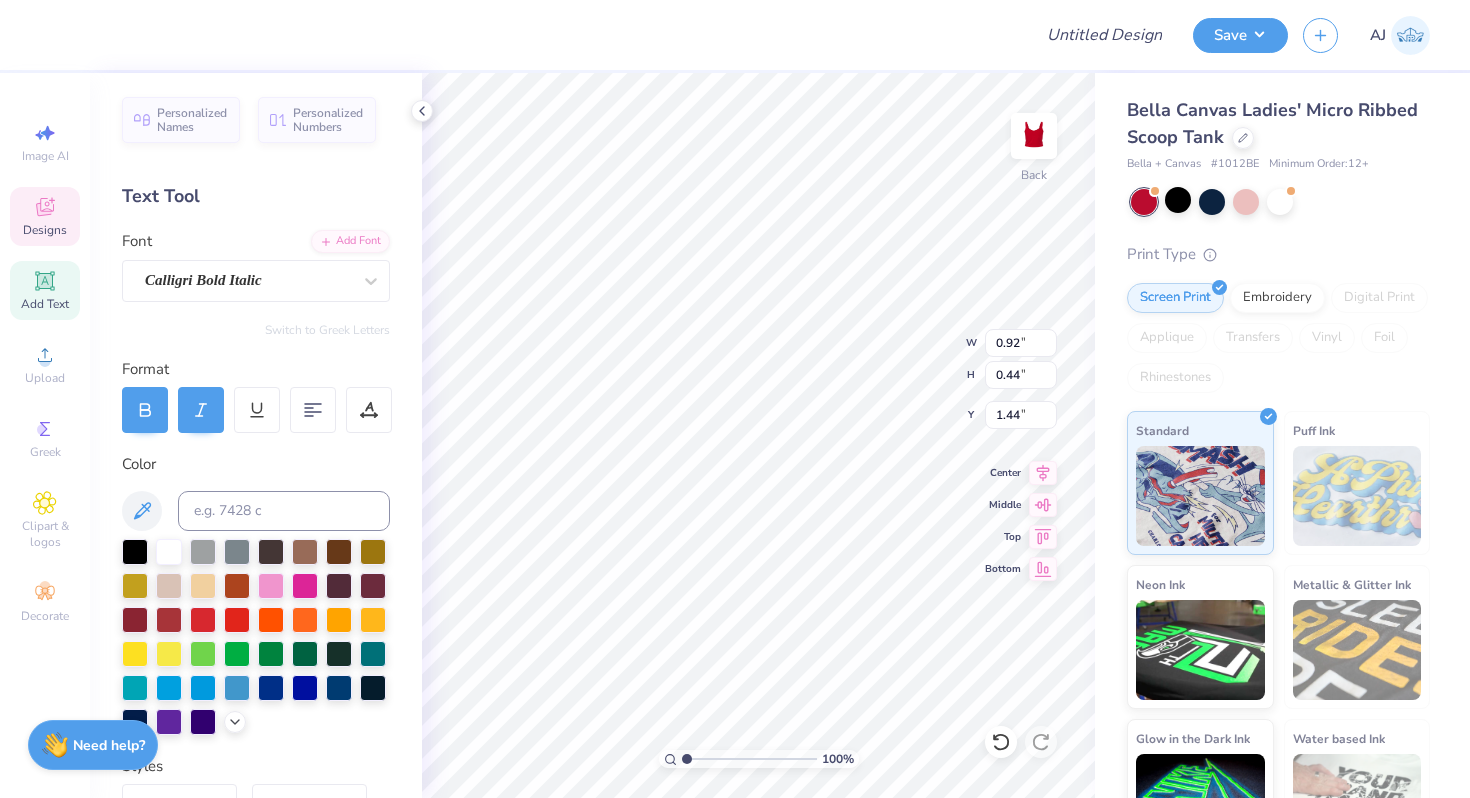 scroll, scrollTop: 0, scrollLeft: 1, axis: horizontal 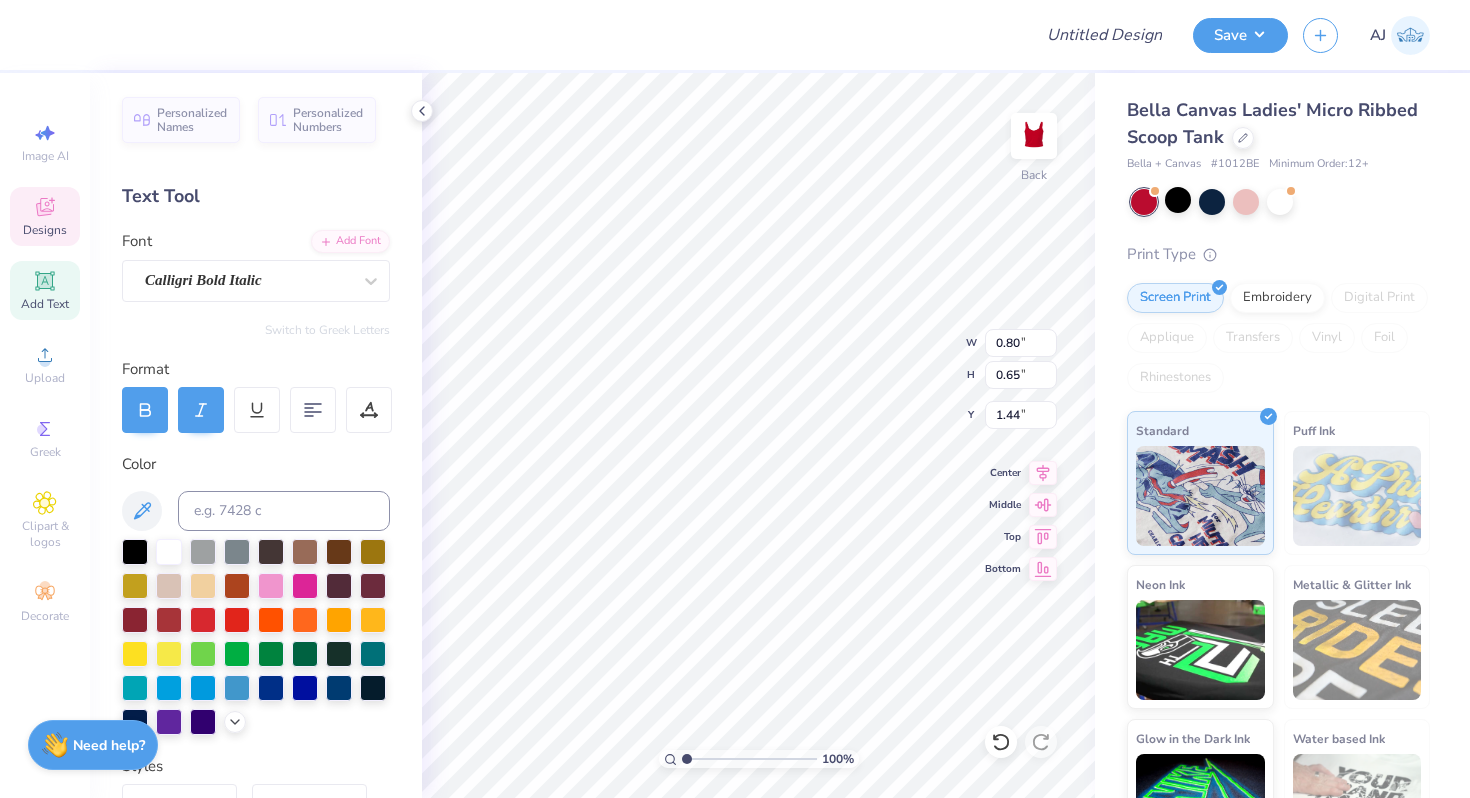 type on "Kappa" 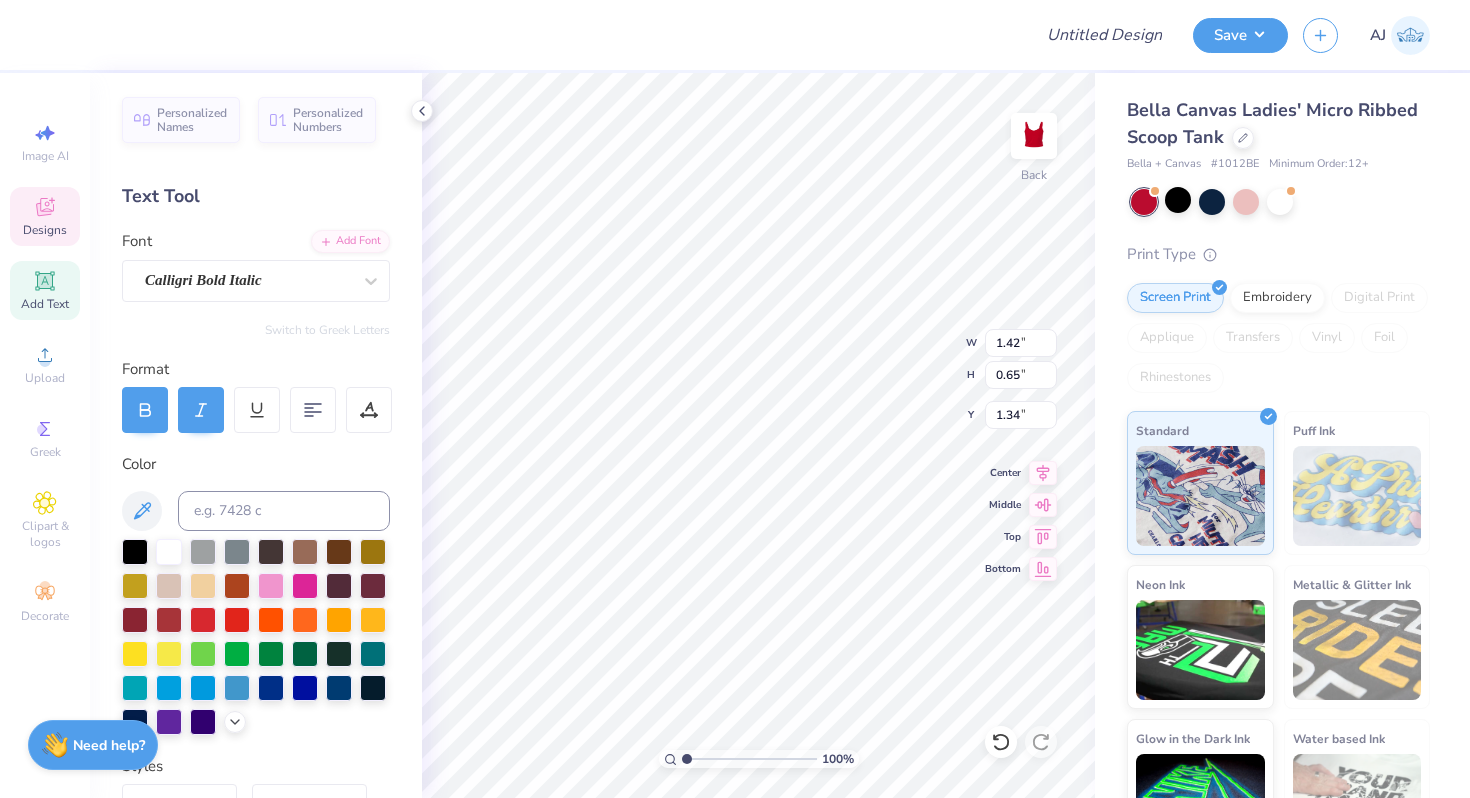 type on "1.35" 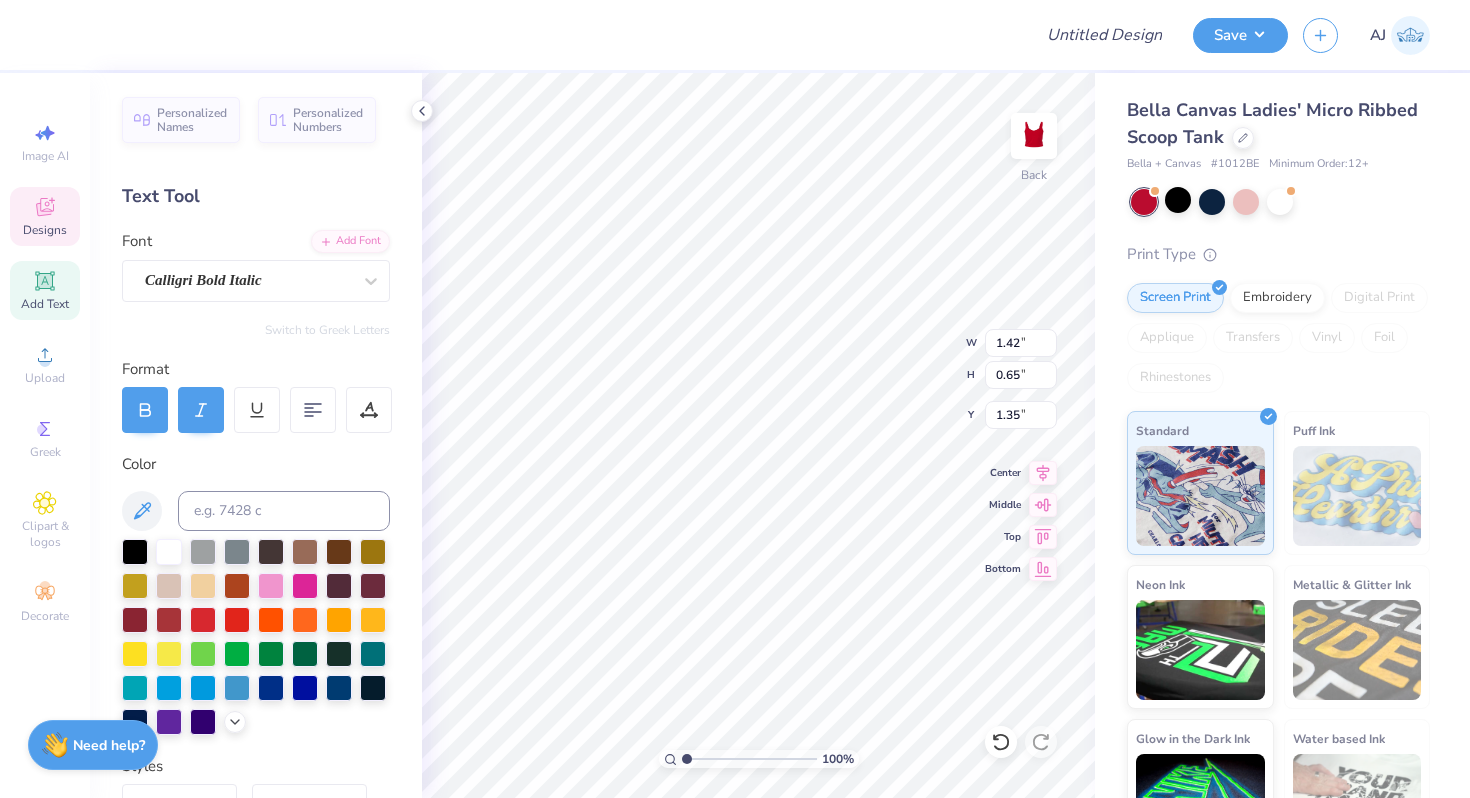 type on "Sigma" 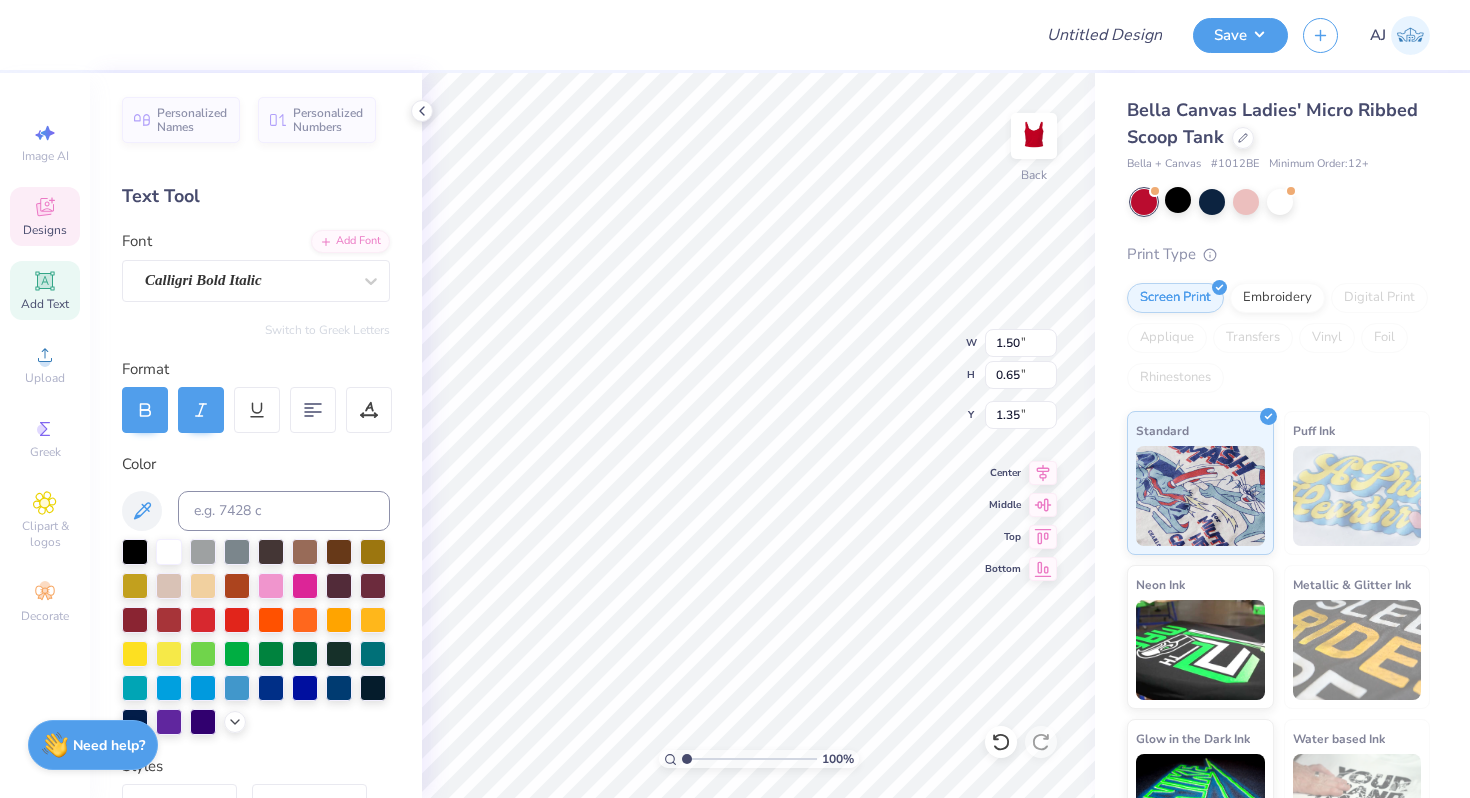 type on "1.62" 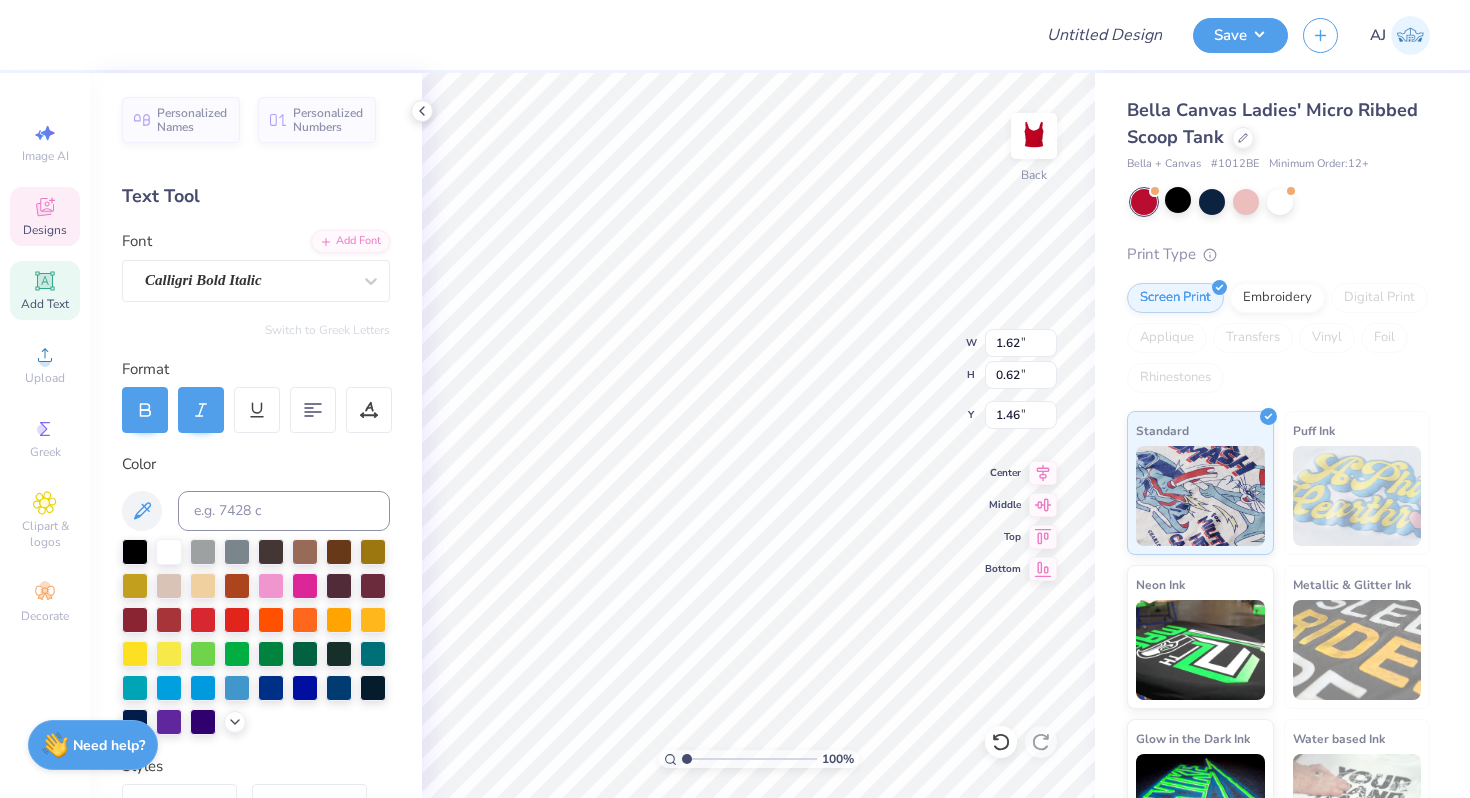 type on "1.38" 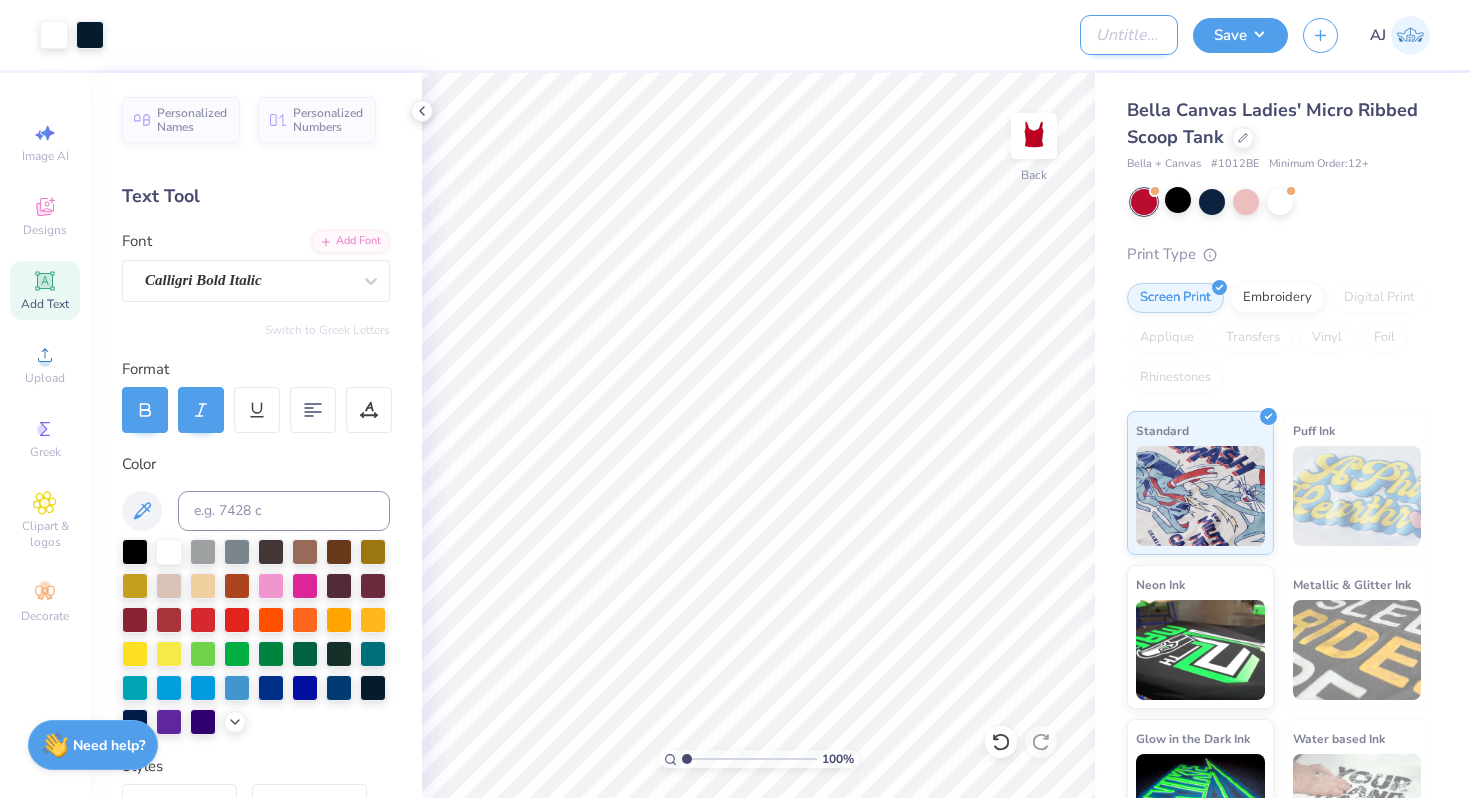 click on "Design Title" at bounding box center (1129, 35) 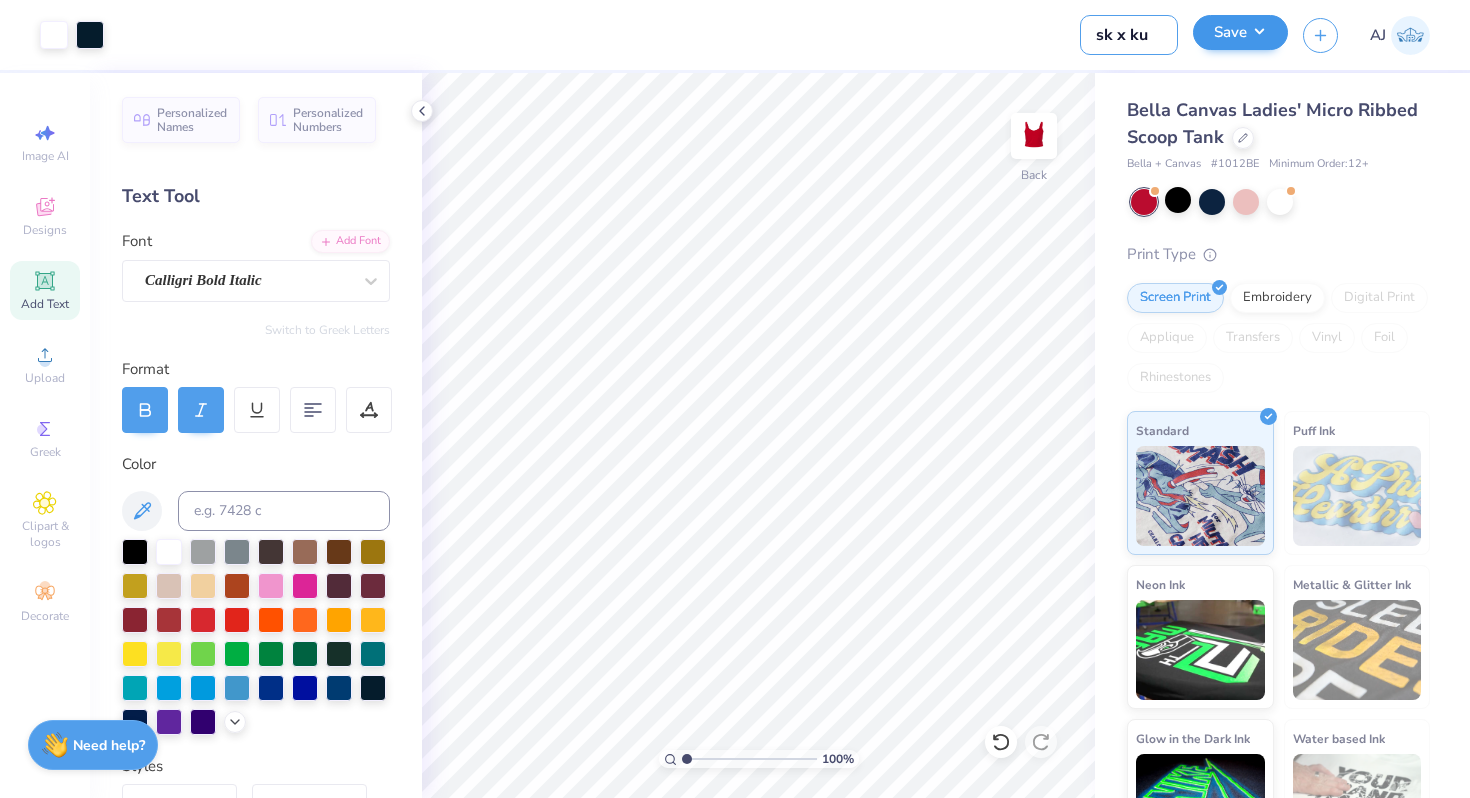 type on "sk x ku" 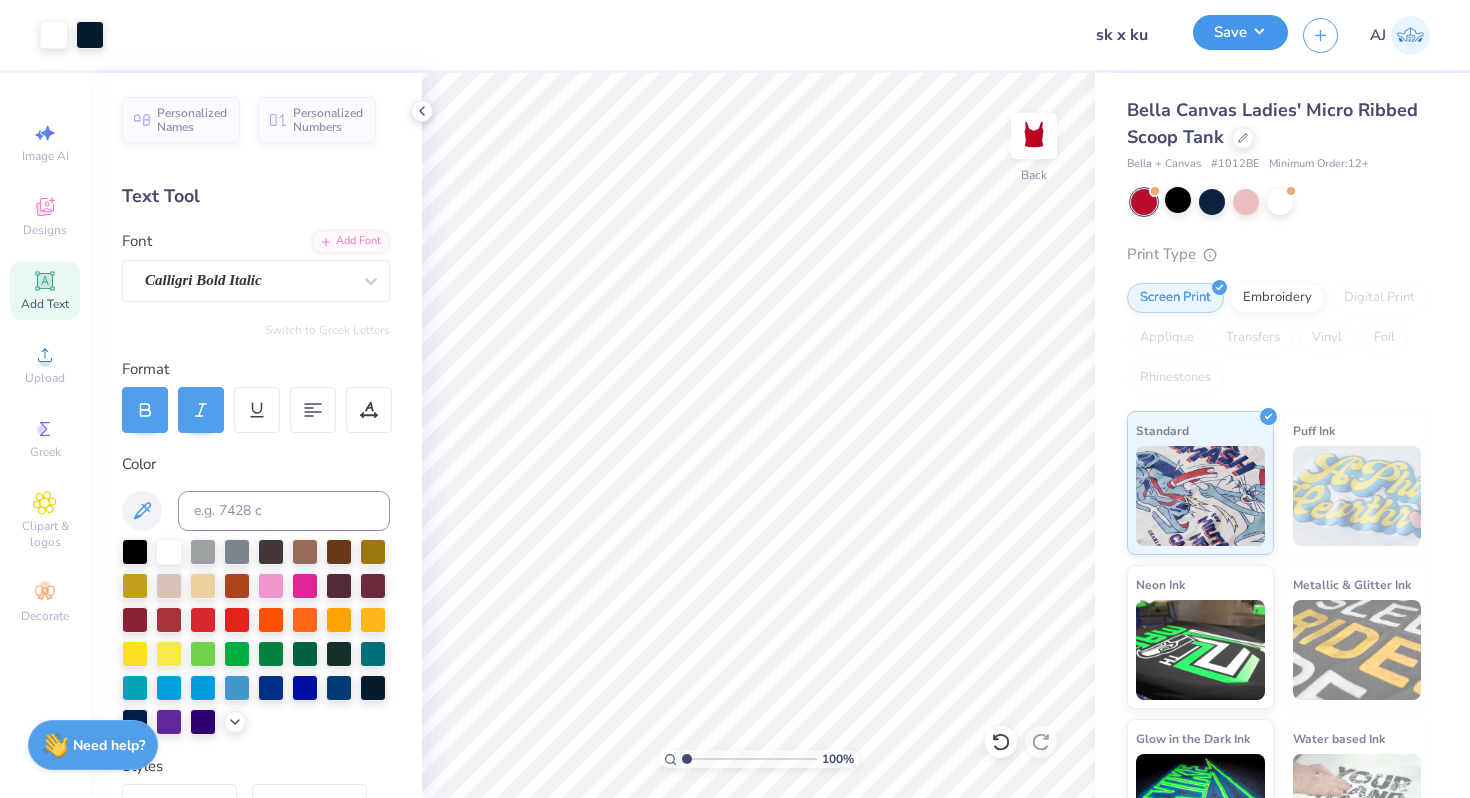 click on "Save" at bounding box center [1240, 32] 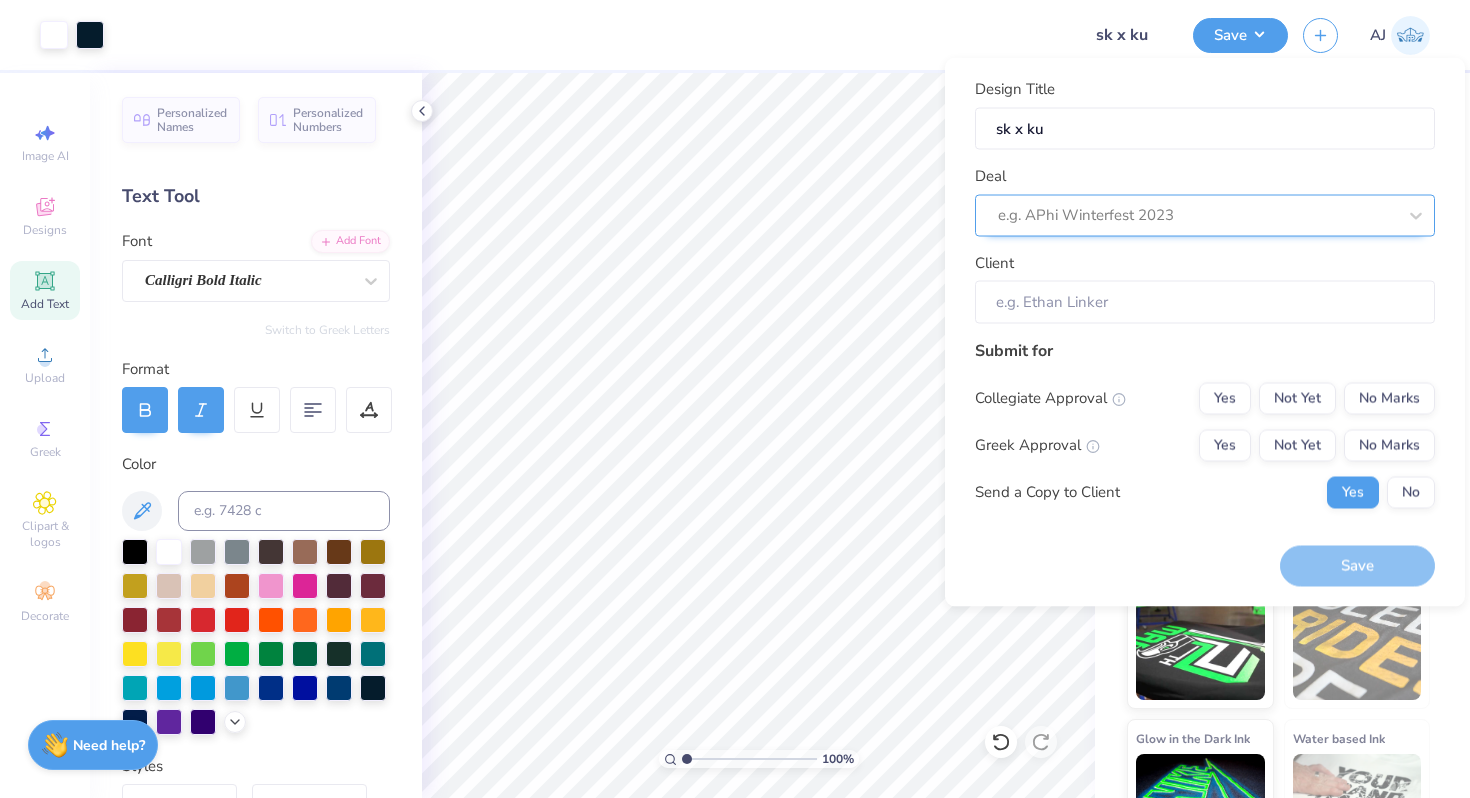 click at bounding box center [1197, 215] 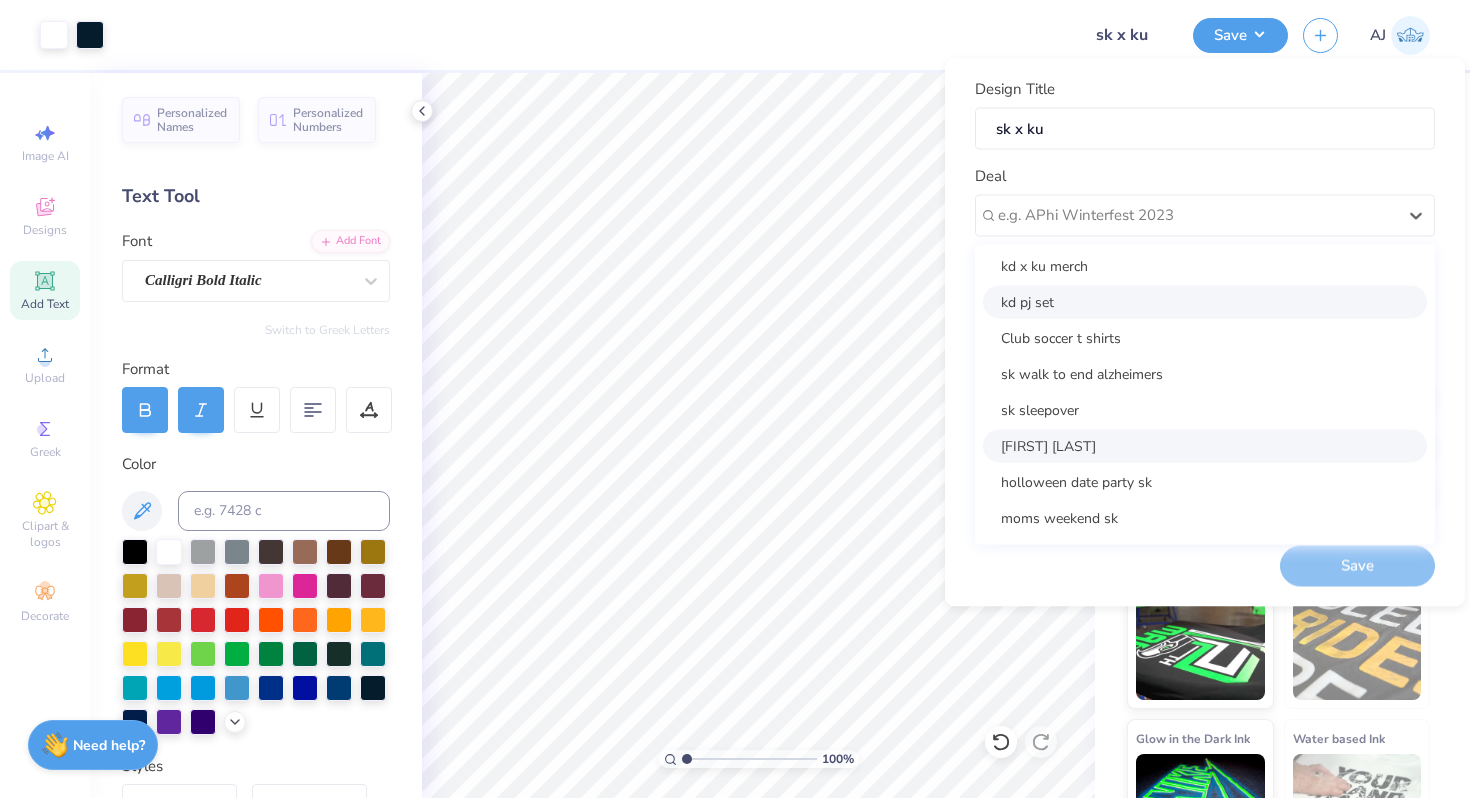 scroll, scrollTop: 256, scrollLeft: 0, axis: vertical 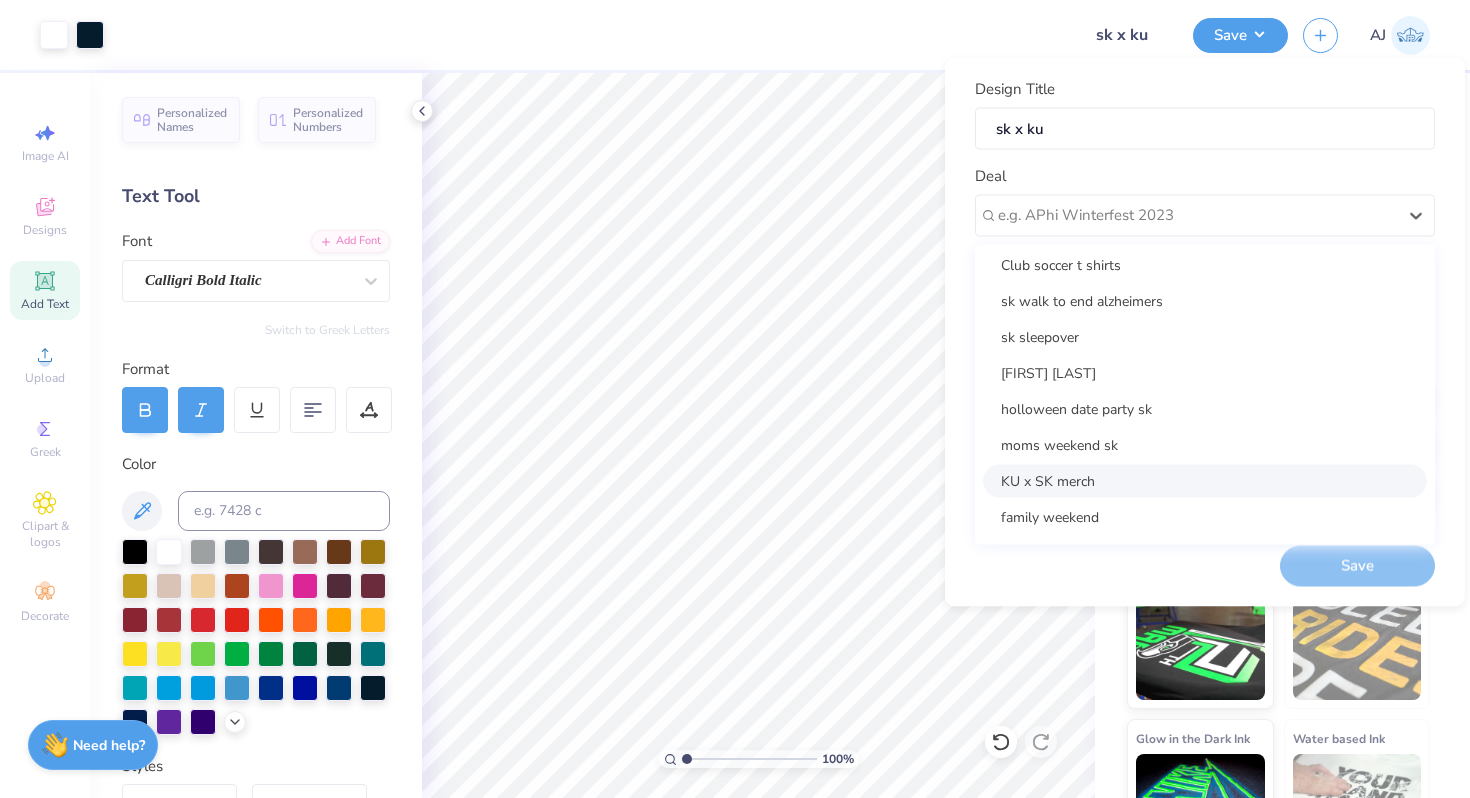 click on "KU x SK merch" at bounding box center (1205, 480) 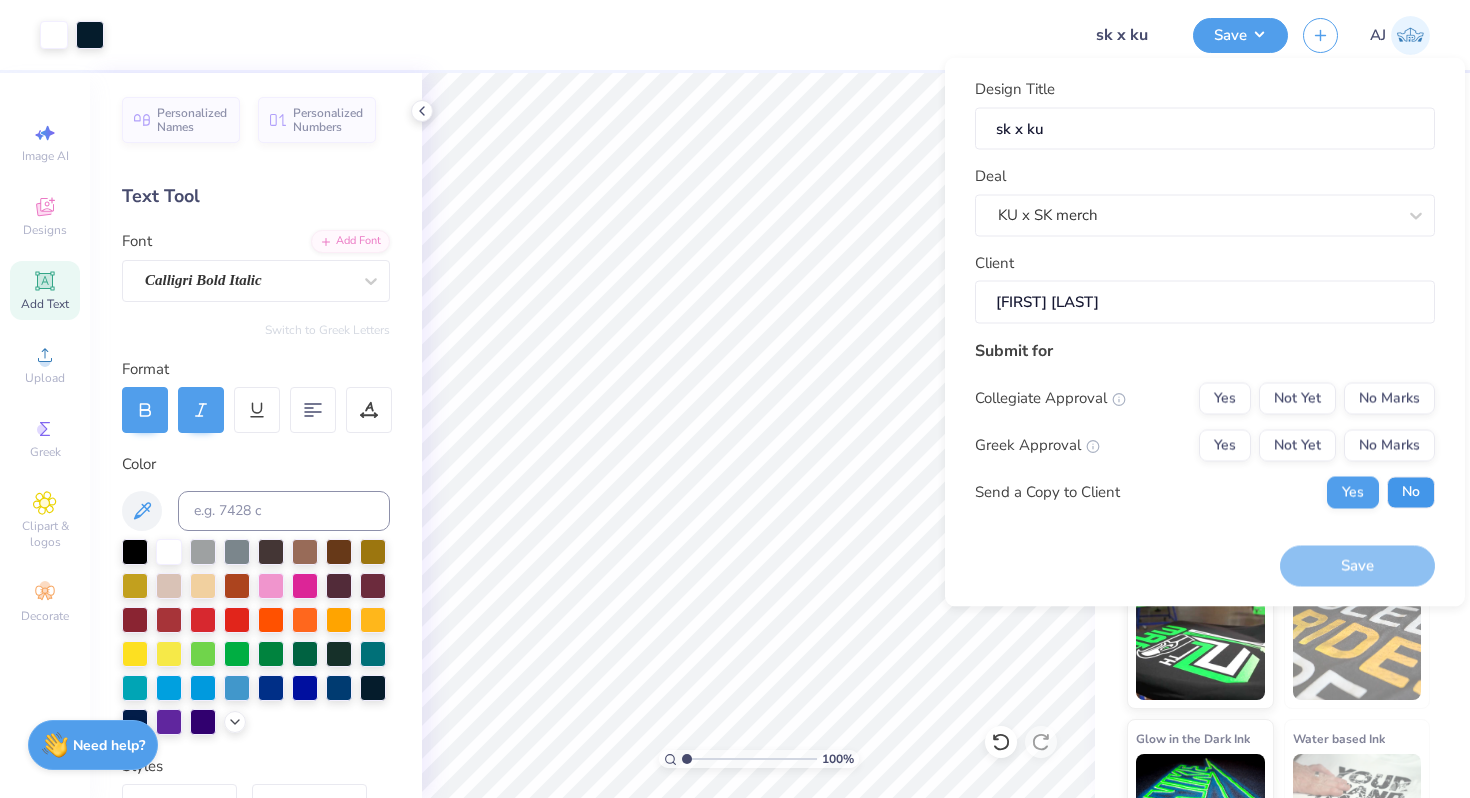 click on "No" at bounding box center (1411, 492) 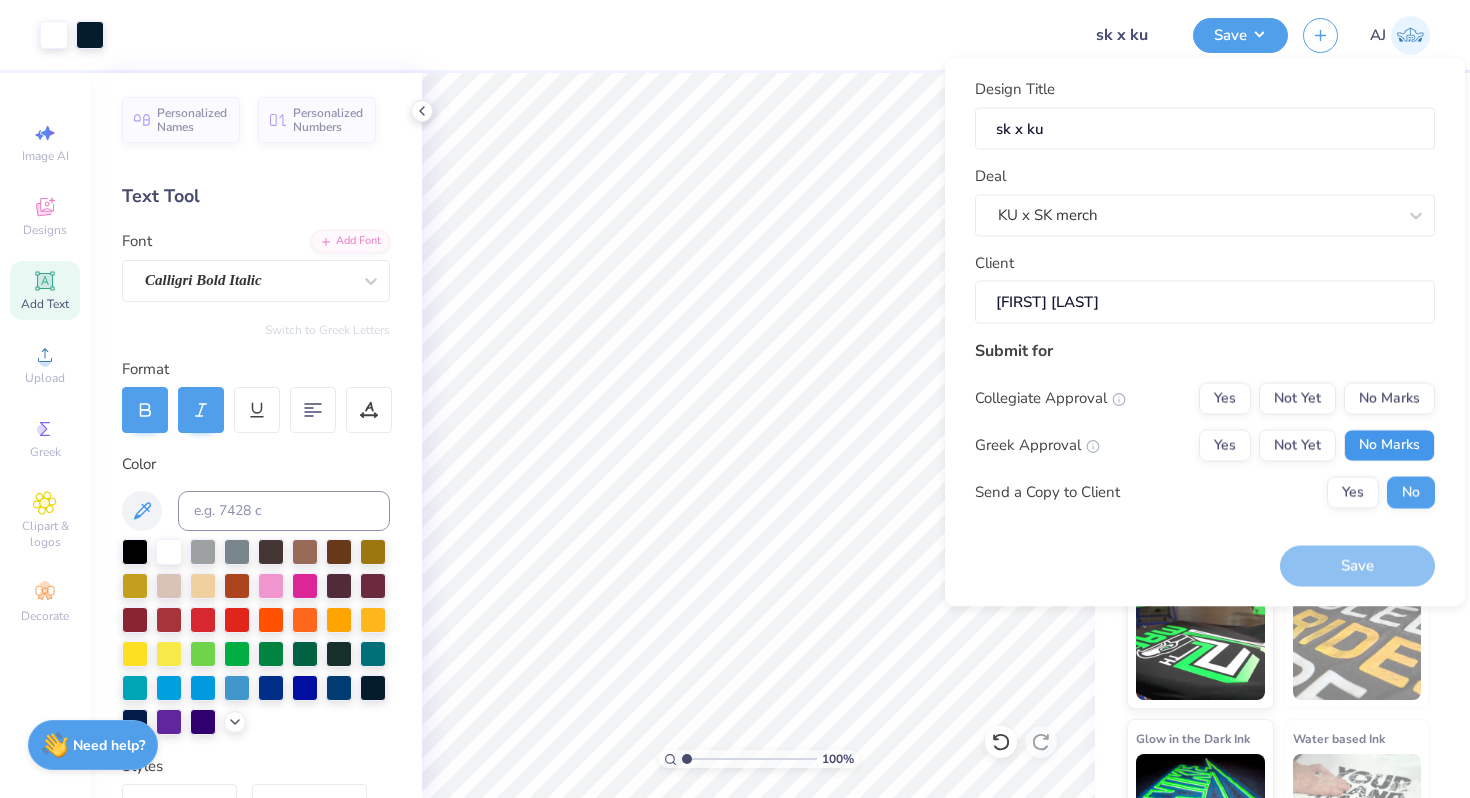 click on "No Marks" at bounding box center (1389, 445) 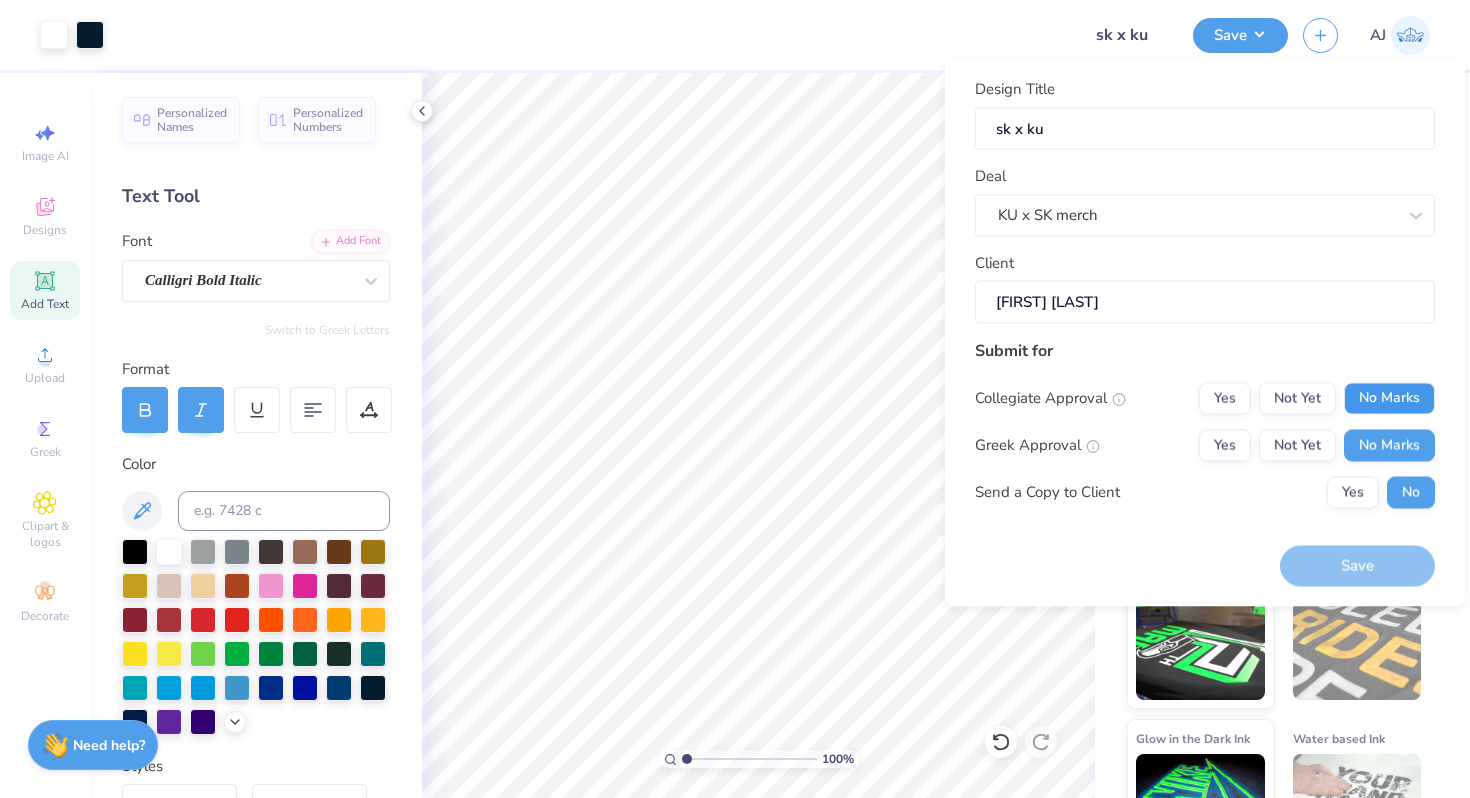 click on "No Marks" at bounding box center (1389, 398) 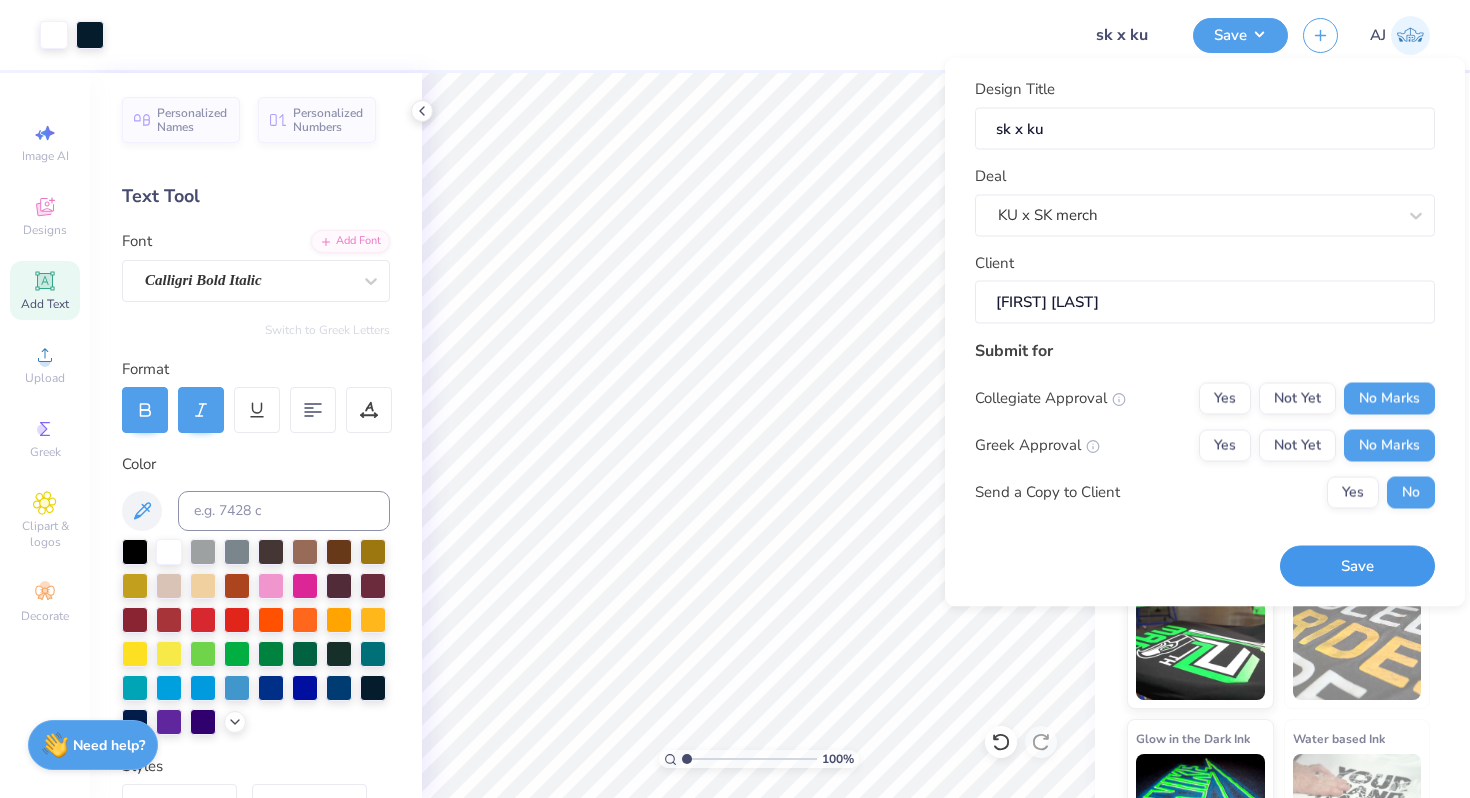 click on "Save" at bounding box center [1357, 566] 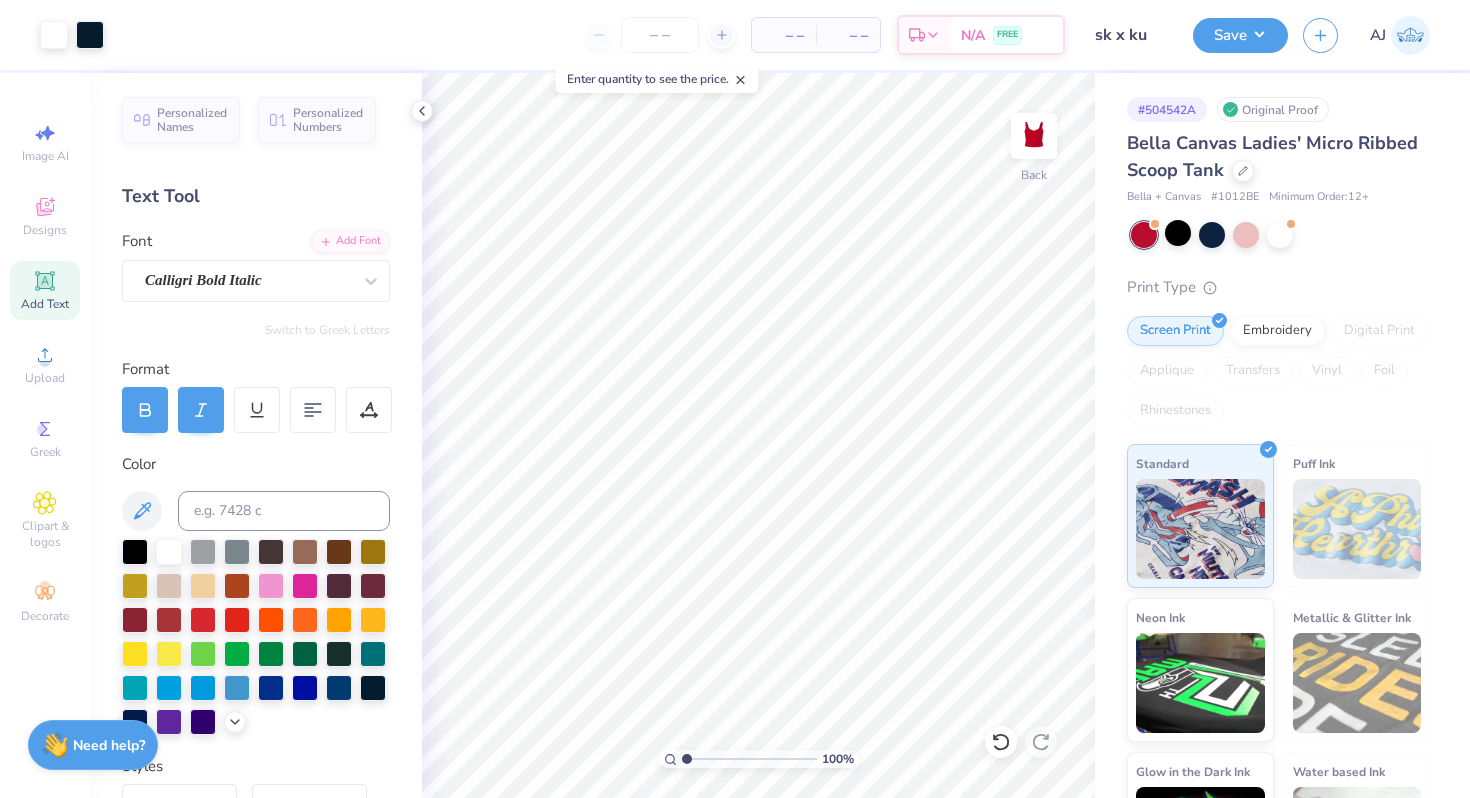 click on "AJ" at bounding box center [1366, 35] 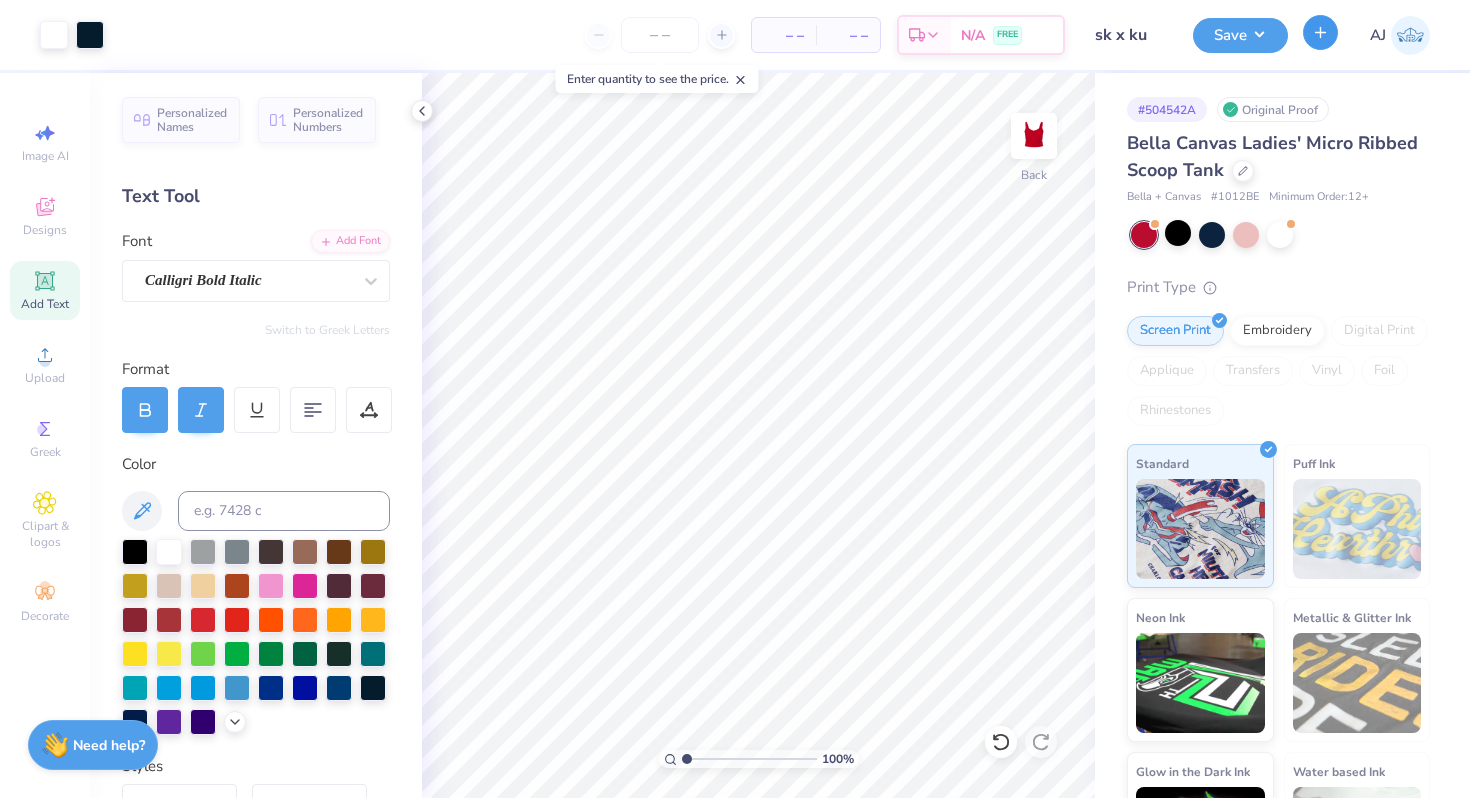 click at bounding box center [1320, 32] 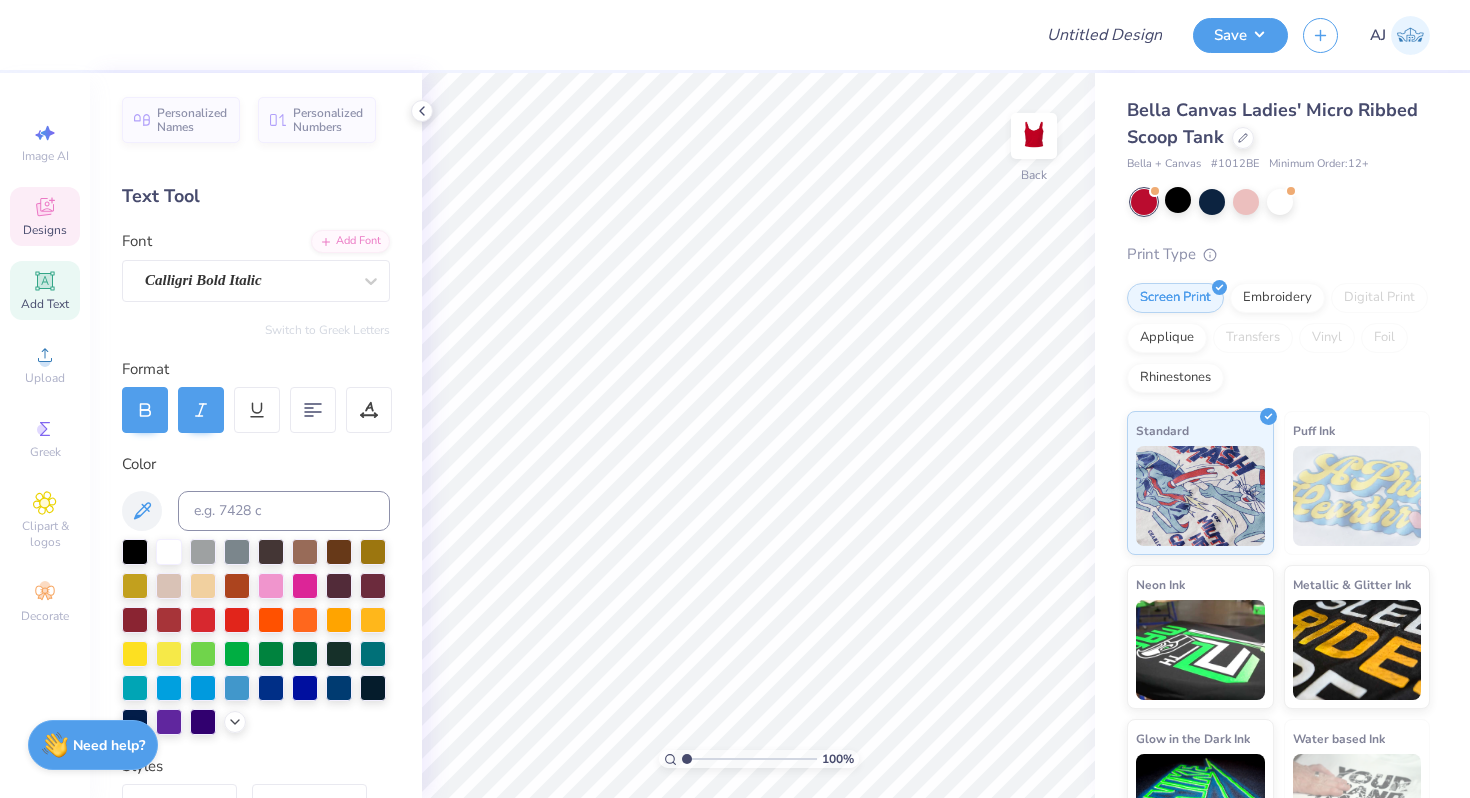 click 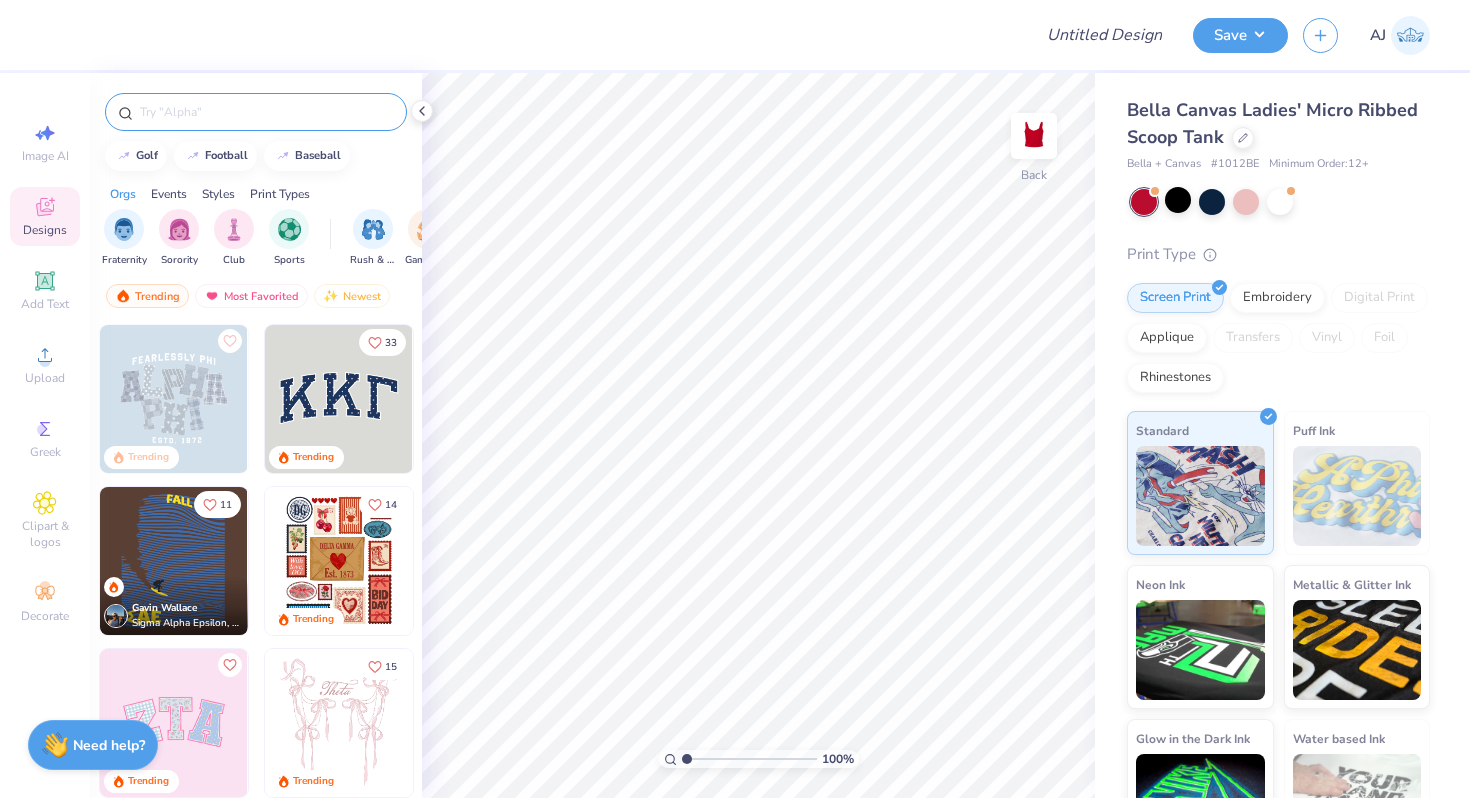 click at bounding box center [266, 112] 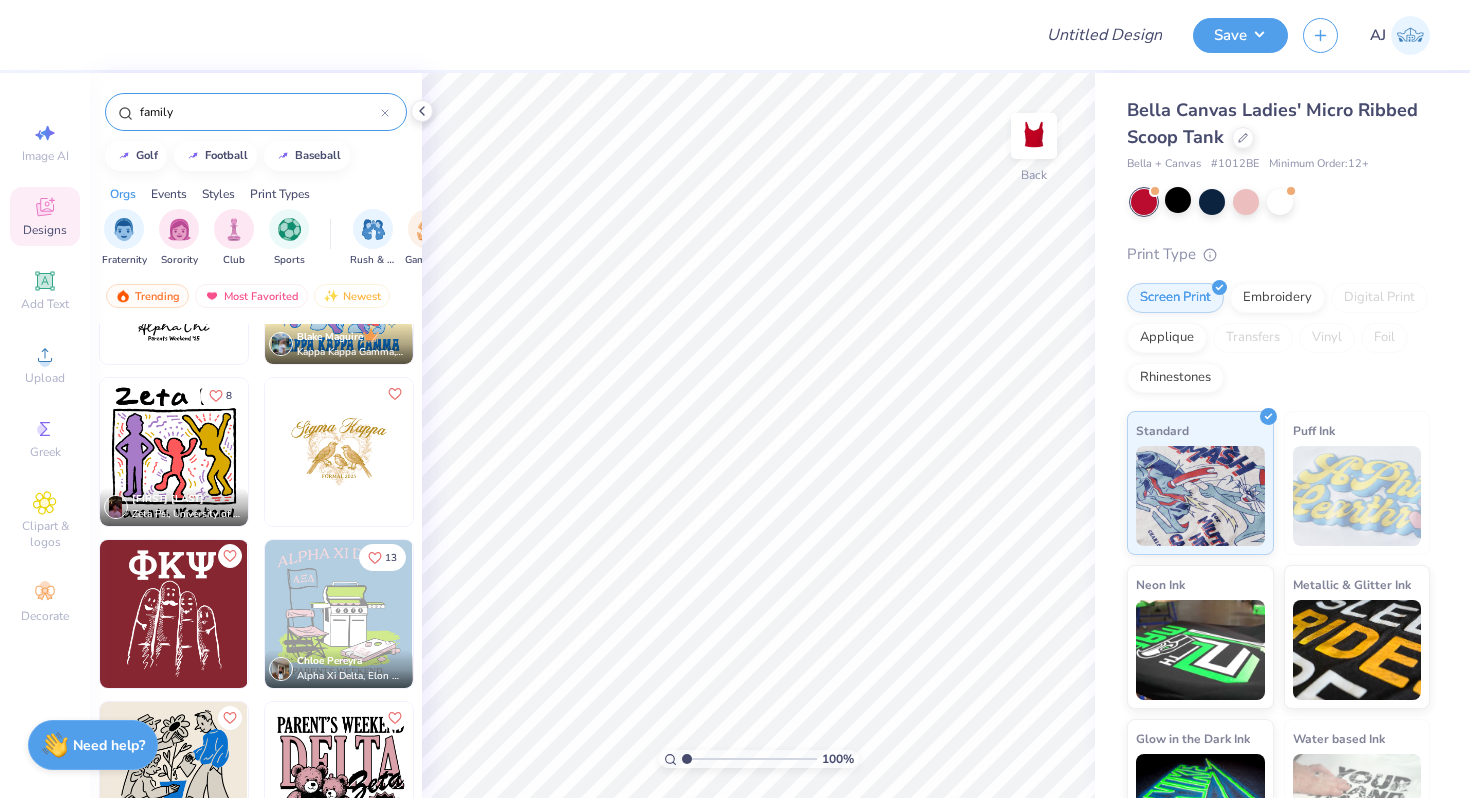 scroll, scrollTop: 476, scrollLeft: 0, axis: vertical 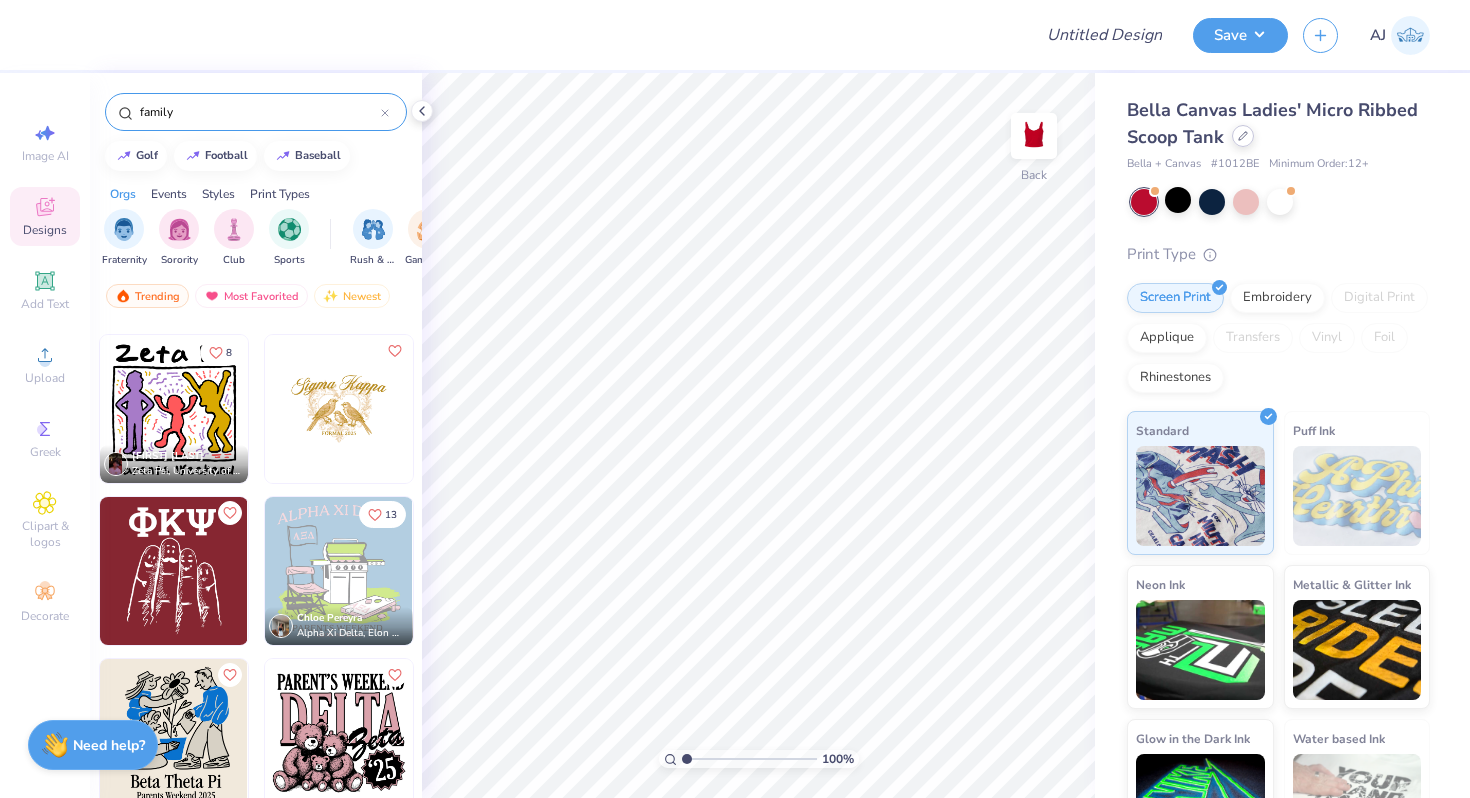 type on "family" 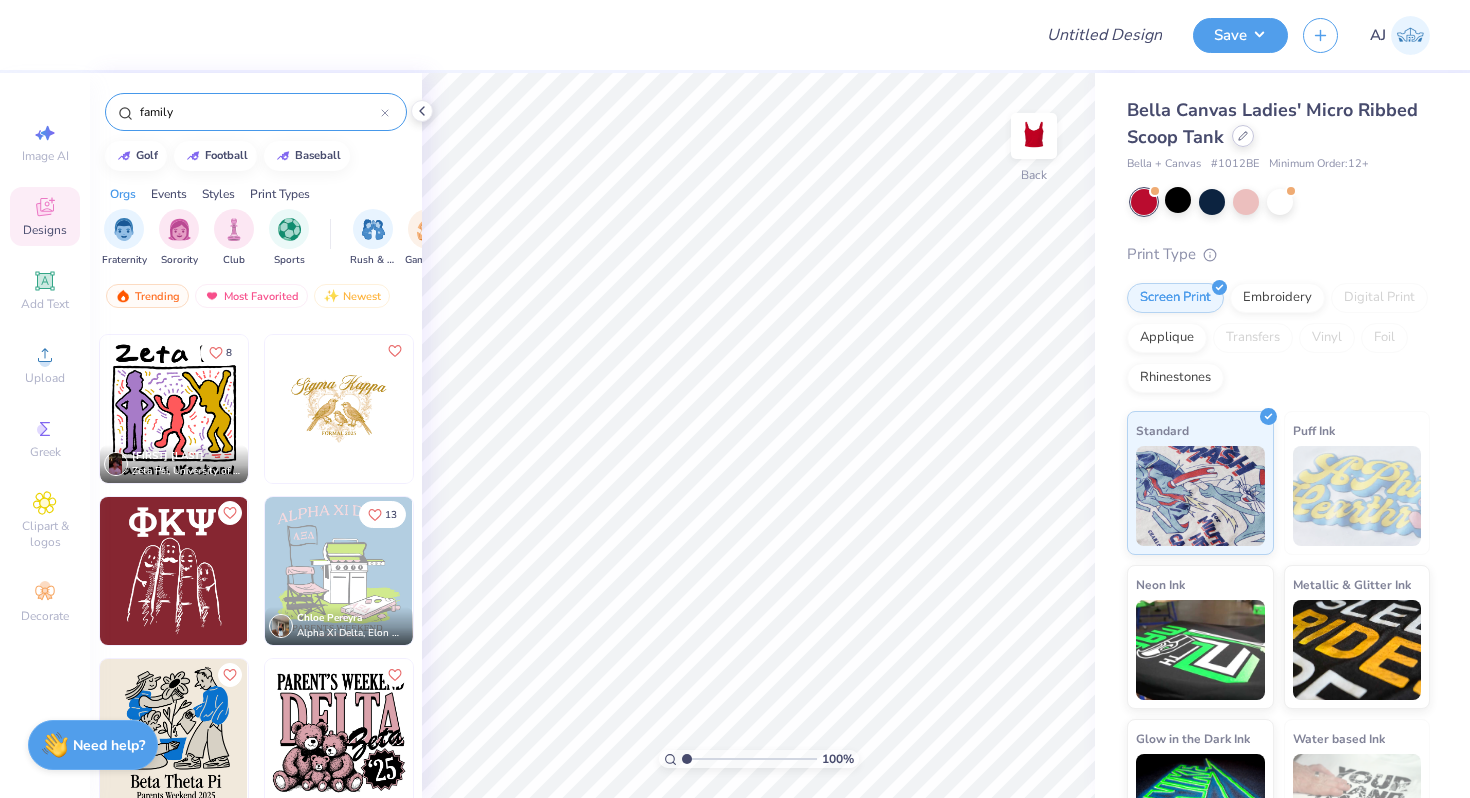 click at bounding box center (1243, 136) 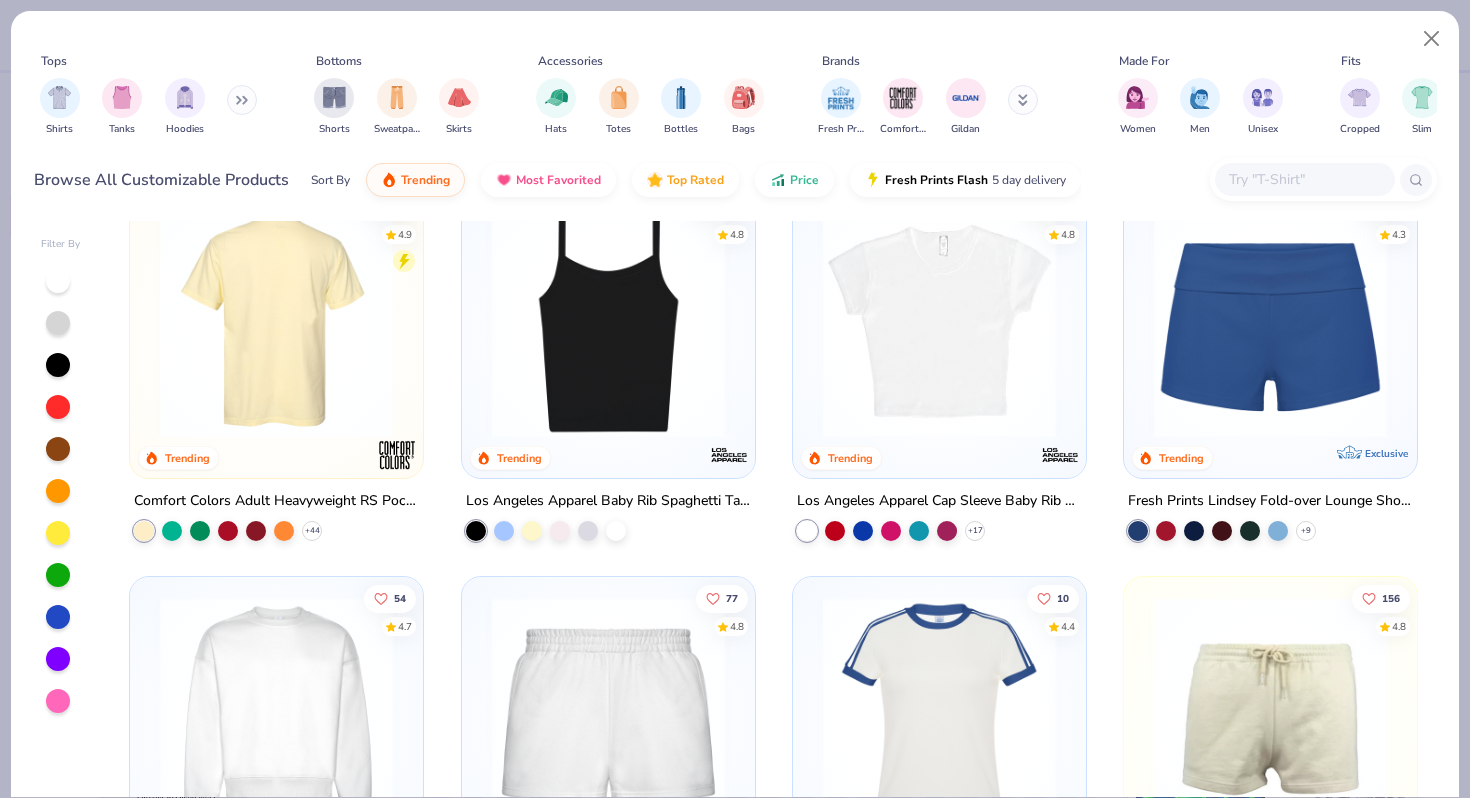 scroll, scrollTop: 1197, scrollLeft: 0, axis: vertical 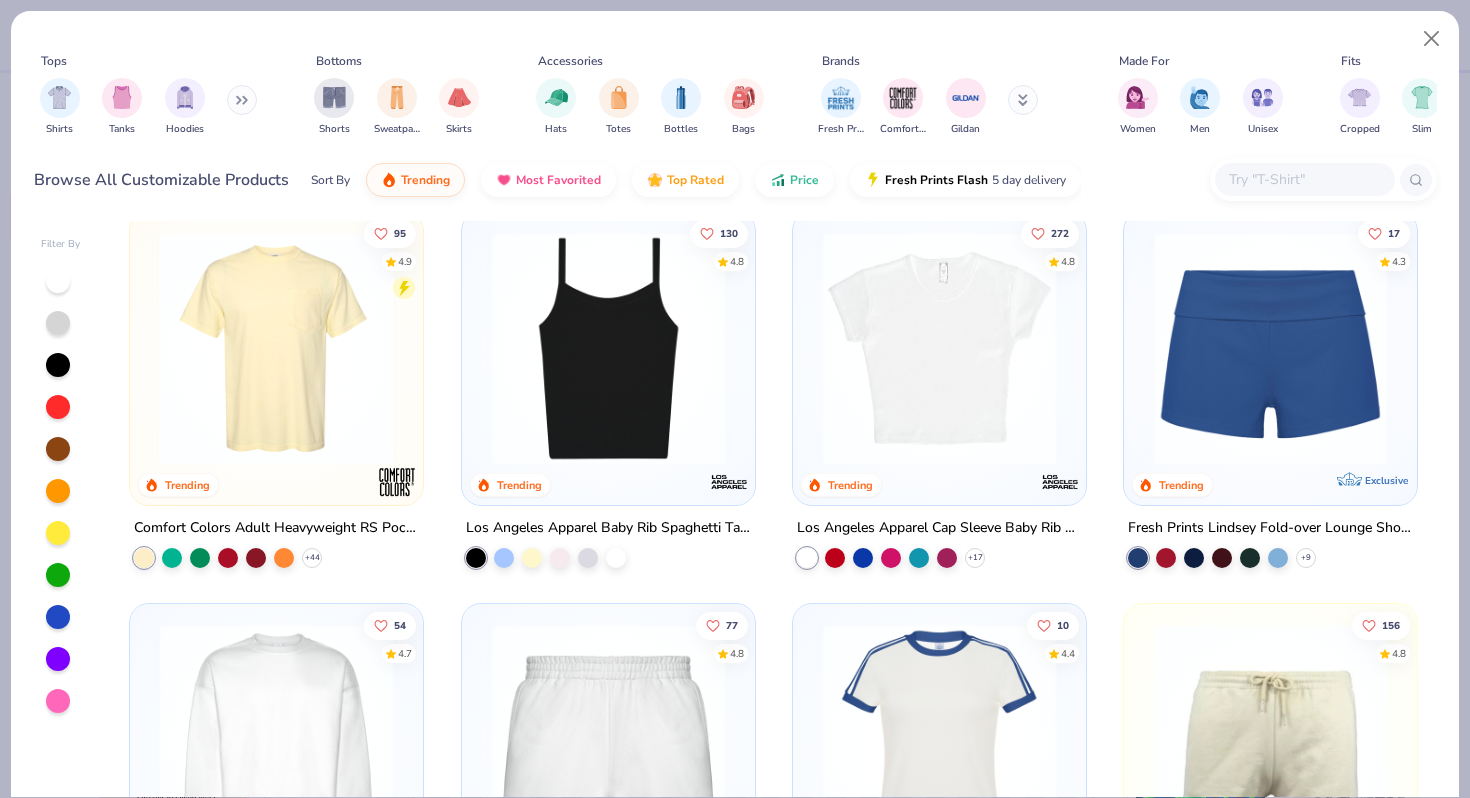 click at bounding box center [23, 348] 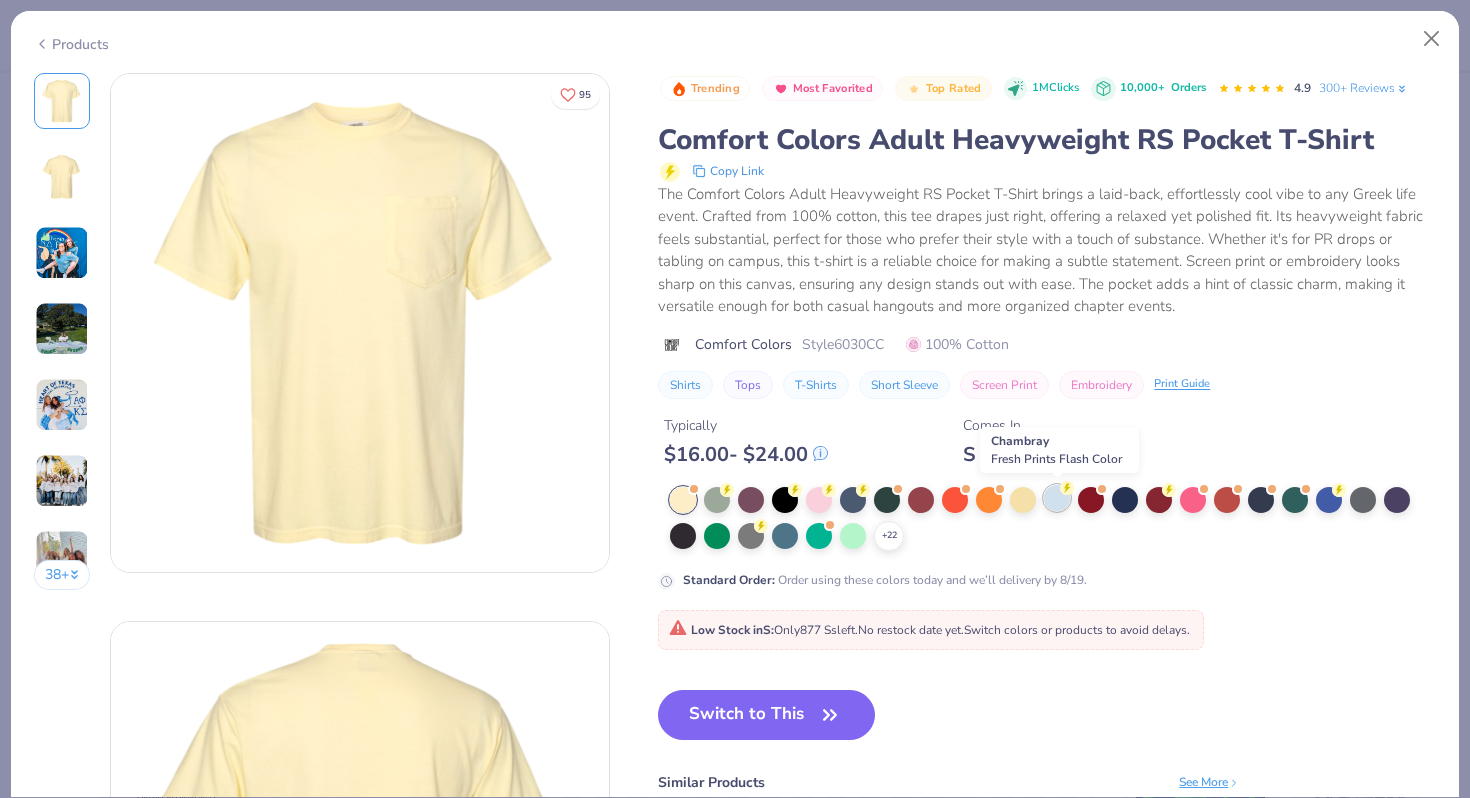 click at bounding box center [1057, 498] 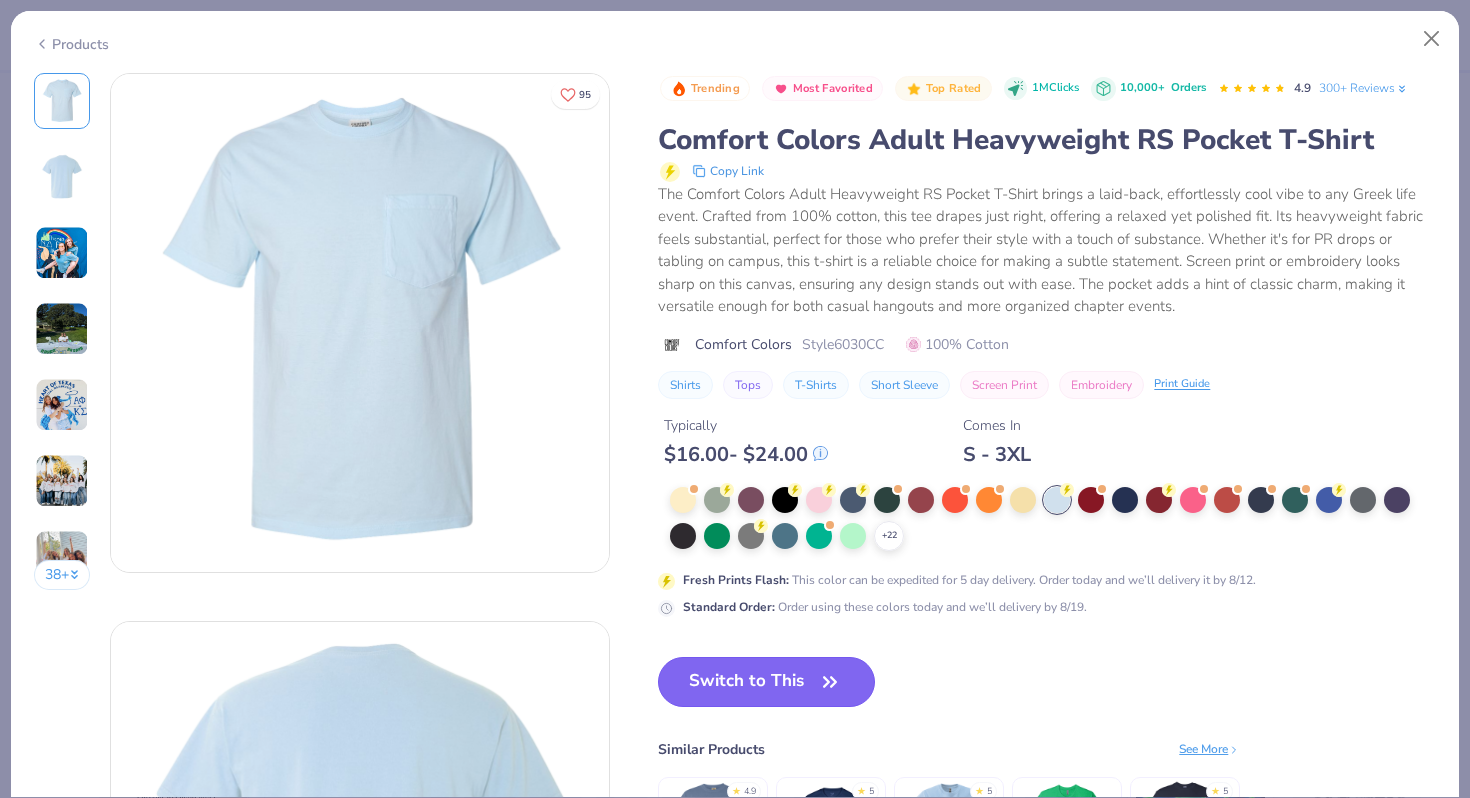 click on "Switch to This" at bounding box center (766, 682) 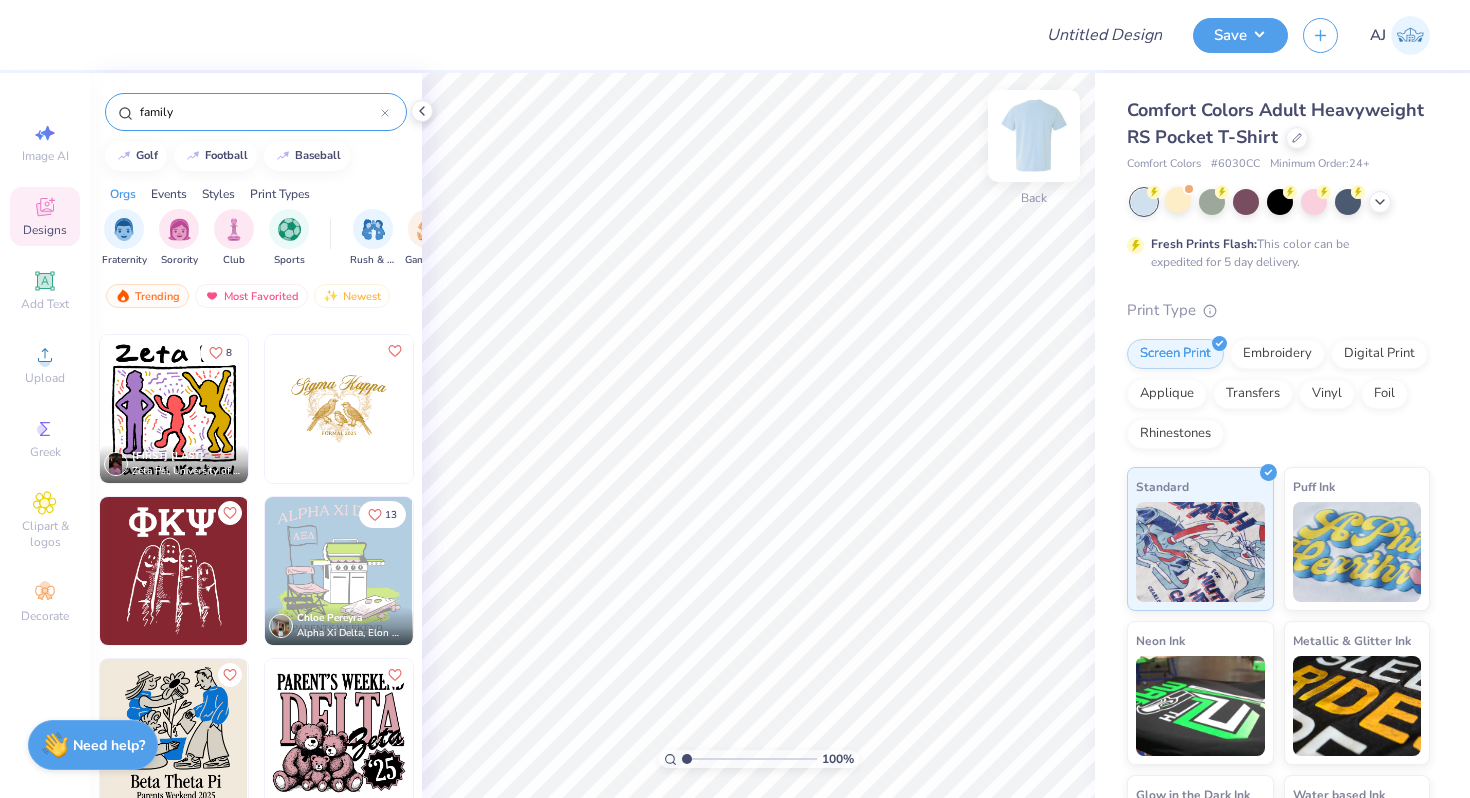 click at bounding box center (1034, 136) 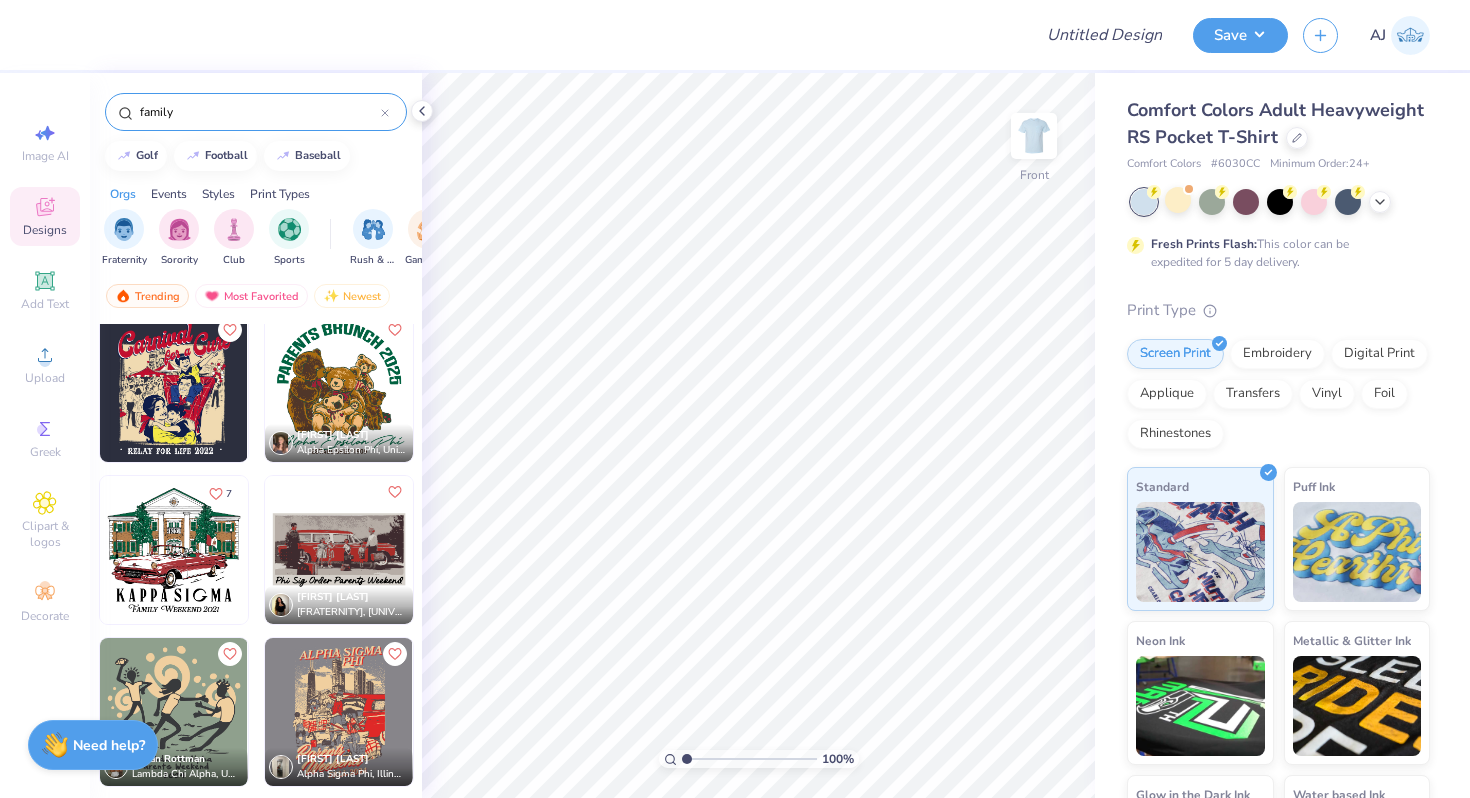 scroll, scrollTop: 1476, scrollLeft: 0, axis: vertical 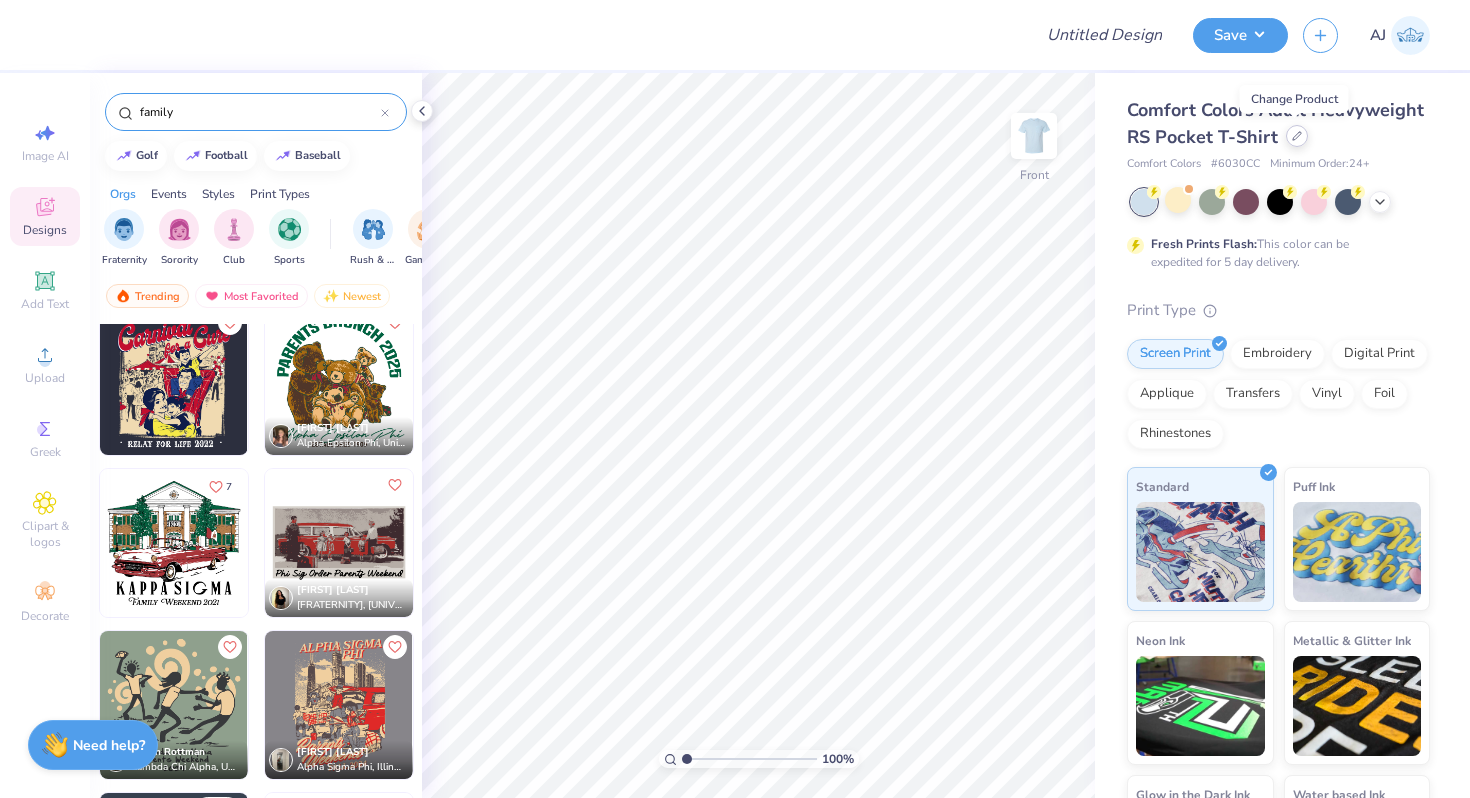 click 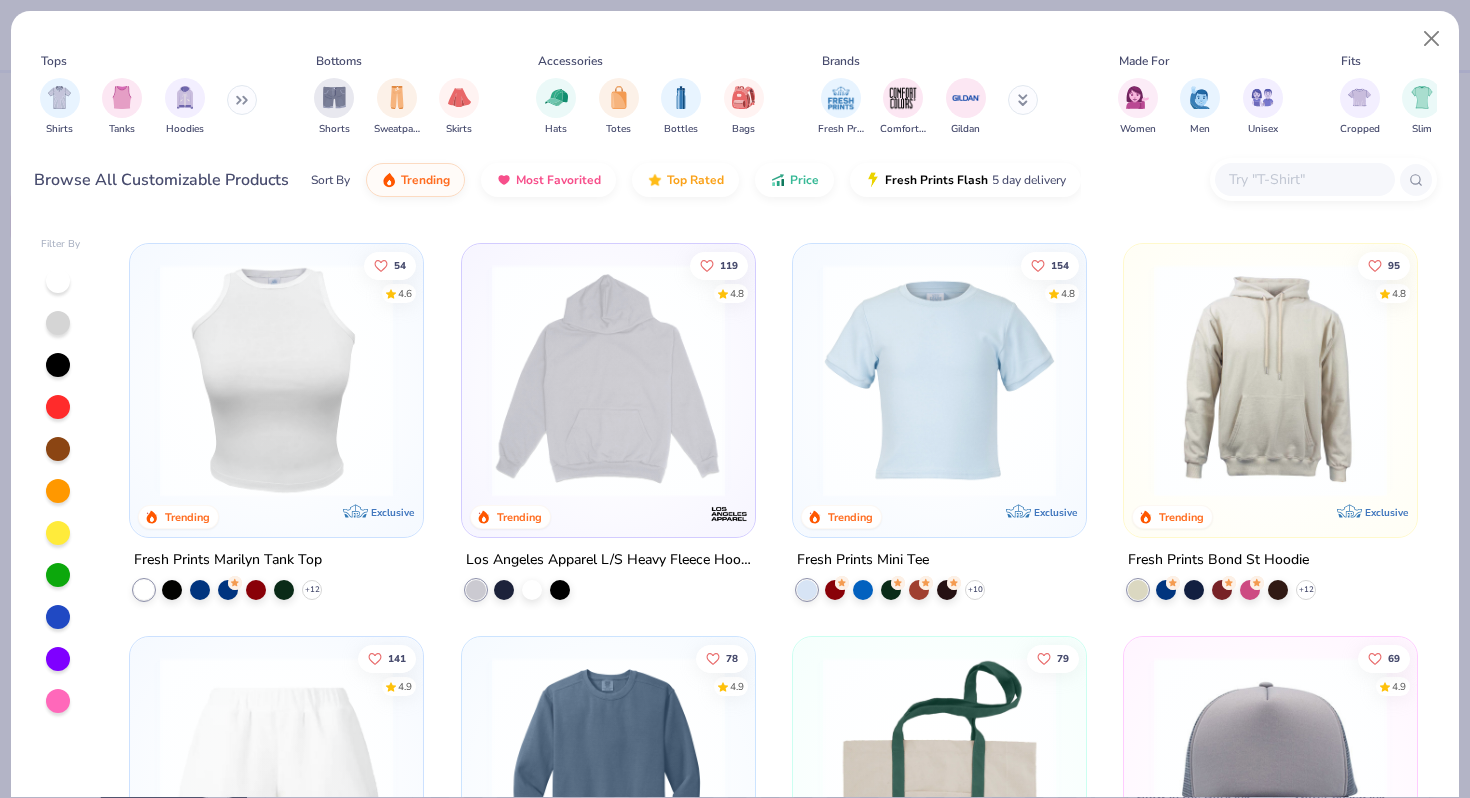 scroll, scrollTop: 1948, scrollLeft: 0, axis: vertical 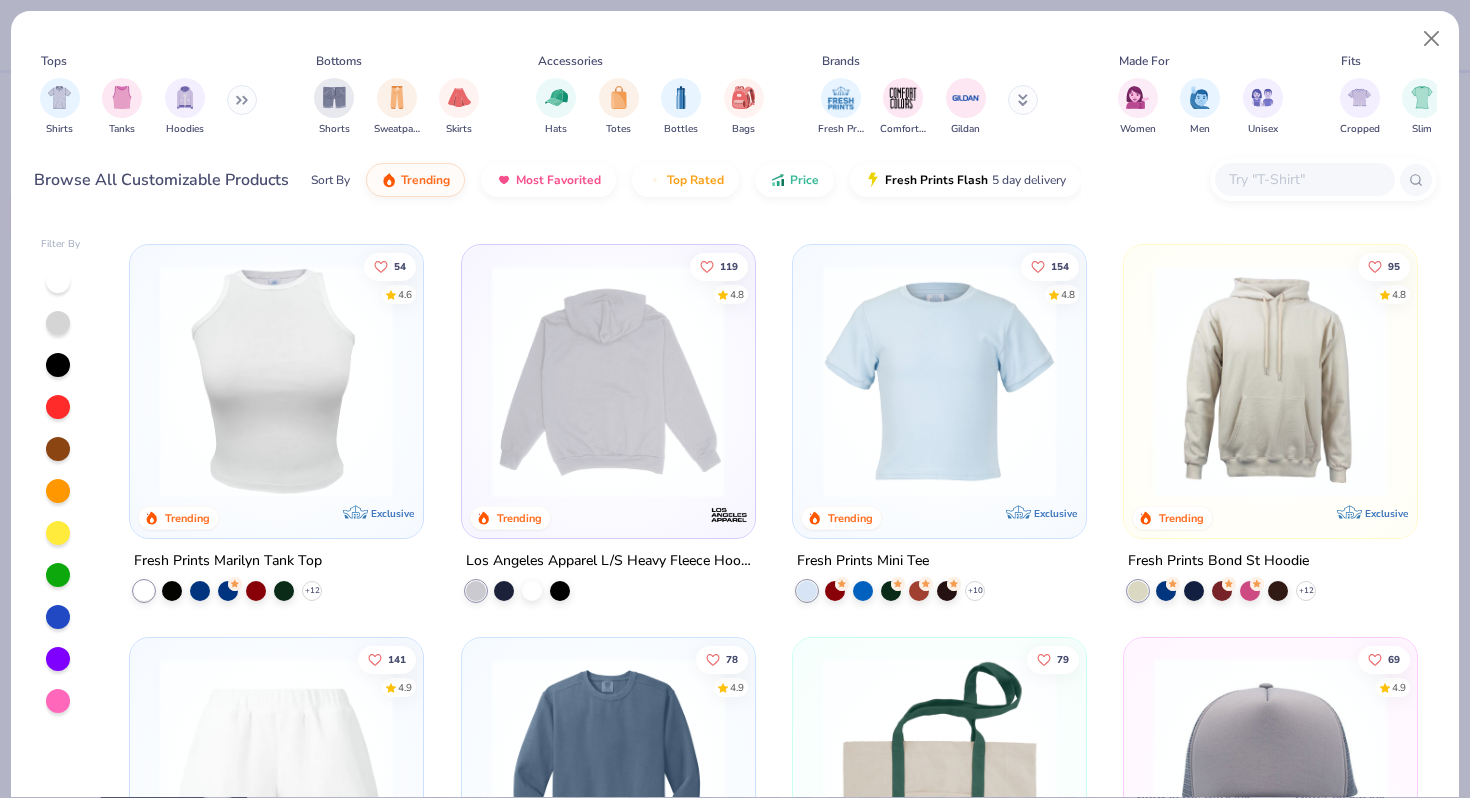 click at bounding box center (607, 381) 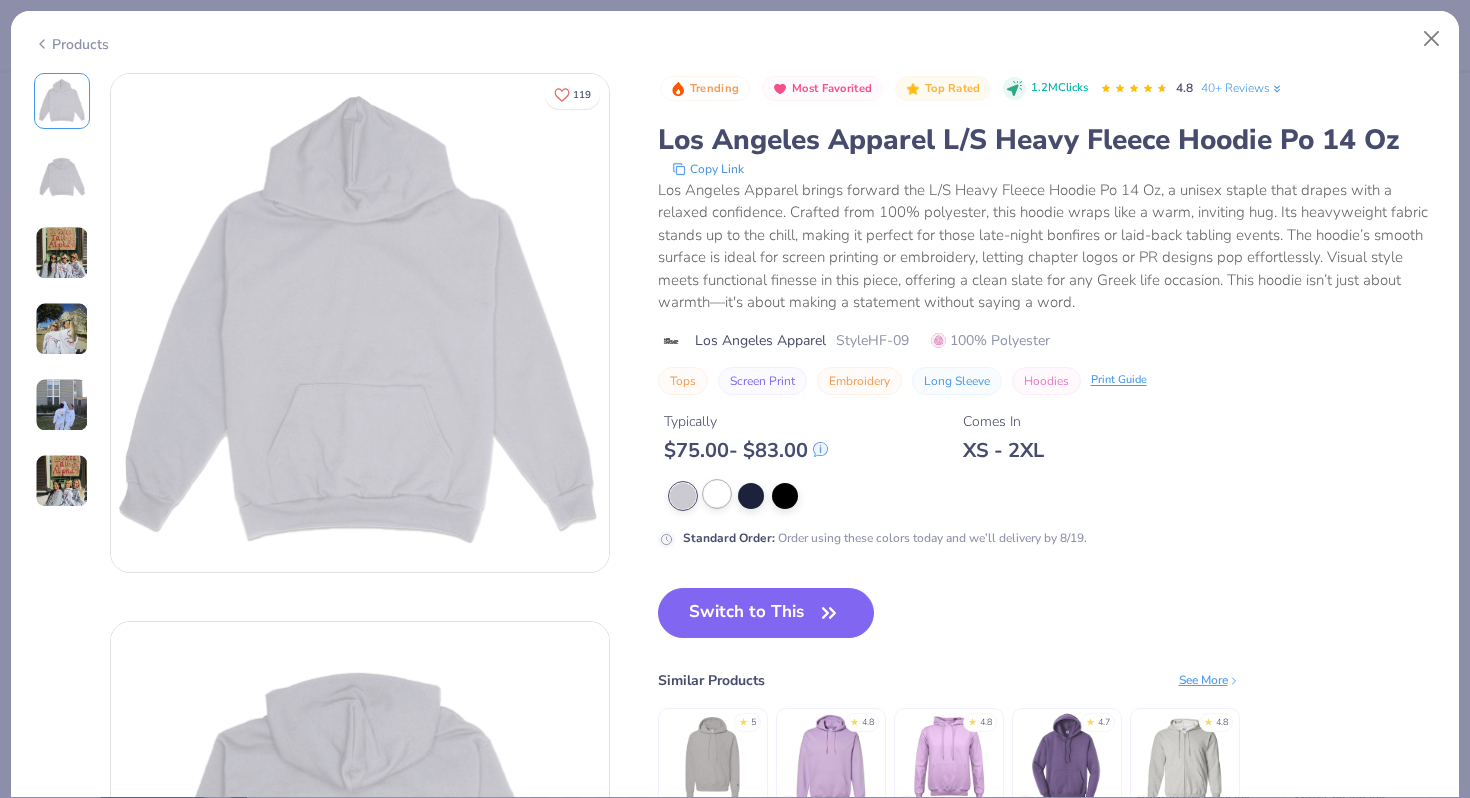 click at bounding box center [717, 494] 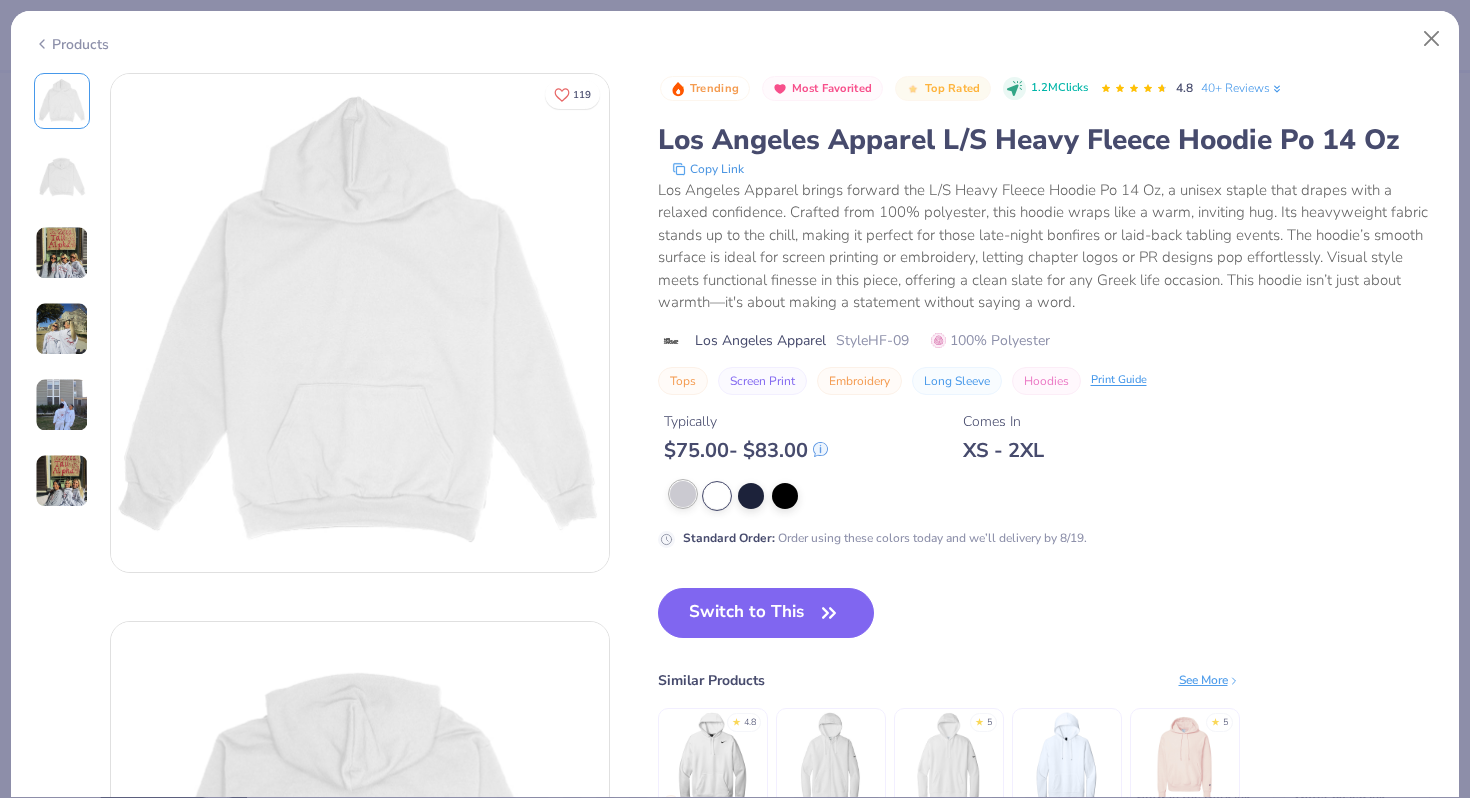 click at bounding box center [683, 494] 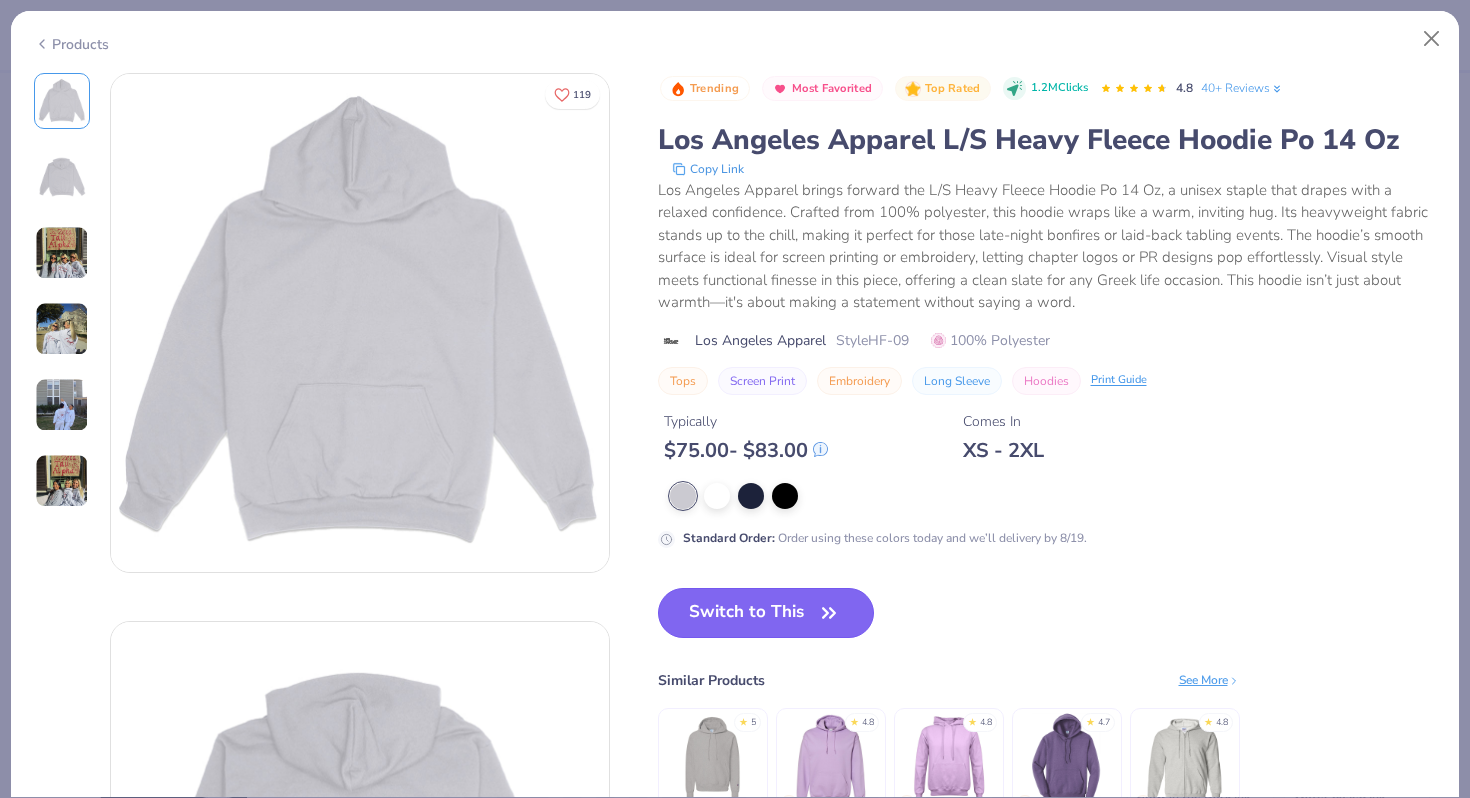 click on "Switch to This" at bounding box center [766, 613] 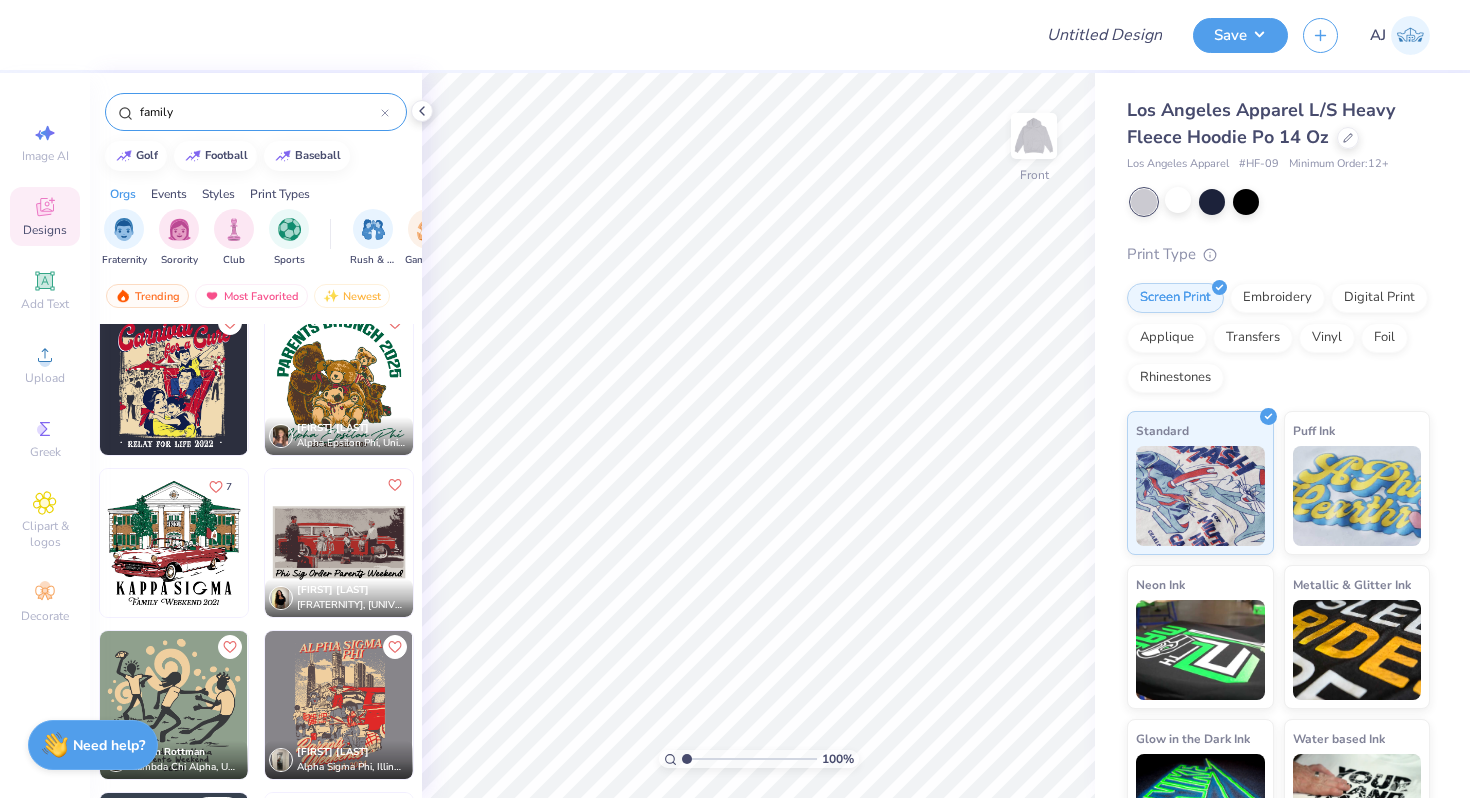 click at bounding box center (174, 543) 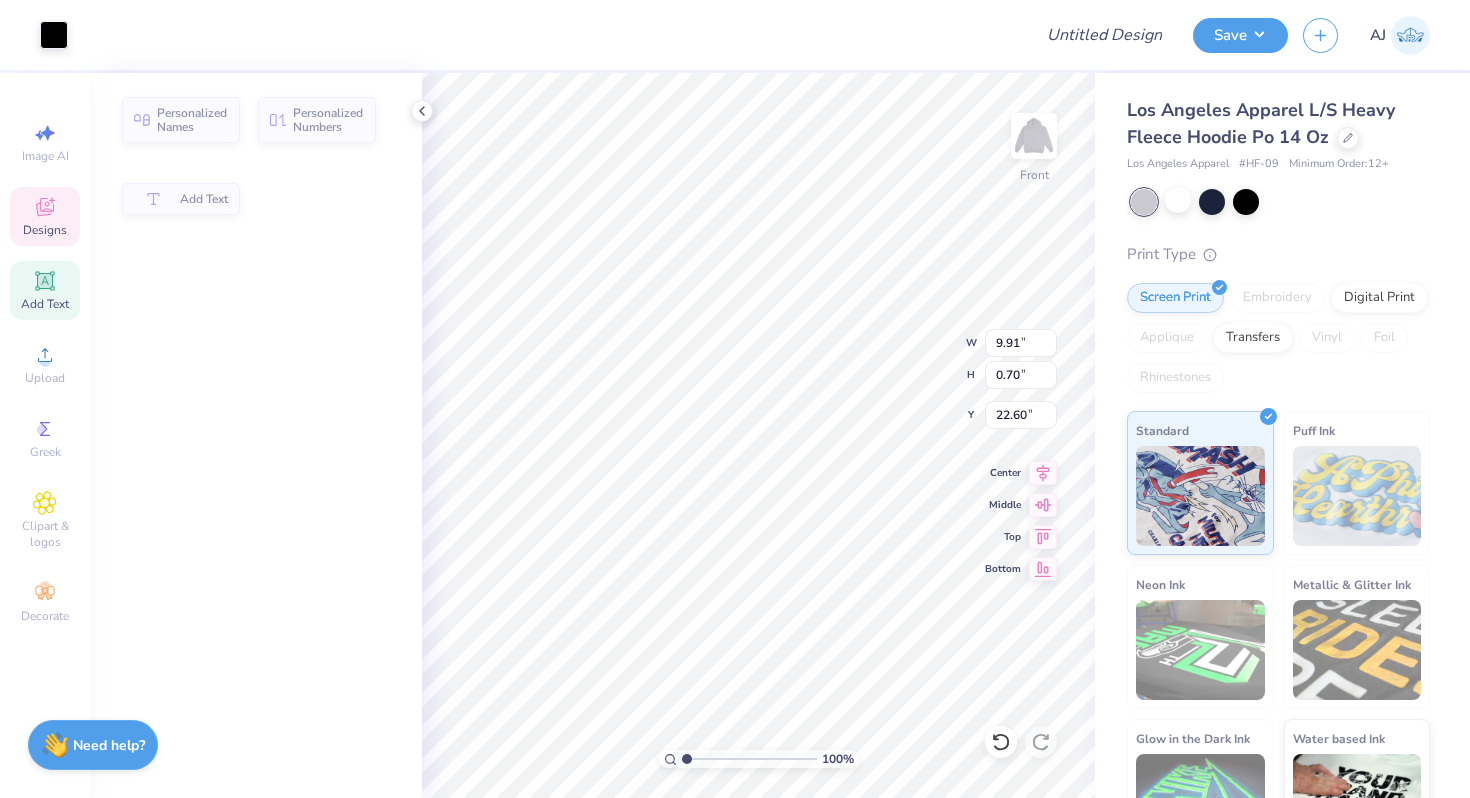 type on "9.91" 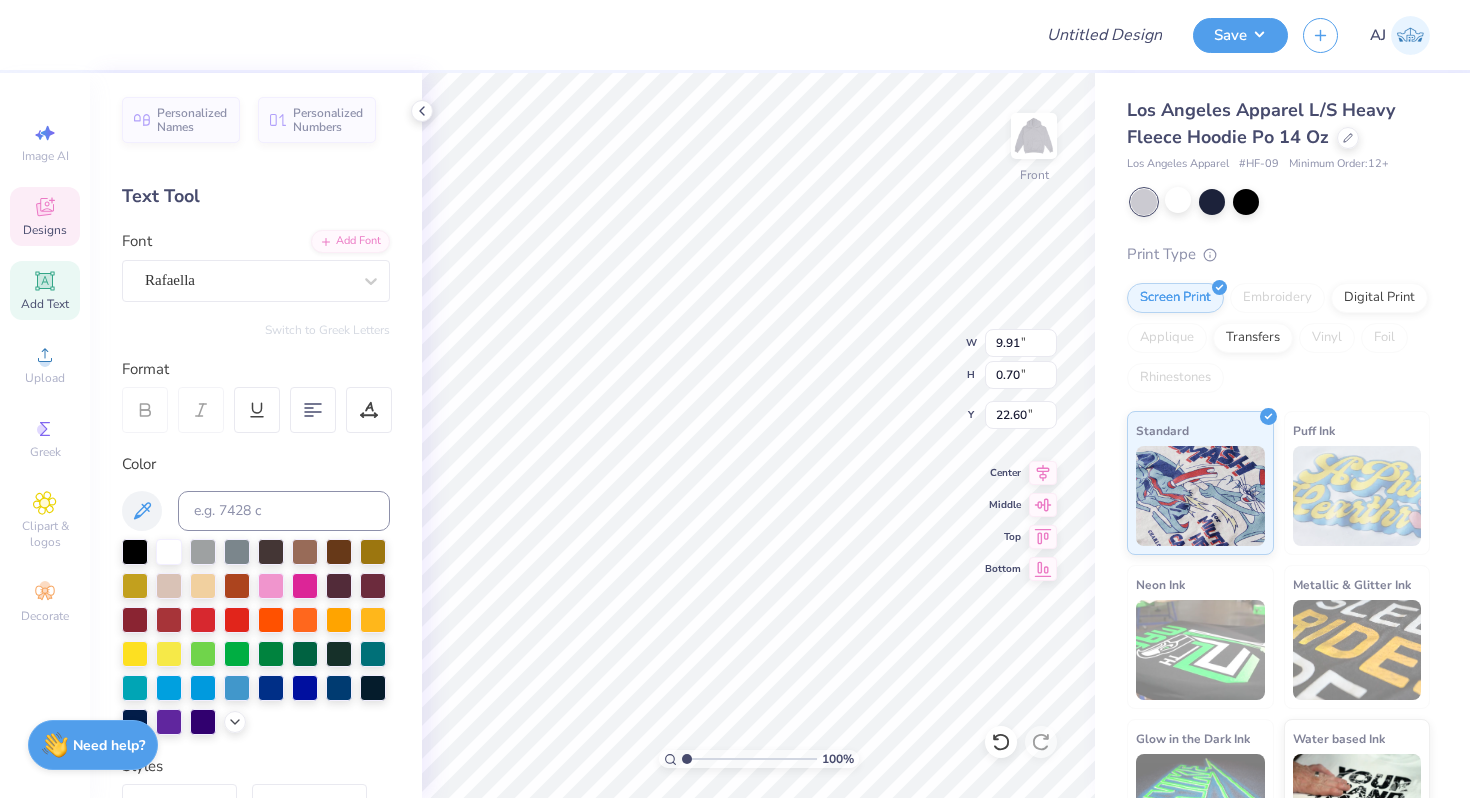 scroll, scrollTop: 0, scrollLeft: 8, axis: horizontal 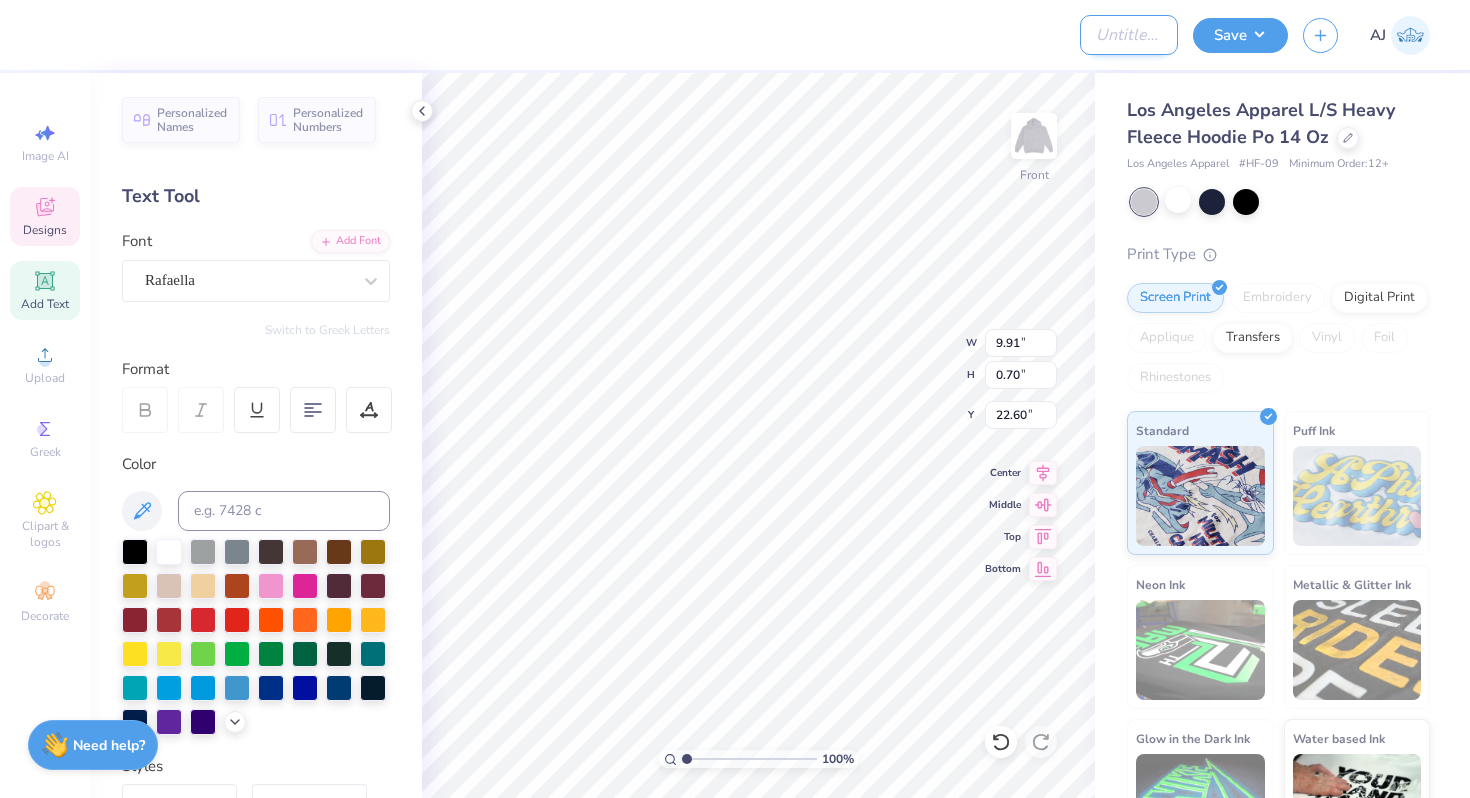 click on "Design Title" at bounding box center (1129, 35) 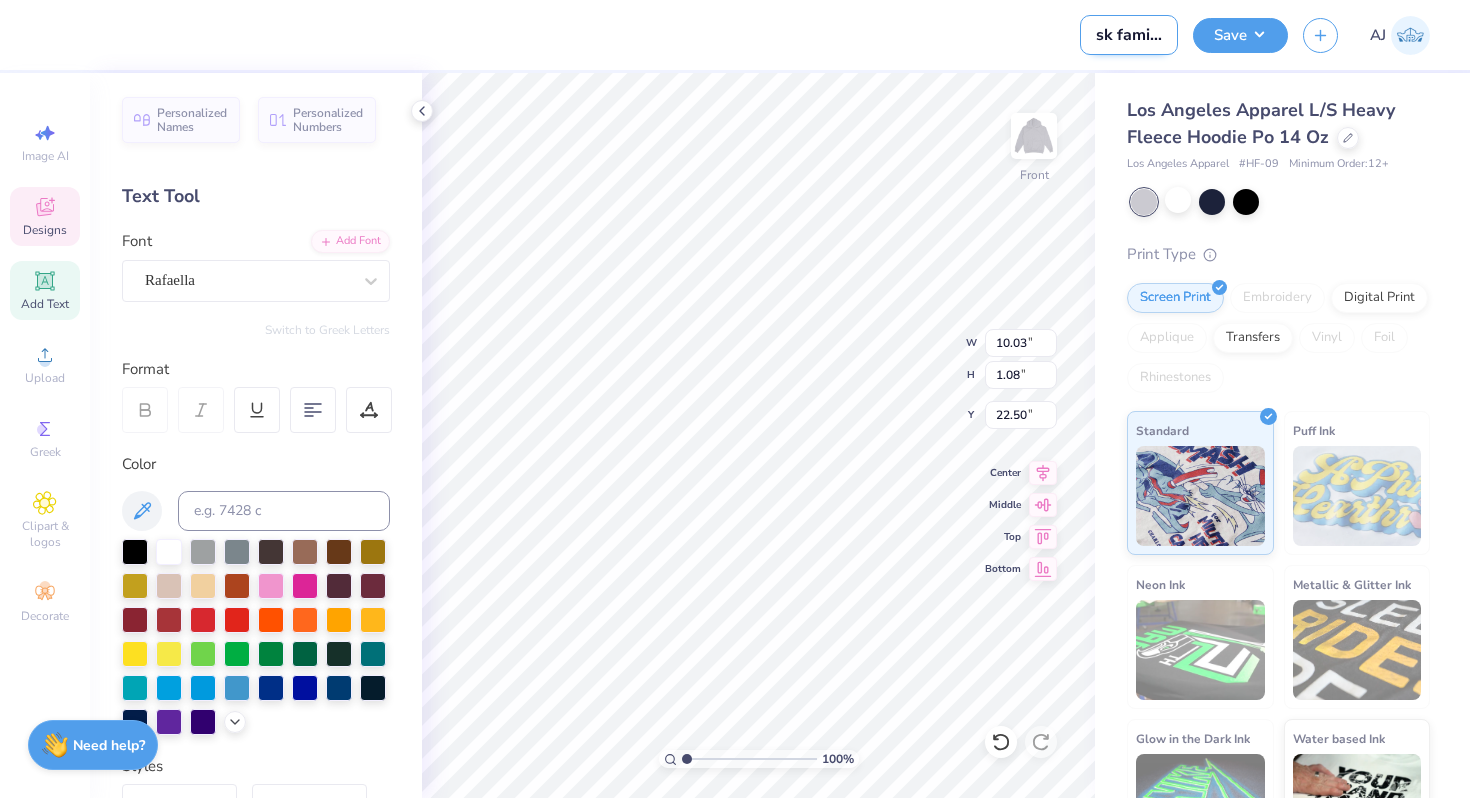 scroll, scrollTop: 0, scrollLeft: 5, axis: horizontal 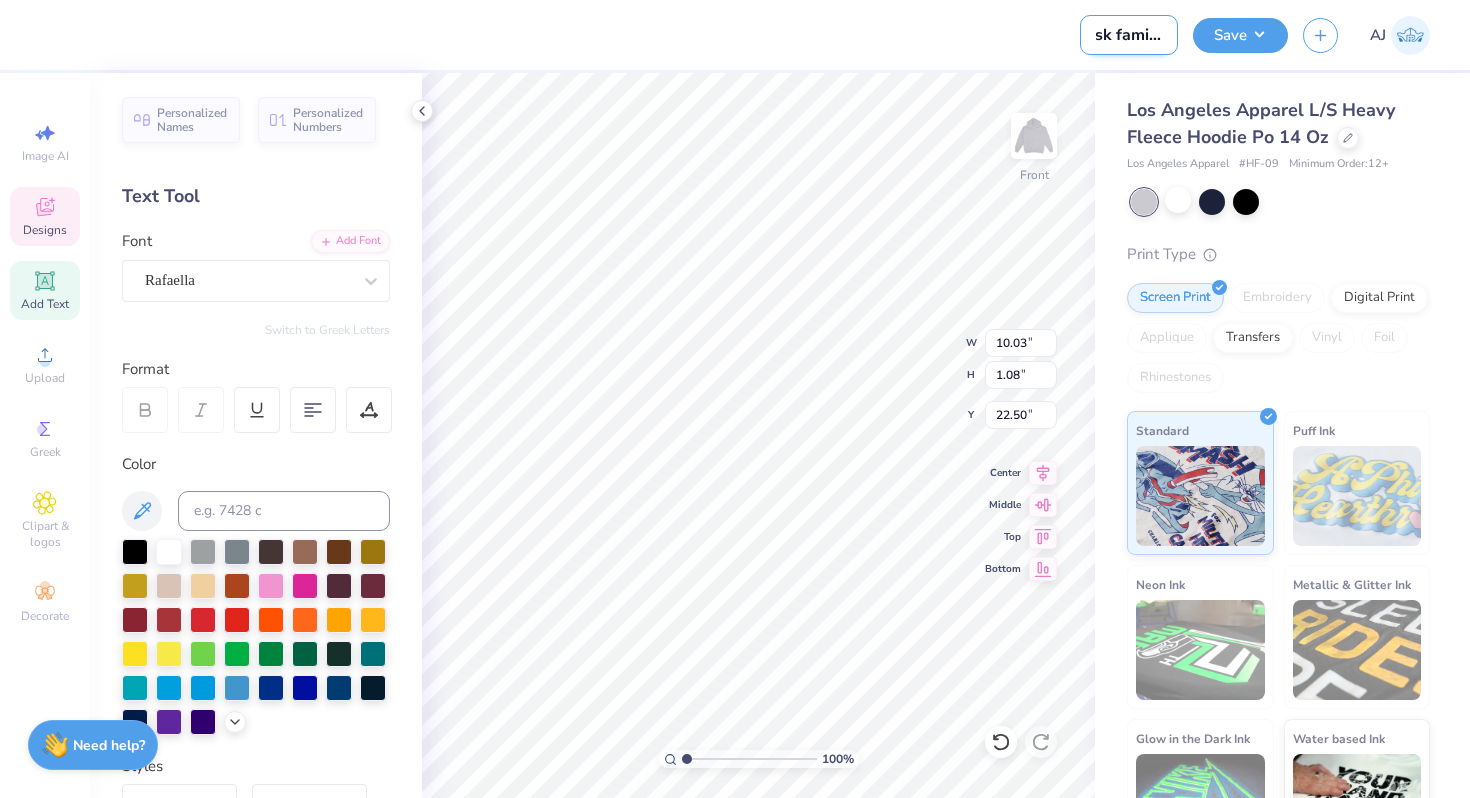 type on "sk family" 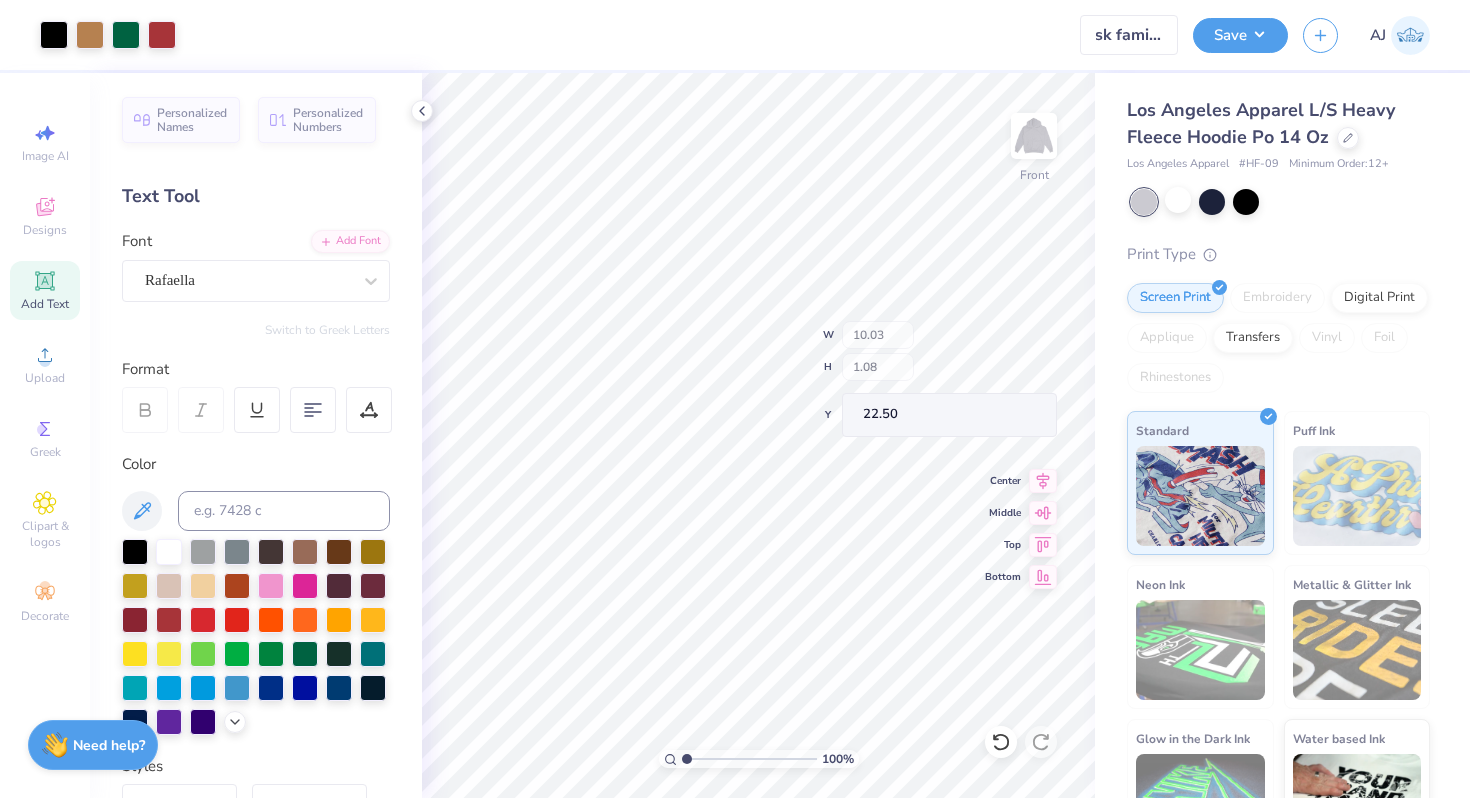 type on "12.59" 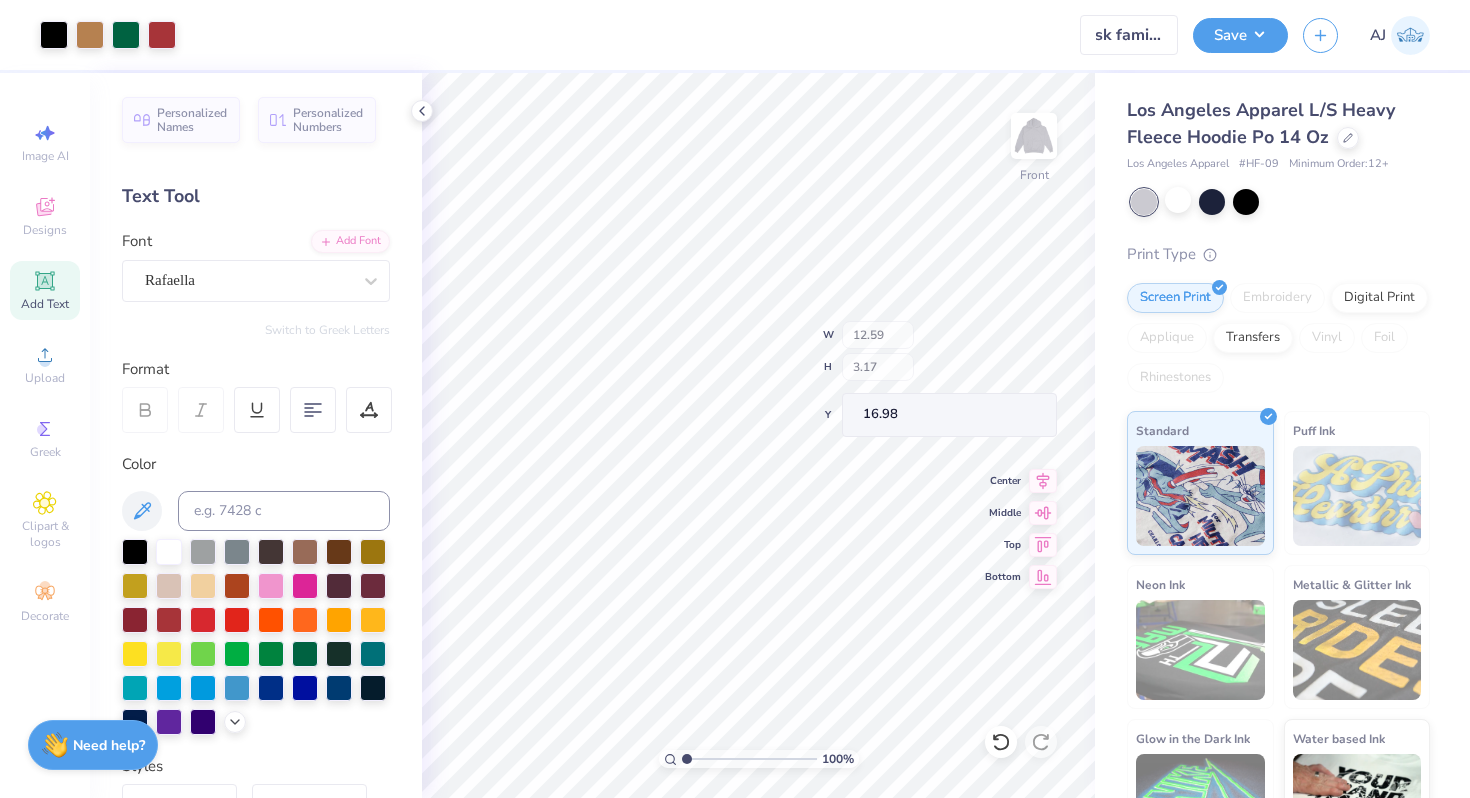 scroll, scrollTop: 0, scrollLeft: 0, axis: both 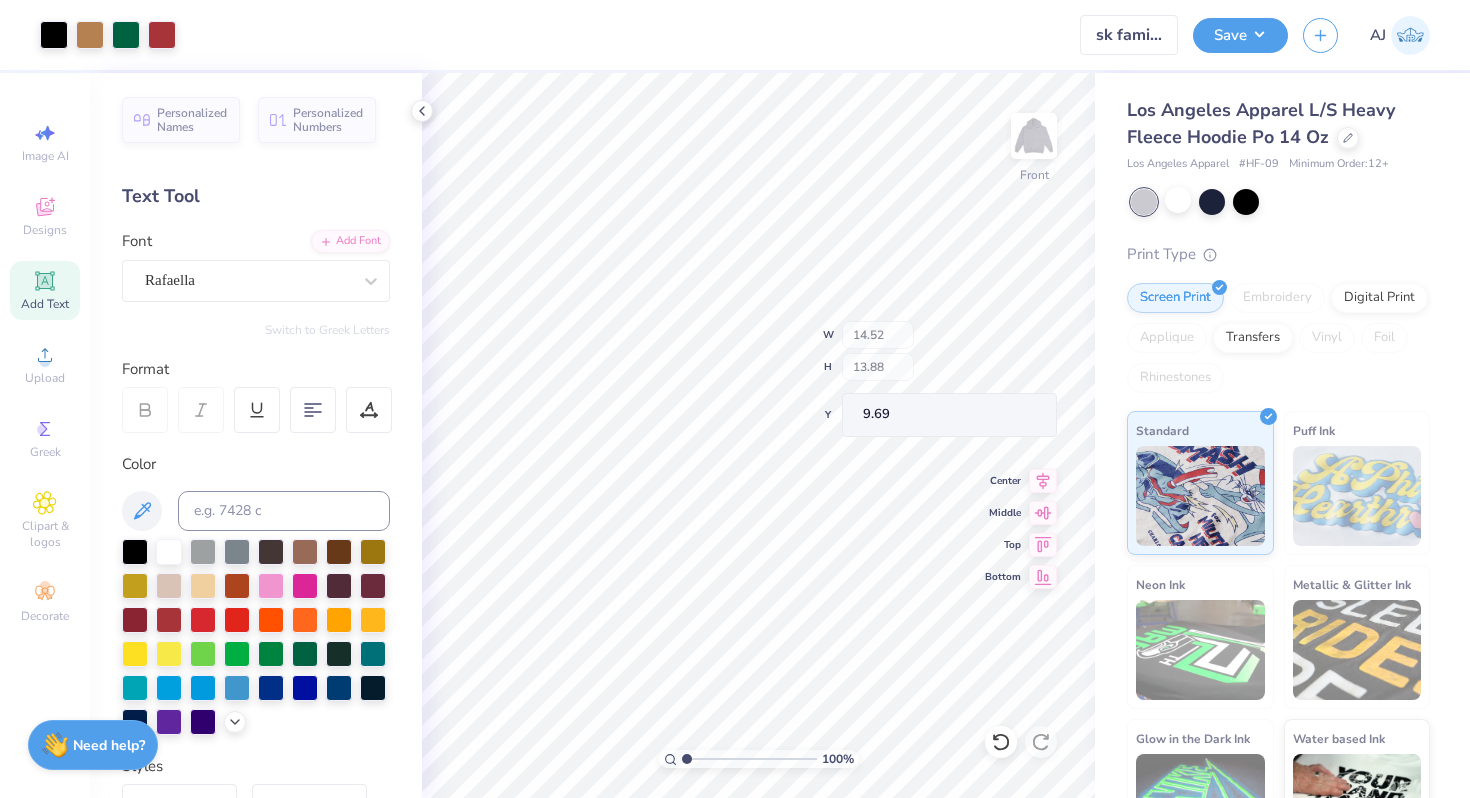 type on "7.49" 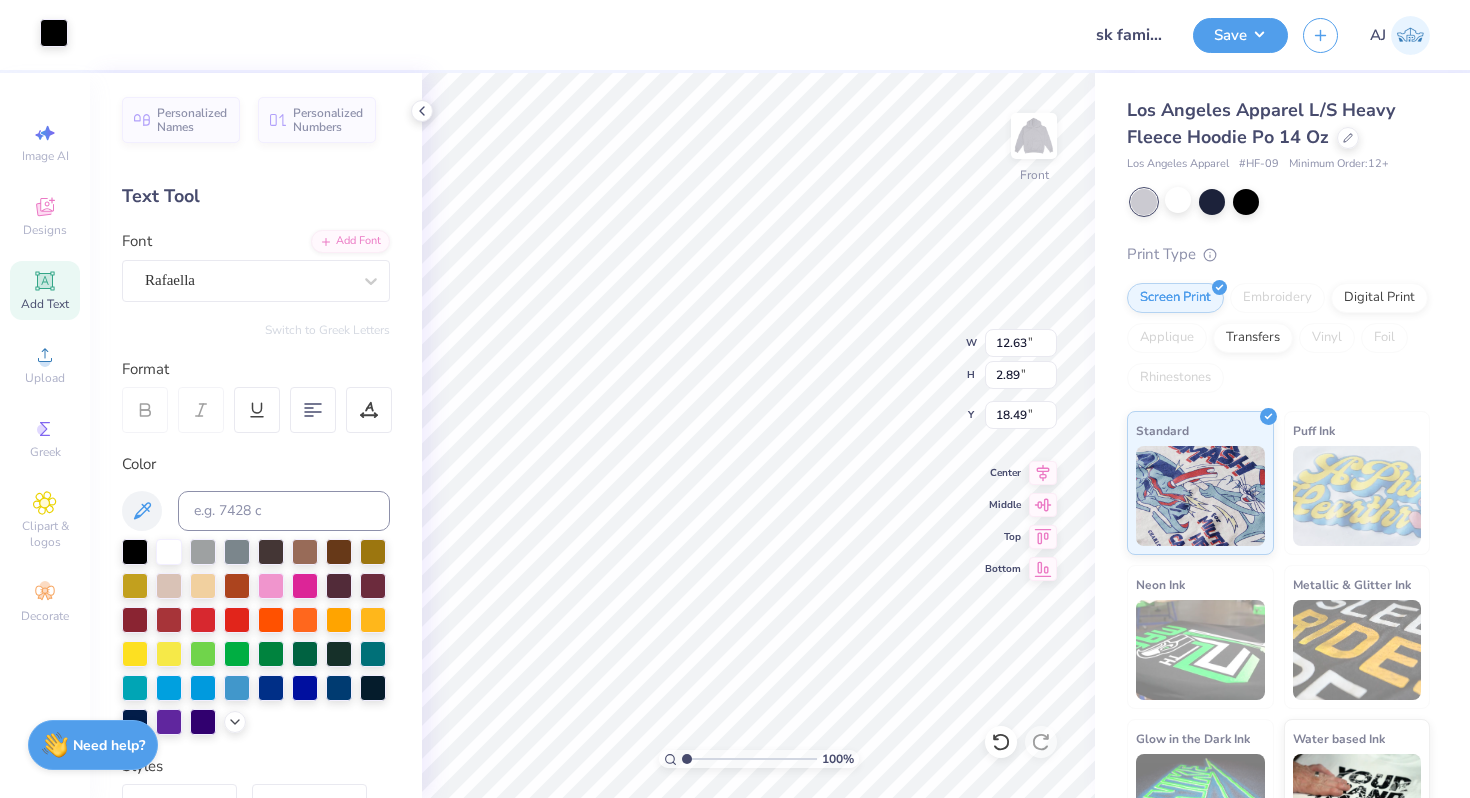 click at bounding box center (54, 33) 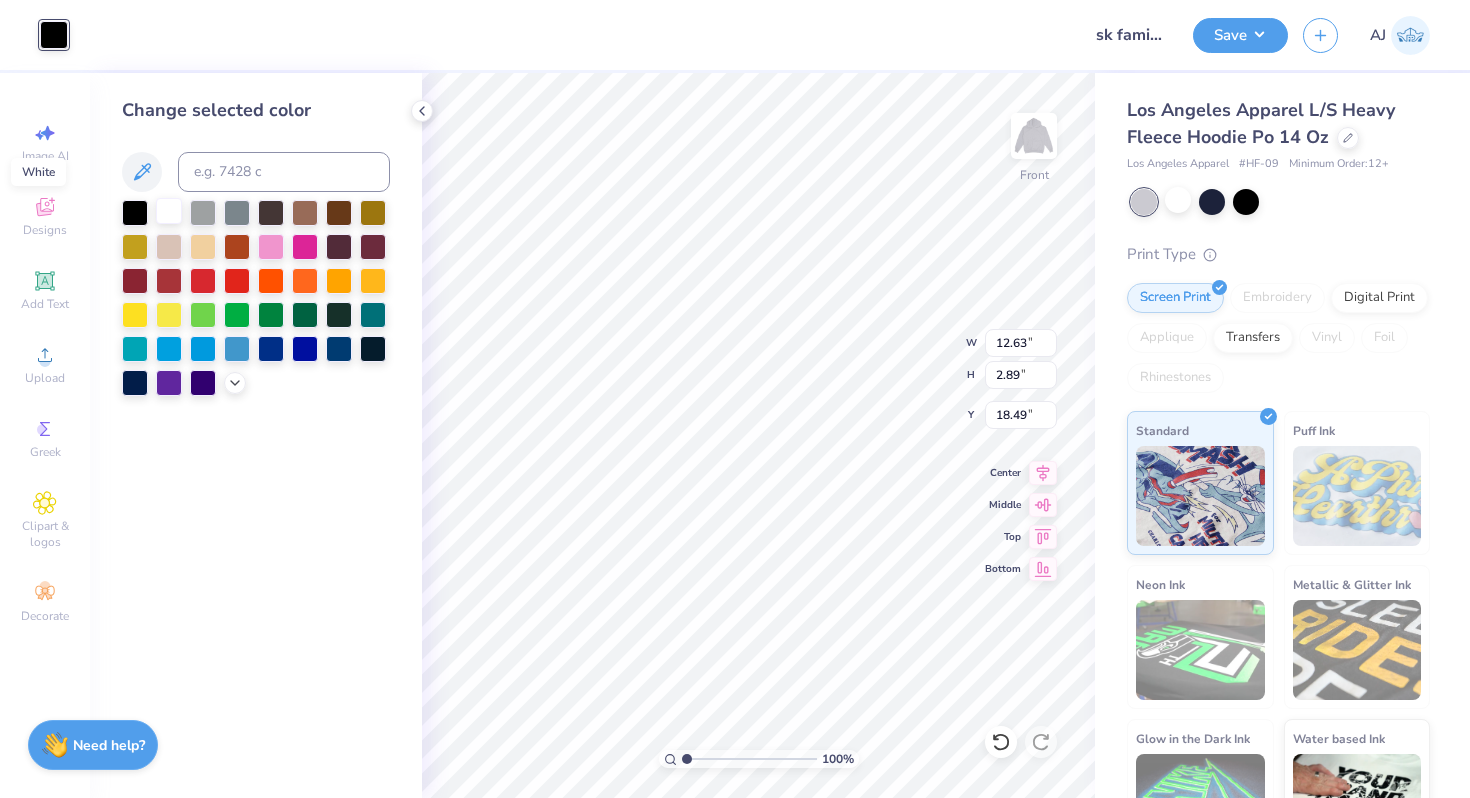 click at bounding box center [169, 211] 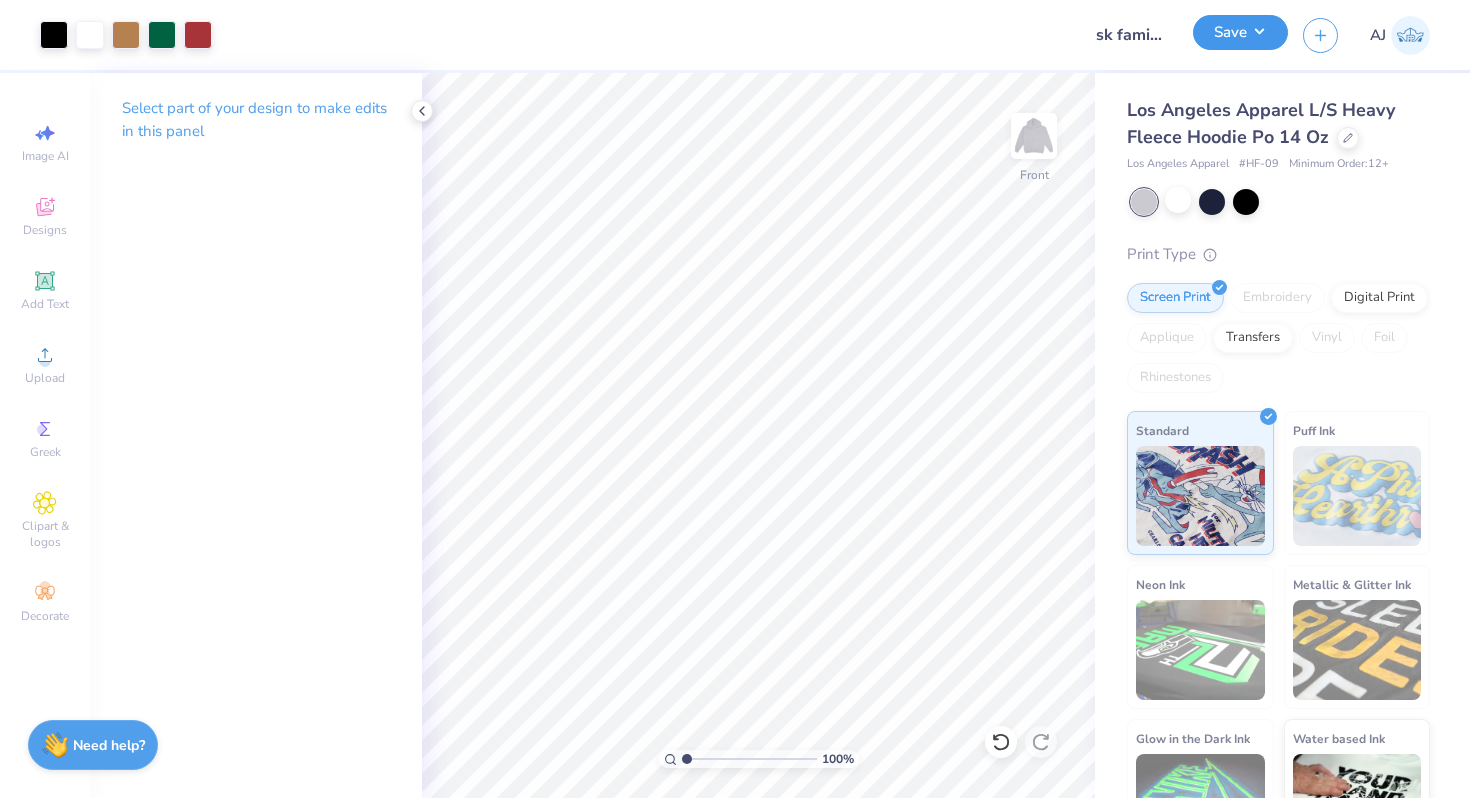 click on "Save" at bounding box center [1240, 32] 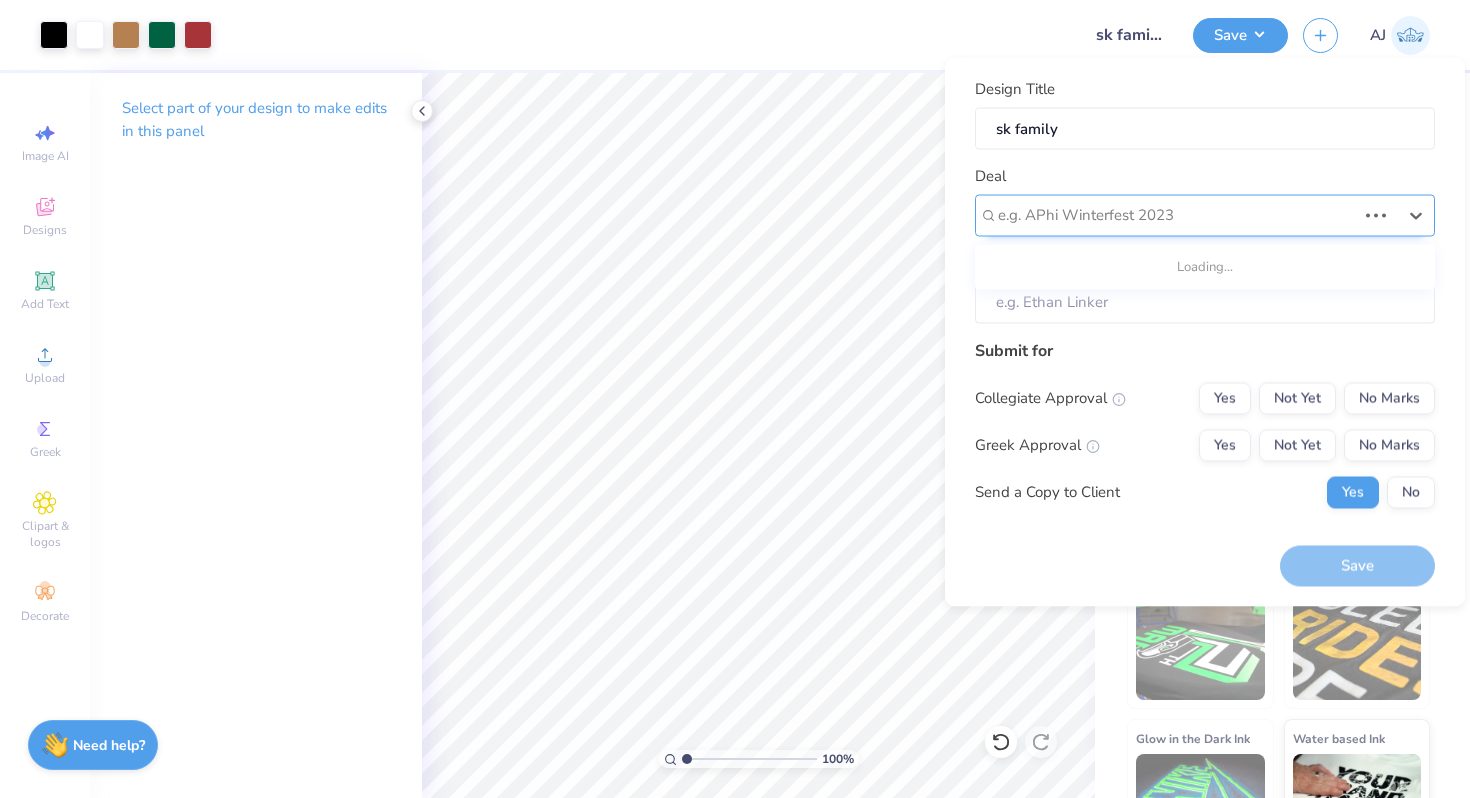 click on "e.g. APhi Winterfest 2023" at bounding box center (1205, 215) 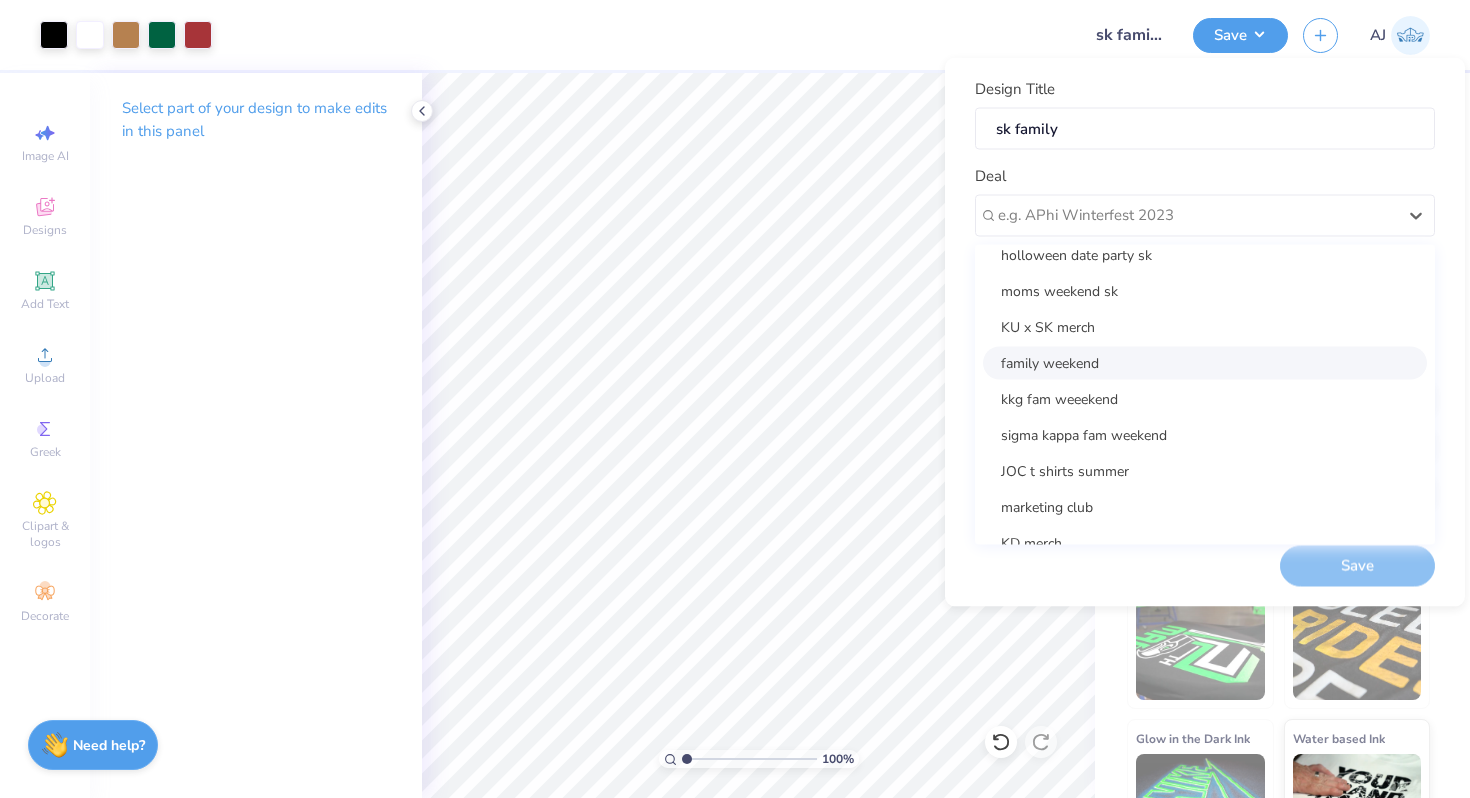 scroll, scrollTop: 421, scrollLeft: 0, axis: vertical 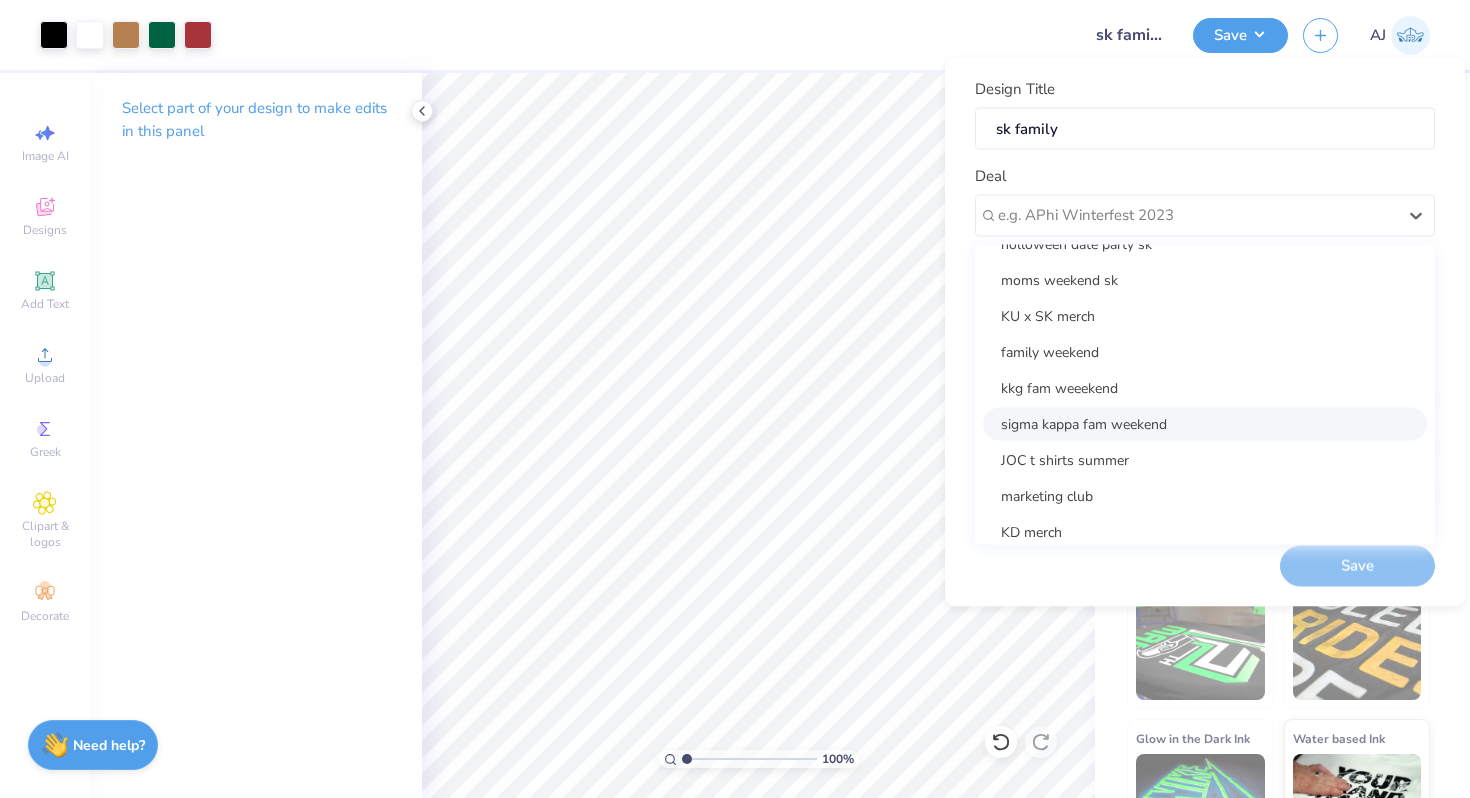 click on "sigma kappa fam weekend" at bounding box center [1205, 423] 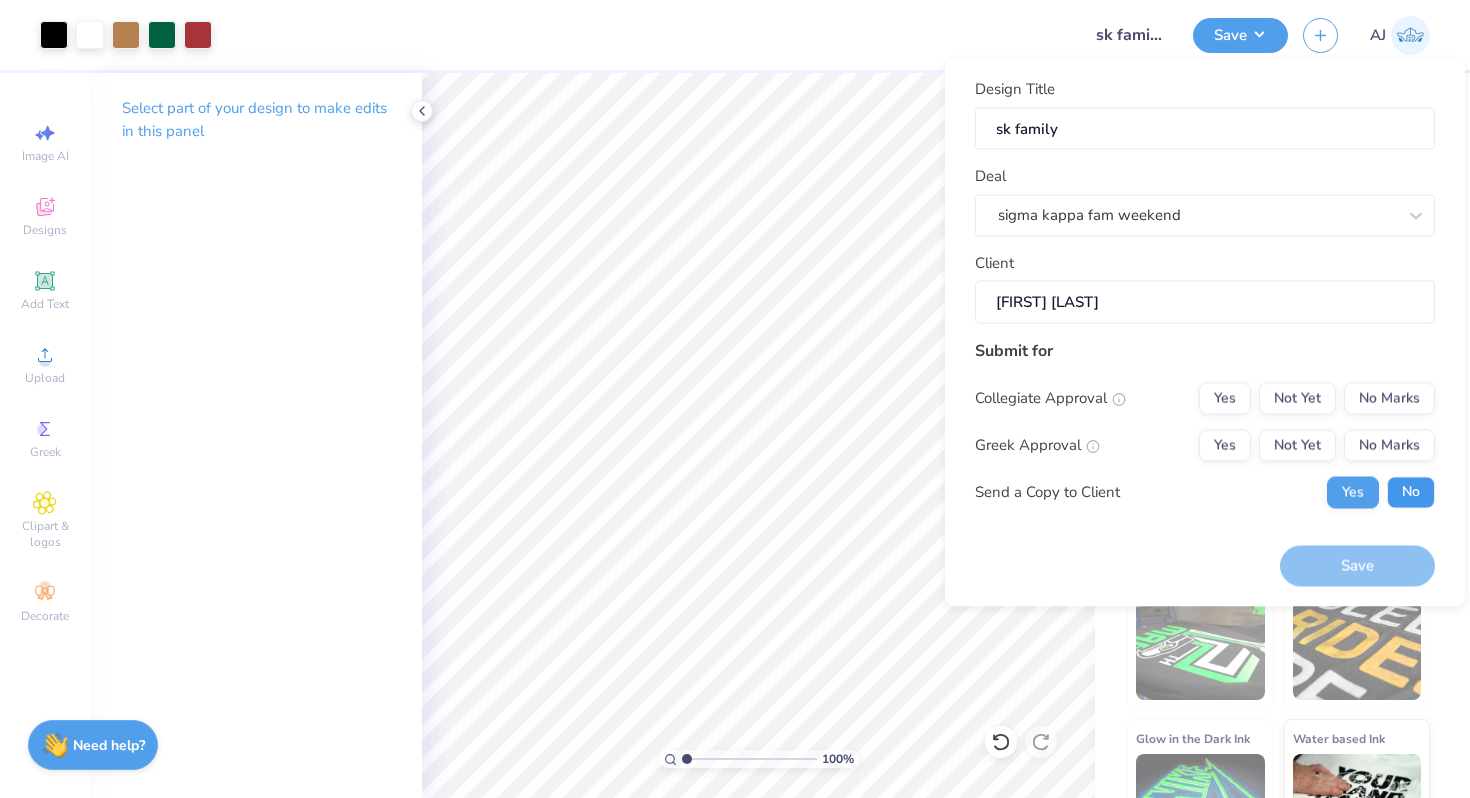 click on "No" at bounding box center (1411, 492) 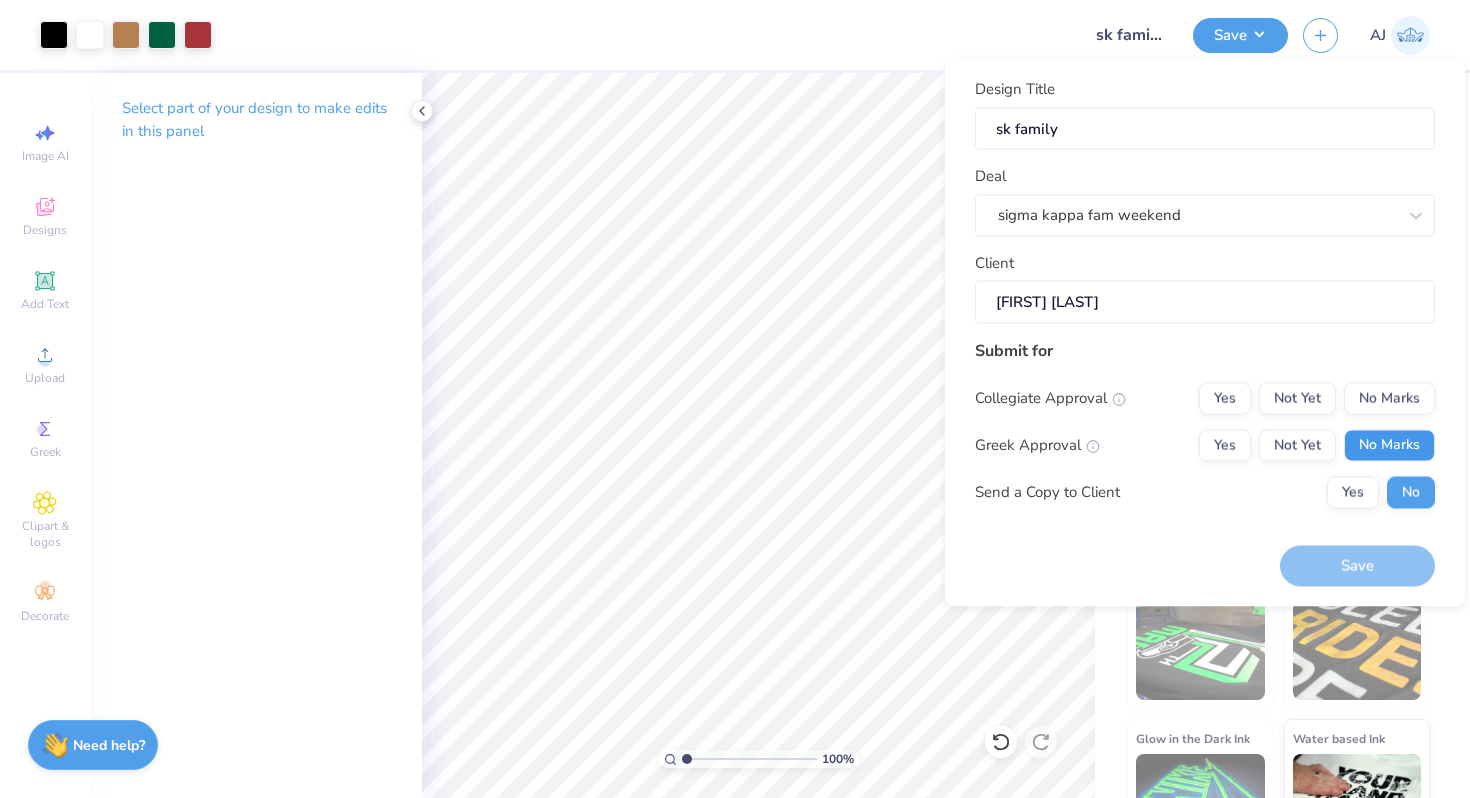 click on "No Marks" at bounding box center [1389, 445] 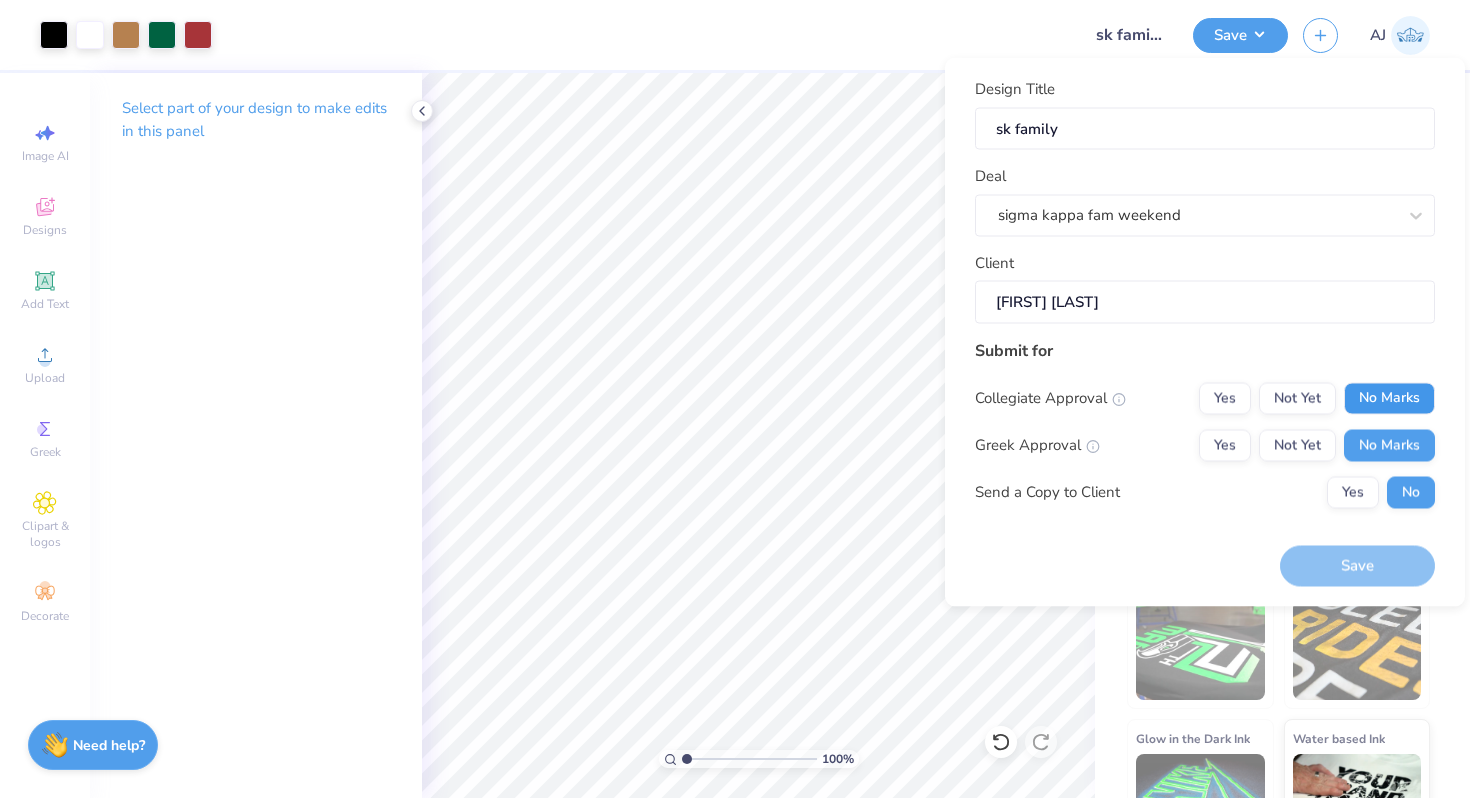 click on "No Marks" at bounding box center (1389, 398) 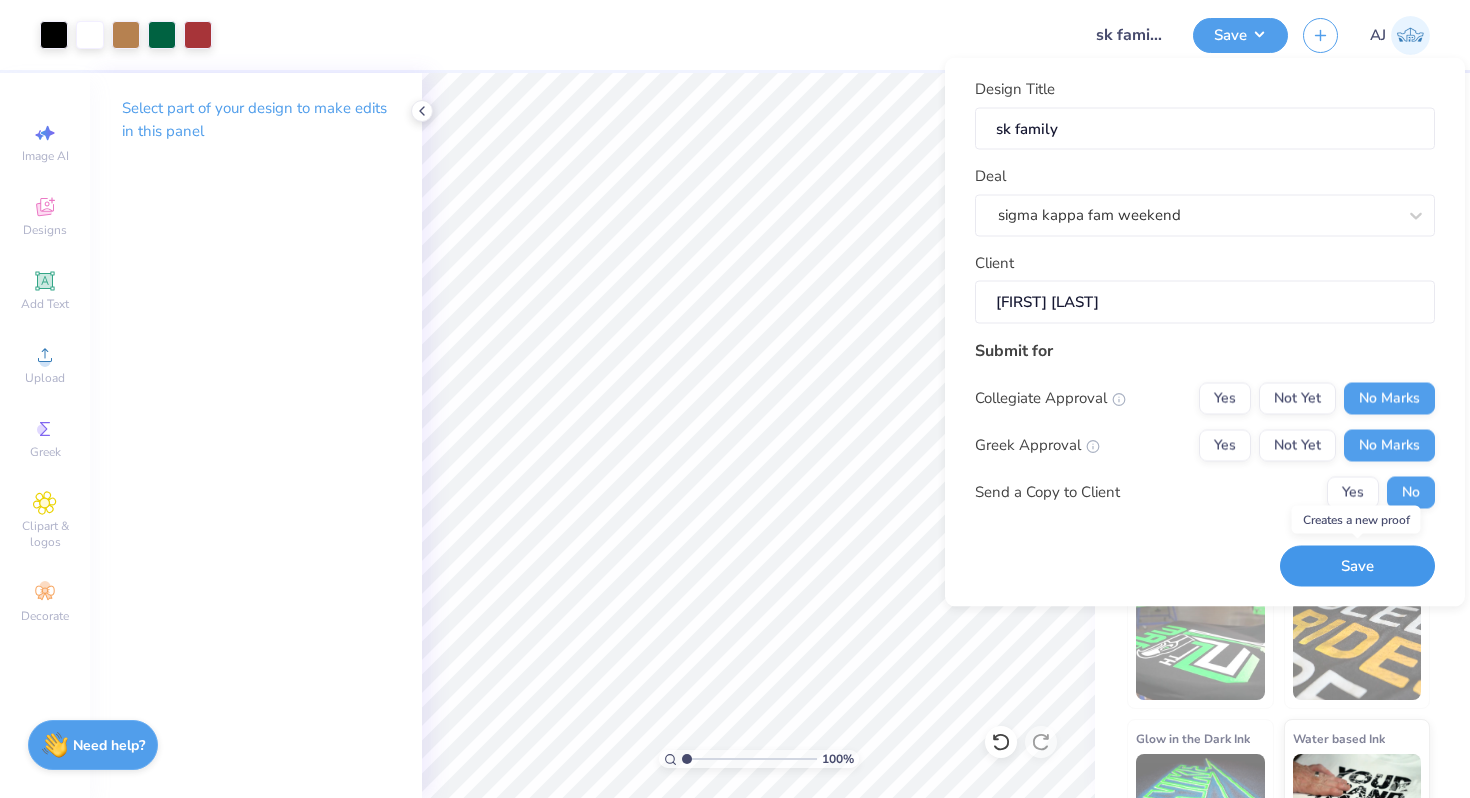 click on "Save" at bounding box center (1357, 566) 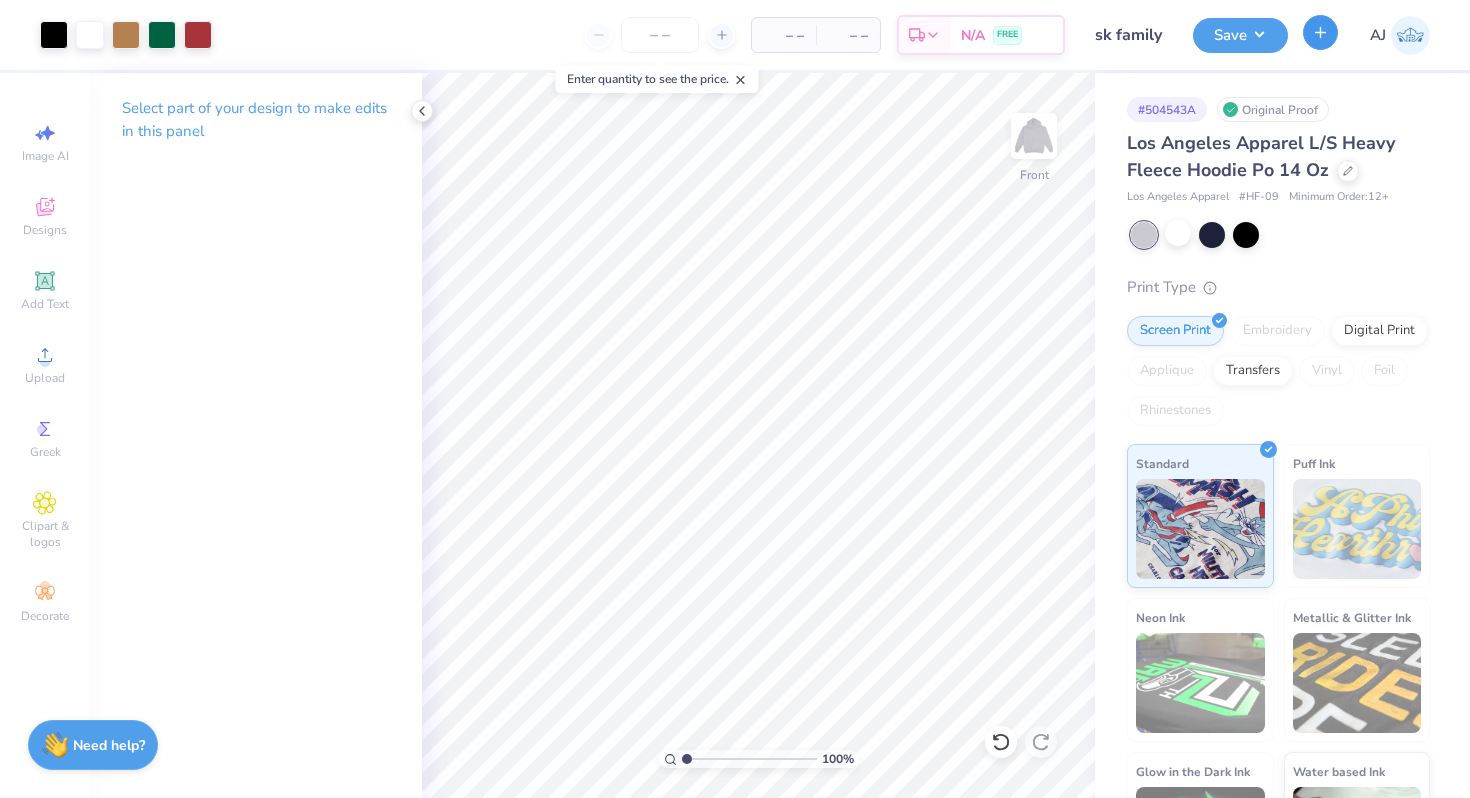 click 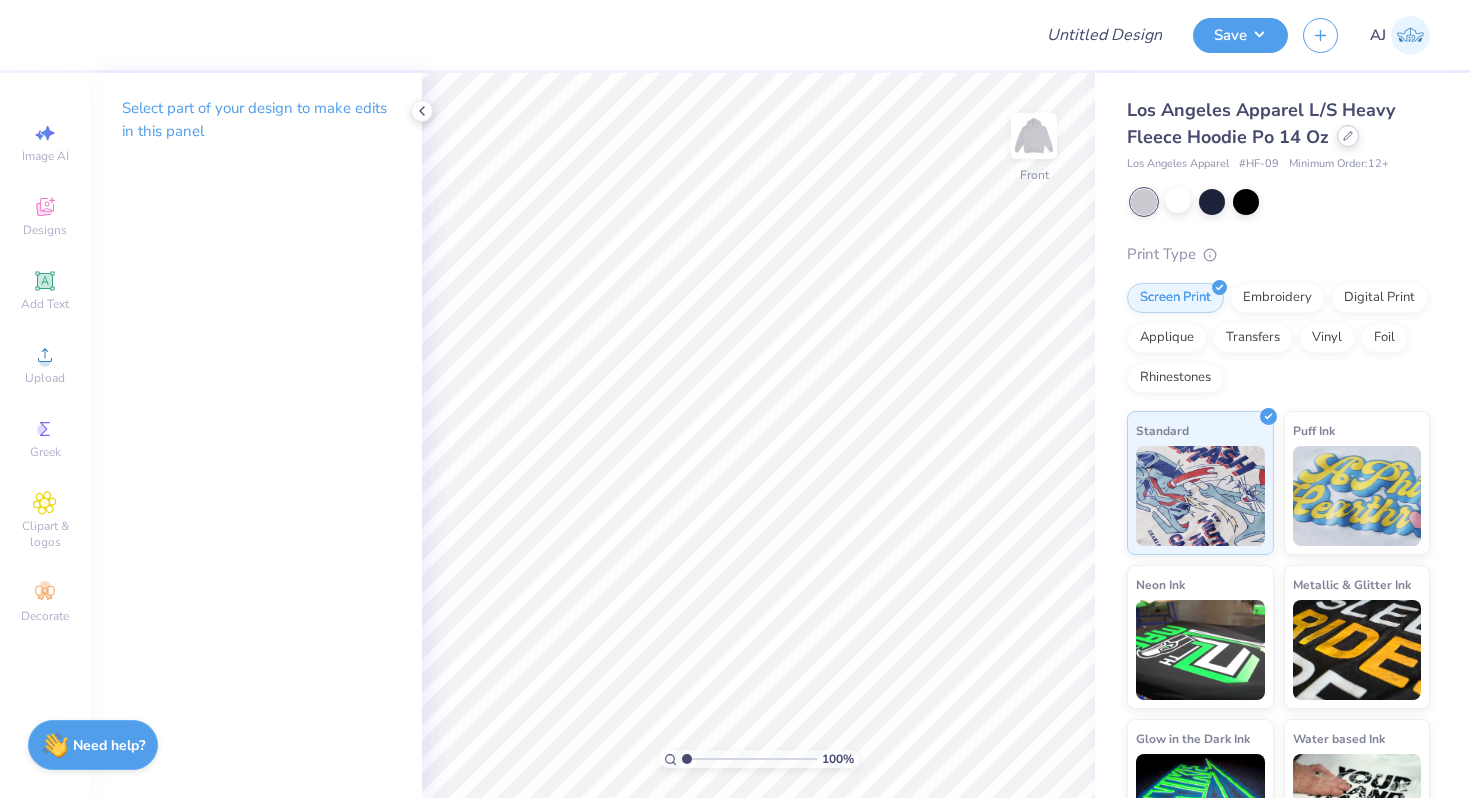 click 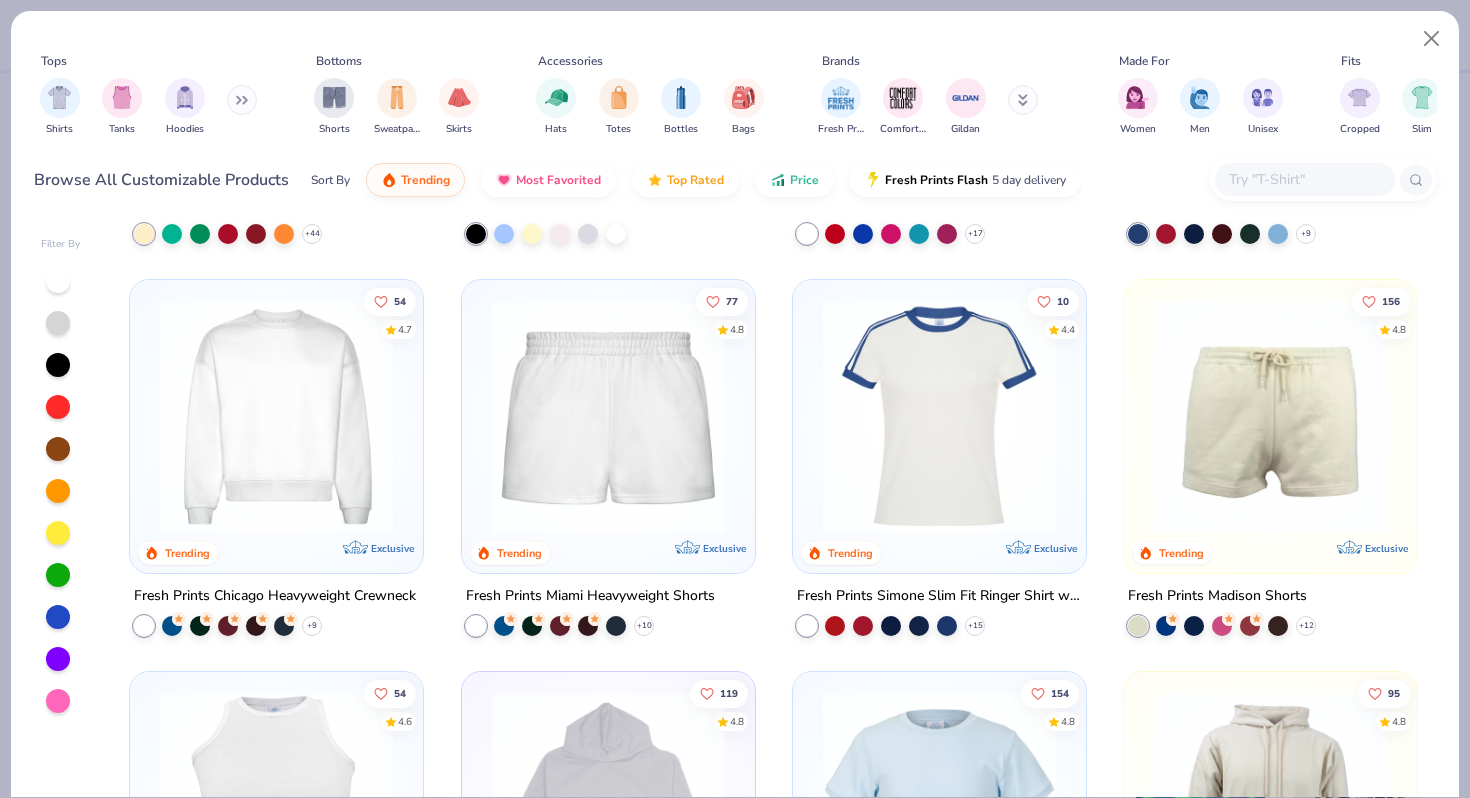 scroll, scrollTop: 1598, scrollLeft: 0, axis: vertical 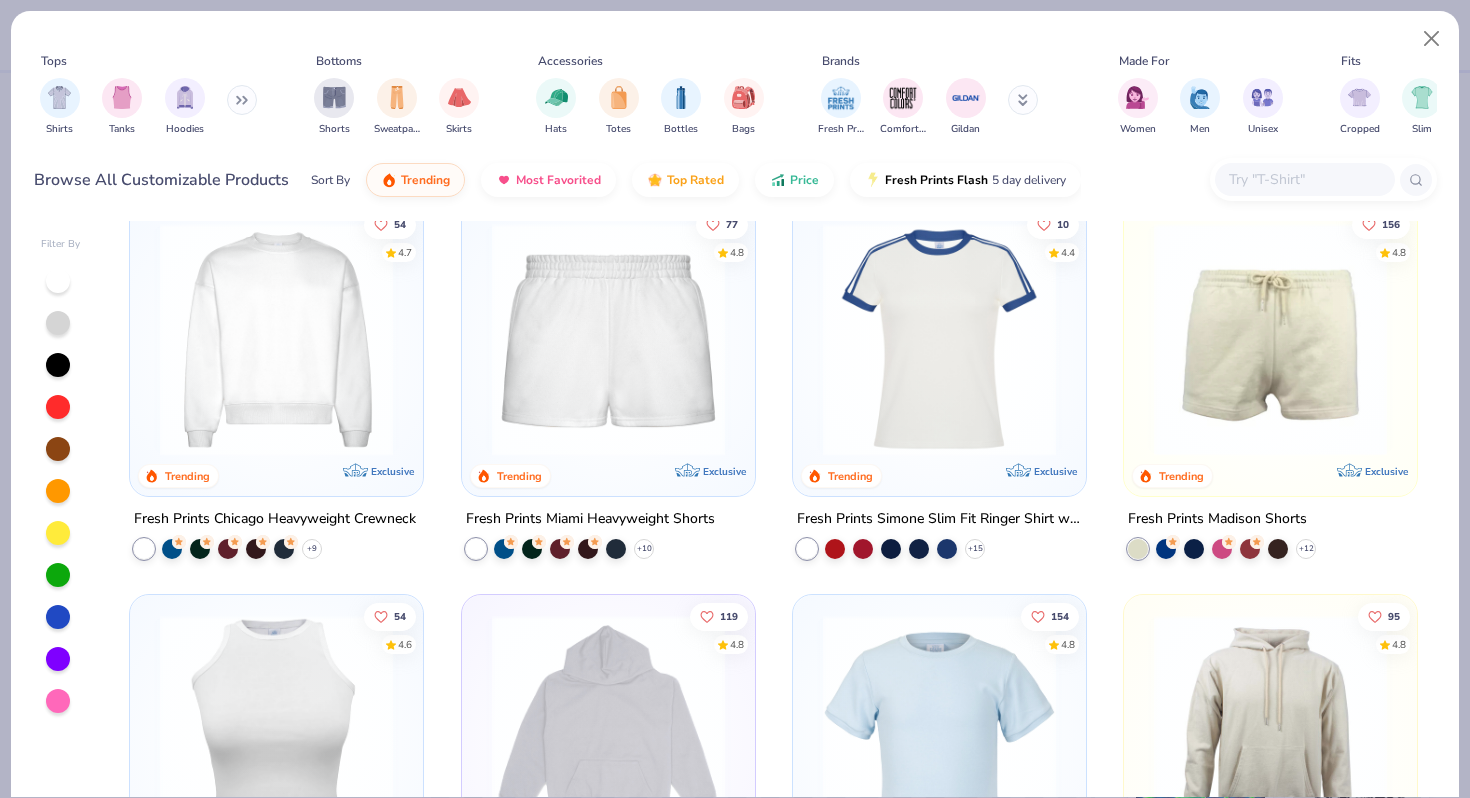 click at bounding box center [276, 339] 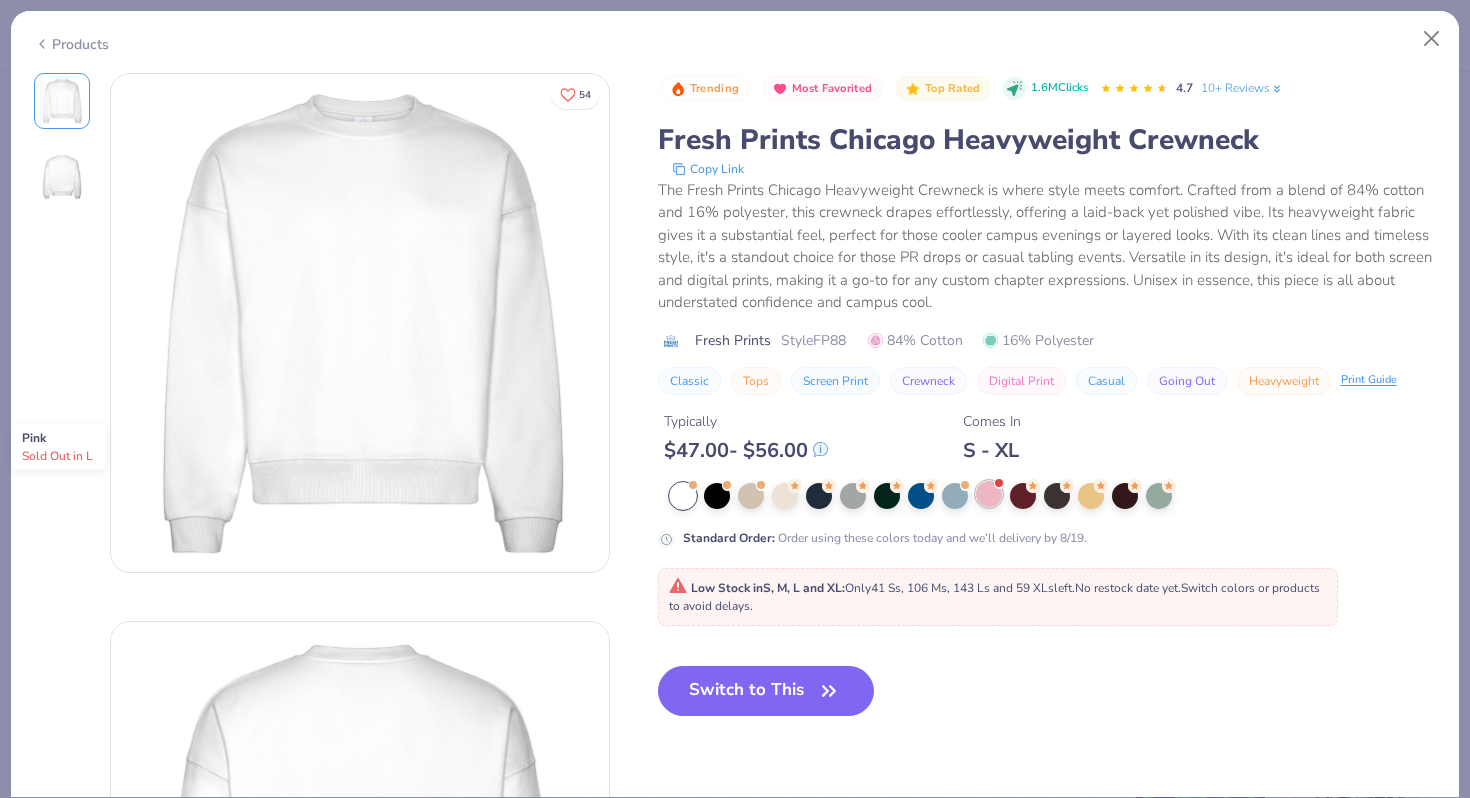 click at bounding box center (989, 494) 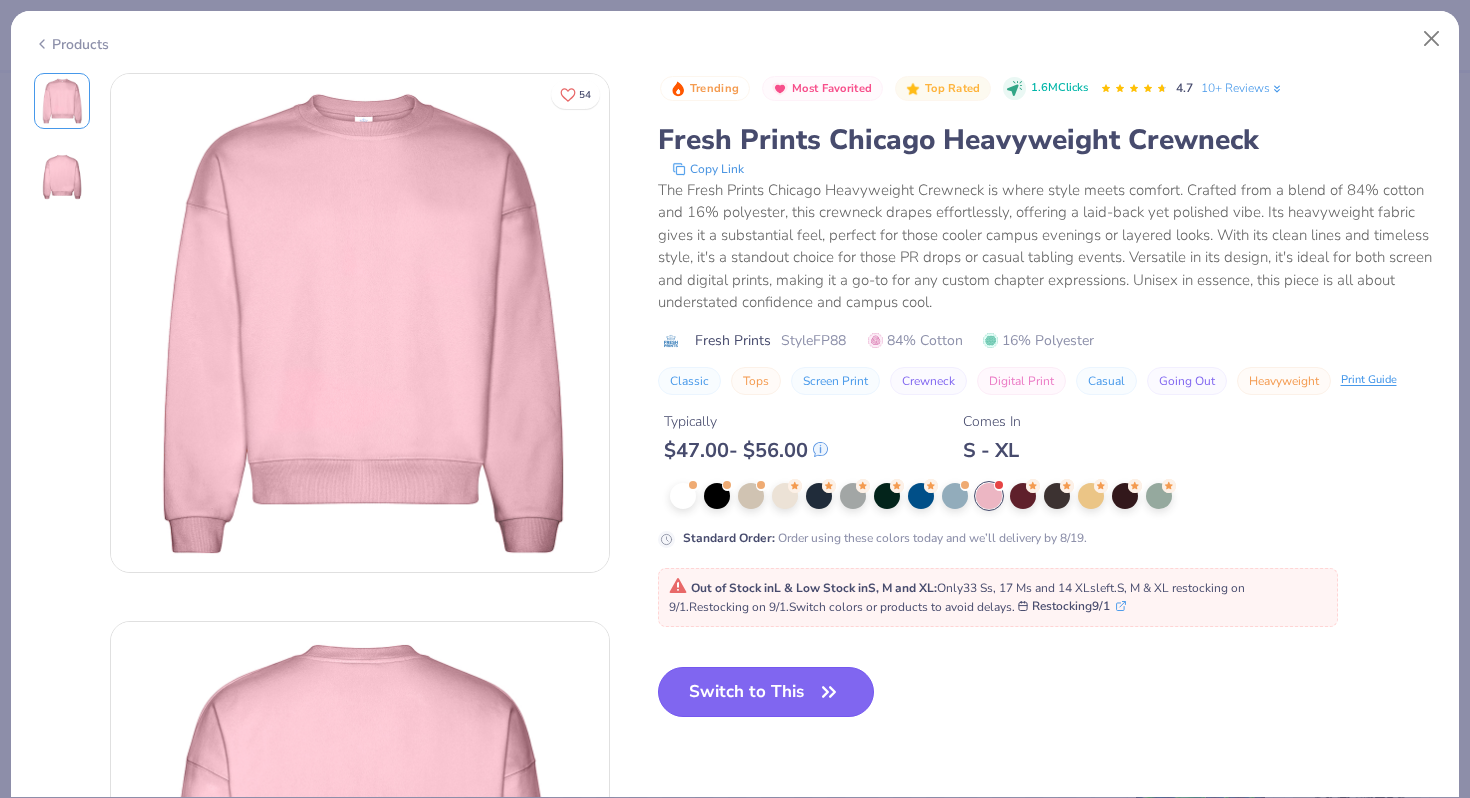 click on "Switch to This" at bounding box center (766, 692) 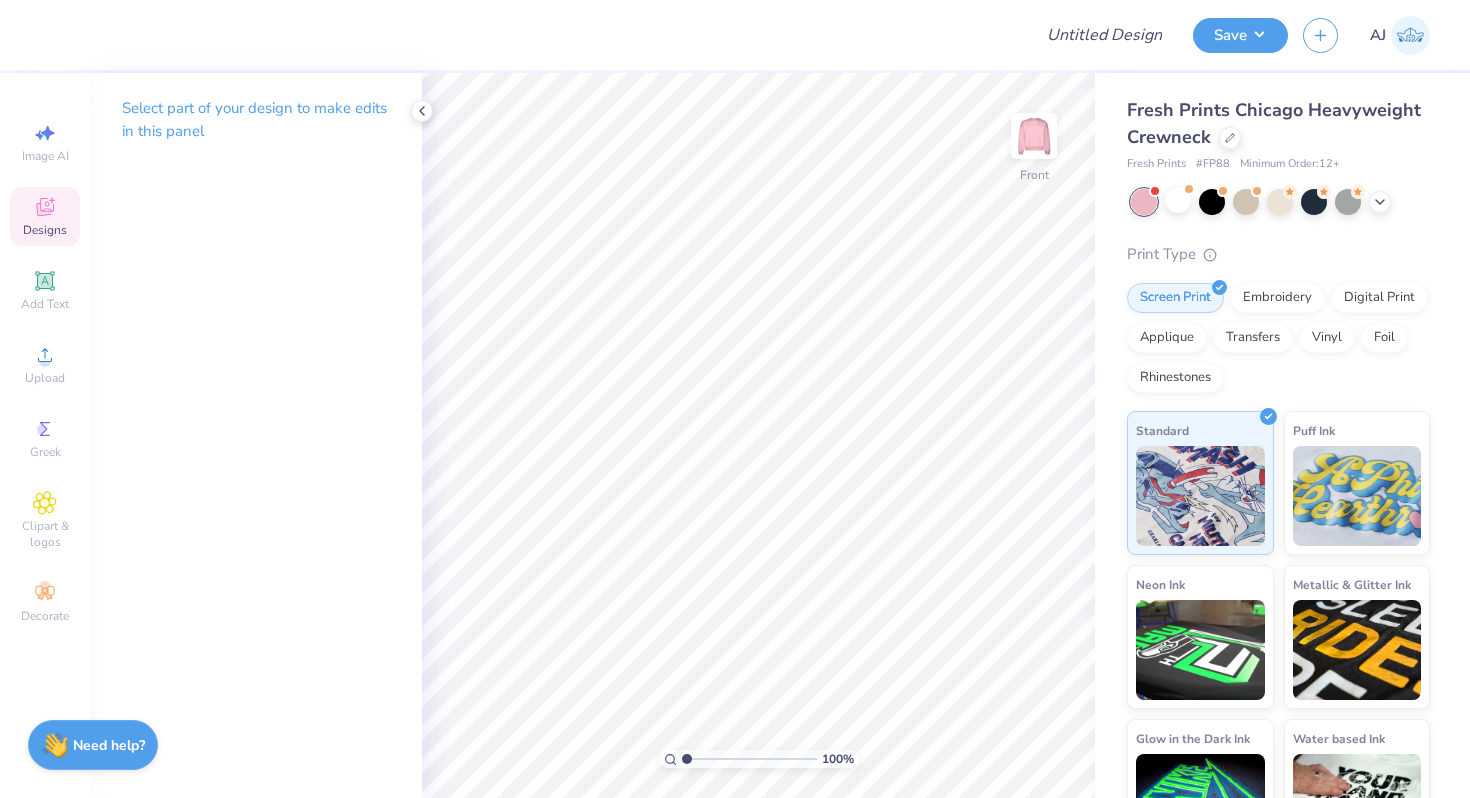 click on "Designs" at bounding box center [45, 230] 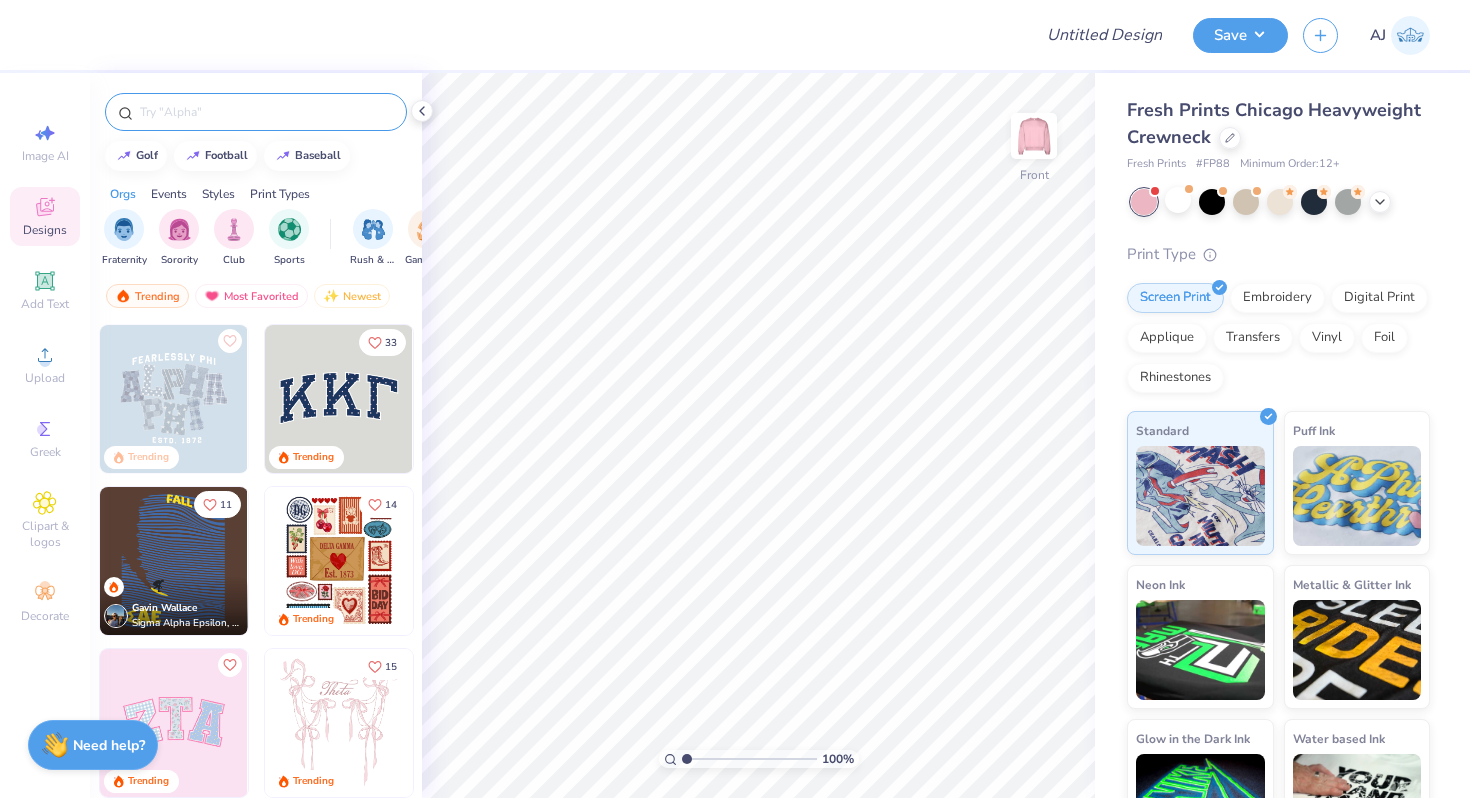 click at bounding box center (266, 112) 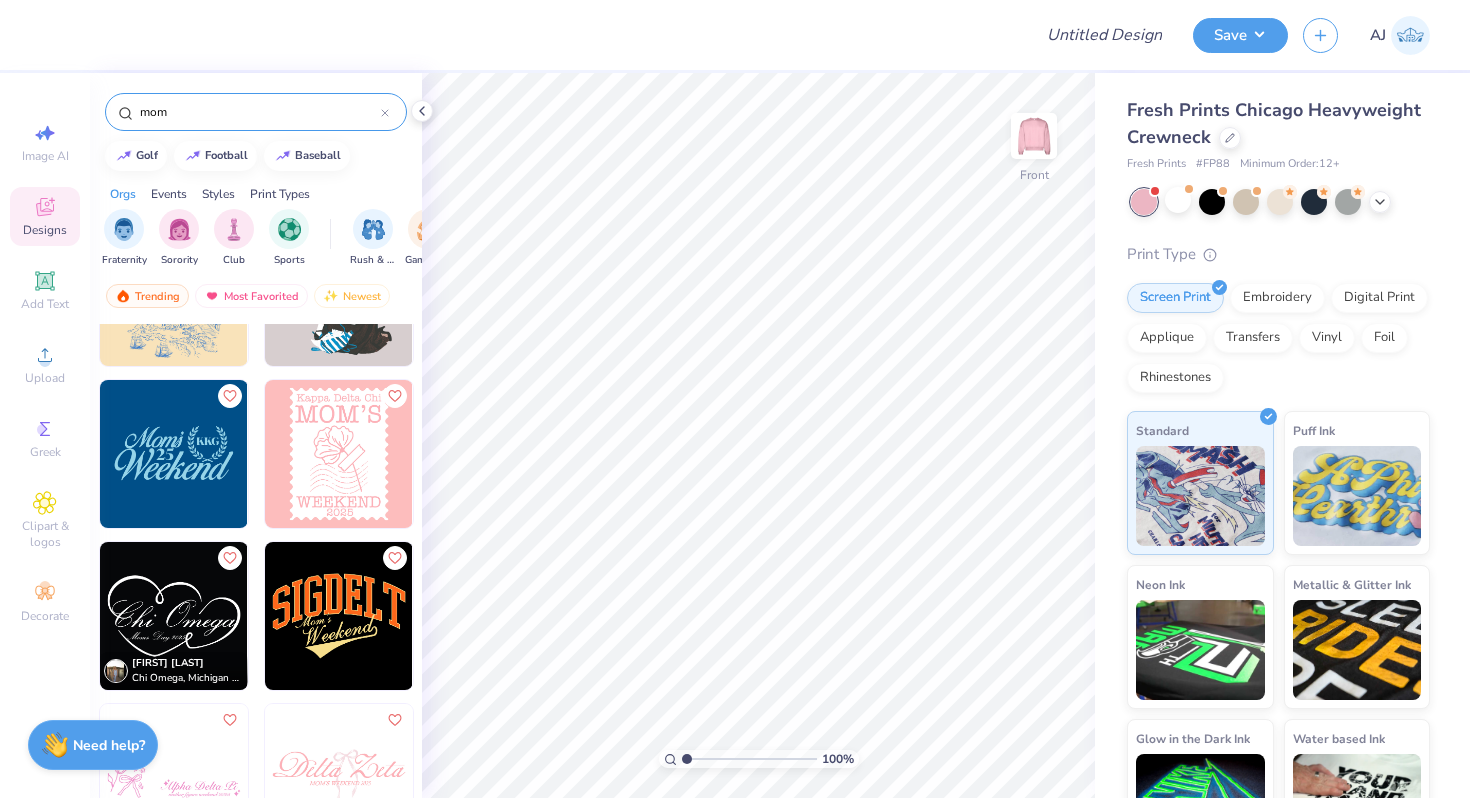 scroll, scrollTop: 443, scrollLeft: 0, axis: vertical 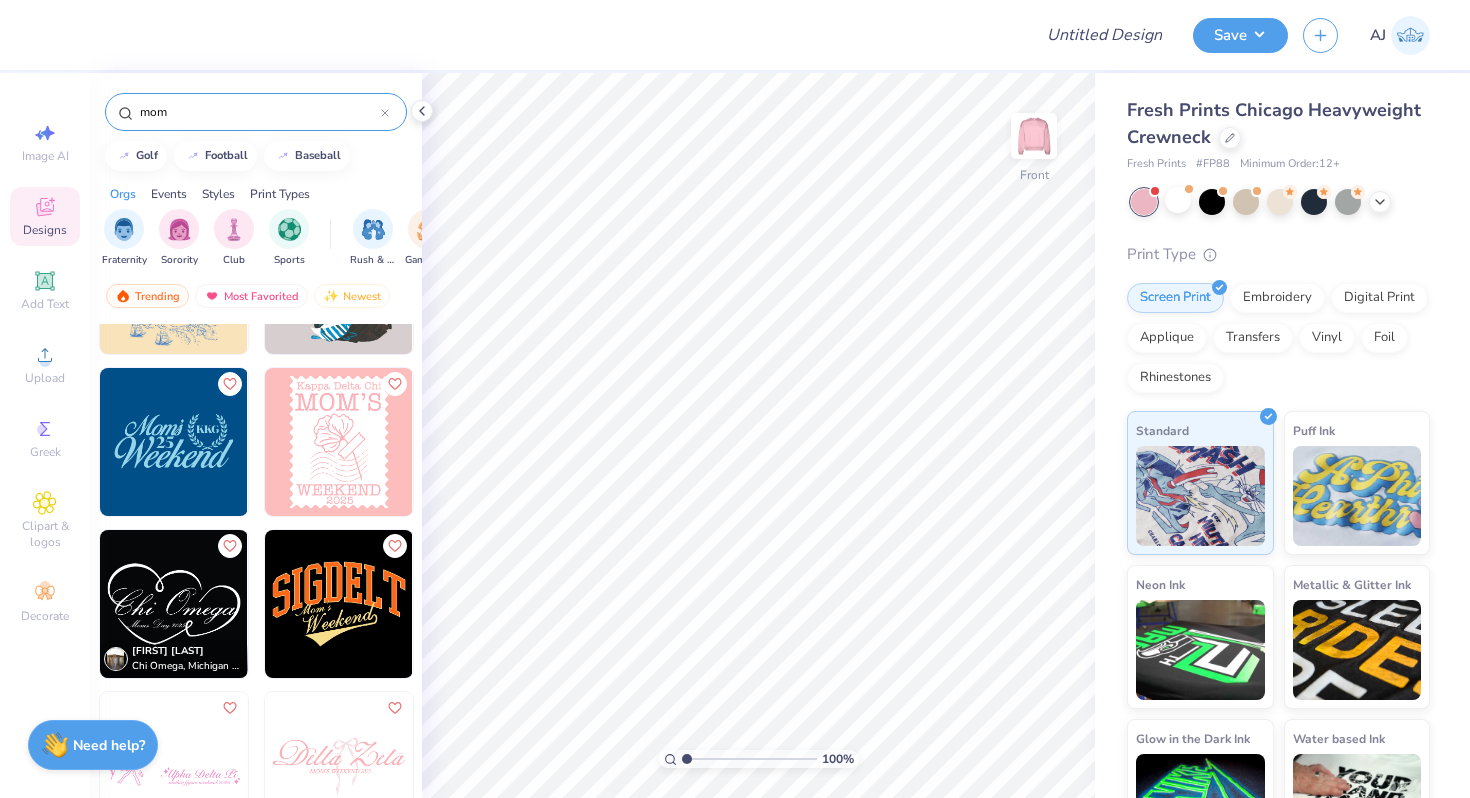 type on "mom" 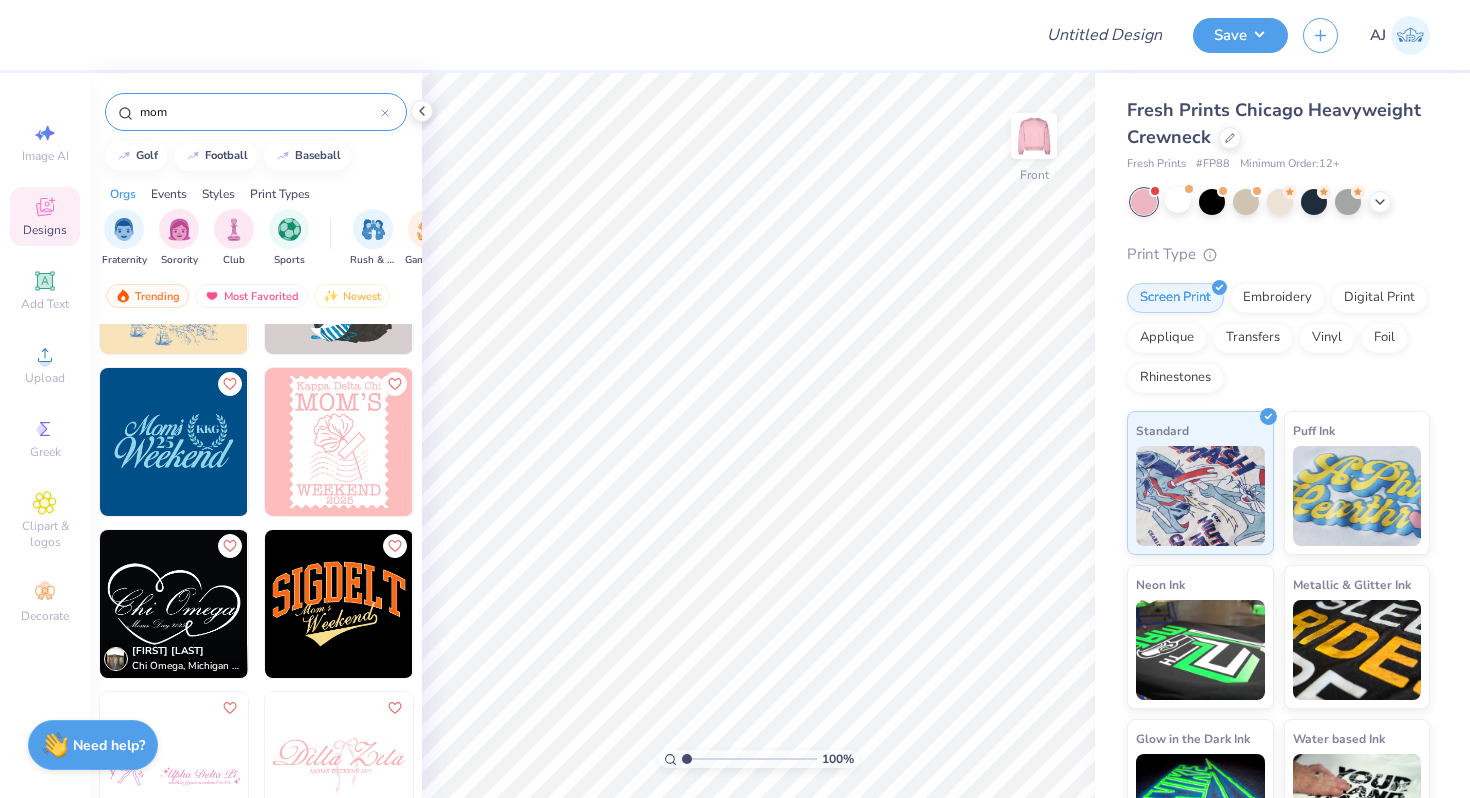 click at bounding box center (339, 442) 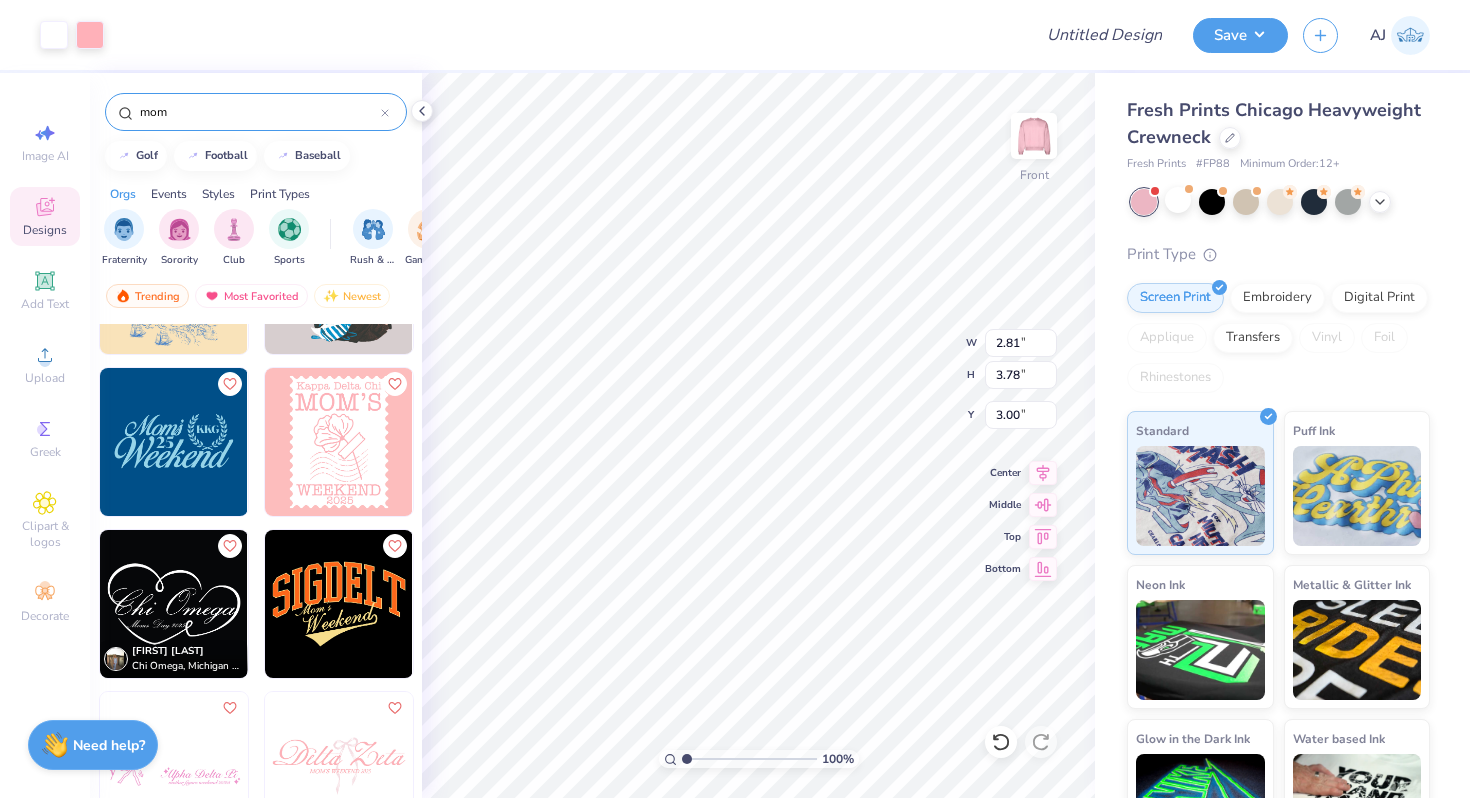 type on "9.50" 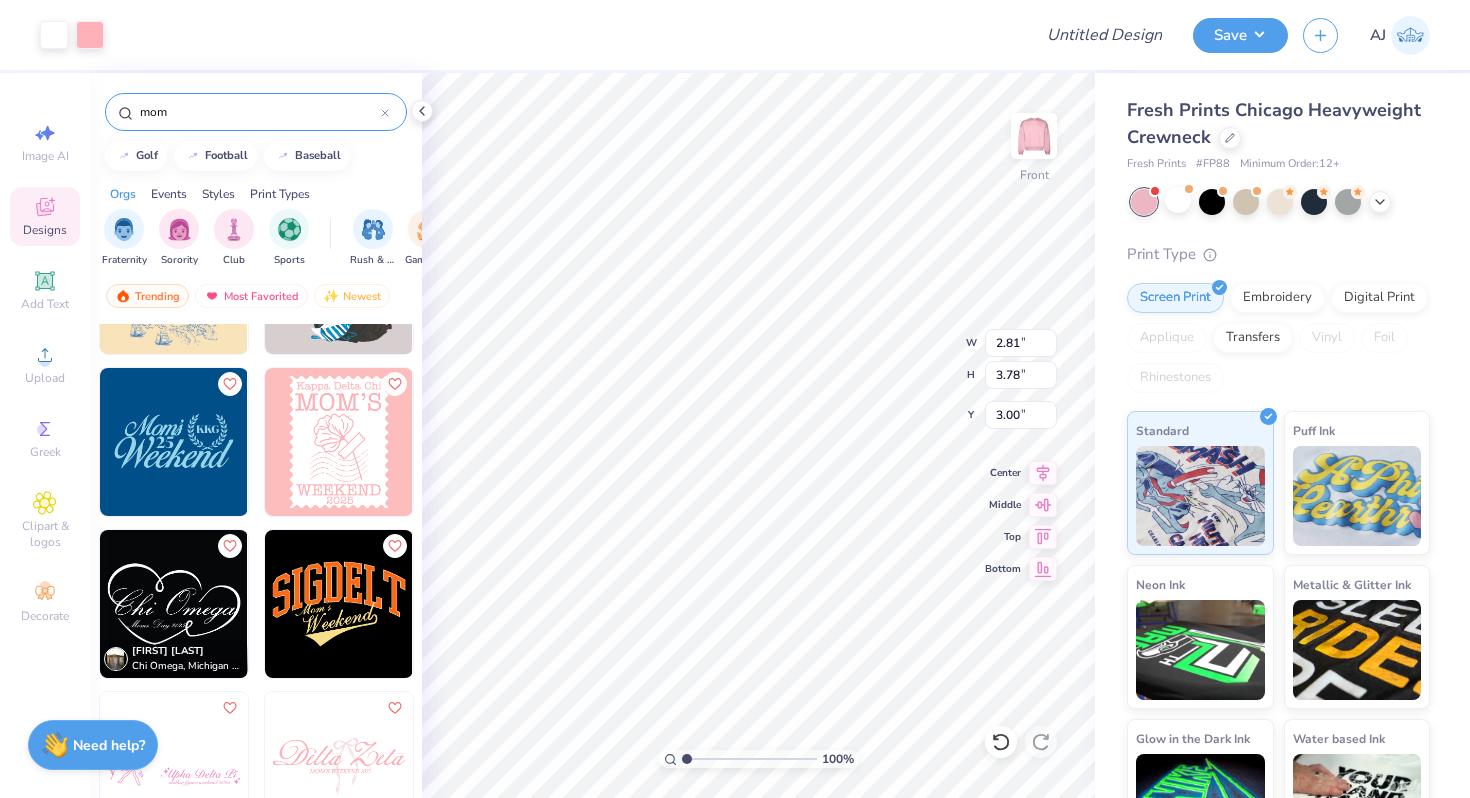 type on "12.77" 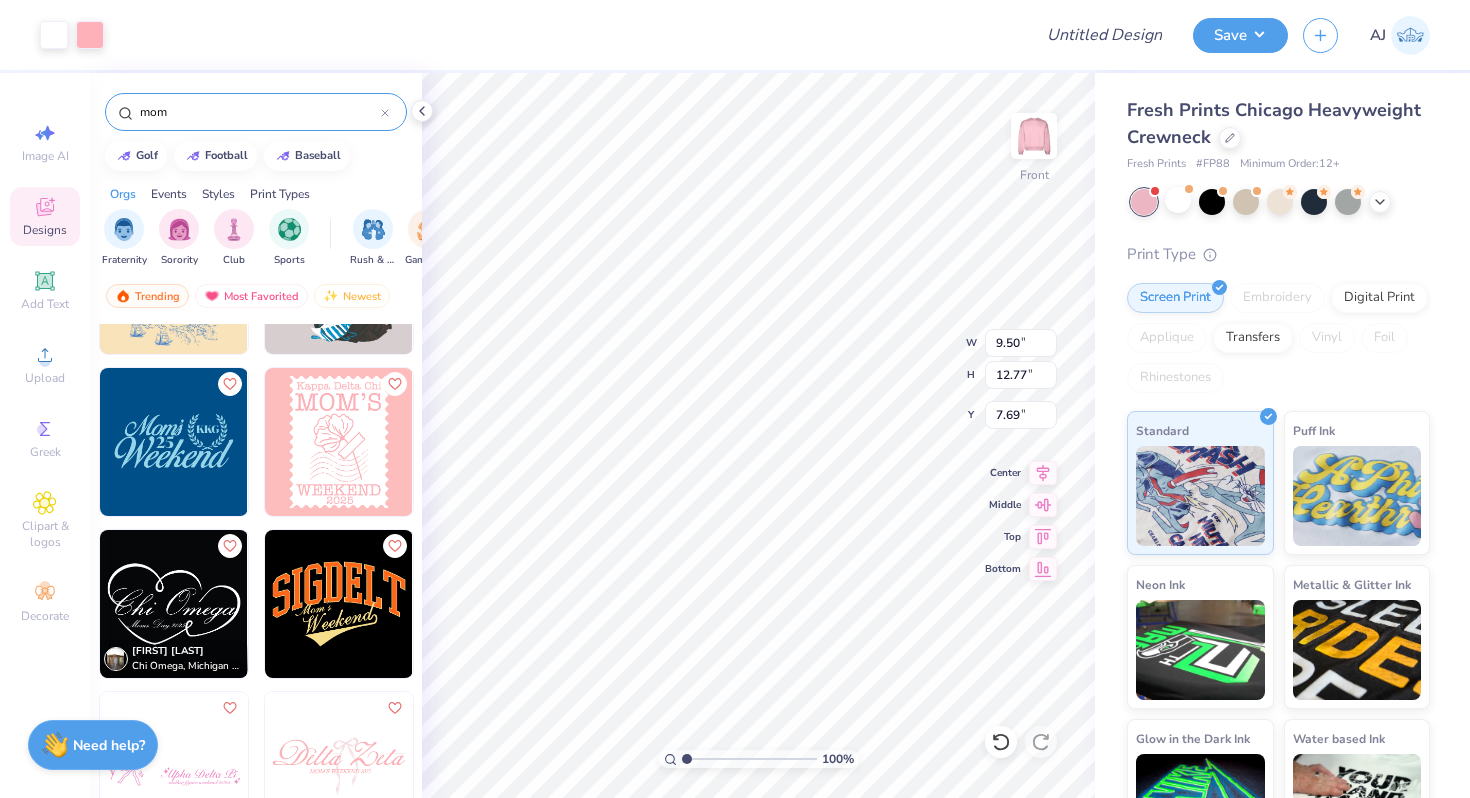 type on "7.69" 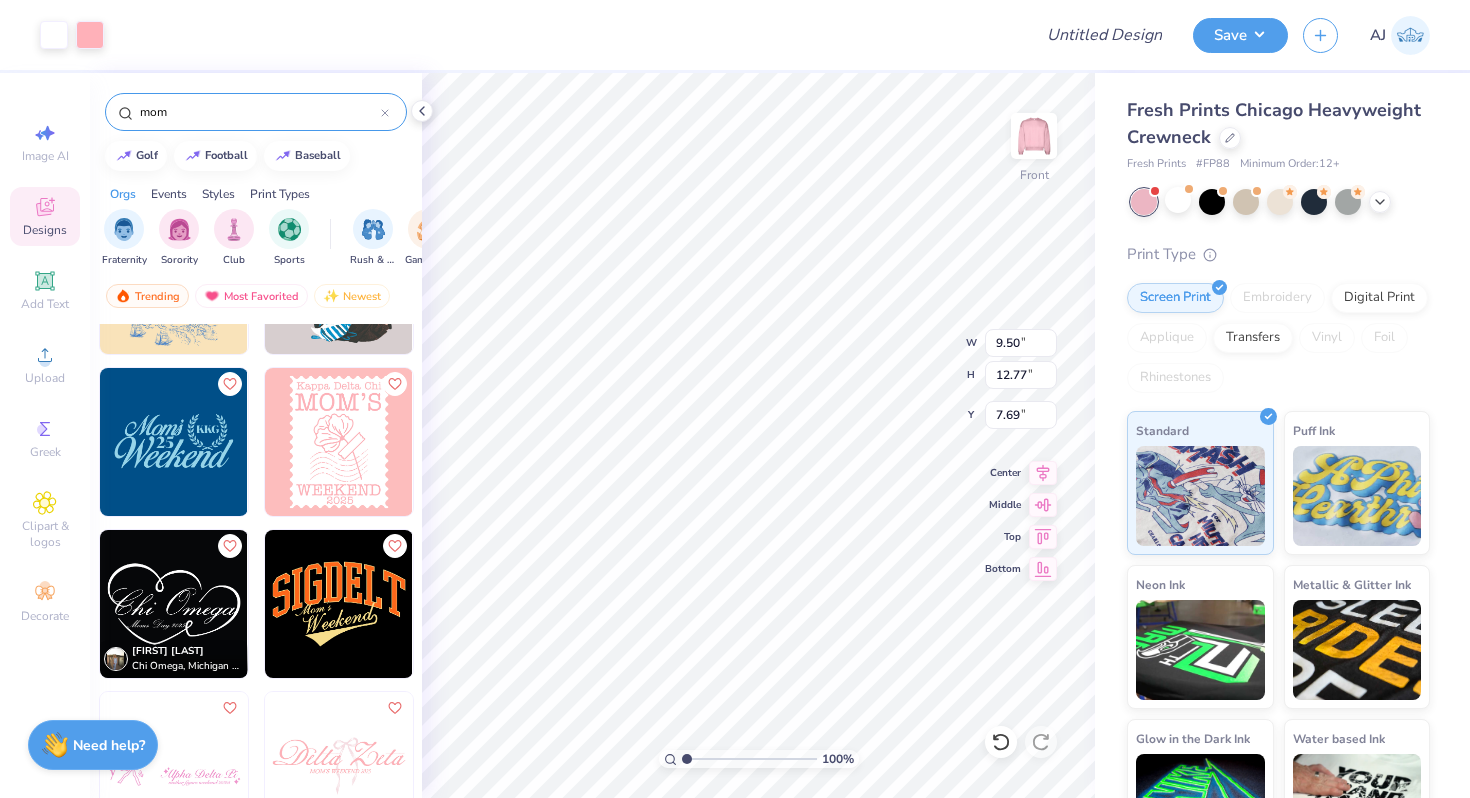 type on "12.63" 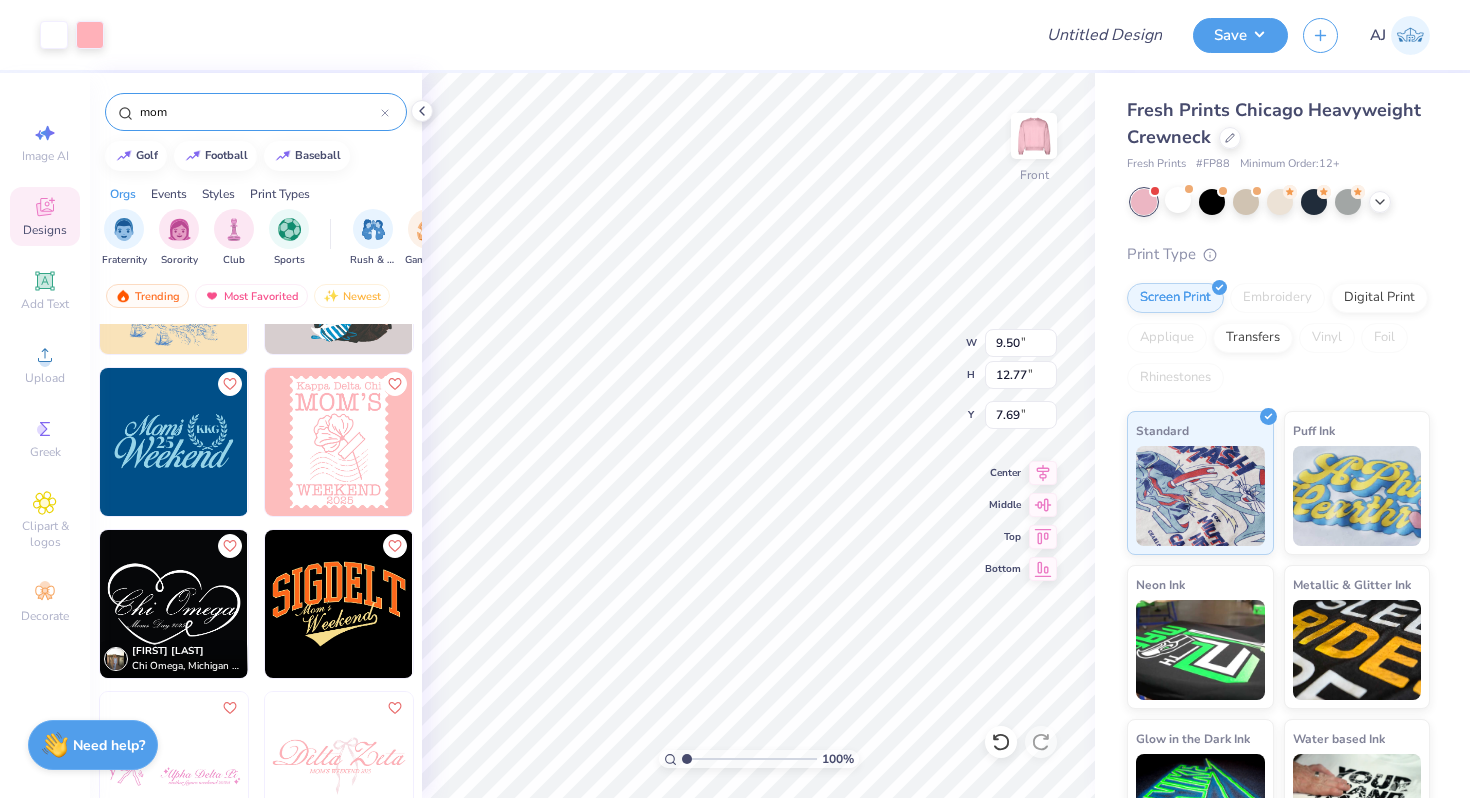 type on "16.97" 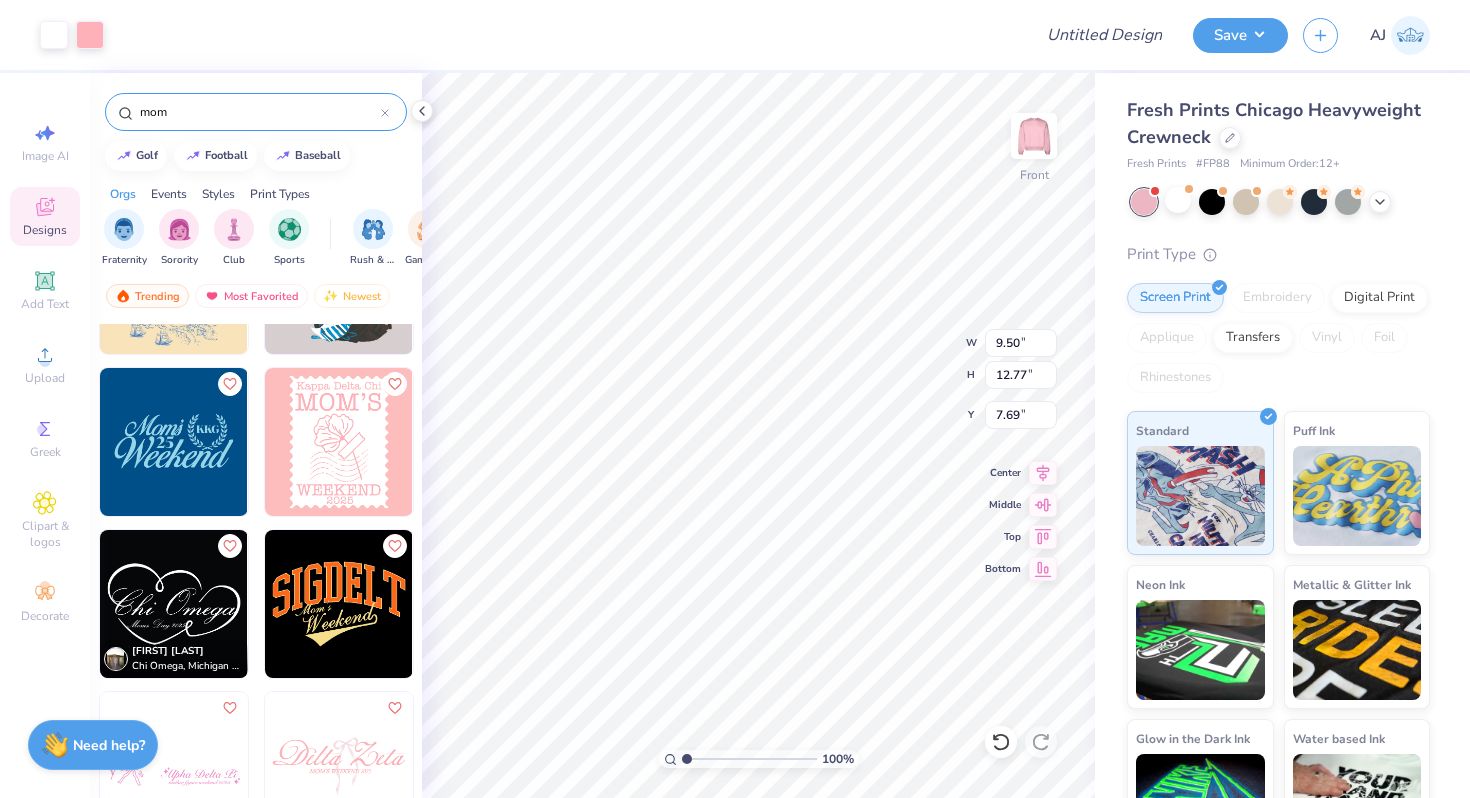 type on "3.49" 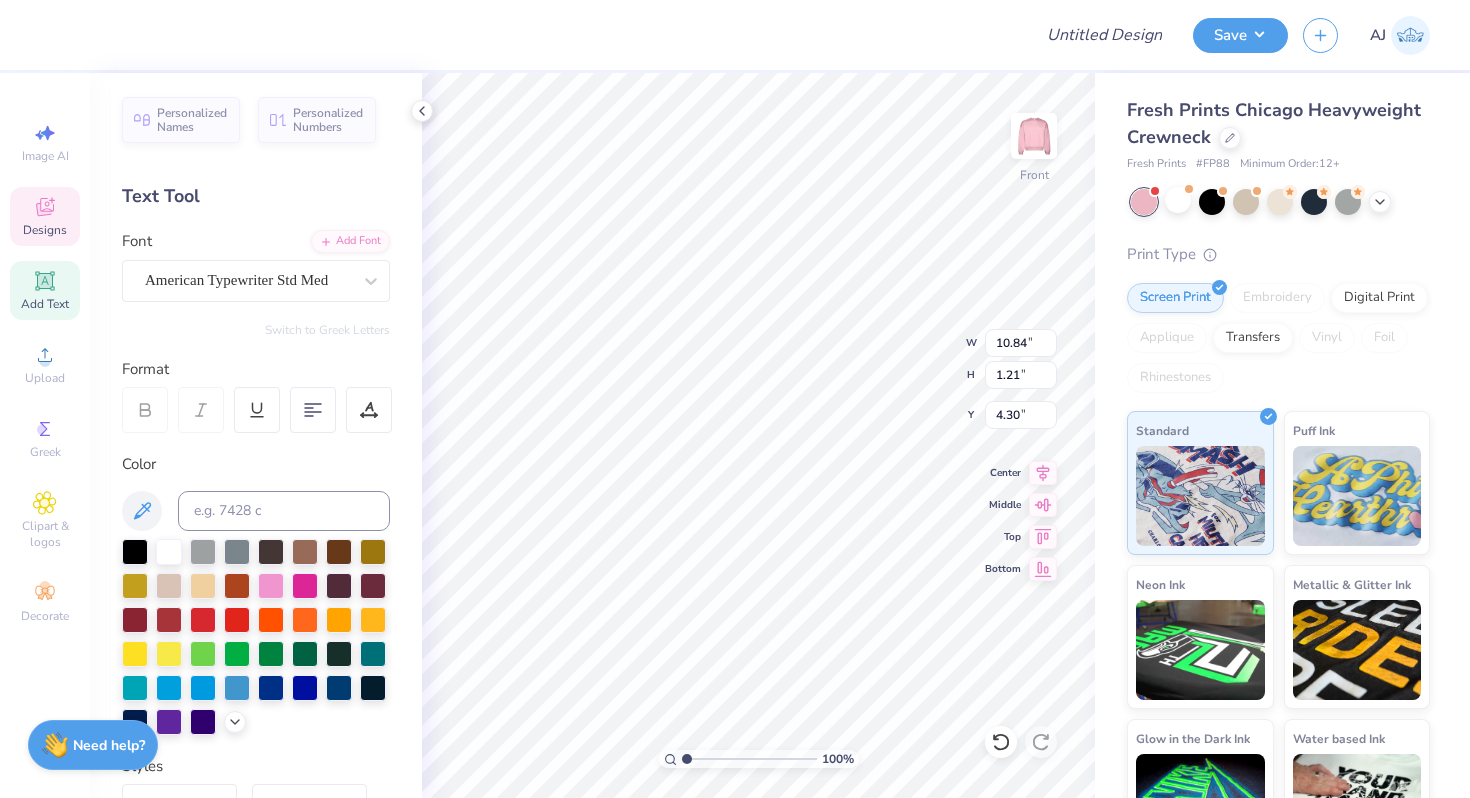 scroll, scrollTop: 0, scrollLeft: 2, axis: horizontal 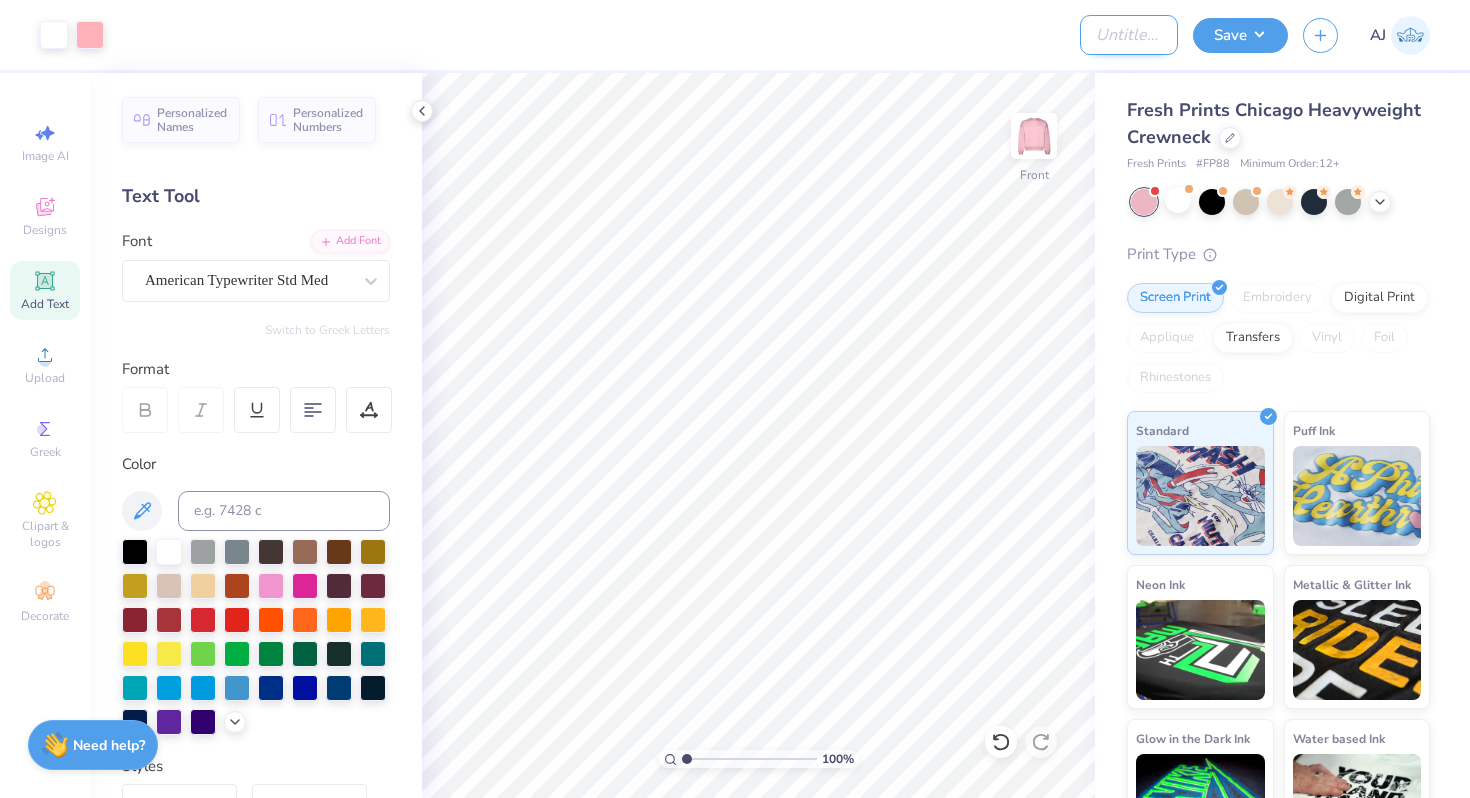 click on "Design Title" at bounding box center [1129, 35] 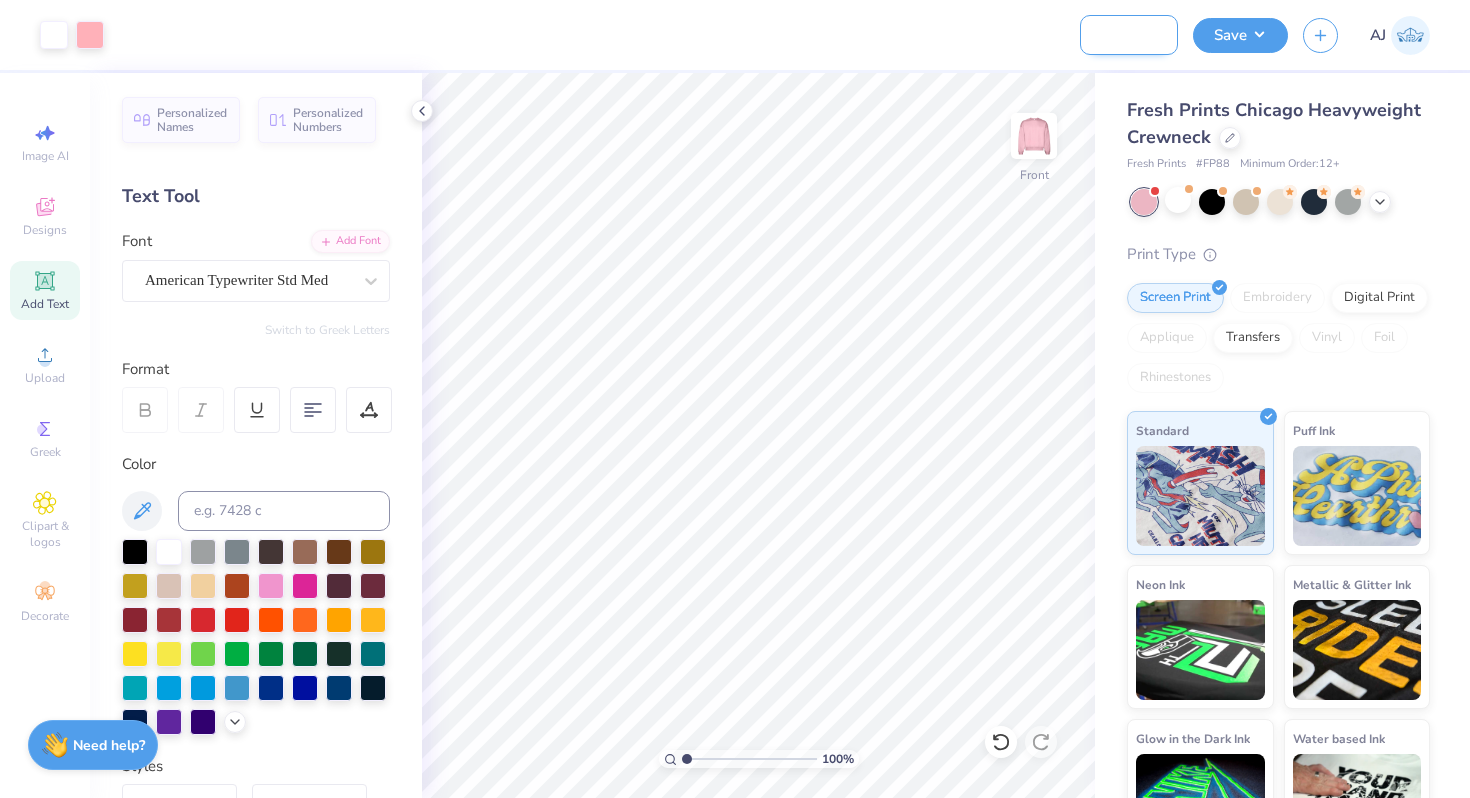 scroll, scrollTop: 0, scrollLeft: 75, axis: horizontal 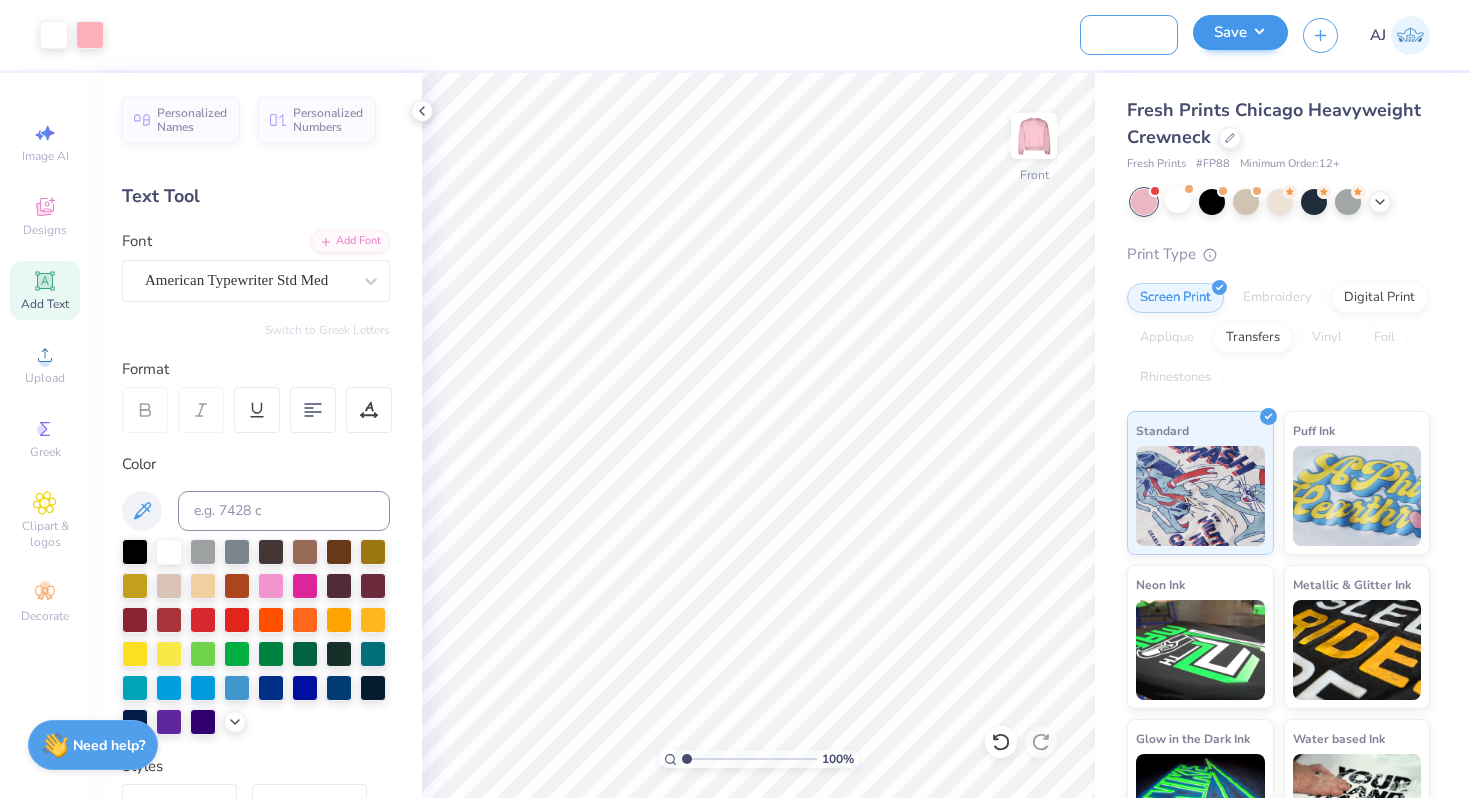 type on "sk moms weekend" 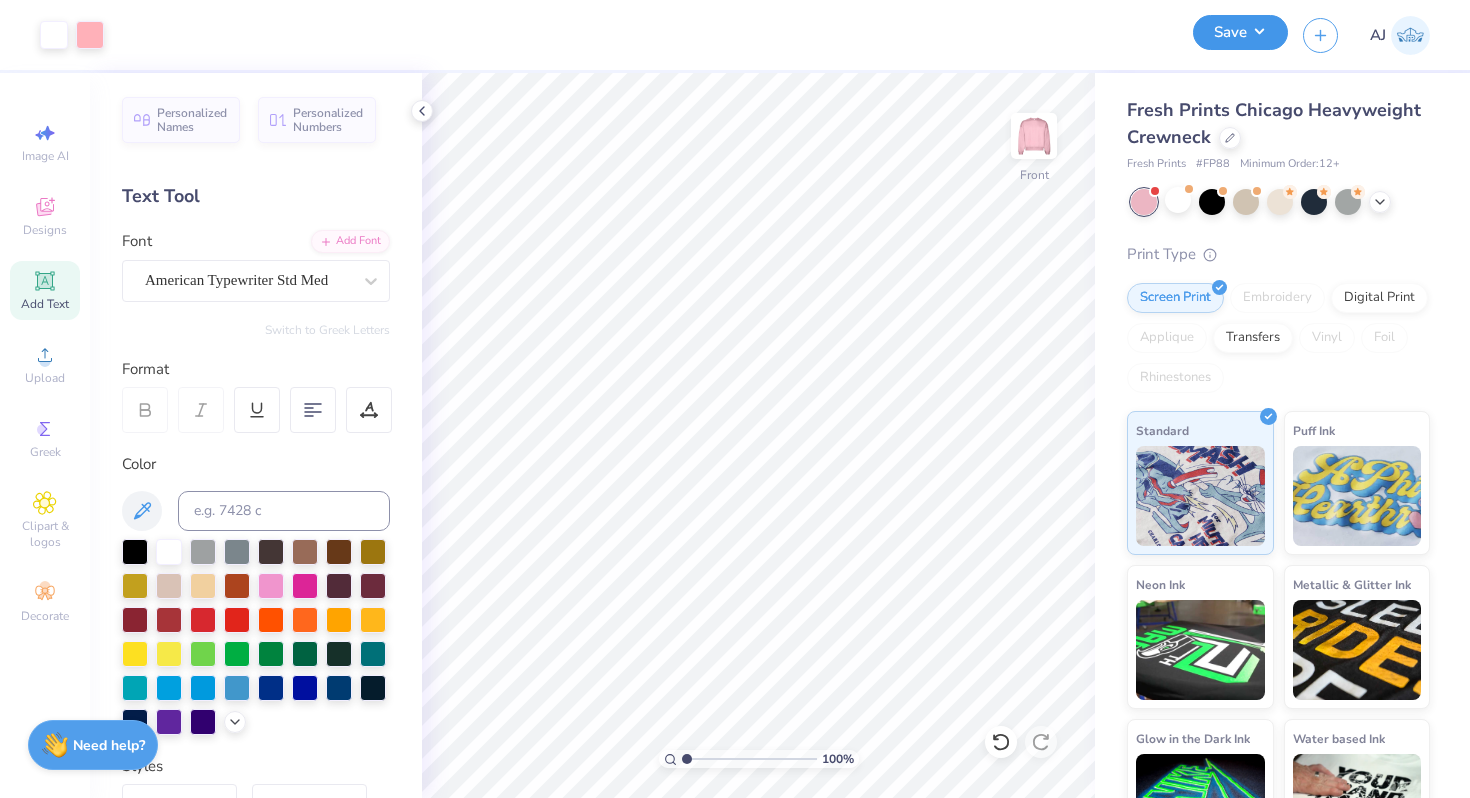 scroll, scrollTop: 0, scrollLeft: 0, axis: both 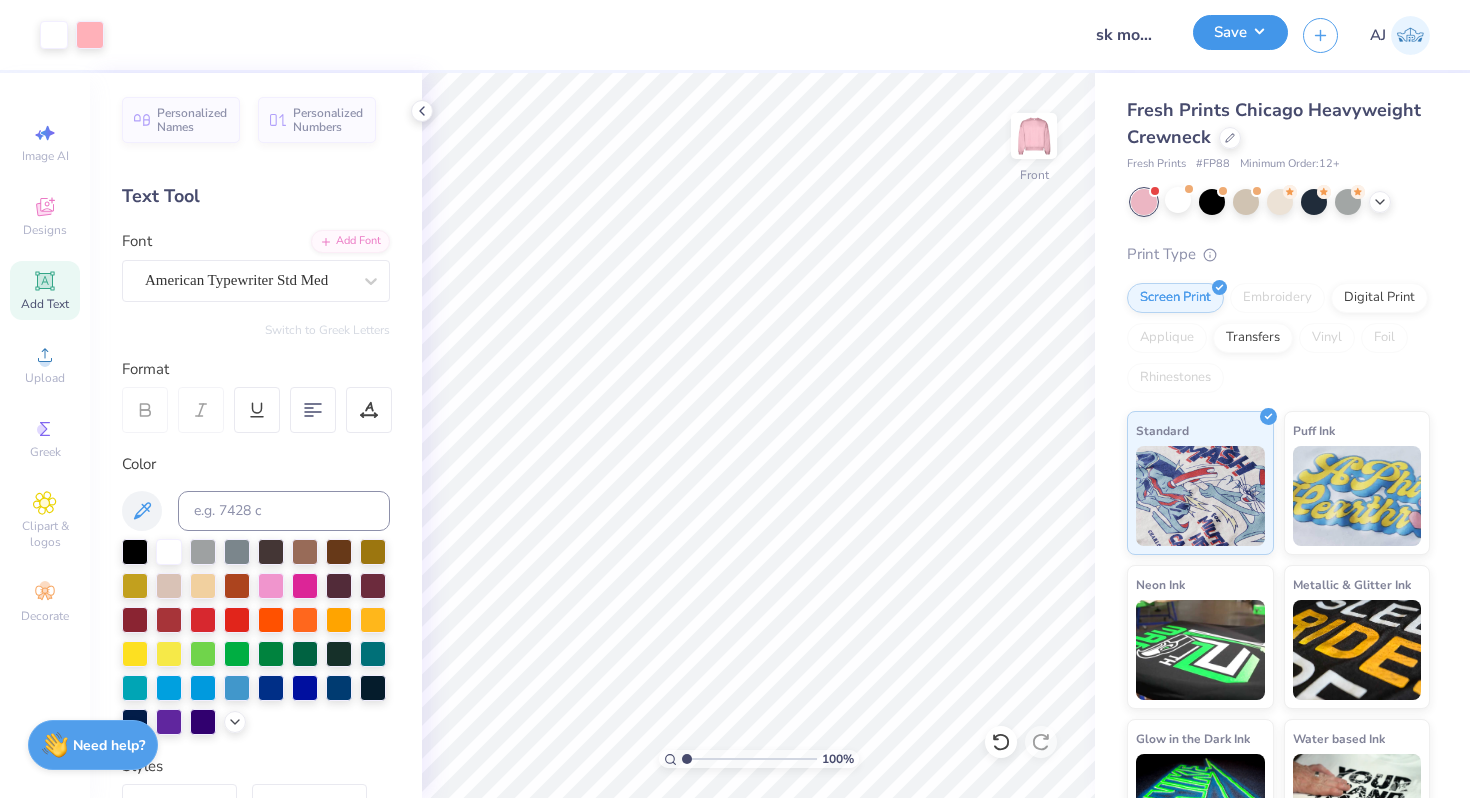 click on "Save" at bounding box center [1240, 32] 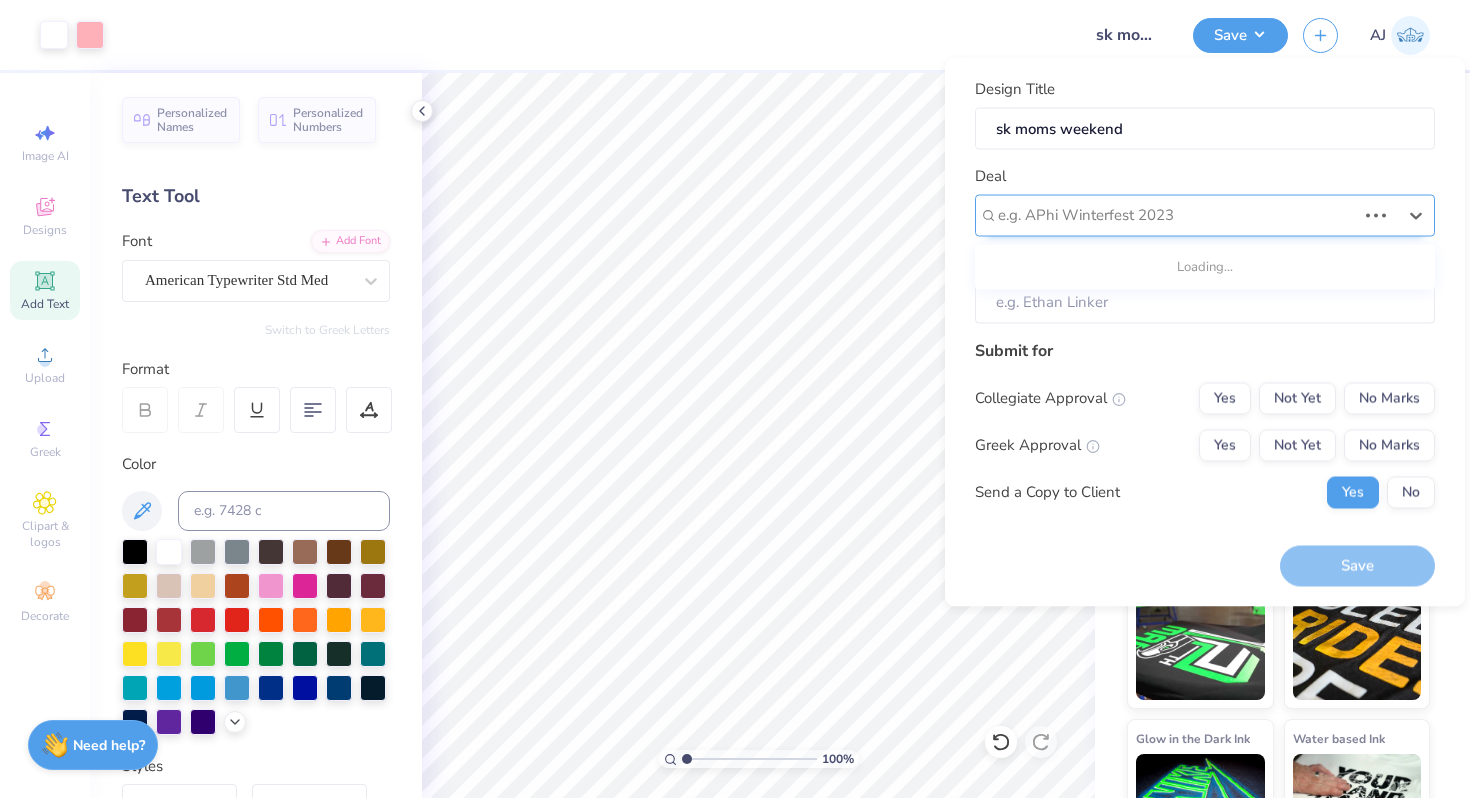 click at bounding box center [1177, 215] 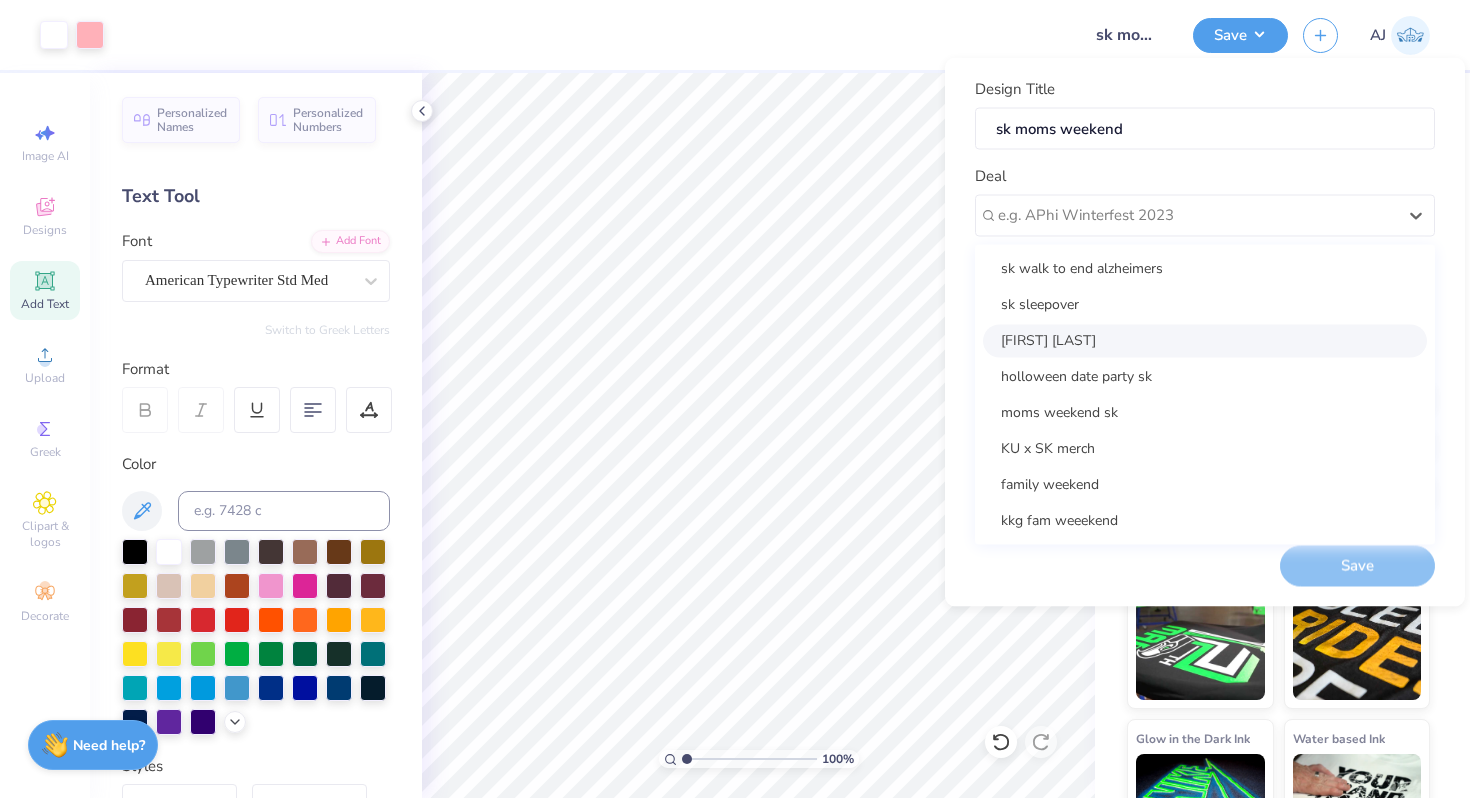 scroll, scrollTop: 305, scrollLeft: 0, axis: vertical 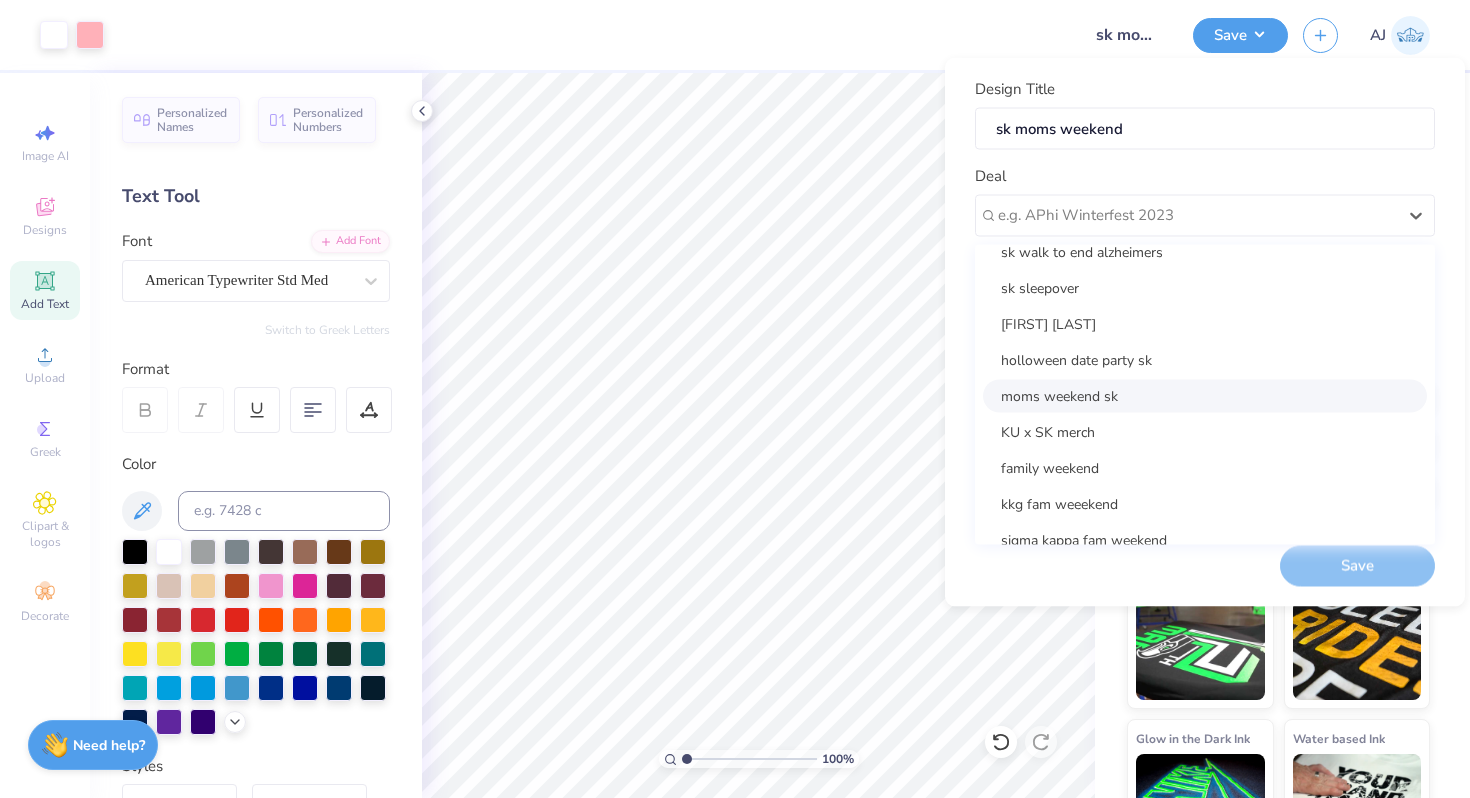 click on "moms weekend sk" at bounding box center (1205, 395) 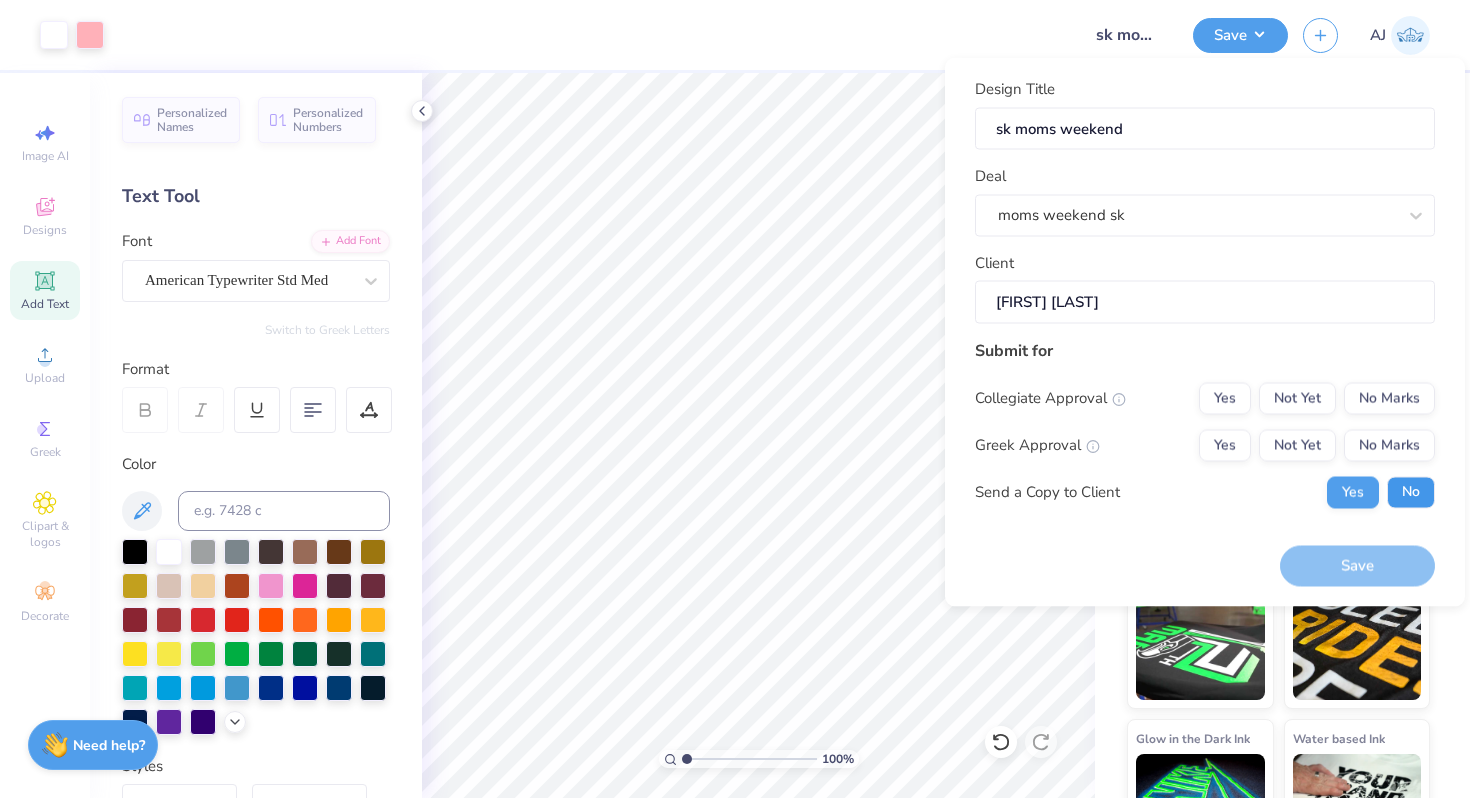click on "No" at bounding box center (1411, 492) 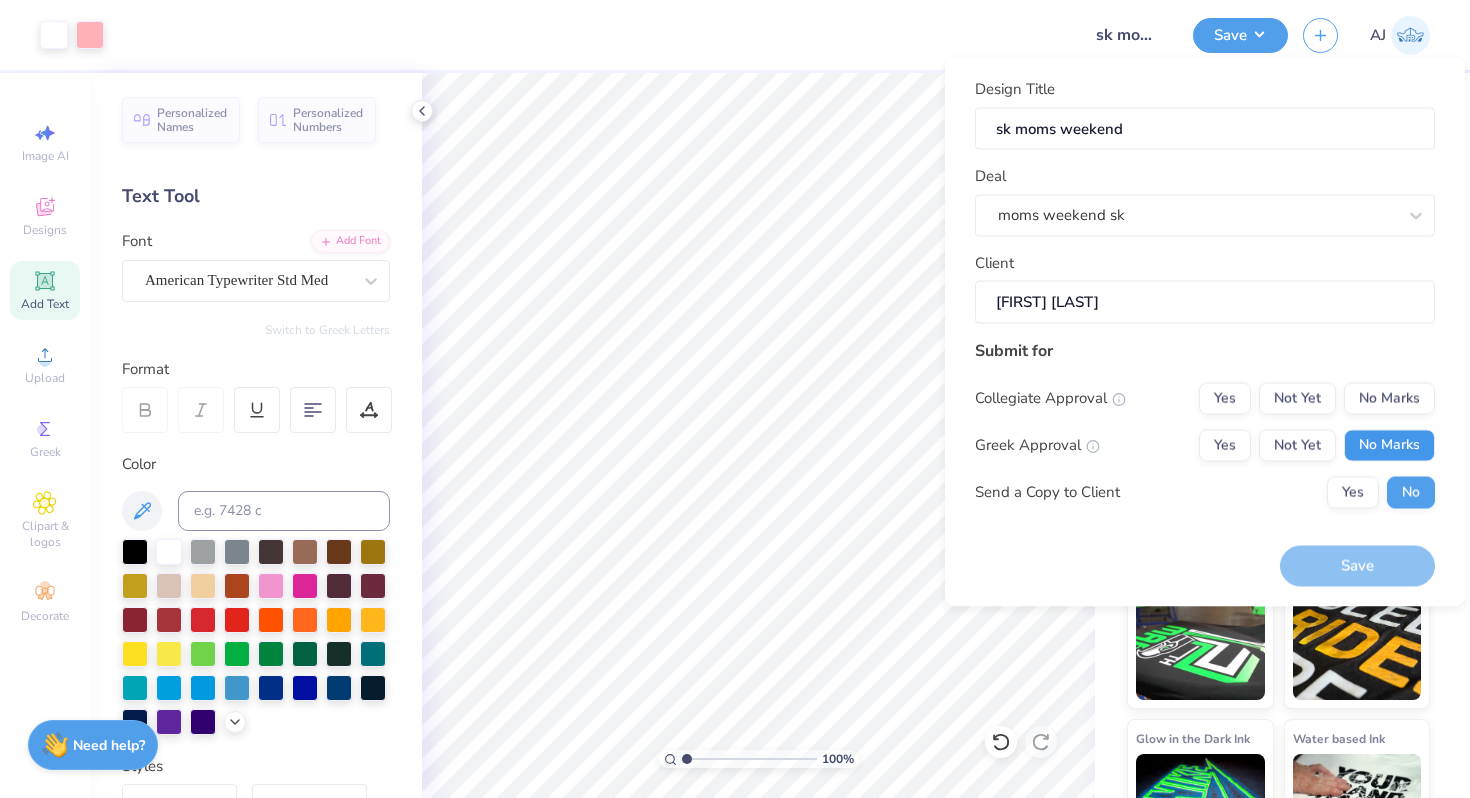 click on "No Marks" at bounding box center (1389, 445) 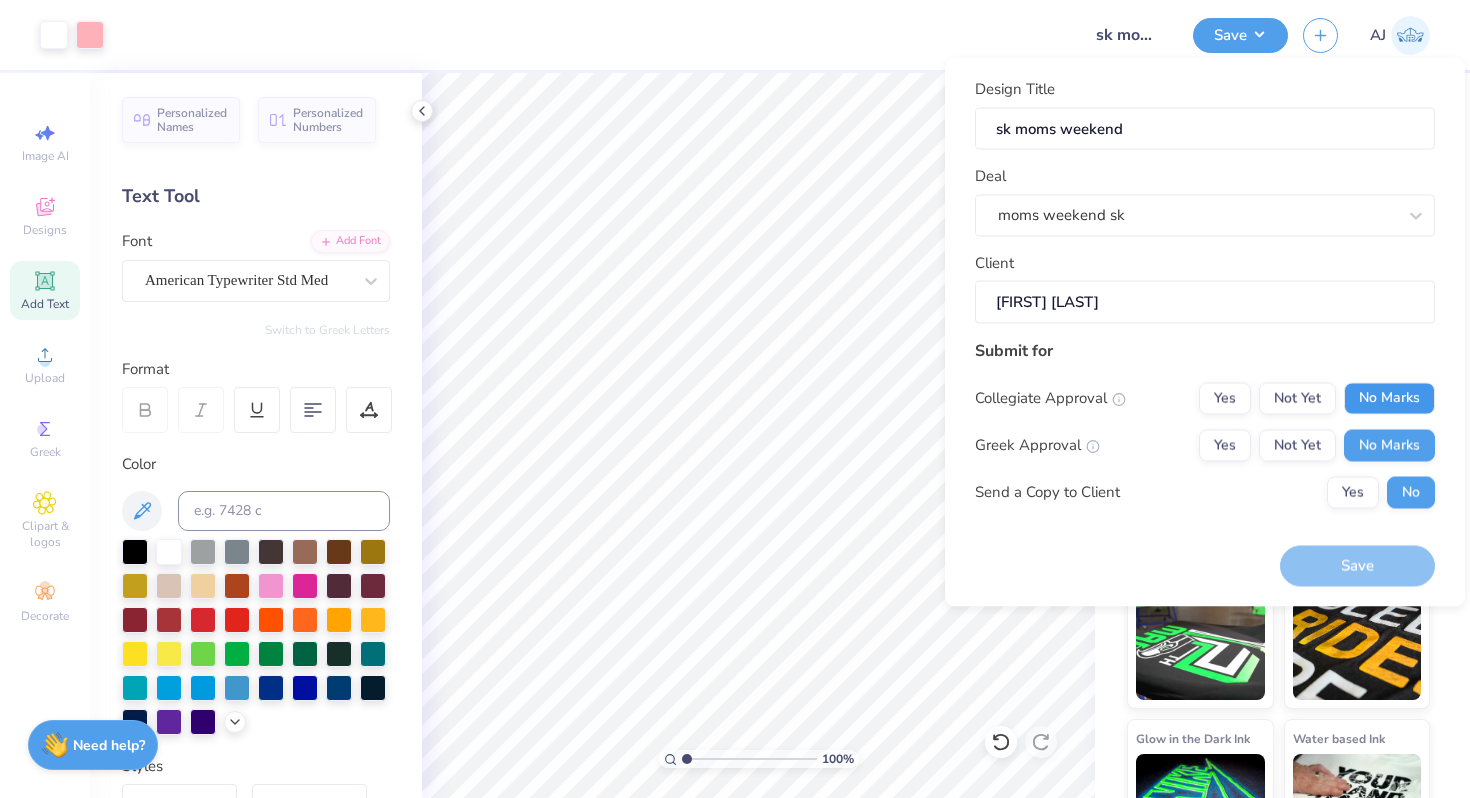 click on "No Marks" at bounding box center [1389, 398] 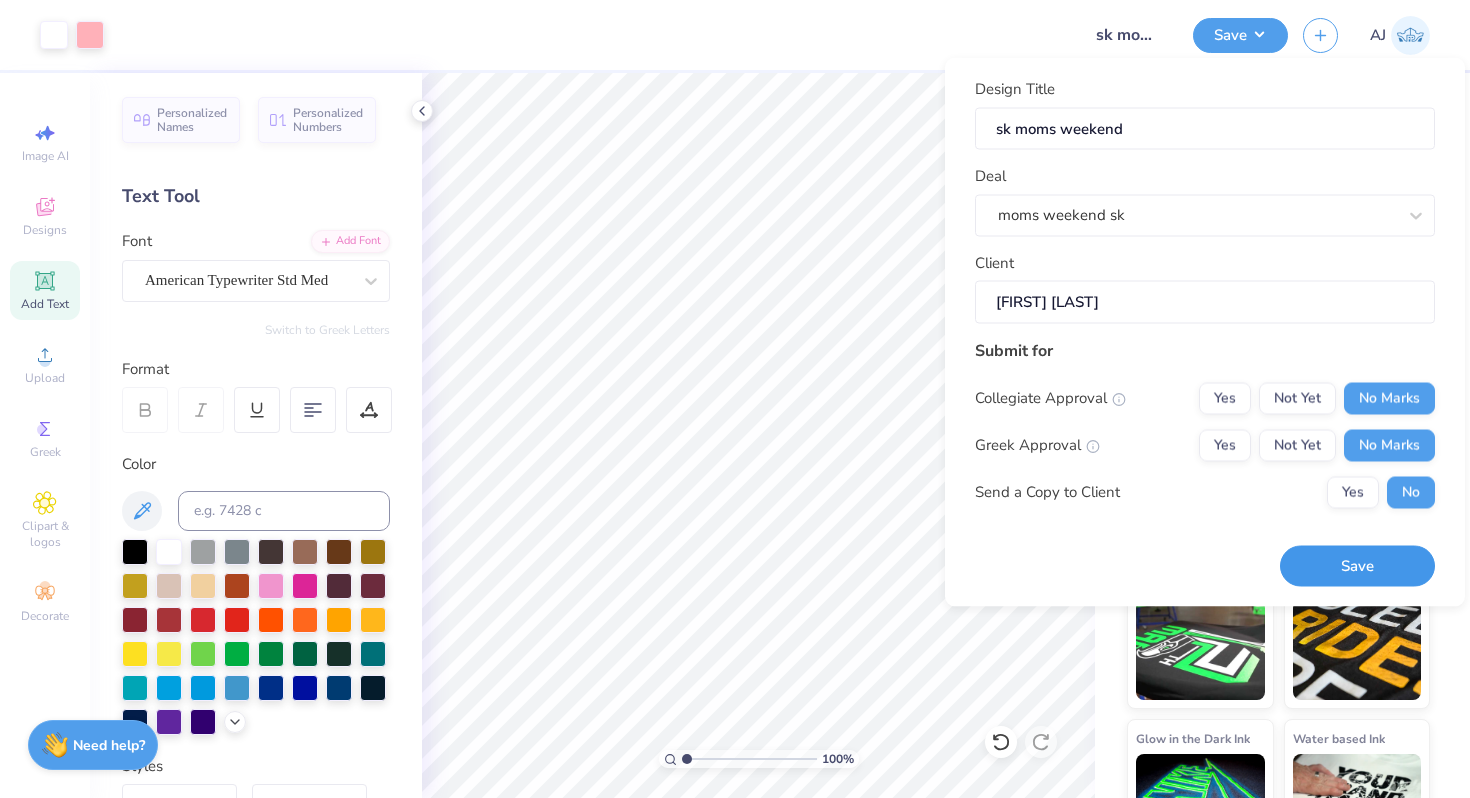 click on "Save" at bounding box center (1357, 566) 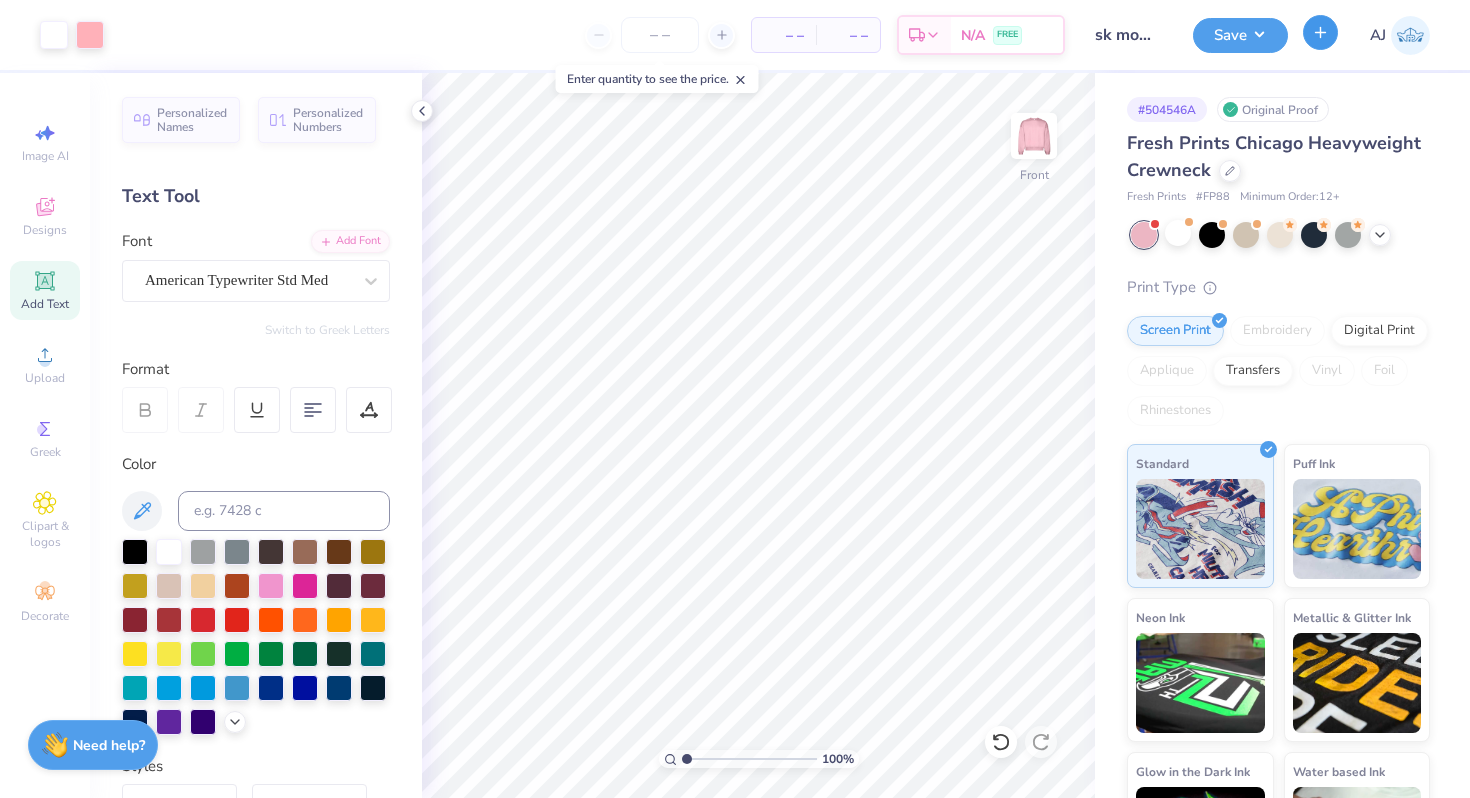 click at bounding box center (1320, 32) 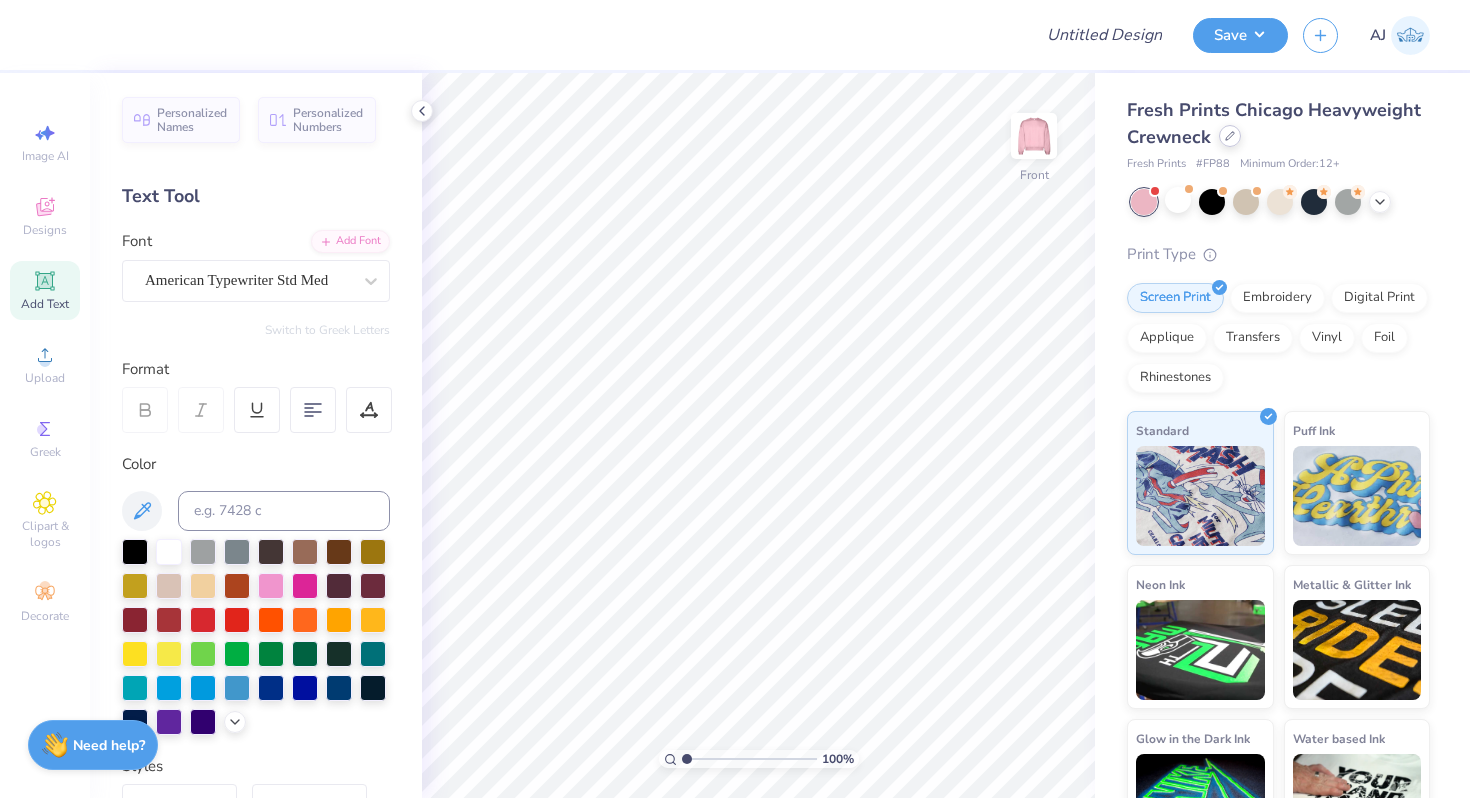 click at bounding box center [1230, 136] 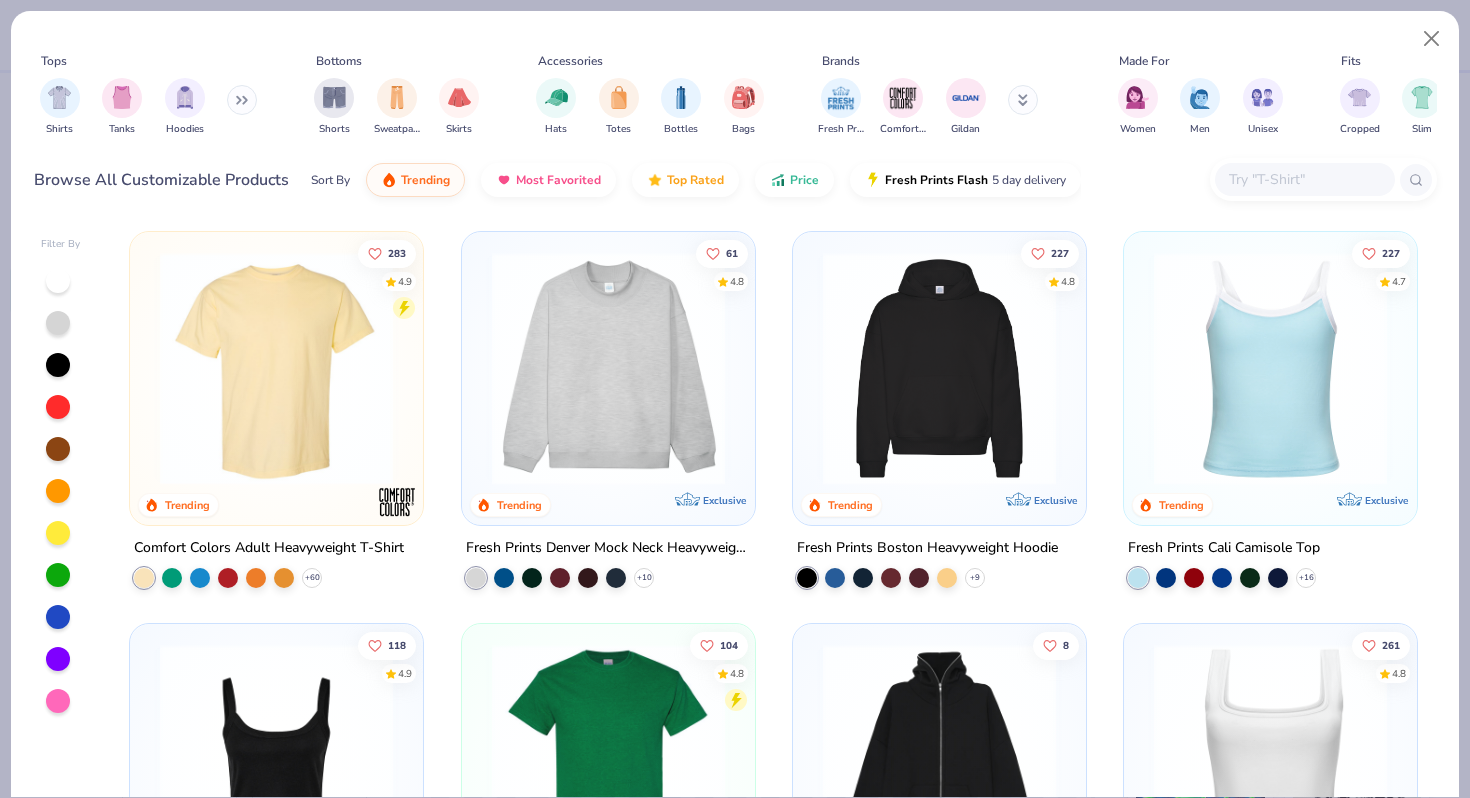 click at bounding box center (1304, 179) 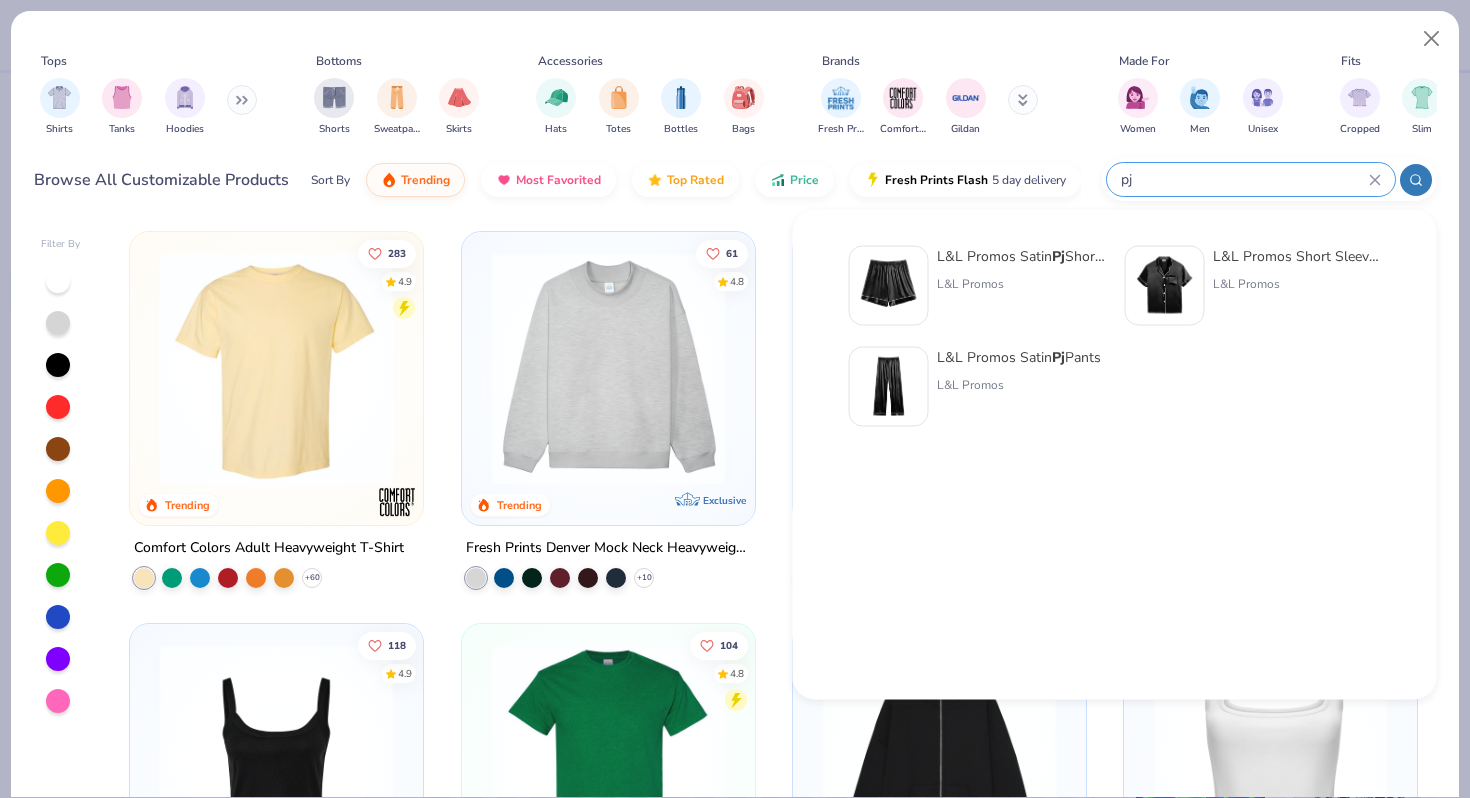 type on "pj" 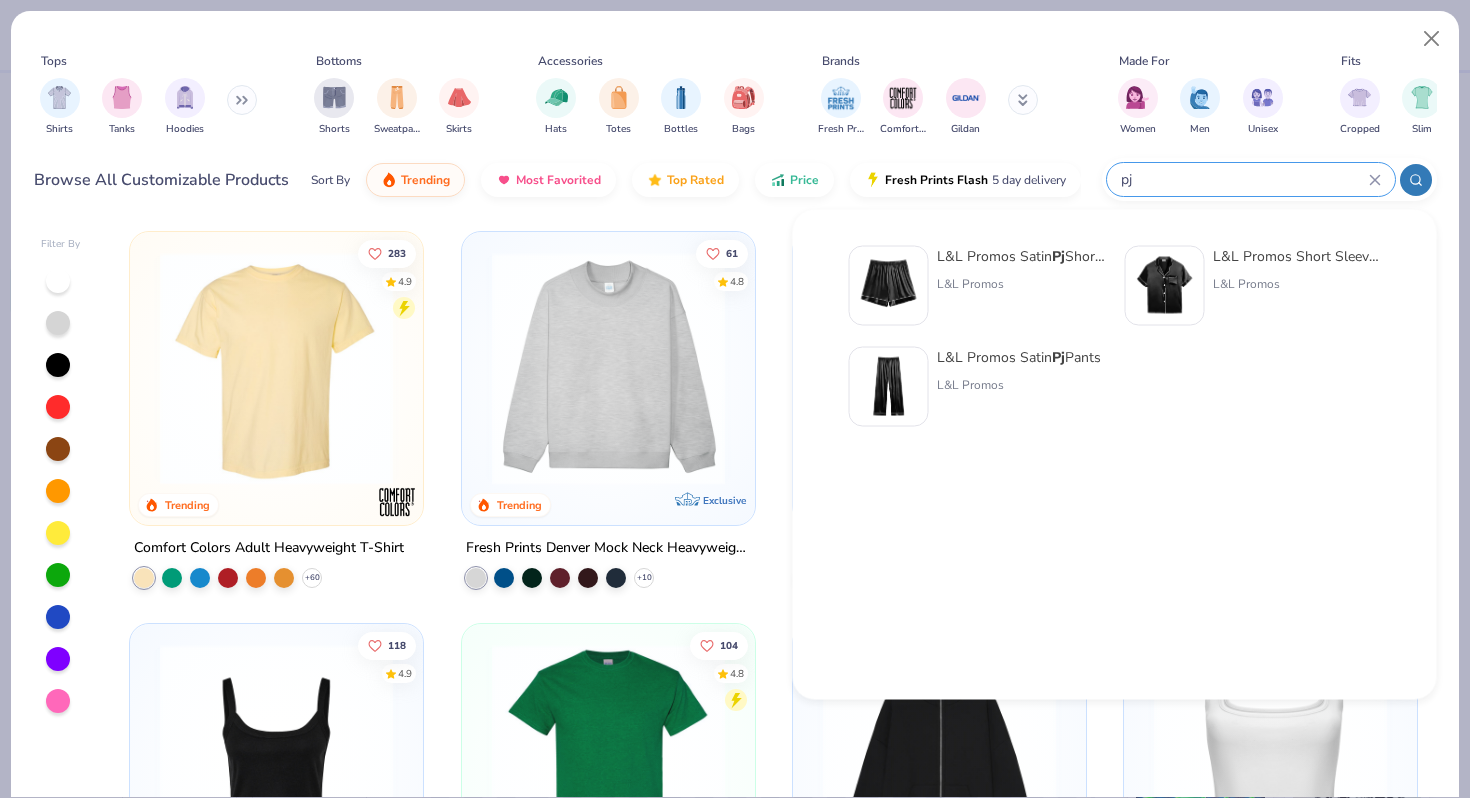 click on "[FIRST] [LAST]" at bounding box center [1297, 286] 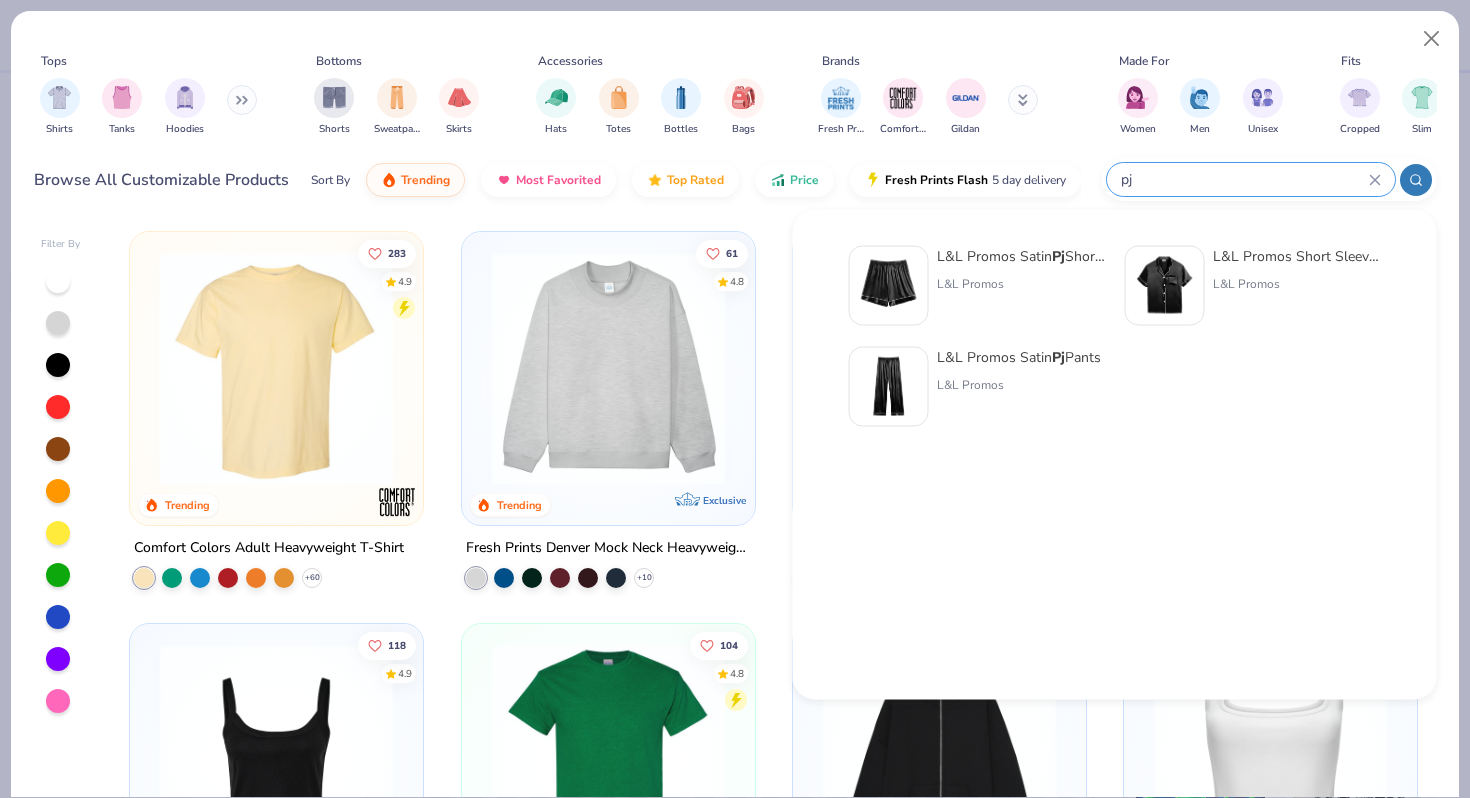type 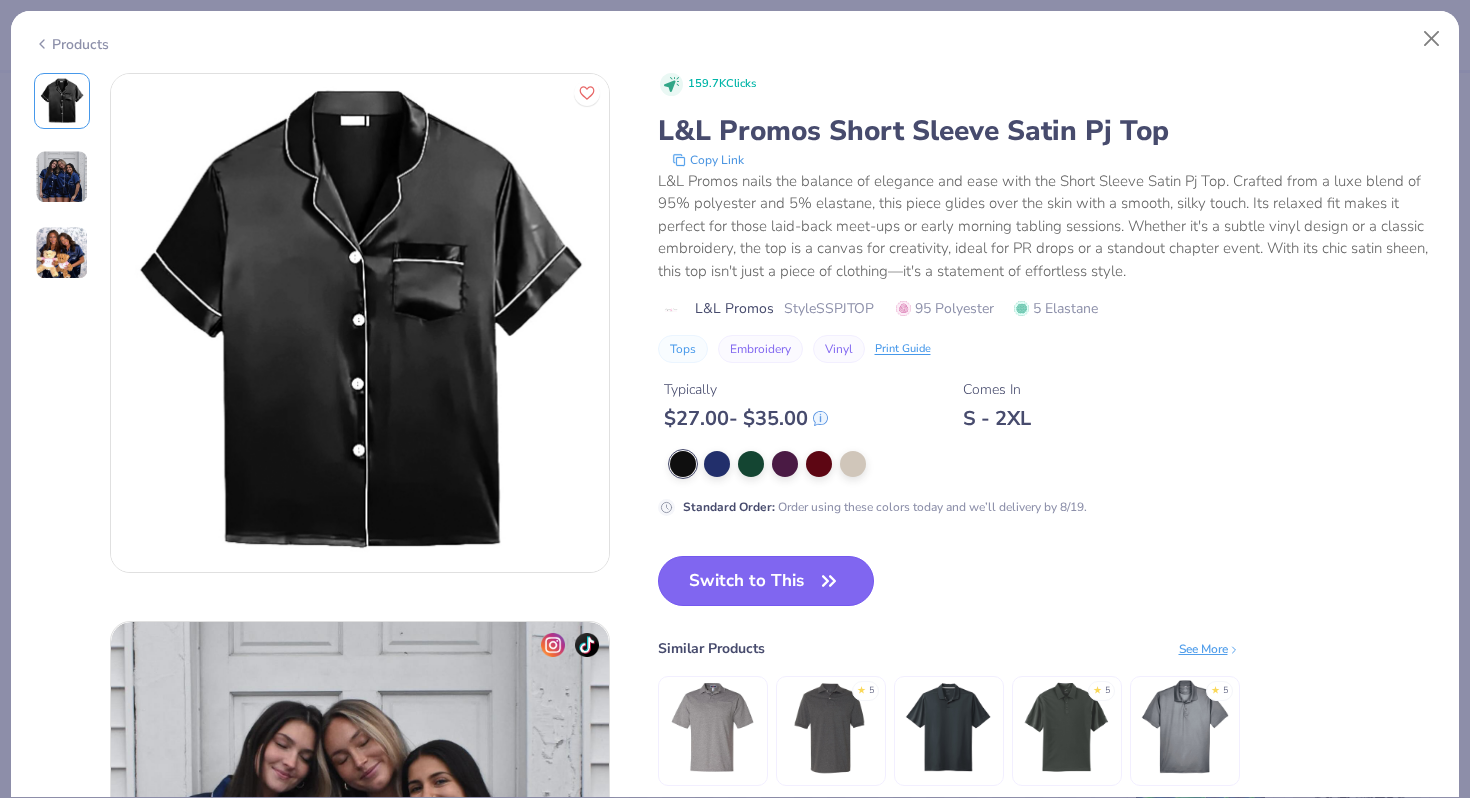 click on "Switch to This" at bounding box center (766, 581) 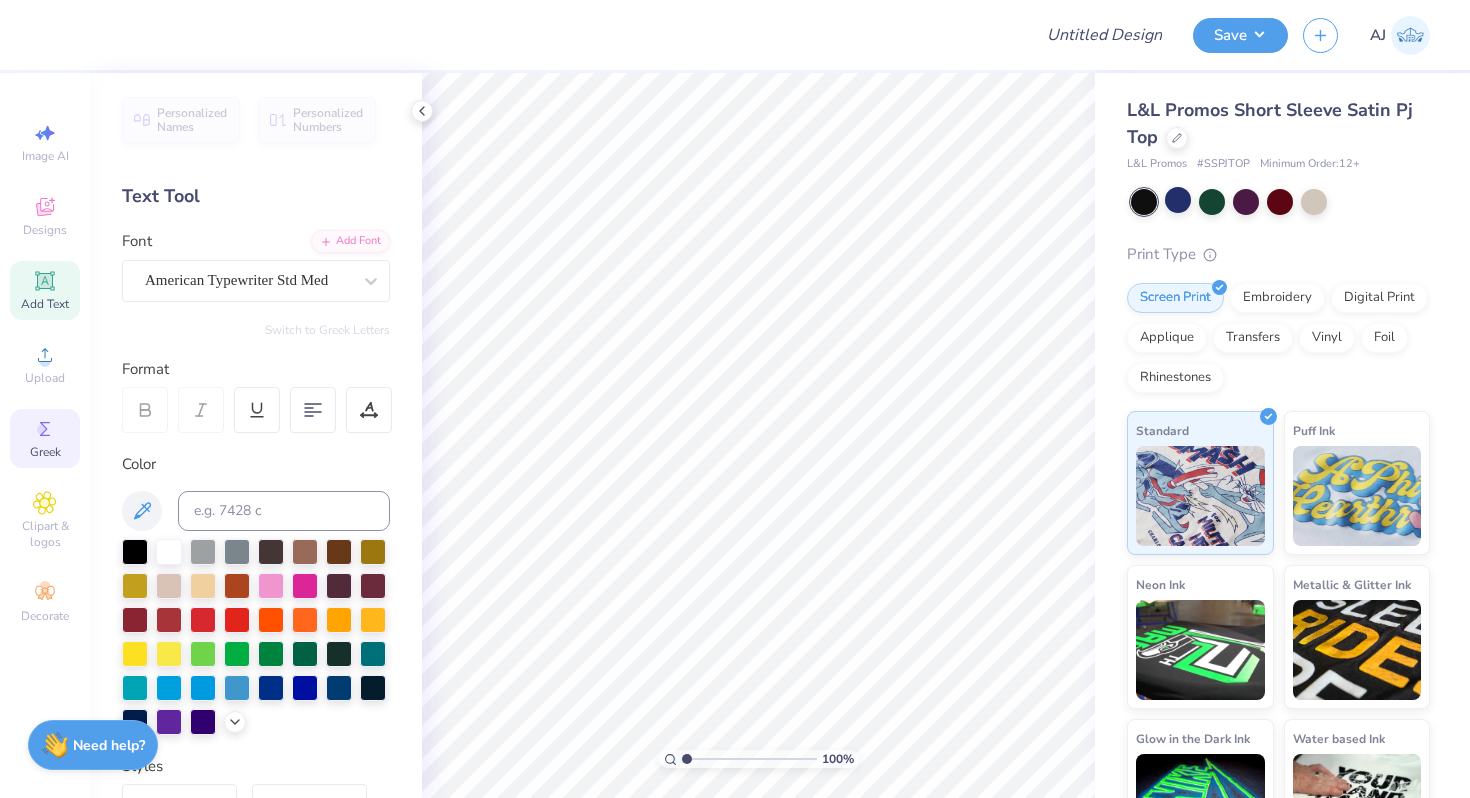 click on "Greek" at bounding box center (45, 452) 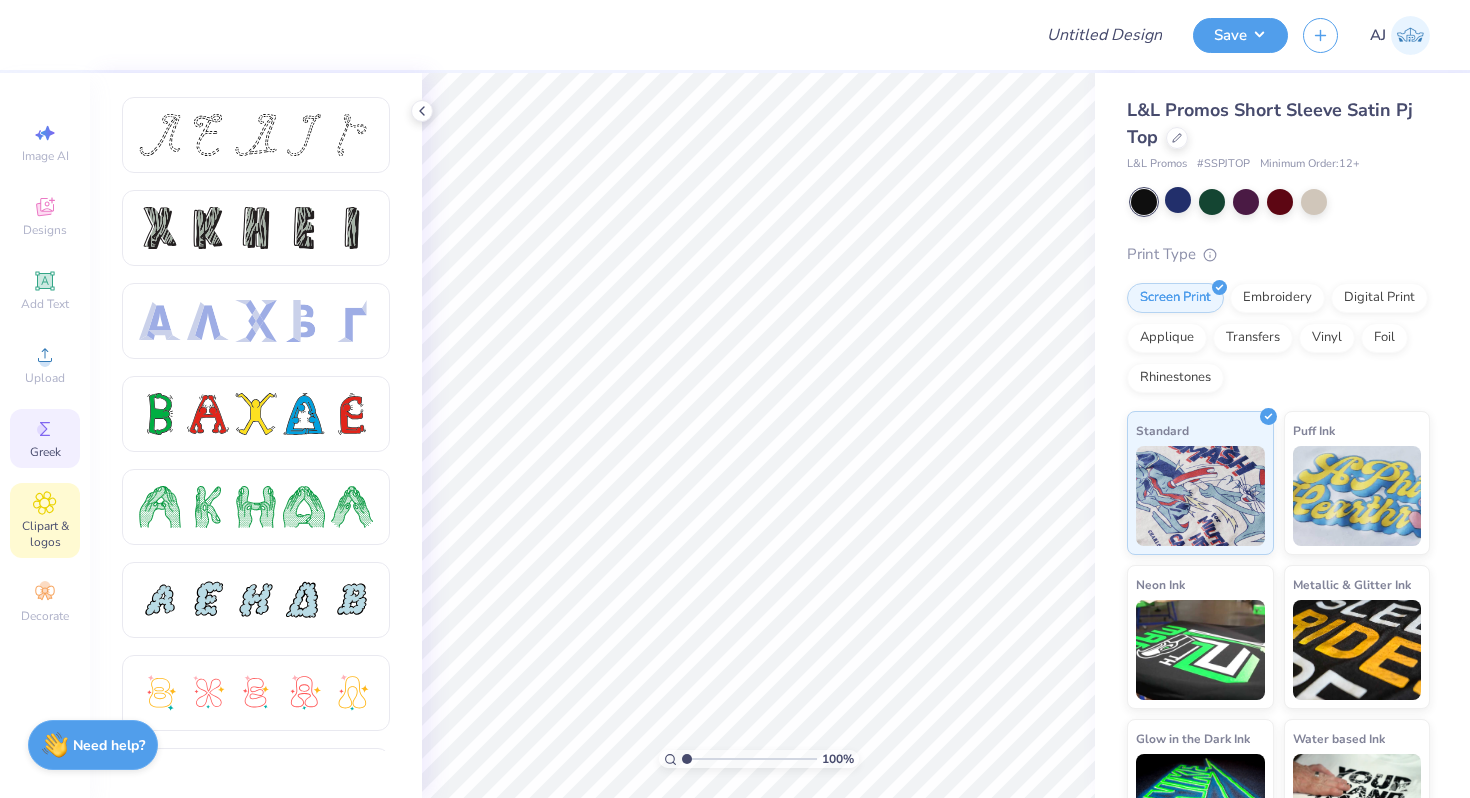 click 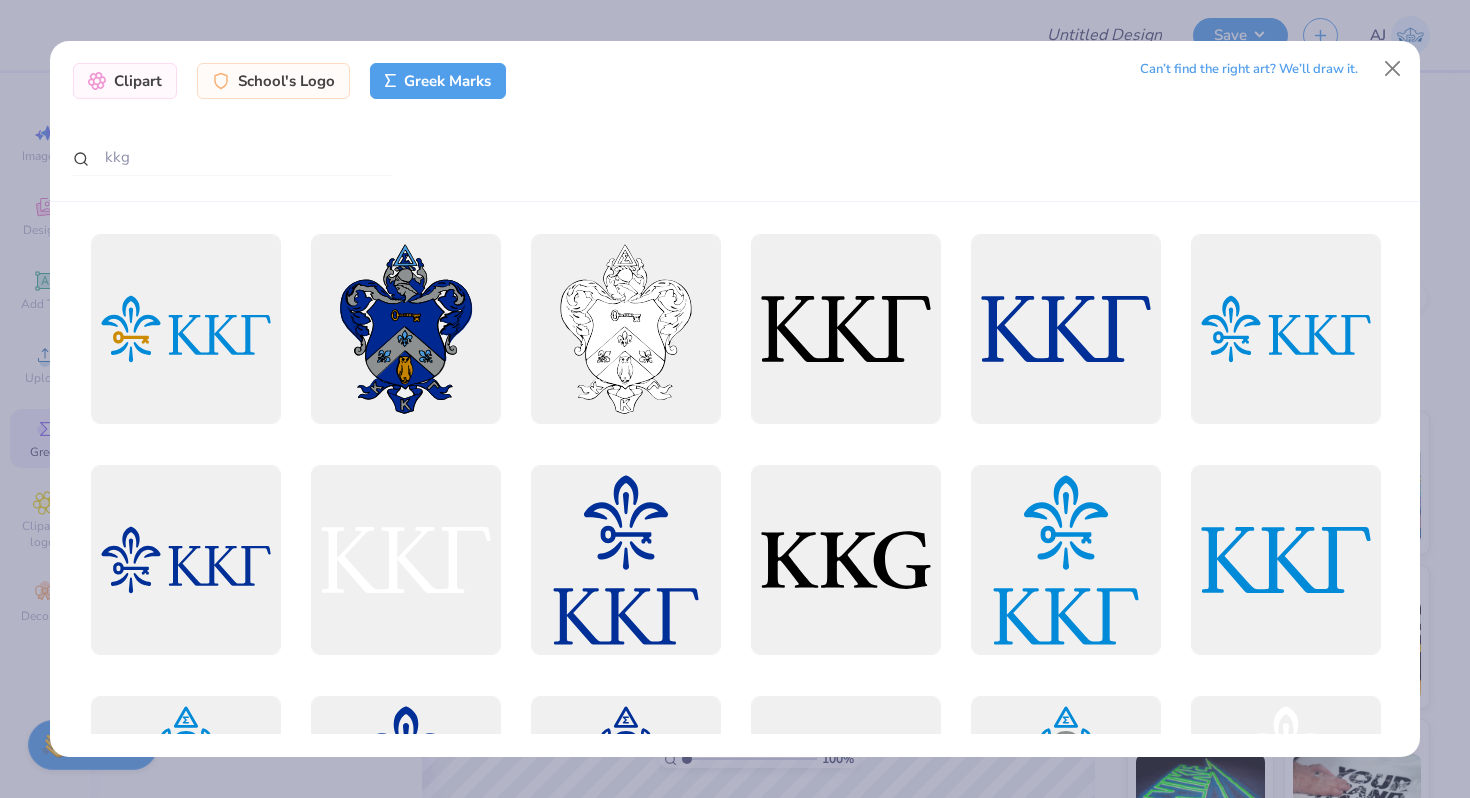 click on "Clipart School's Logo Greek Marks" at bounding box center [290, 81] 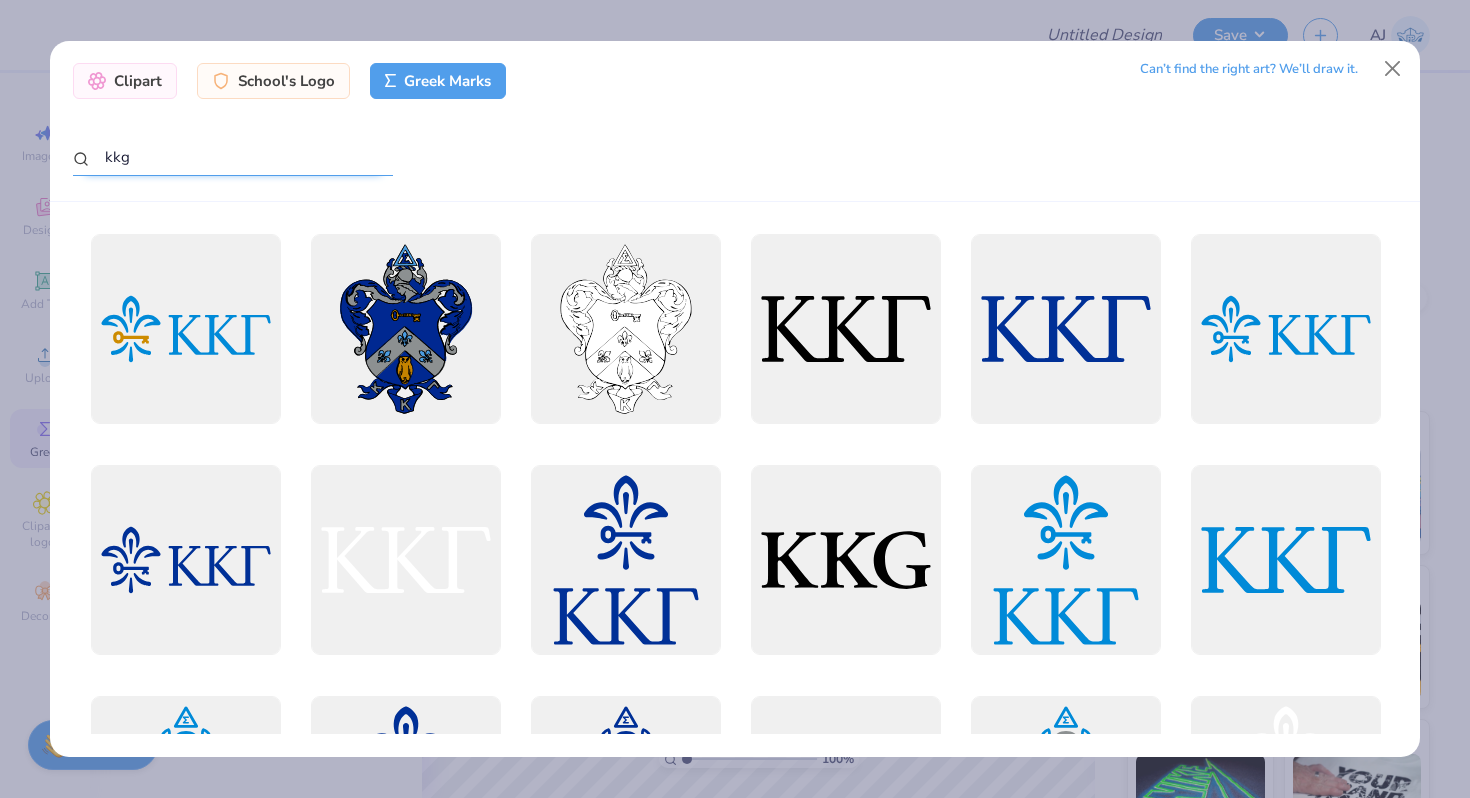 click on "kkg" at bounding box center (233, 157) 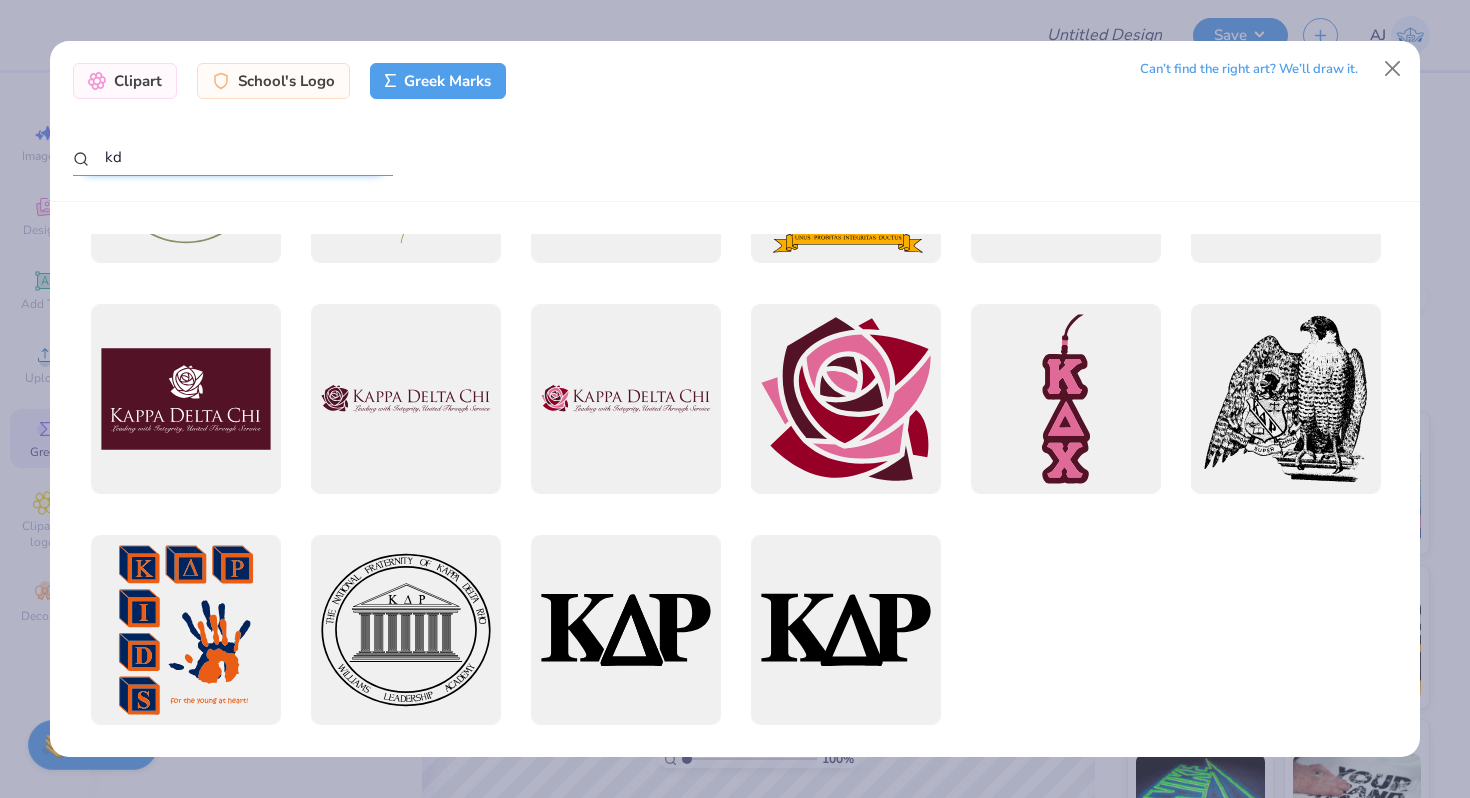 scroll, scrollTop: 1578, scrollLeft: 0, axis: vertical 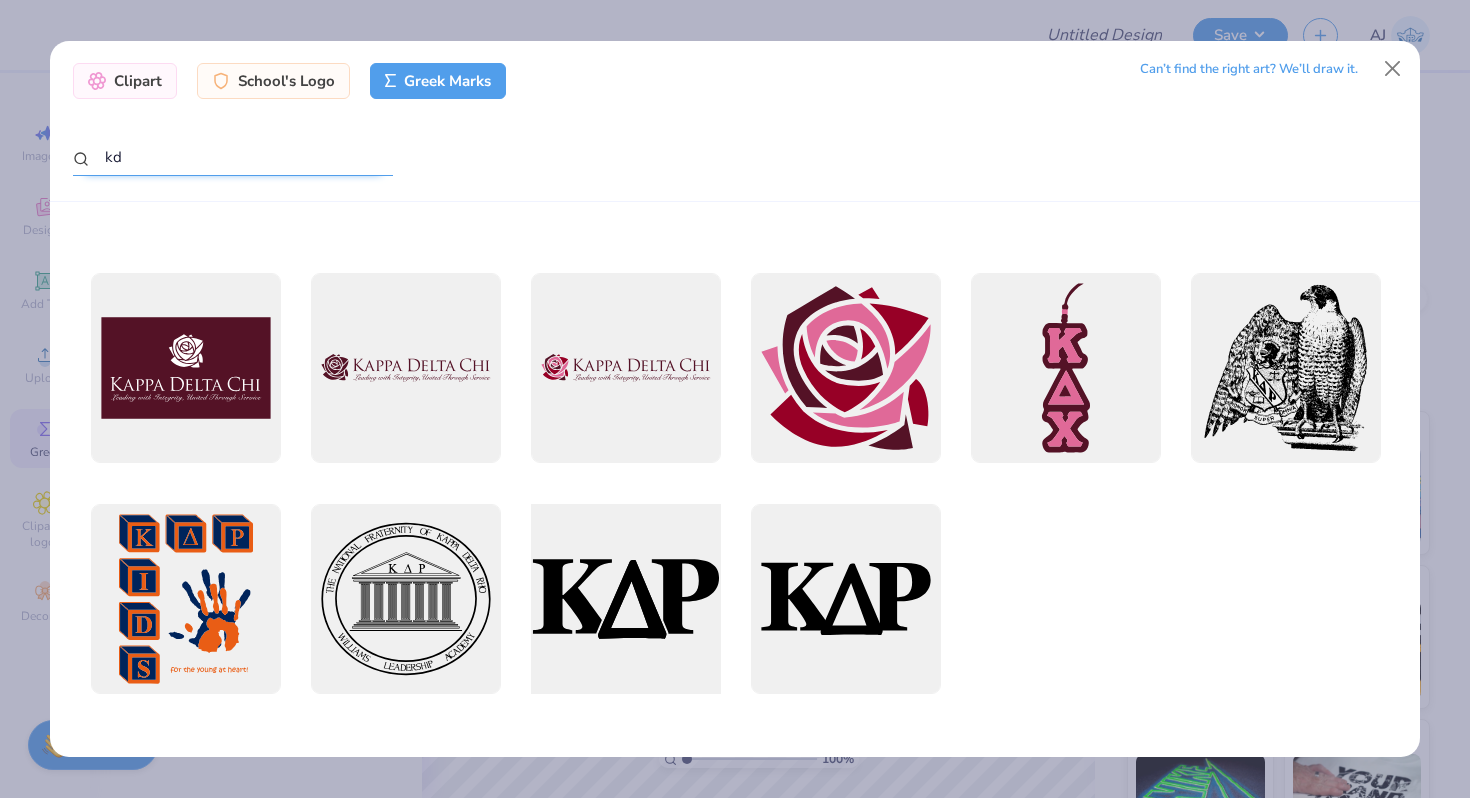 type on "kd" 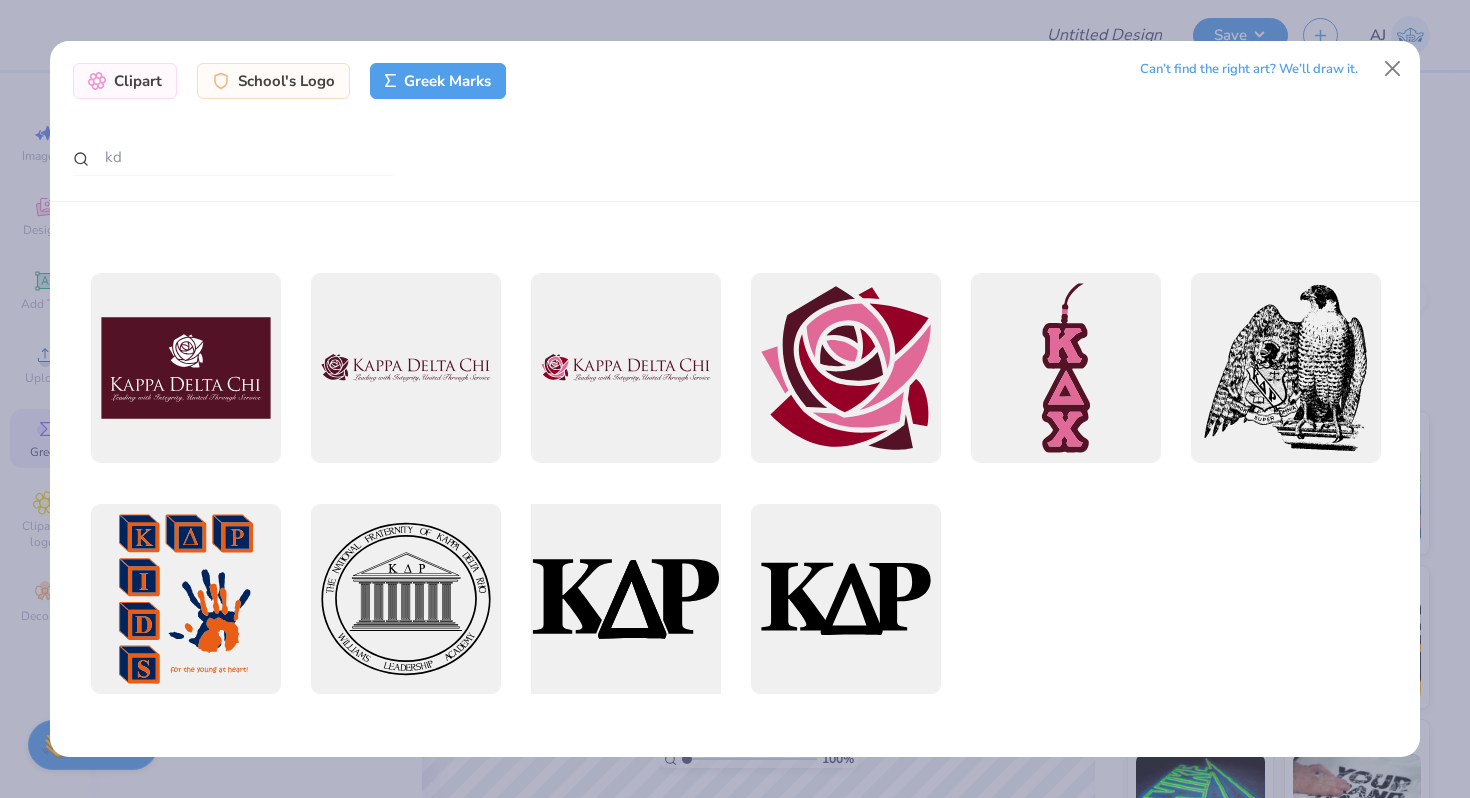 click at bounding box center [625, 599] 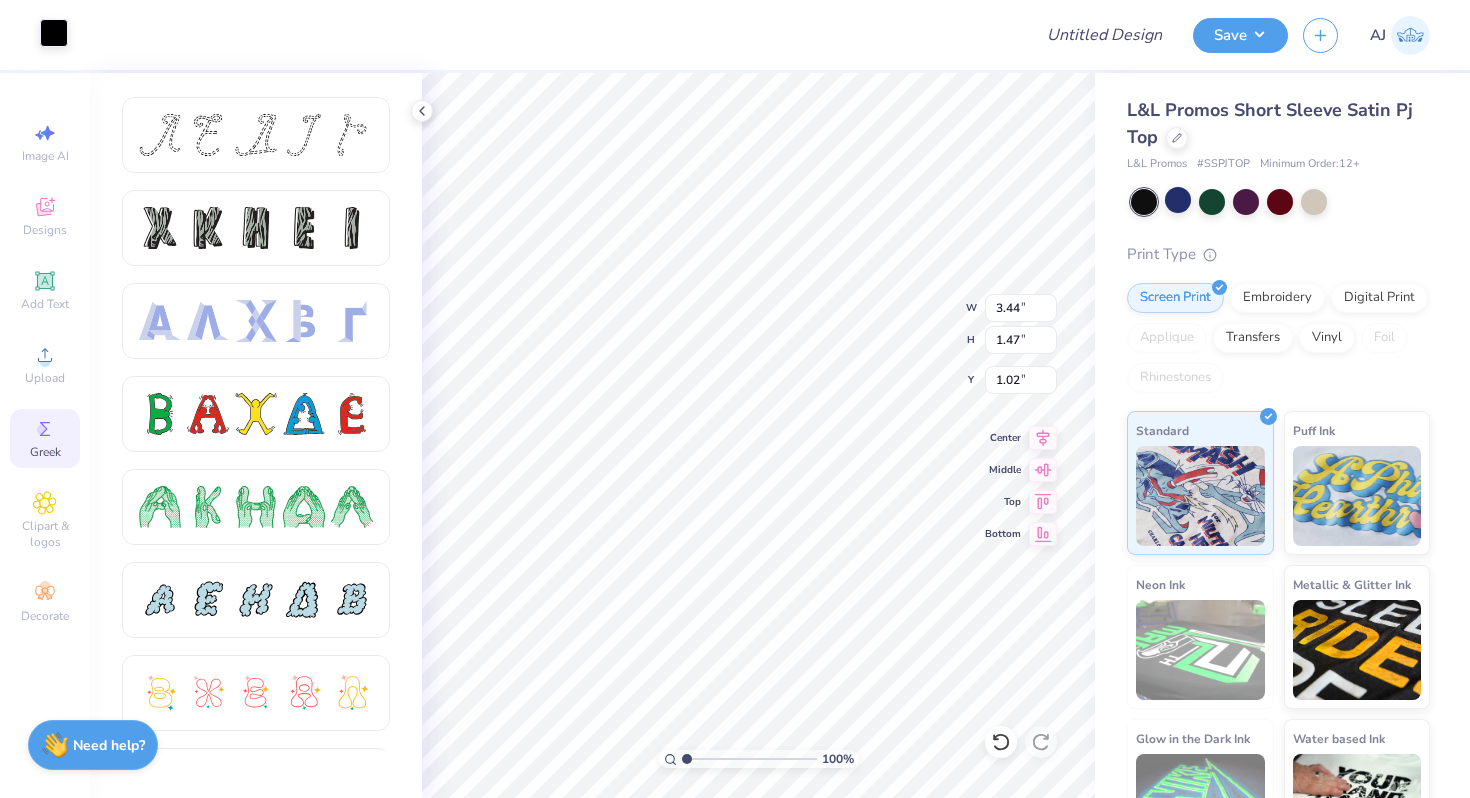 click at bounding box center [54, 33] 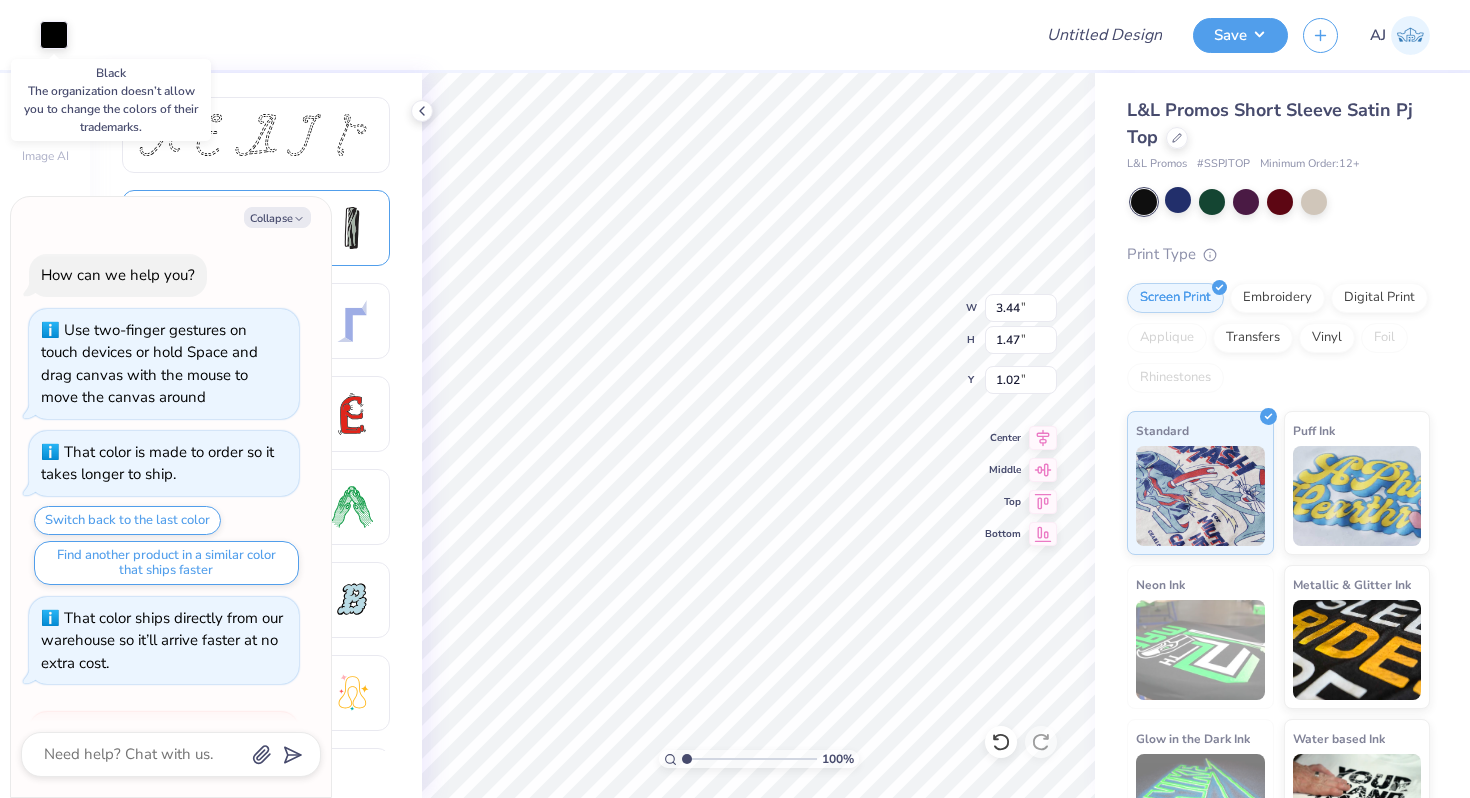 scroll, scrollTop: 382, scrollLeft: 0, axis: vertical 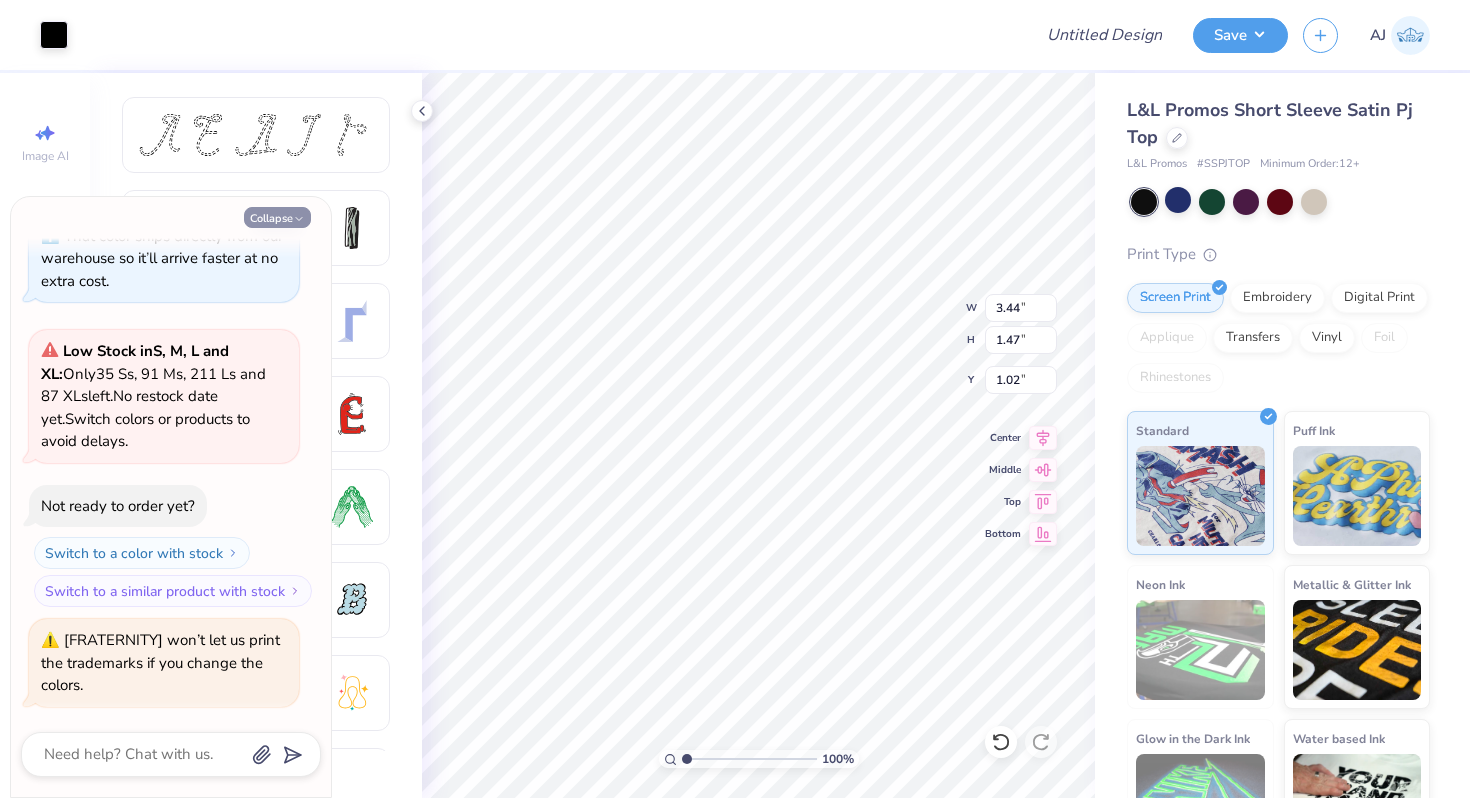 click on "Collapse" at bounding box center [277, 217] 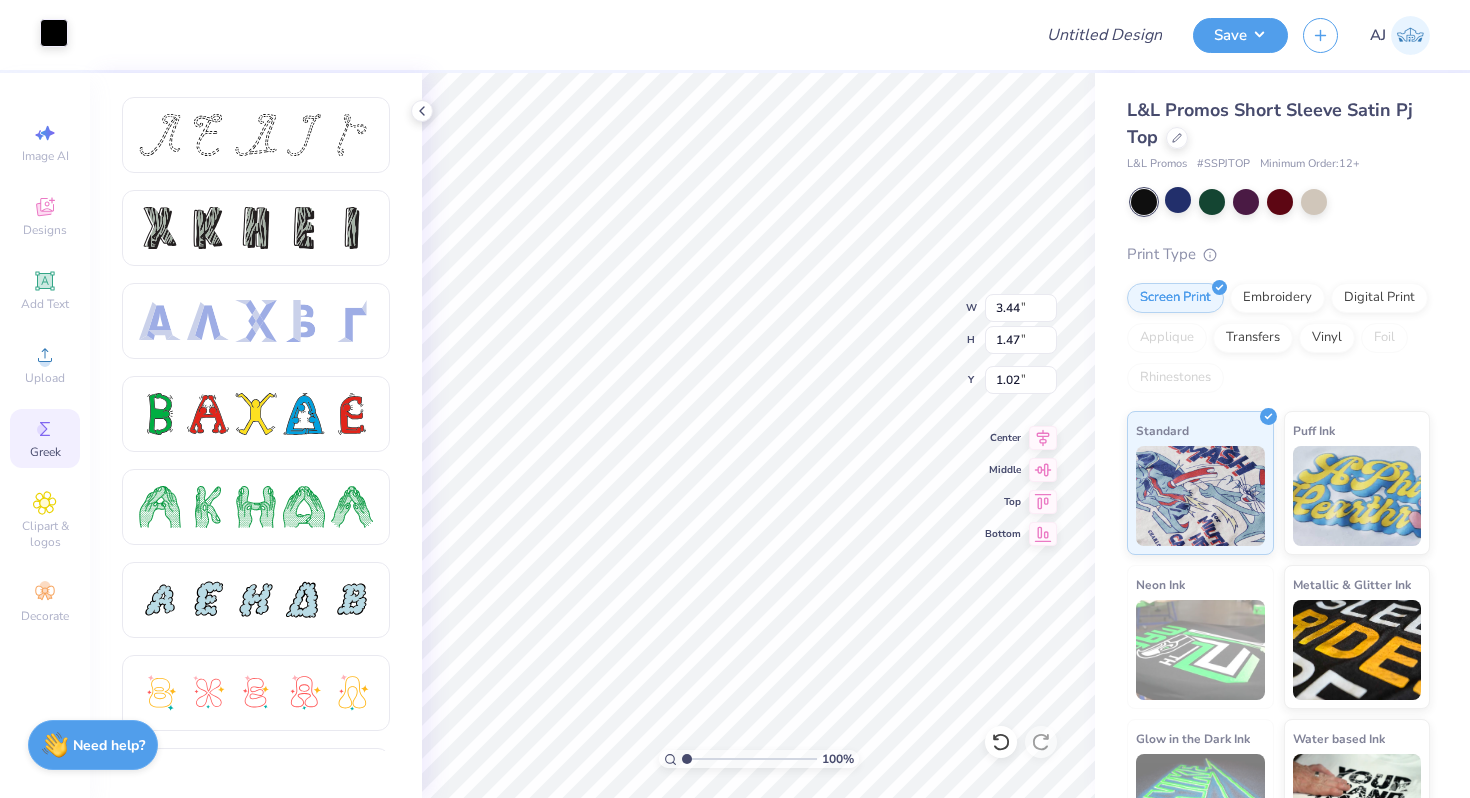 click at bounding box center (54, 33) 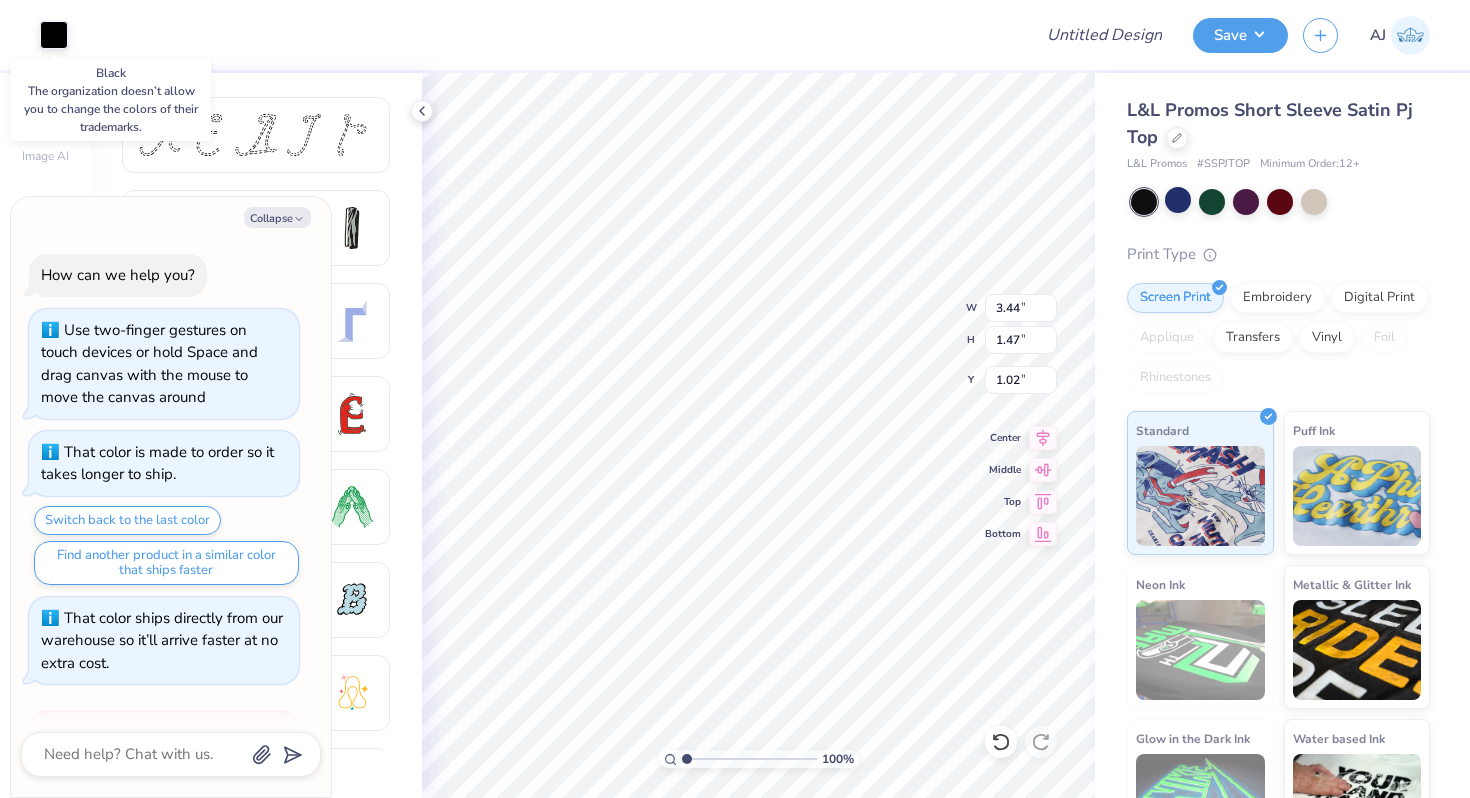 scroll, scrollTop: 482, scrollLeft: 0, axis: vertical 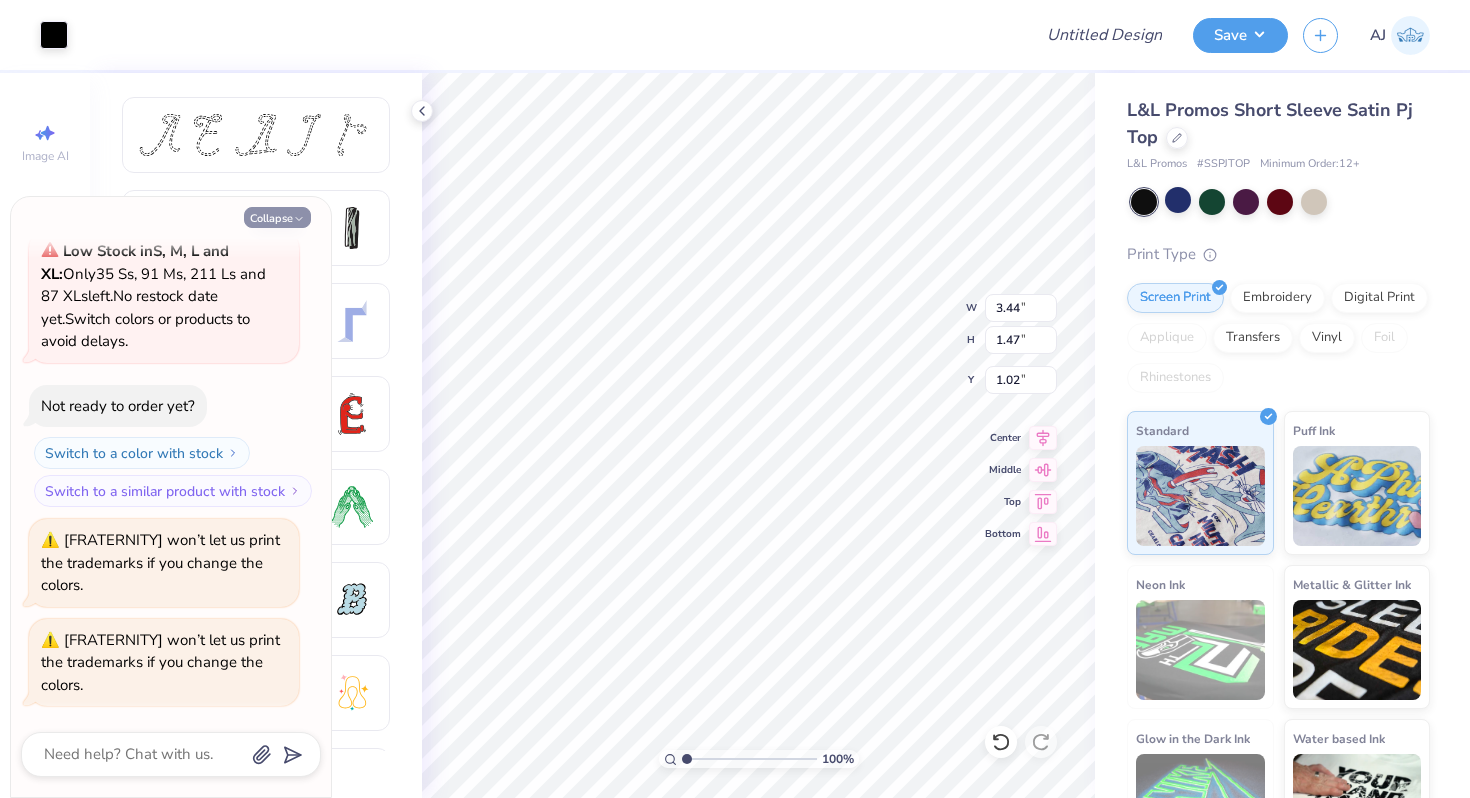 click on "Collapse" at bounding box center [277, 217] 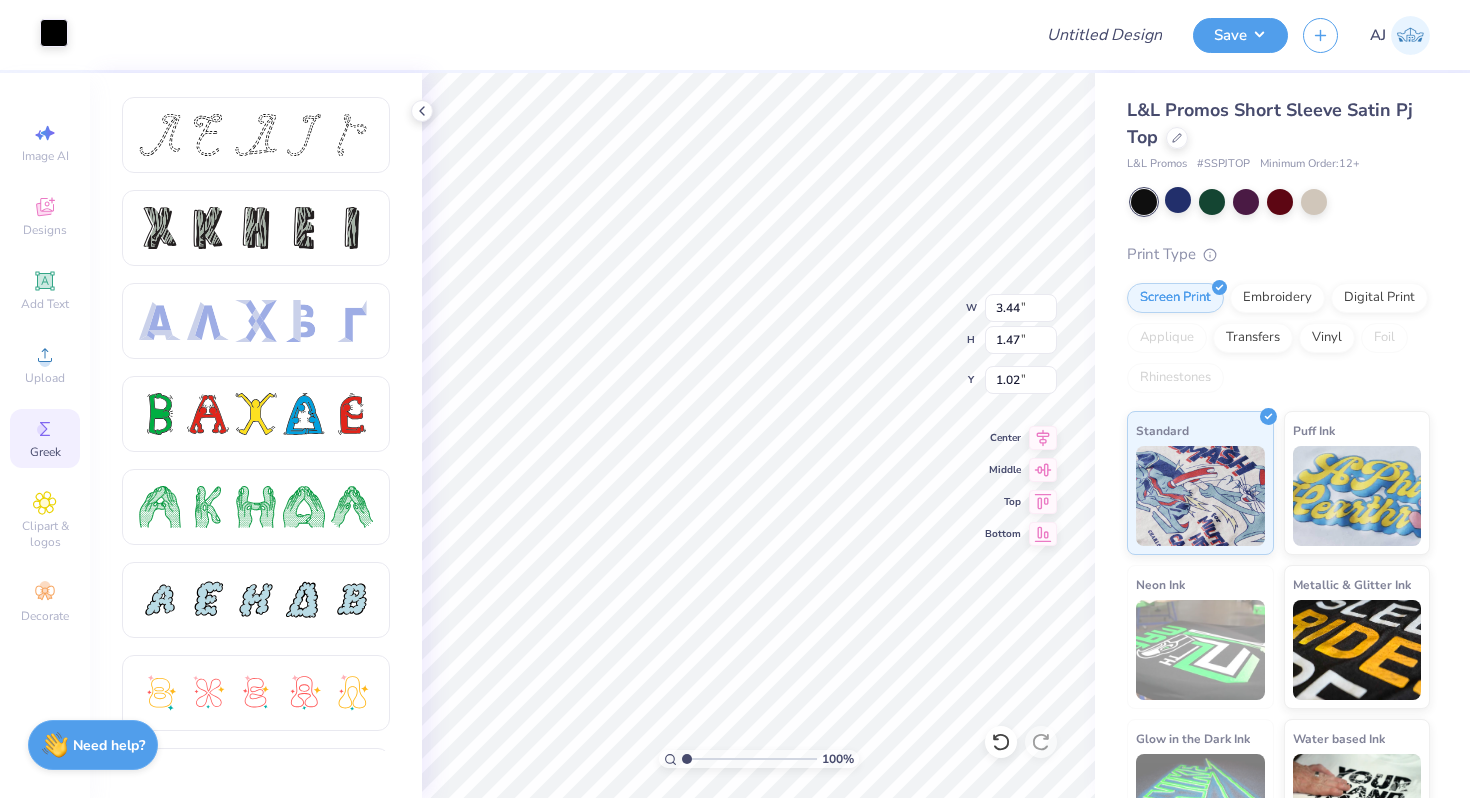 click at bounding box center [54, 33] 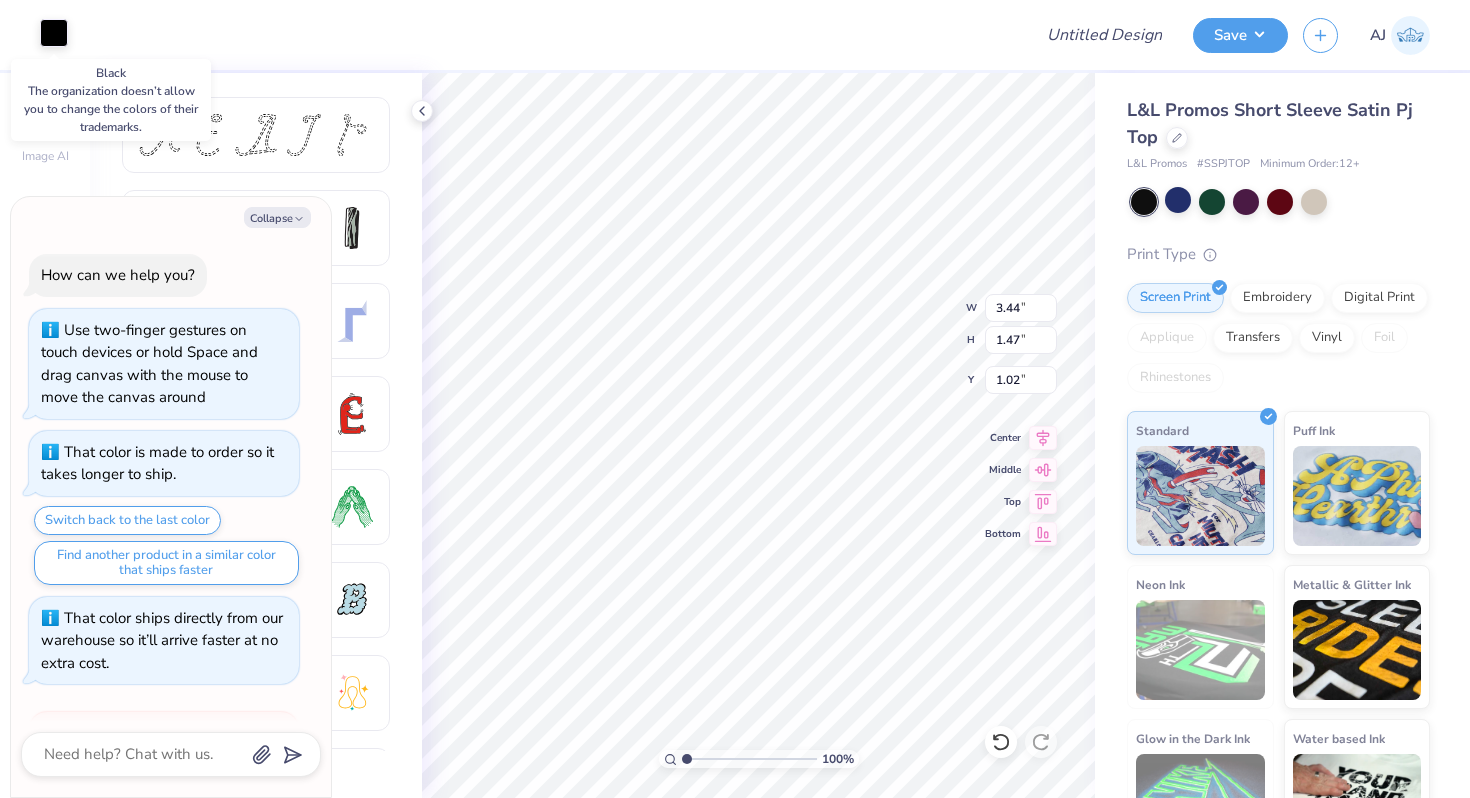 scroll, scrollTop: 581, scrollLeft: 0, axis: vertical 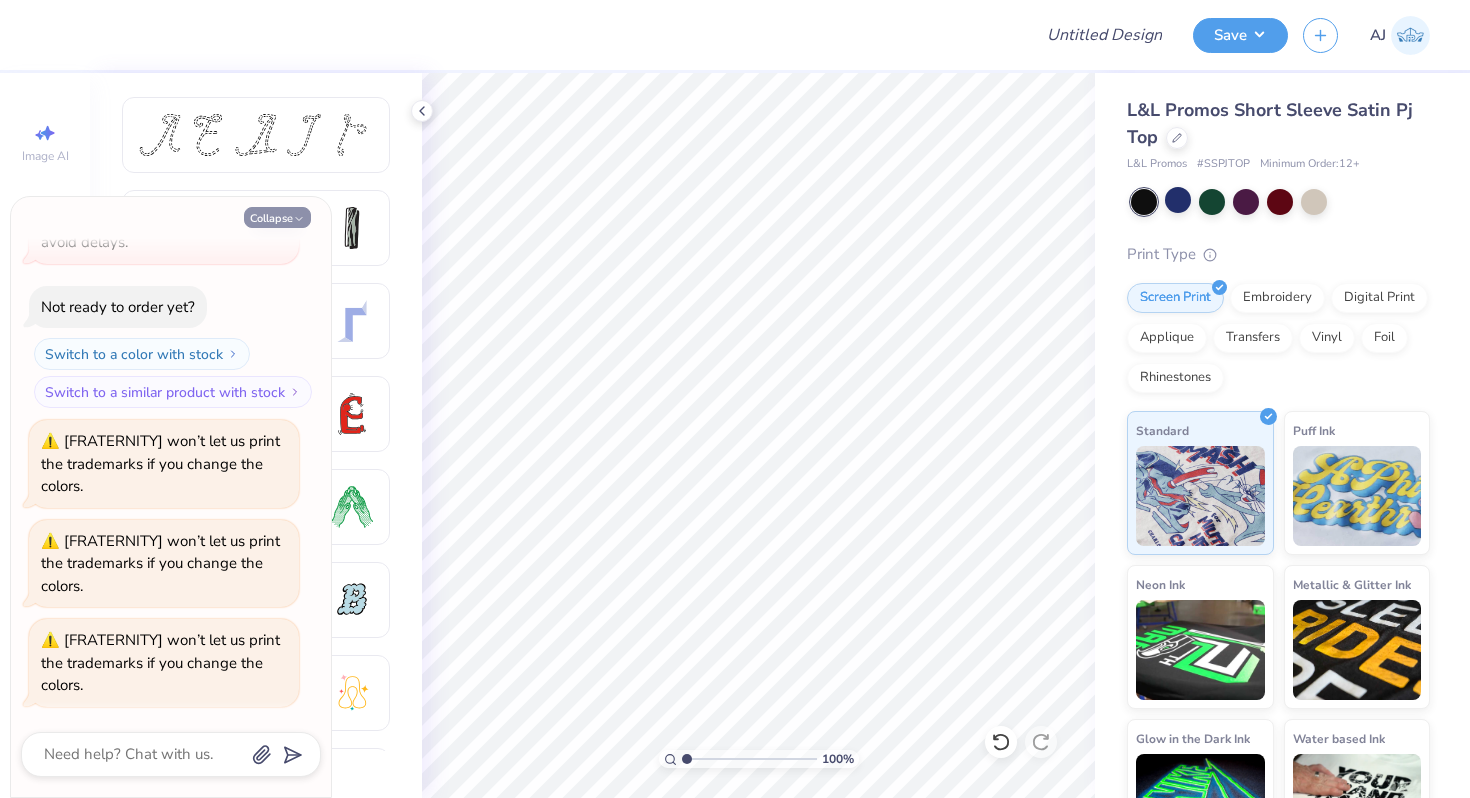 click 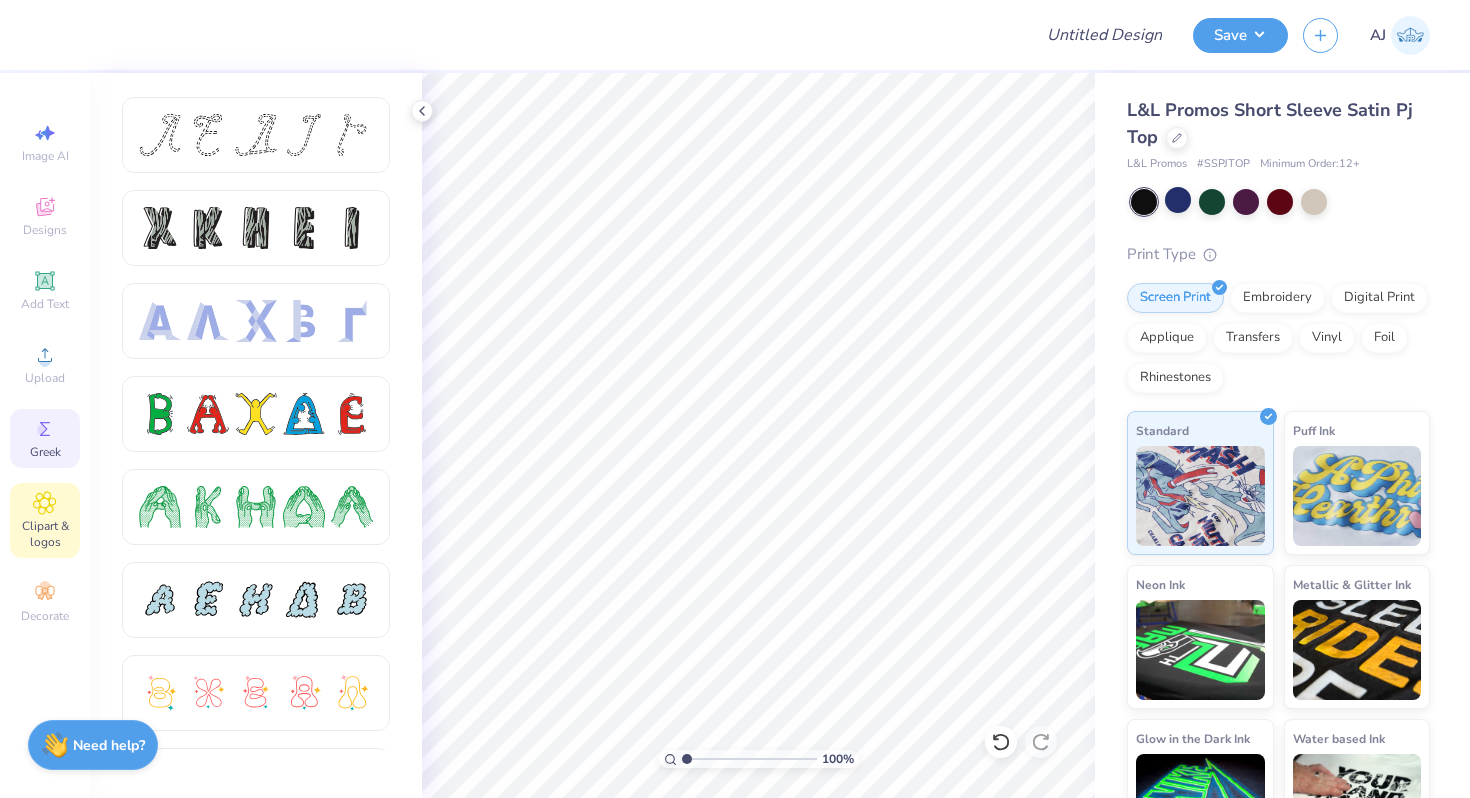 click 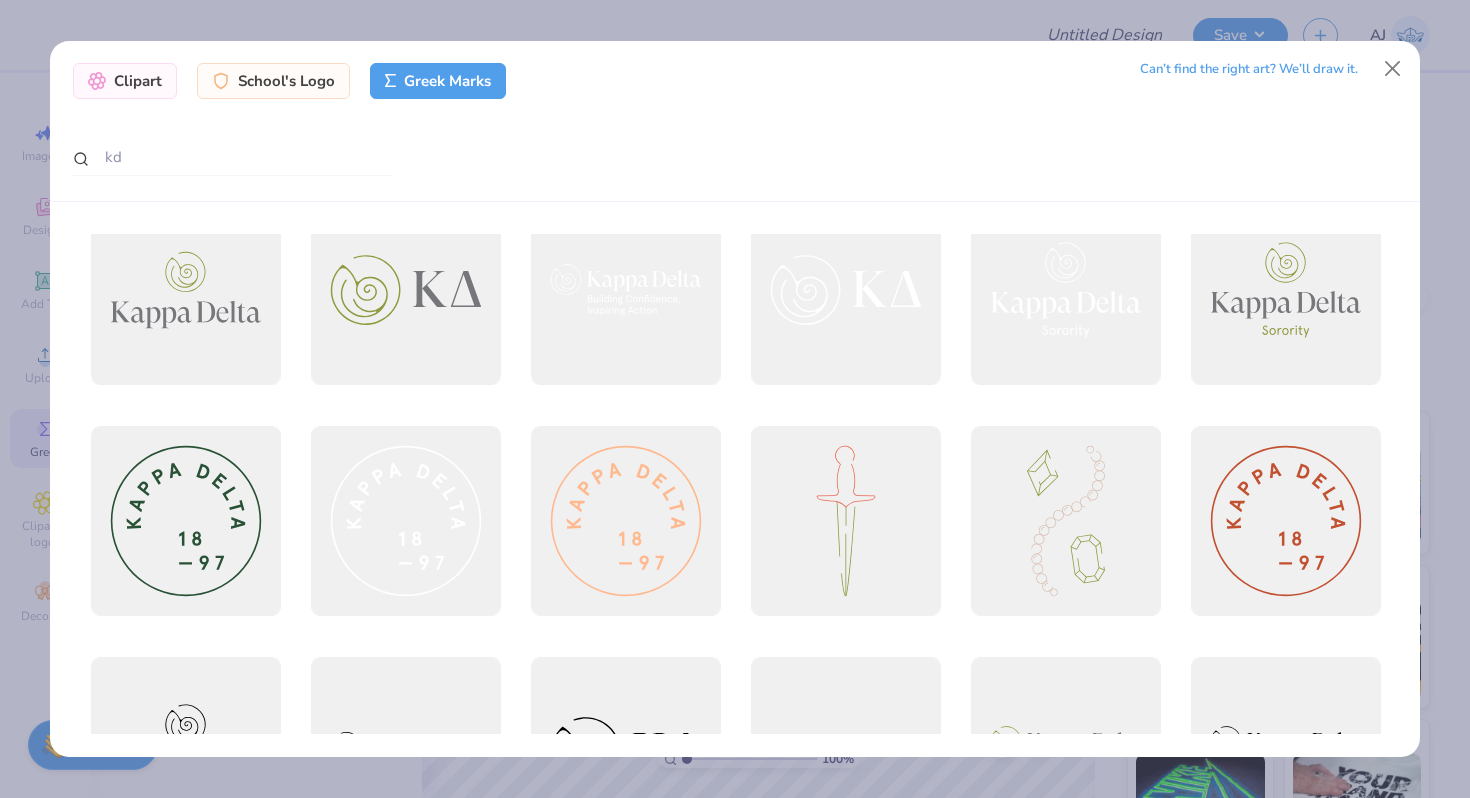 scroll, scrollTop: 530, scrollLeft: 0, axis: vertical 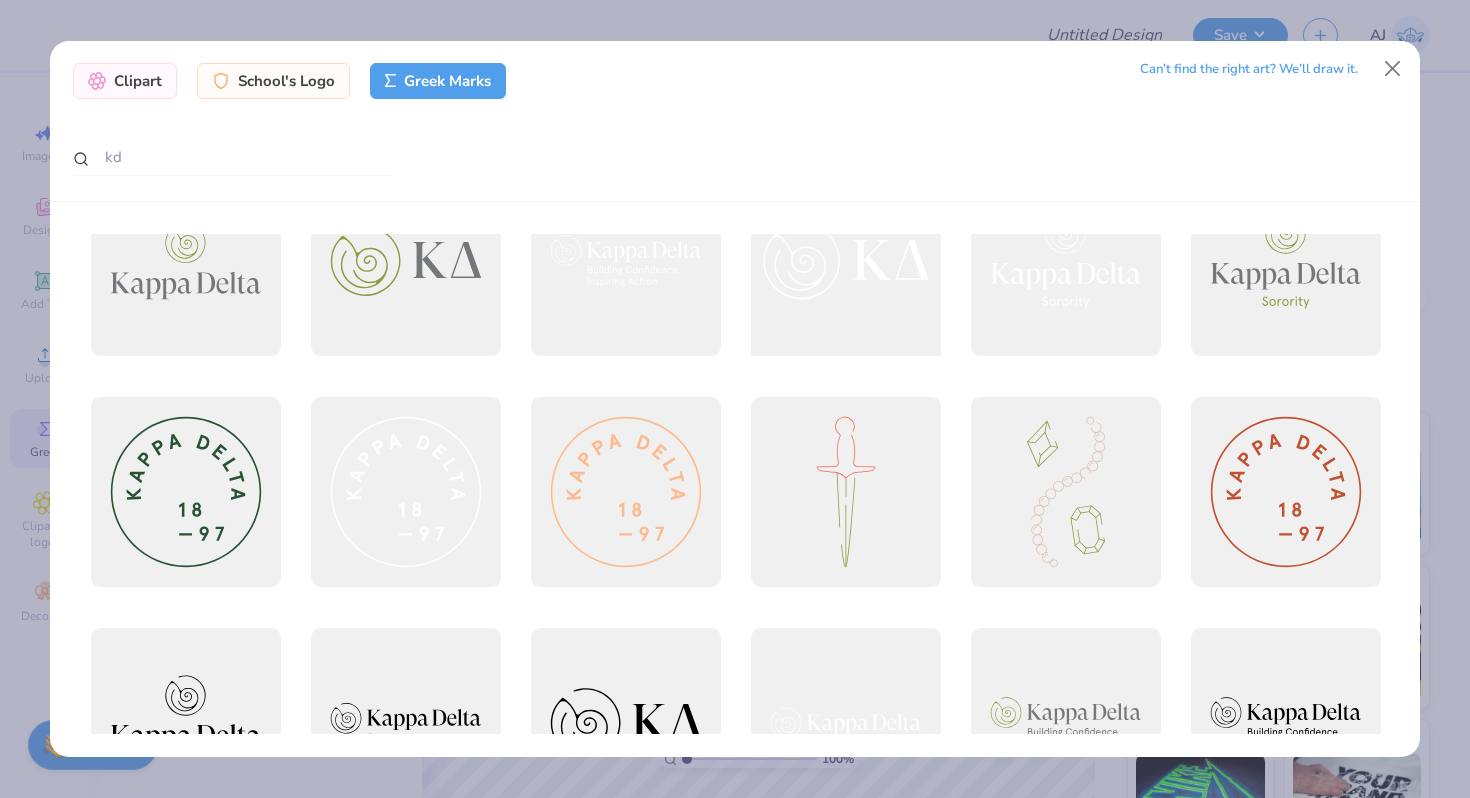 click at bounding box center [845, 261] 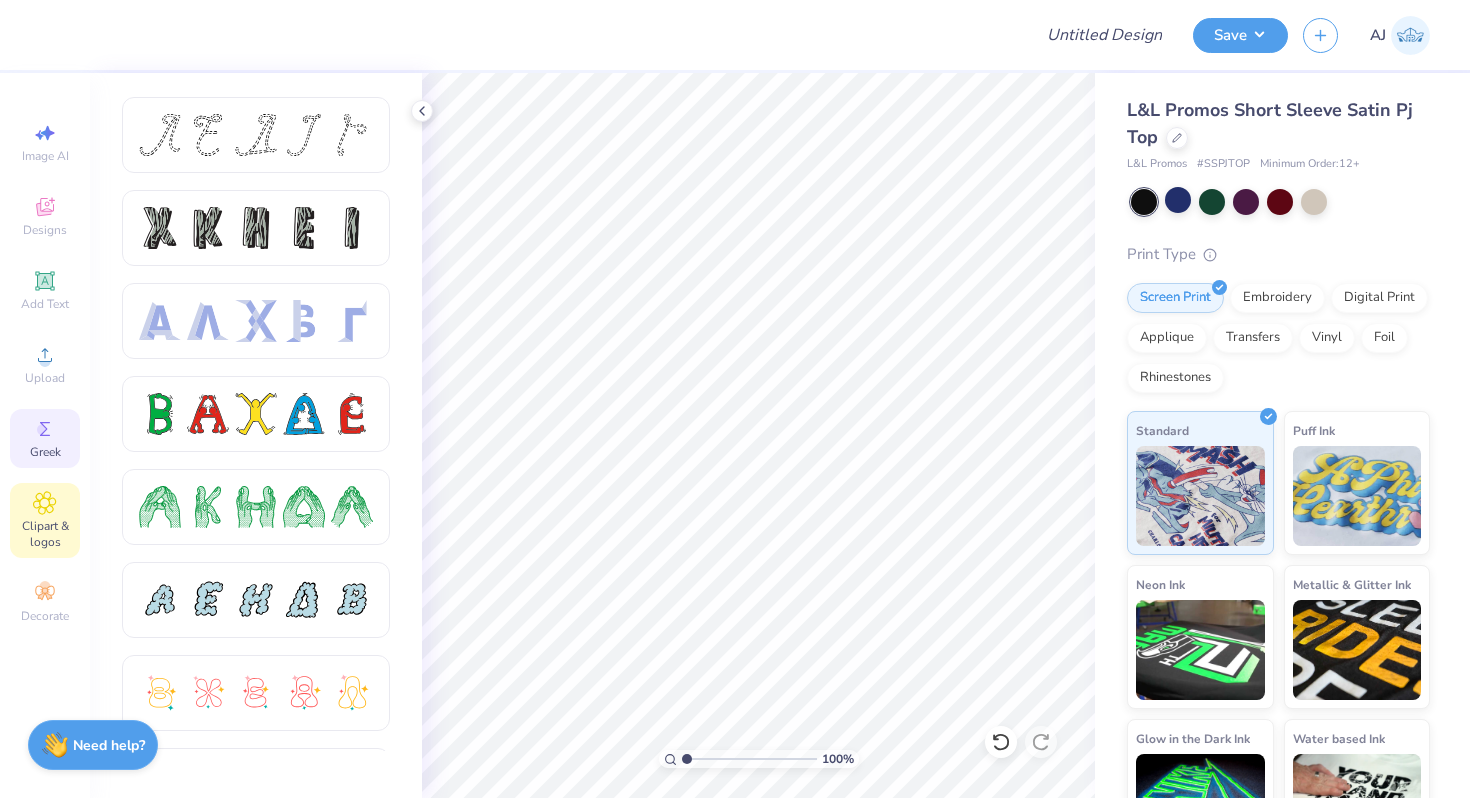 click on "Clipart & logos" at bounding box center (45, 520) 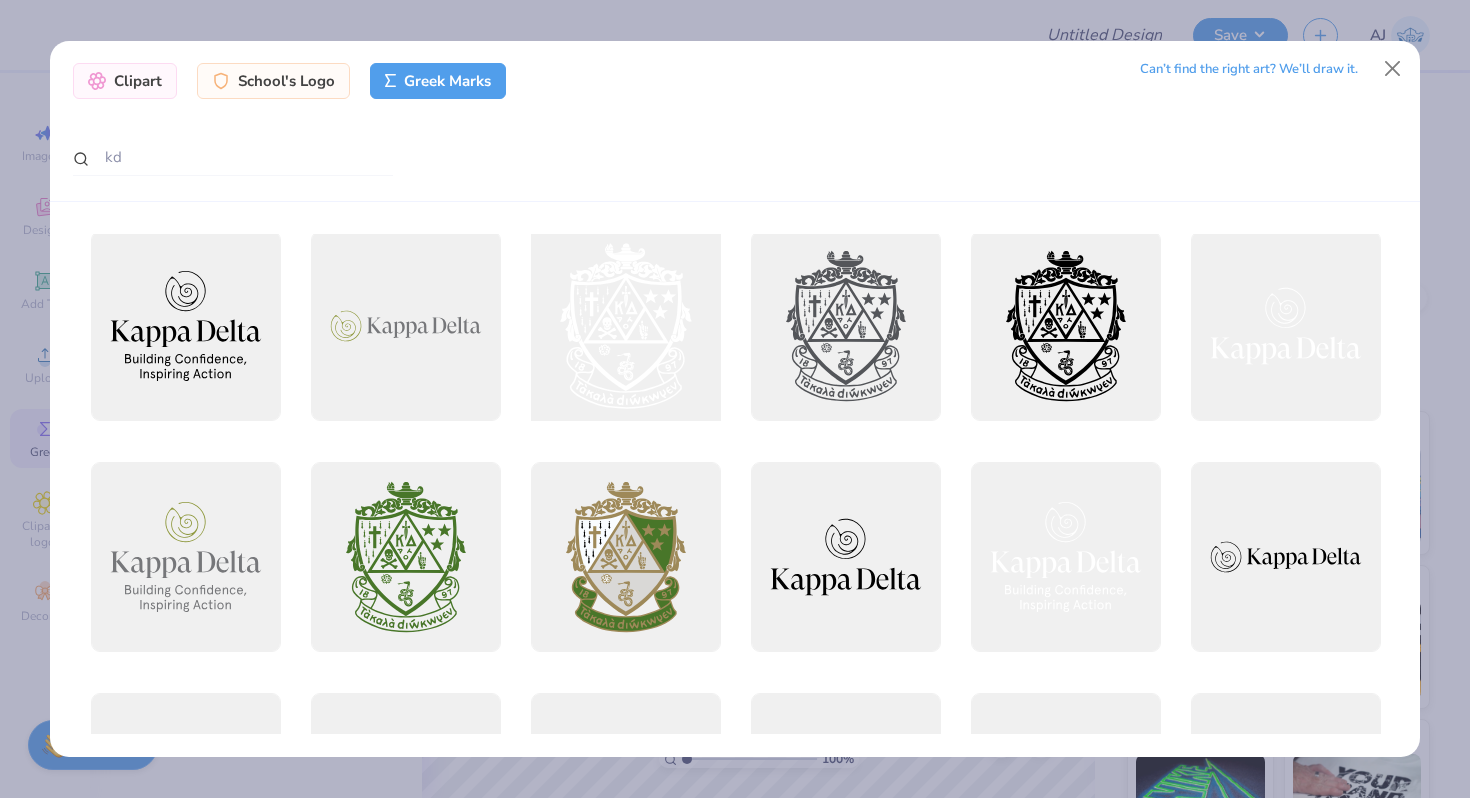 scroll, scrollTop: 0, scrollLeft: 0, axis: both 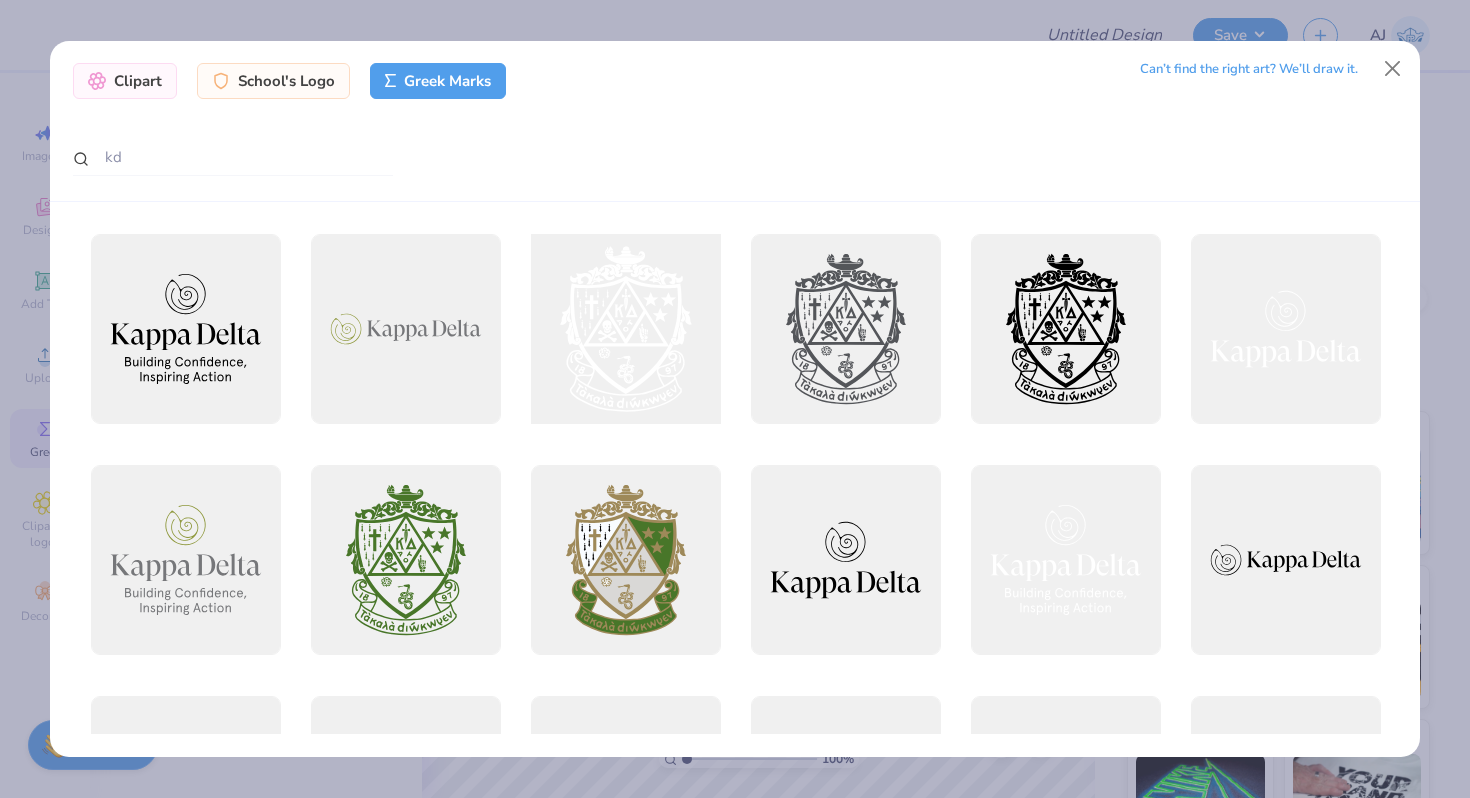 click at bounding box center (625, 329) 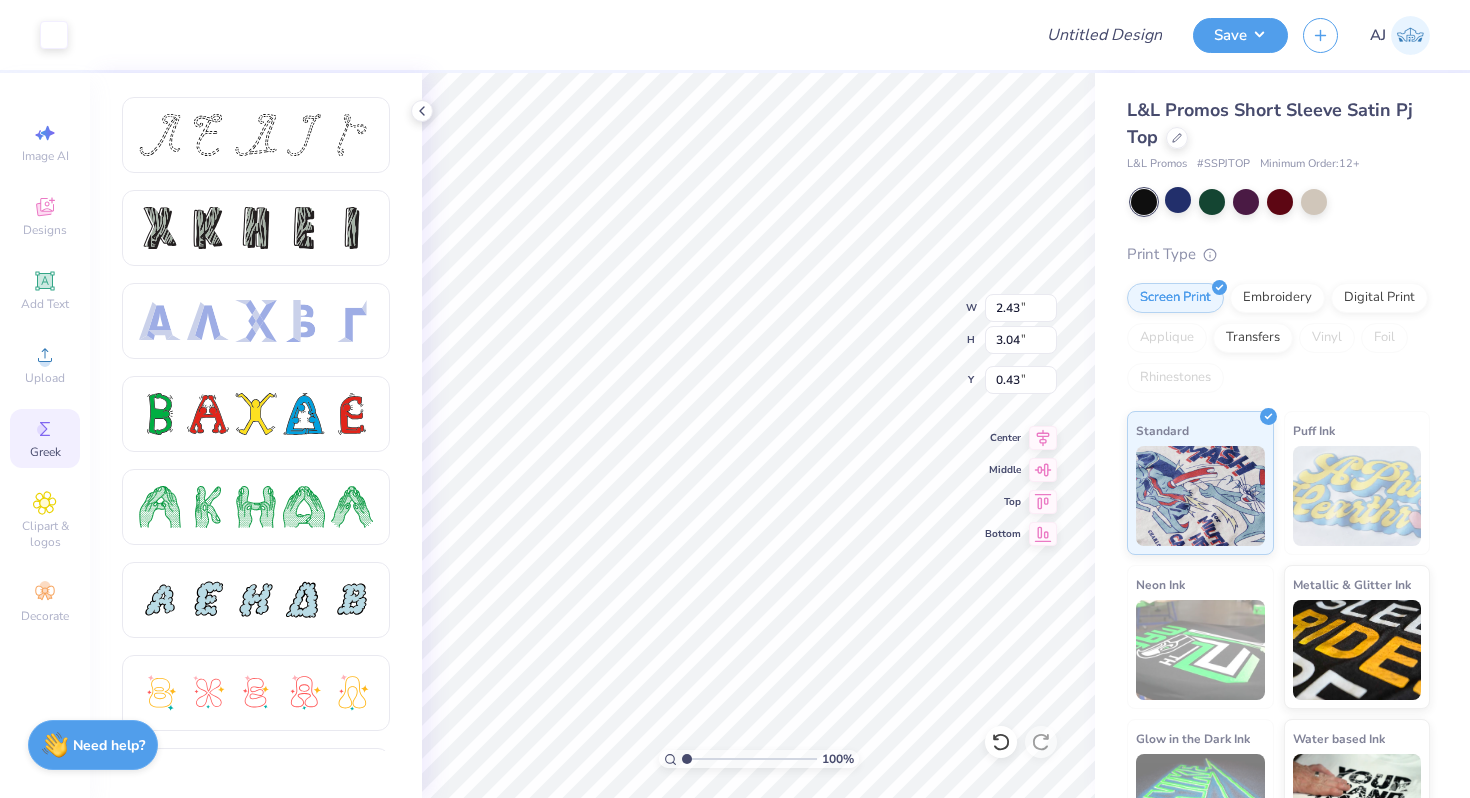 type on "2.43" 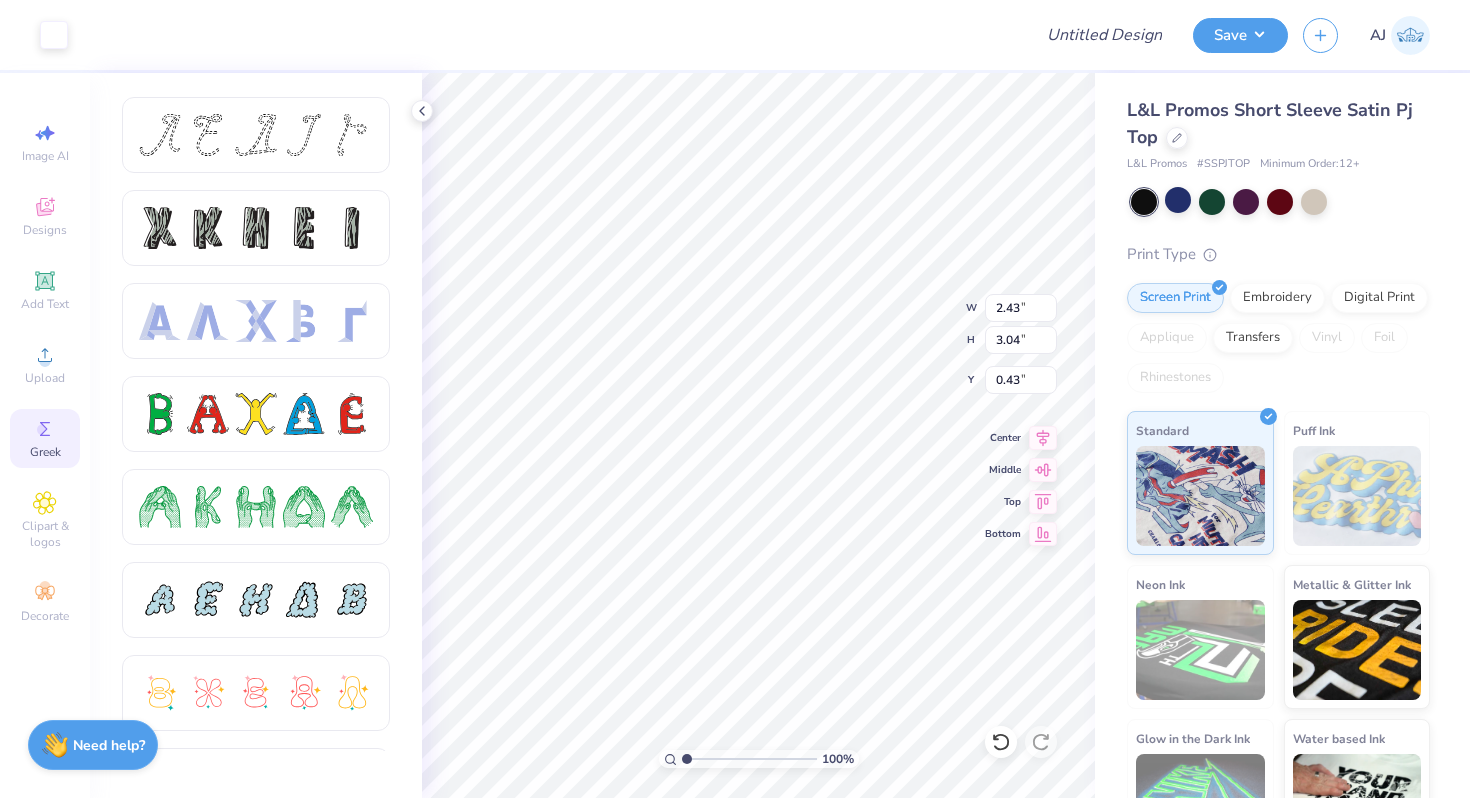 type on "0.23" 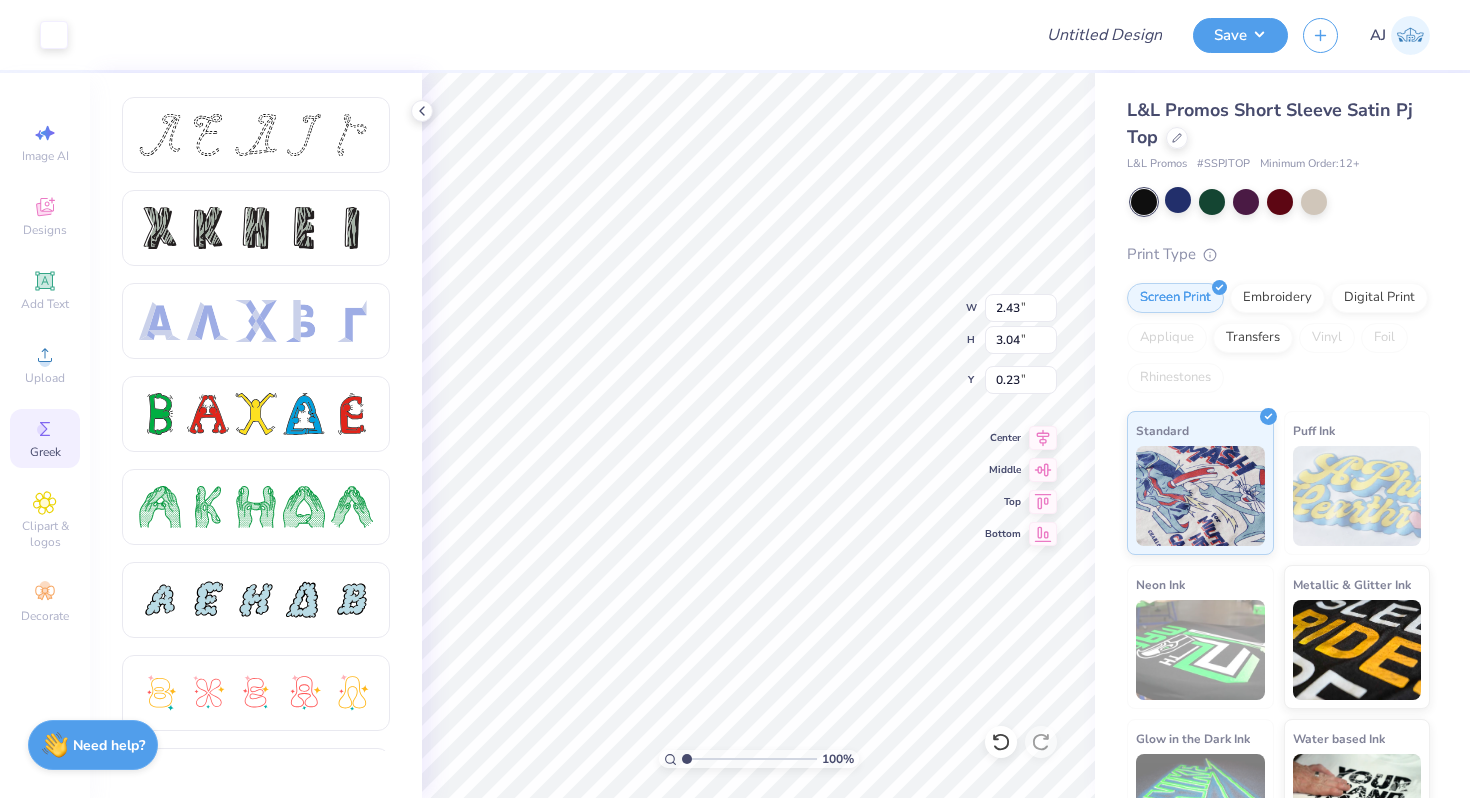 type on "2.20" 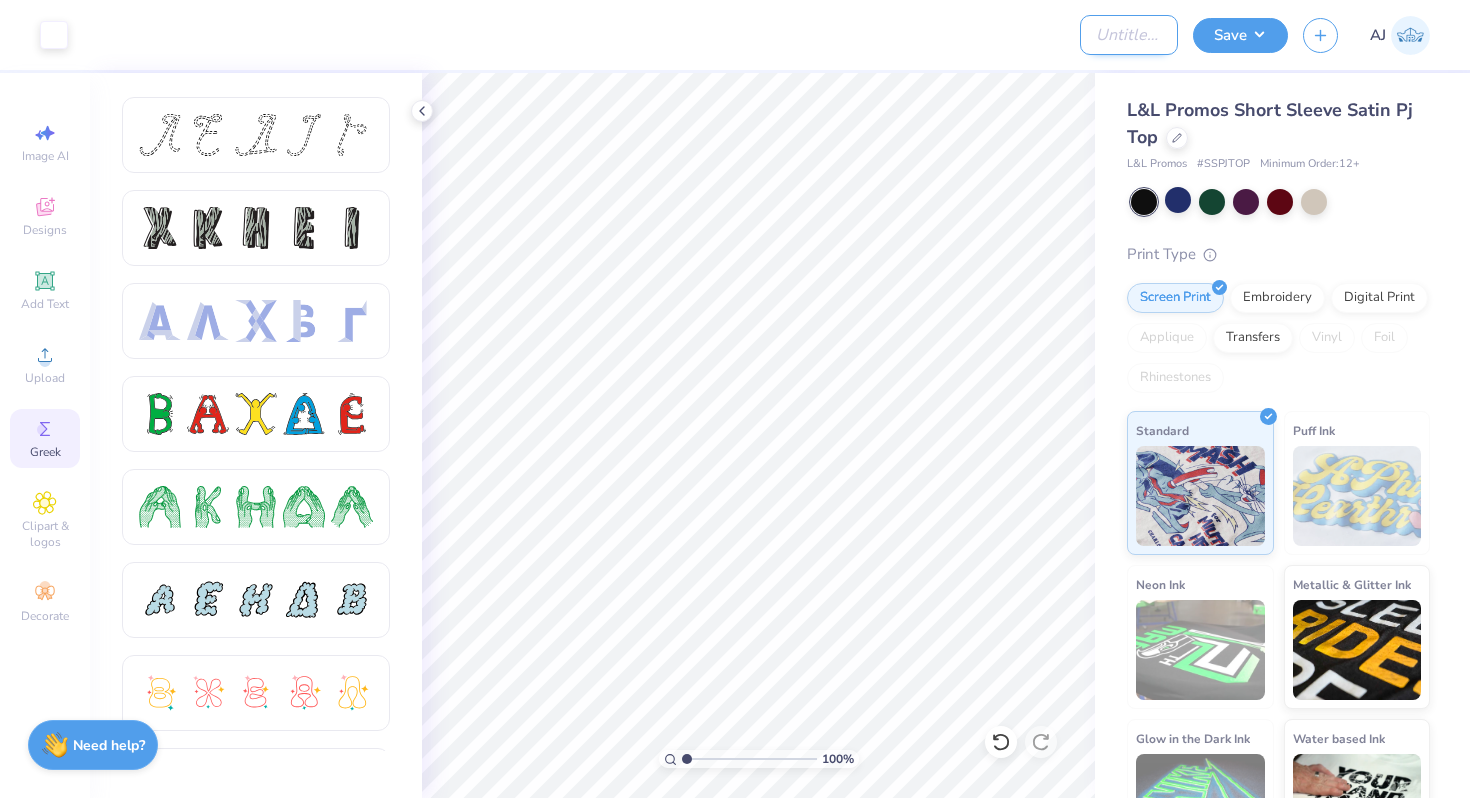click on "Design Title" at bounding box center (1129, 35) 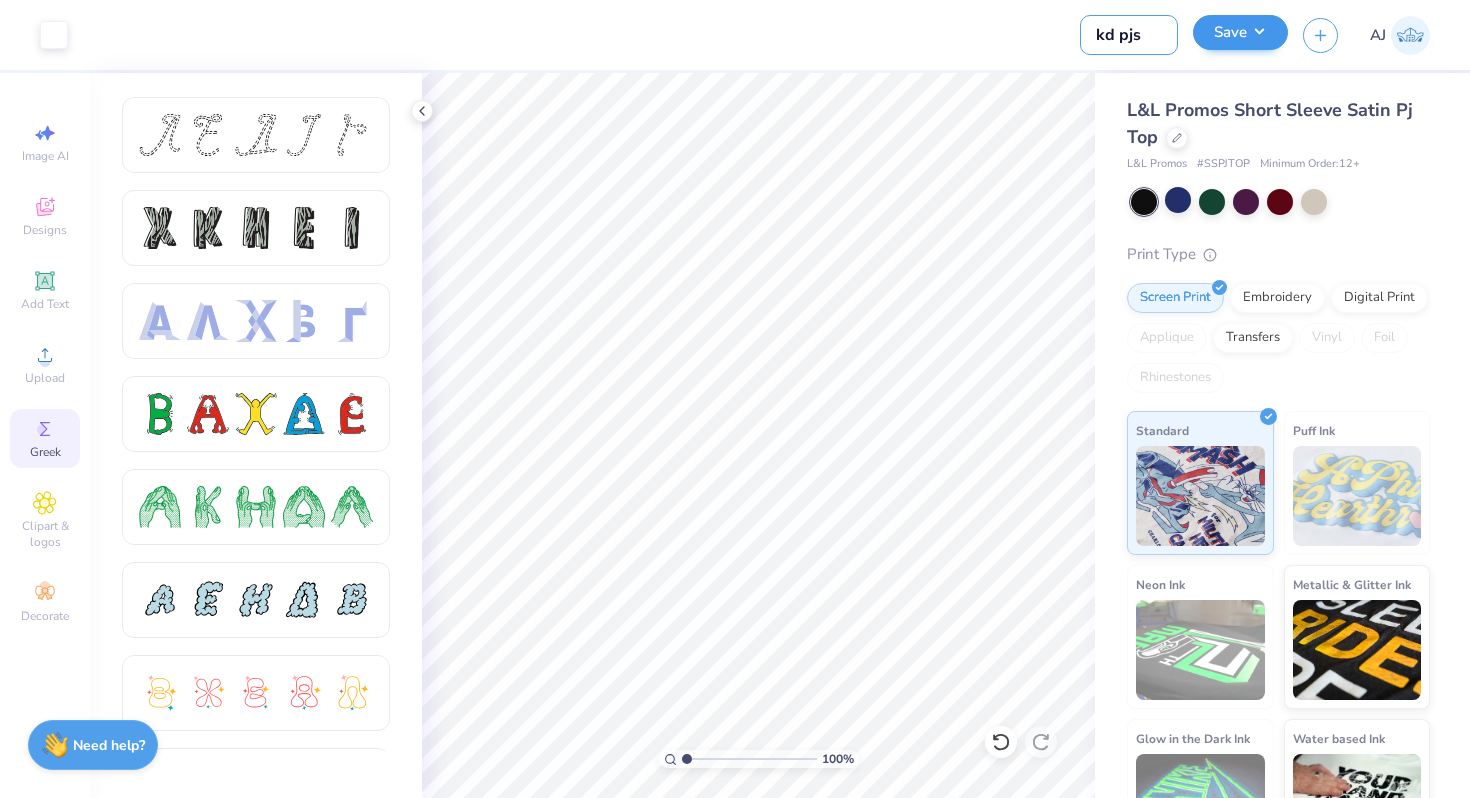 type on "kd pjs" 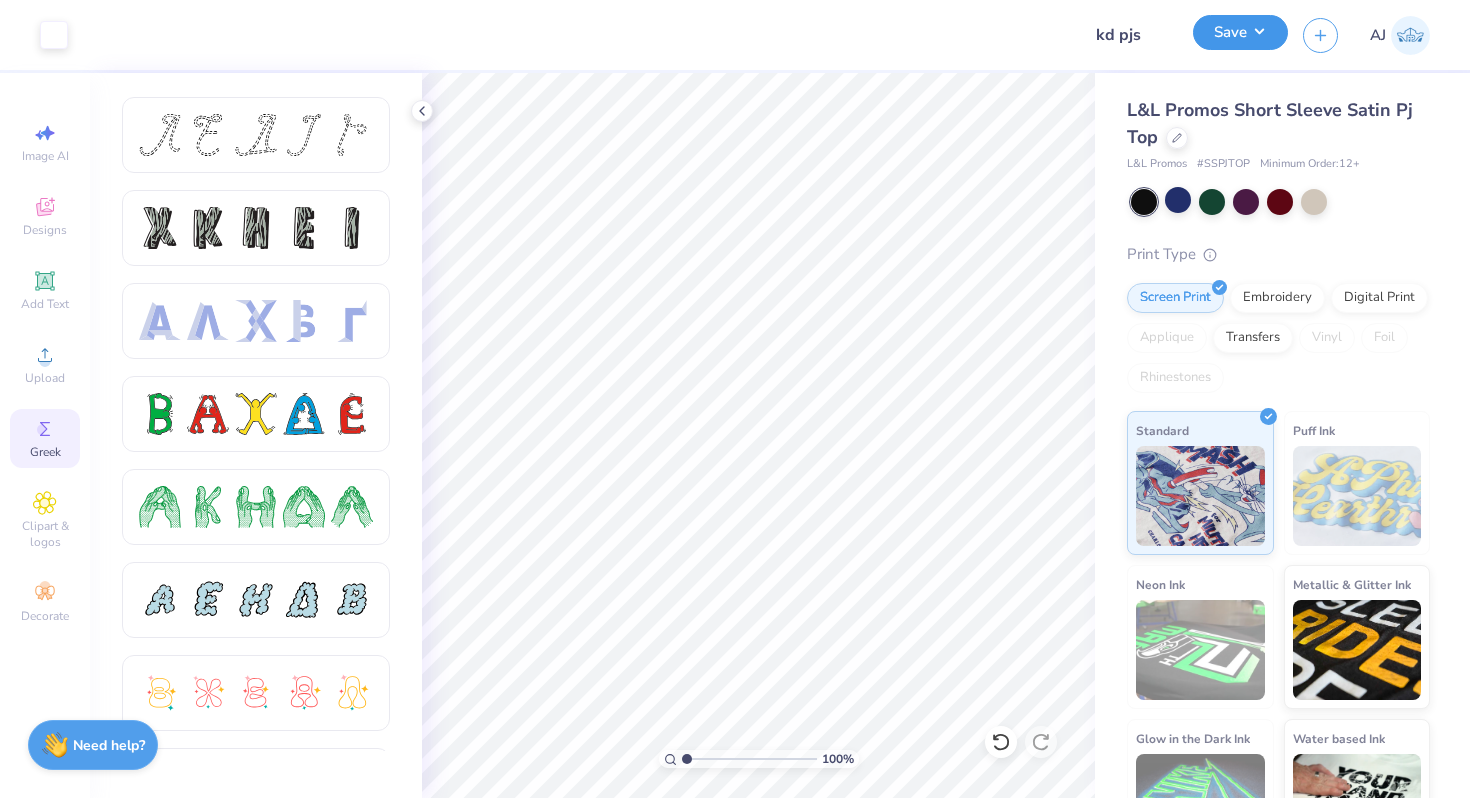 click on "Save" at bounding box center [1240, 32] 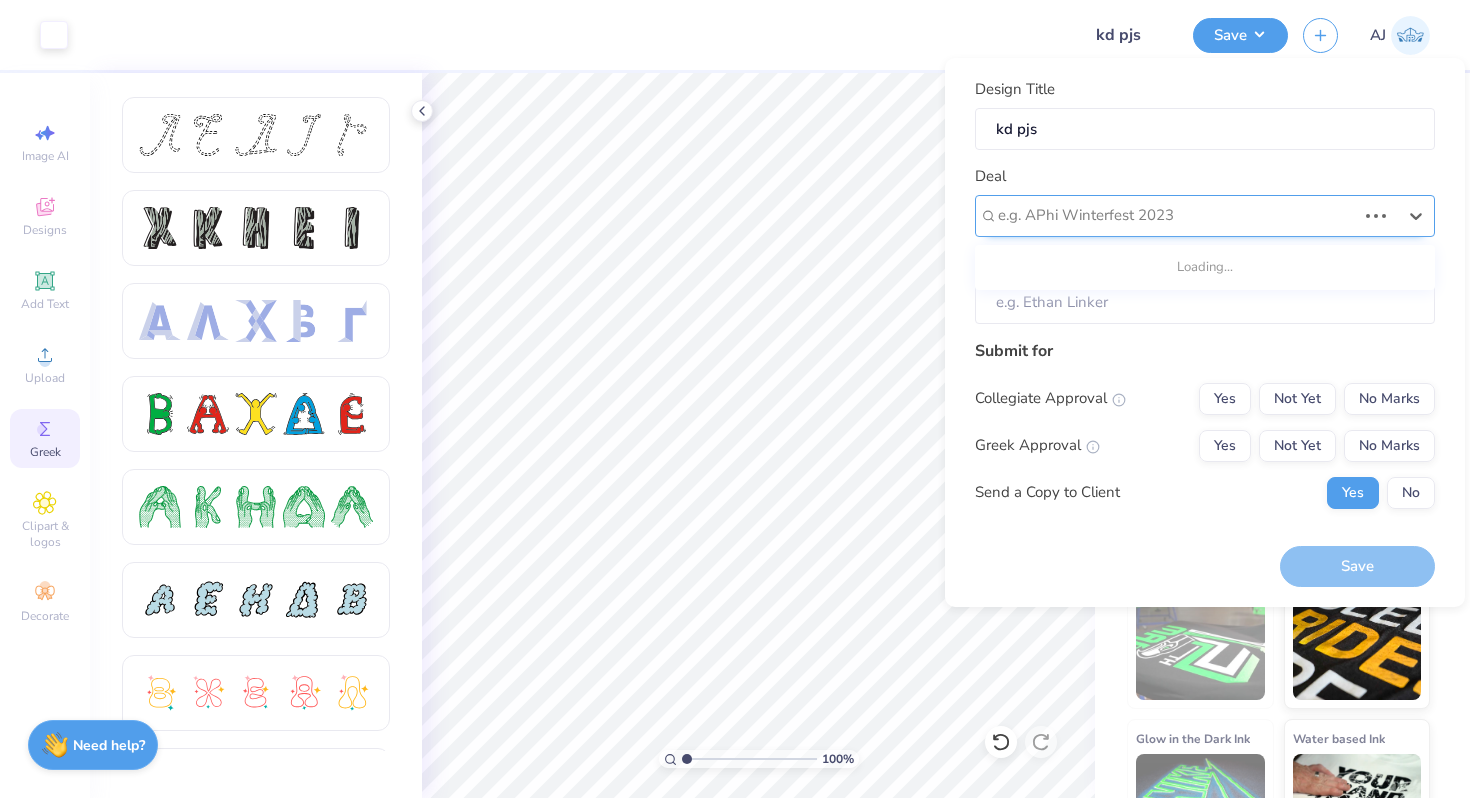 click at bounding box center (1177, 215) 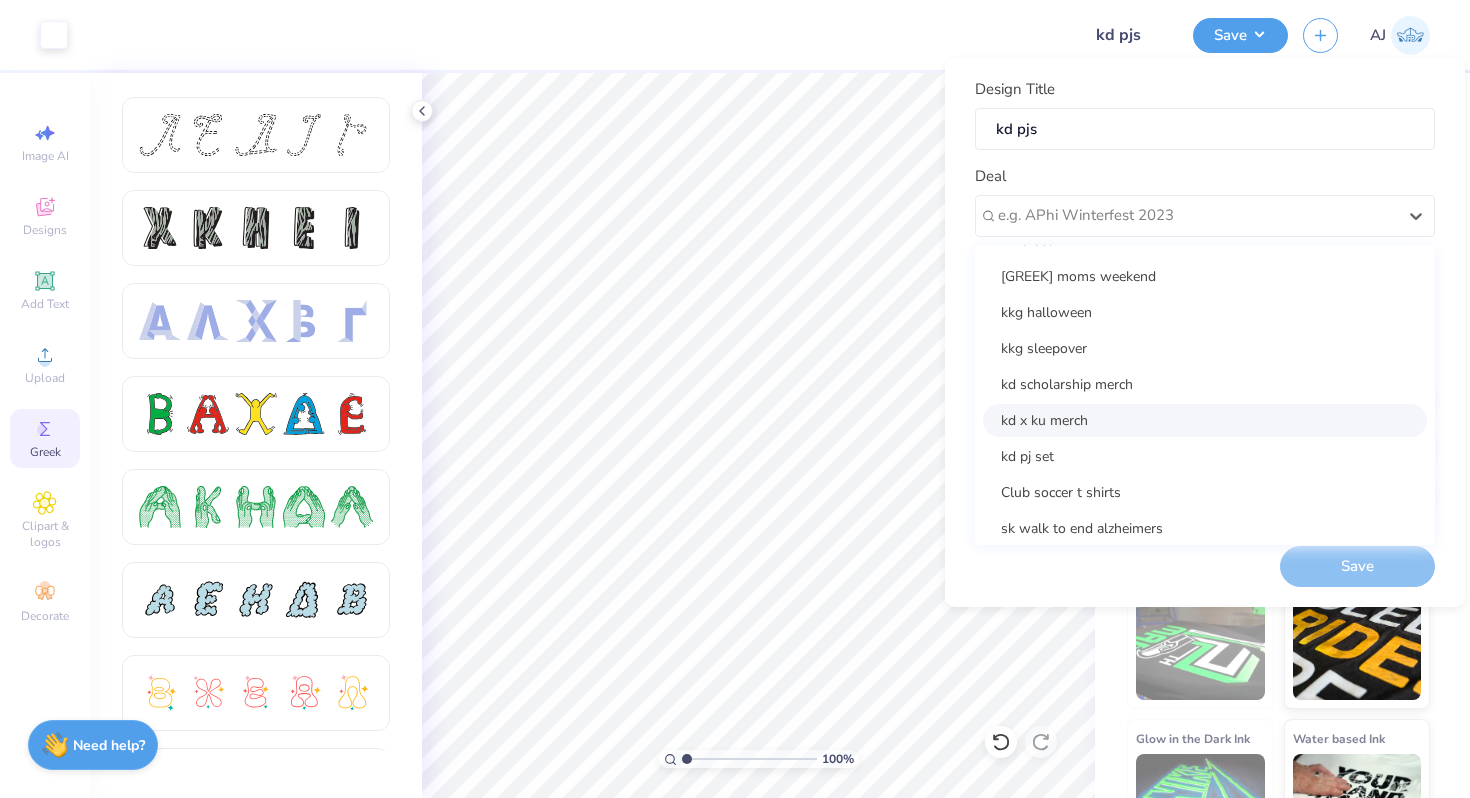 scroll, scrollTop: 30, scrollLeft: 0, axis: vertical 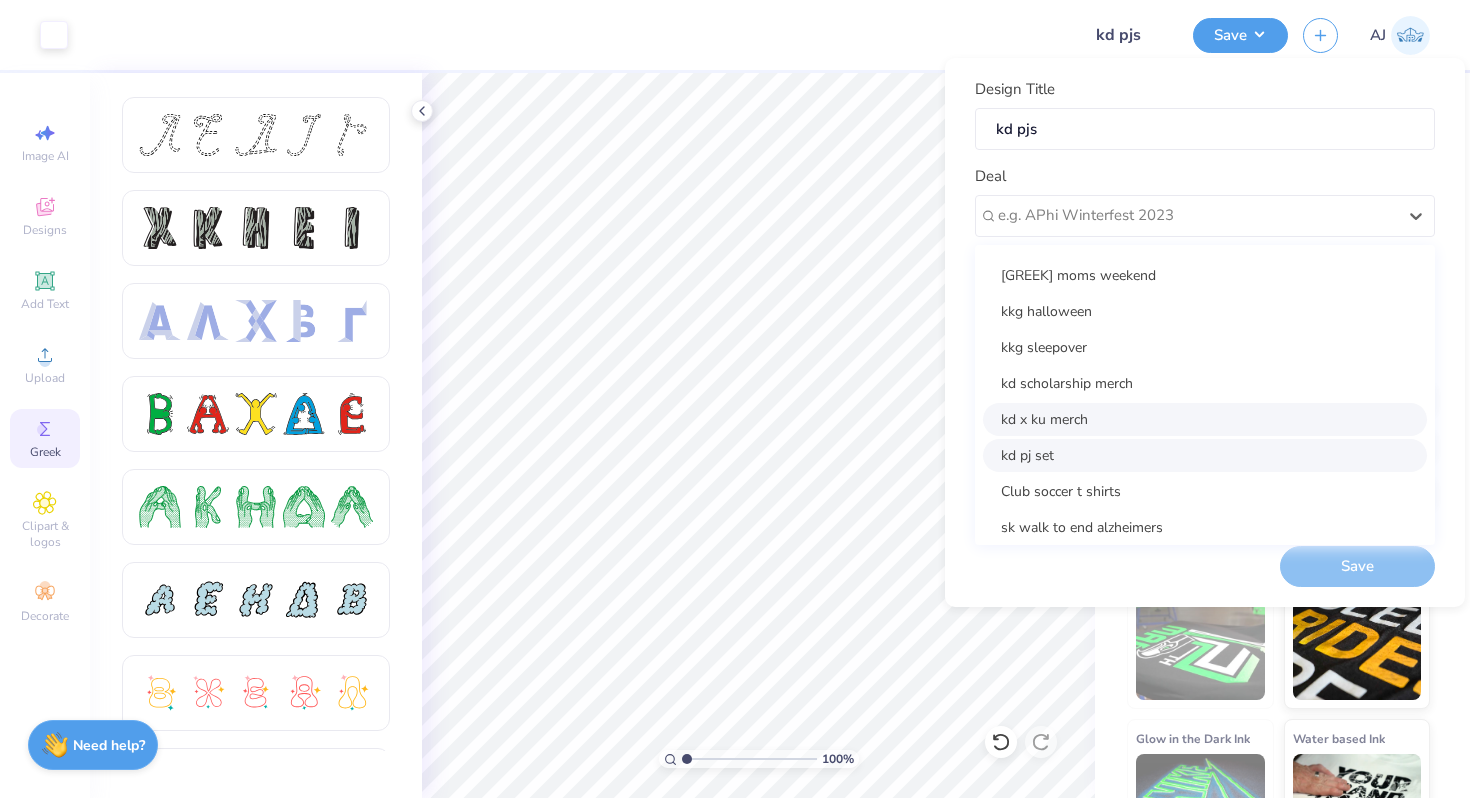 click on "kd pj set" at bounding box center [1205, 455] 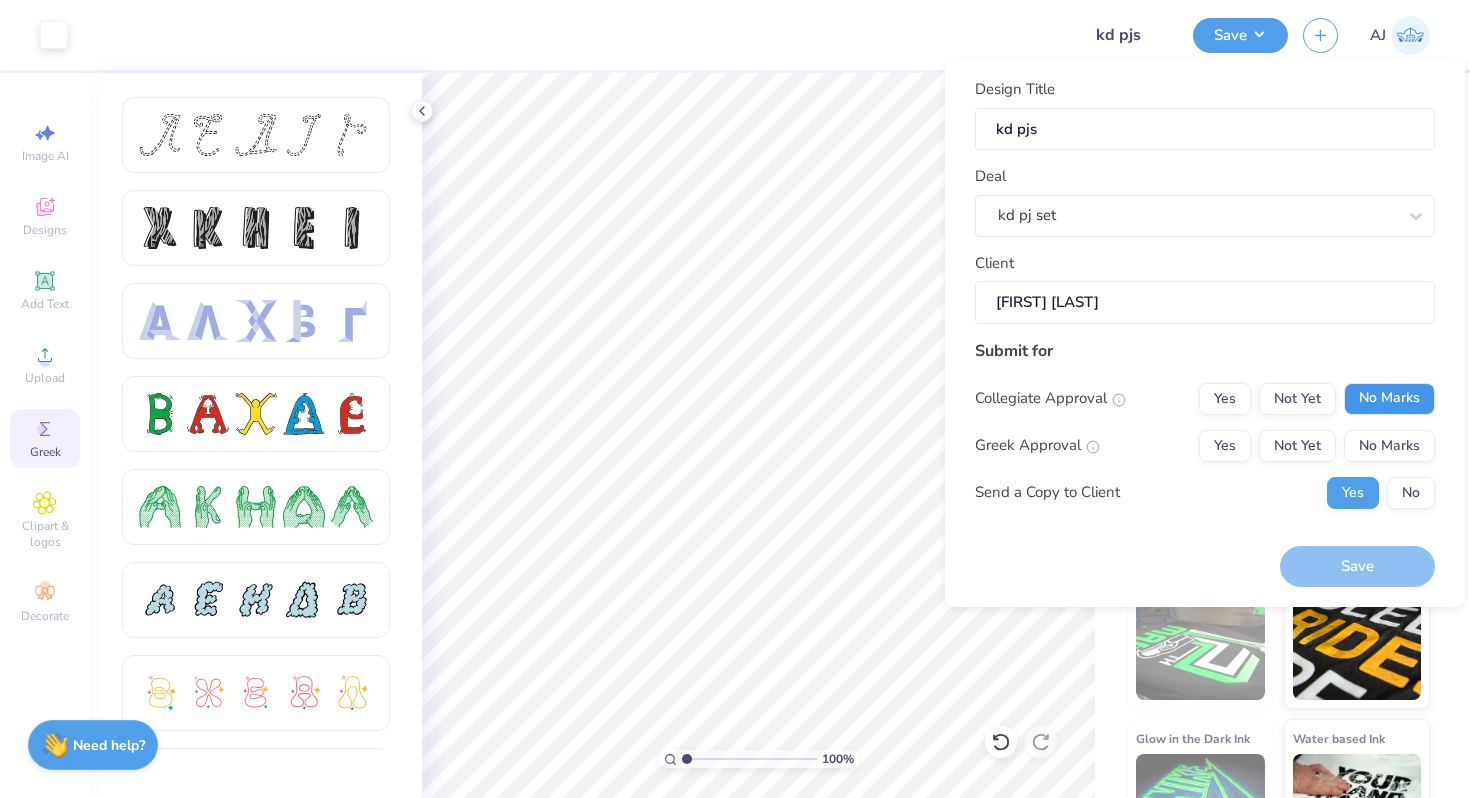 click on "No Marks" at bounding box center [1389, 399] 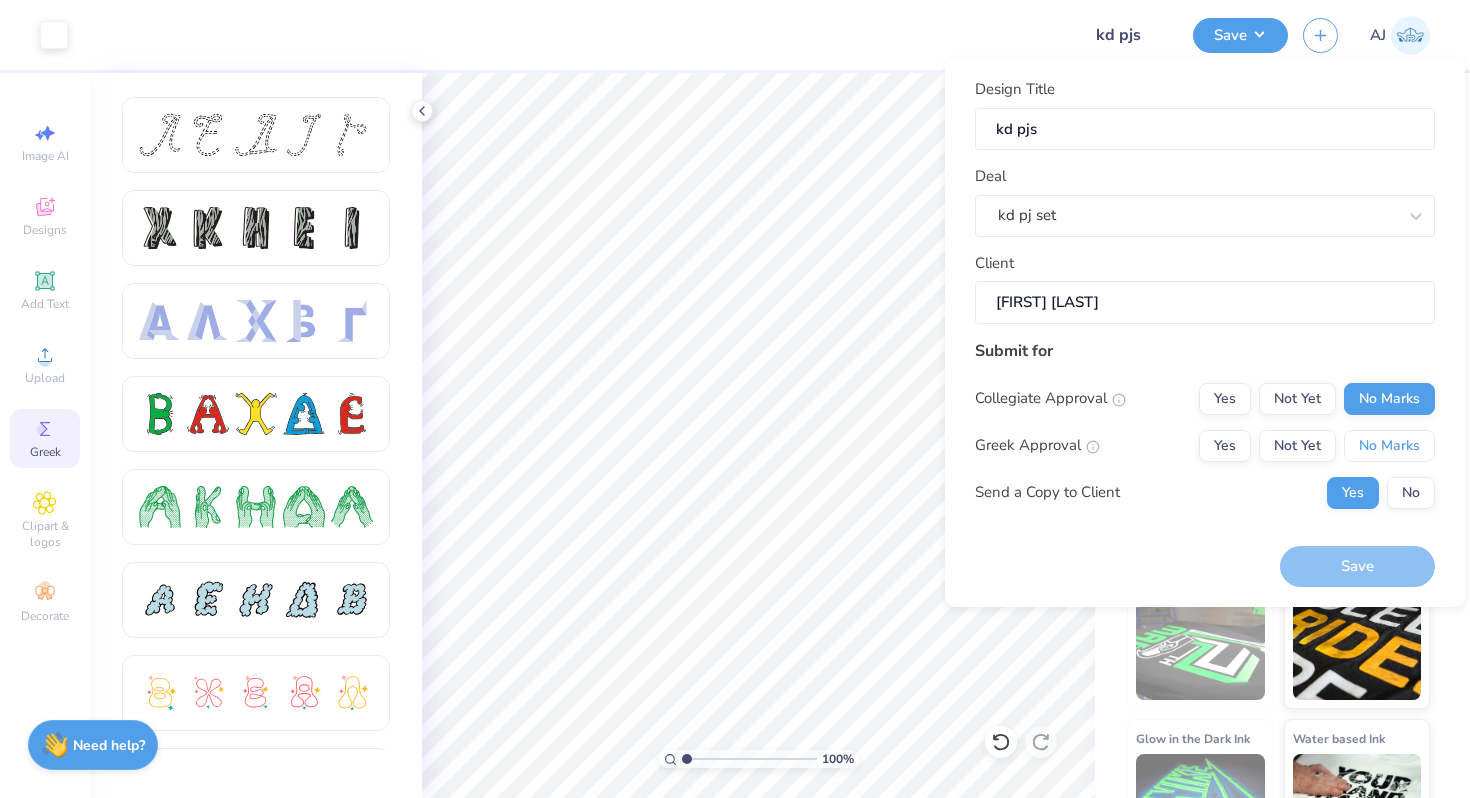click on "No Marks" at bounding box center (1389, 446) 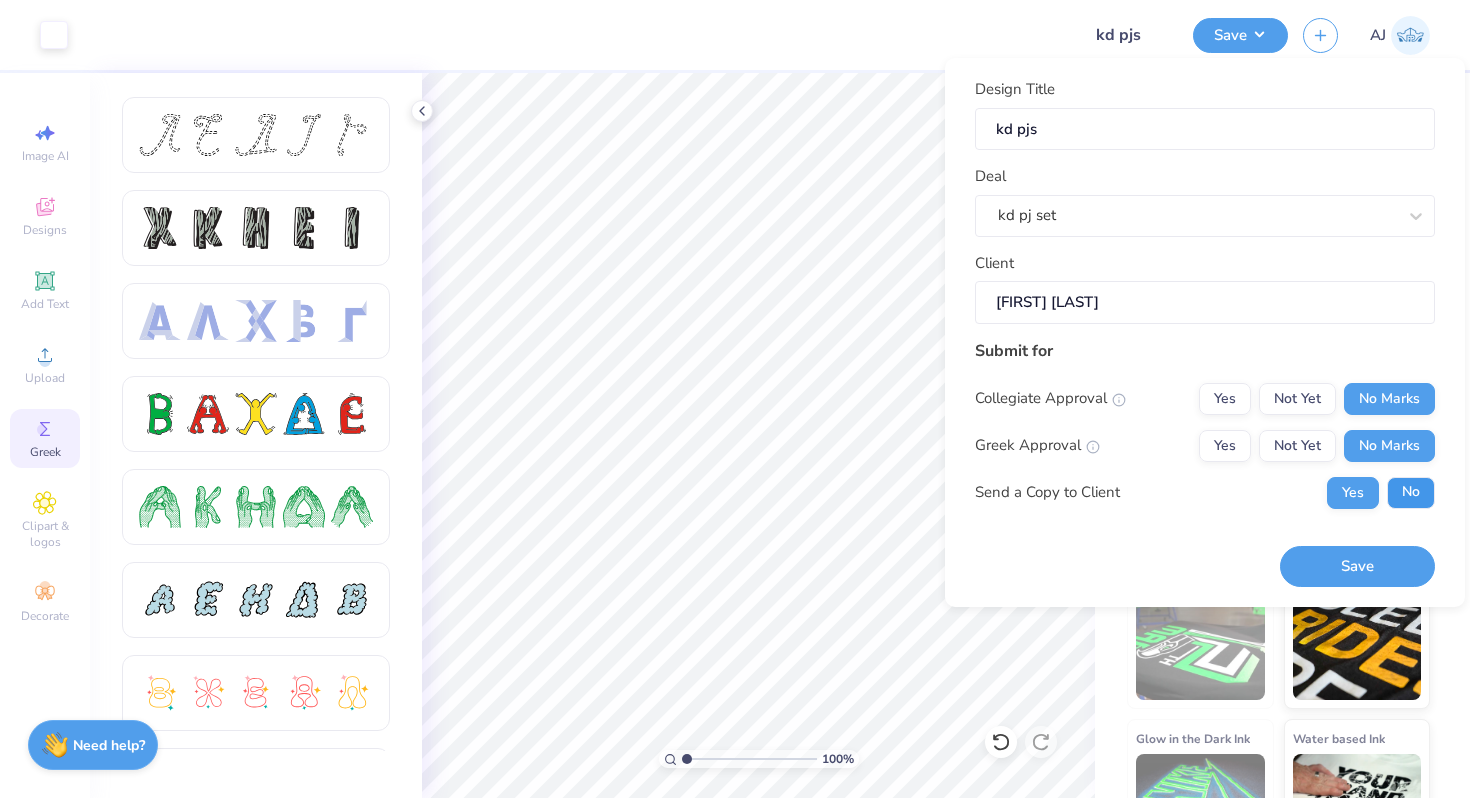 click on "No" at bounding box center [1411, 493] 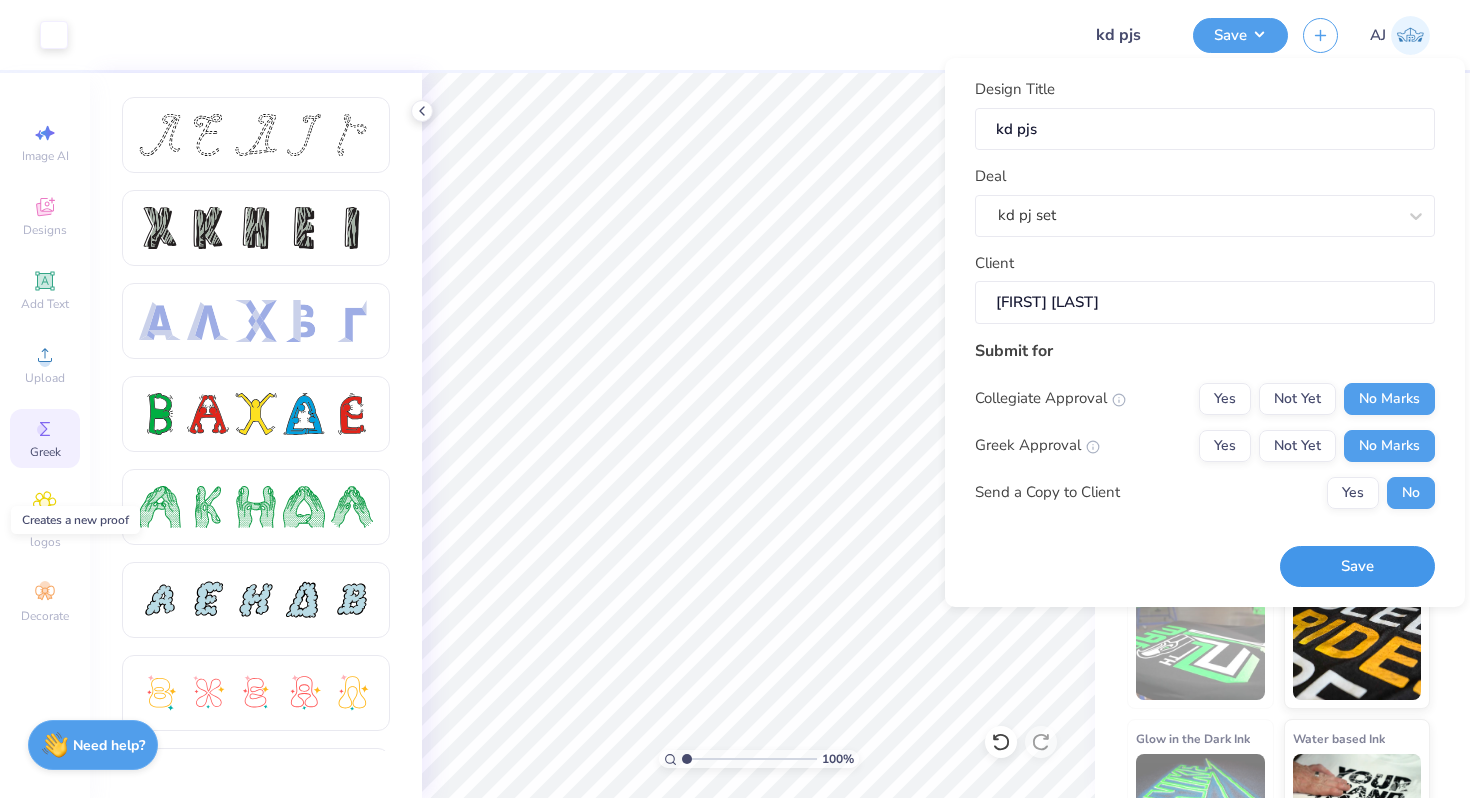click on "Save" at bounding box center [1357, 566] 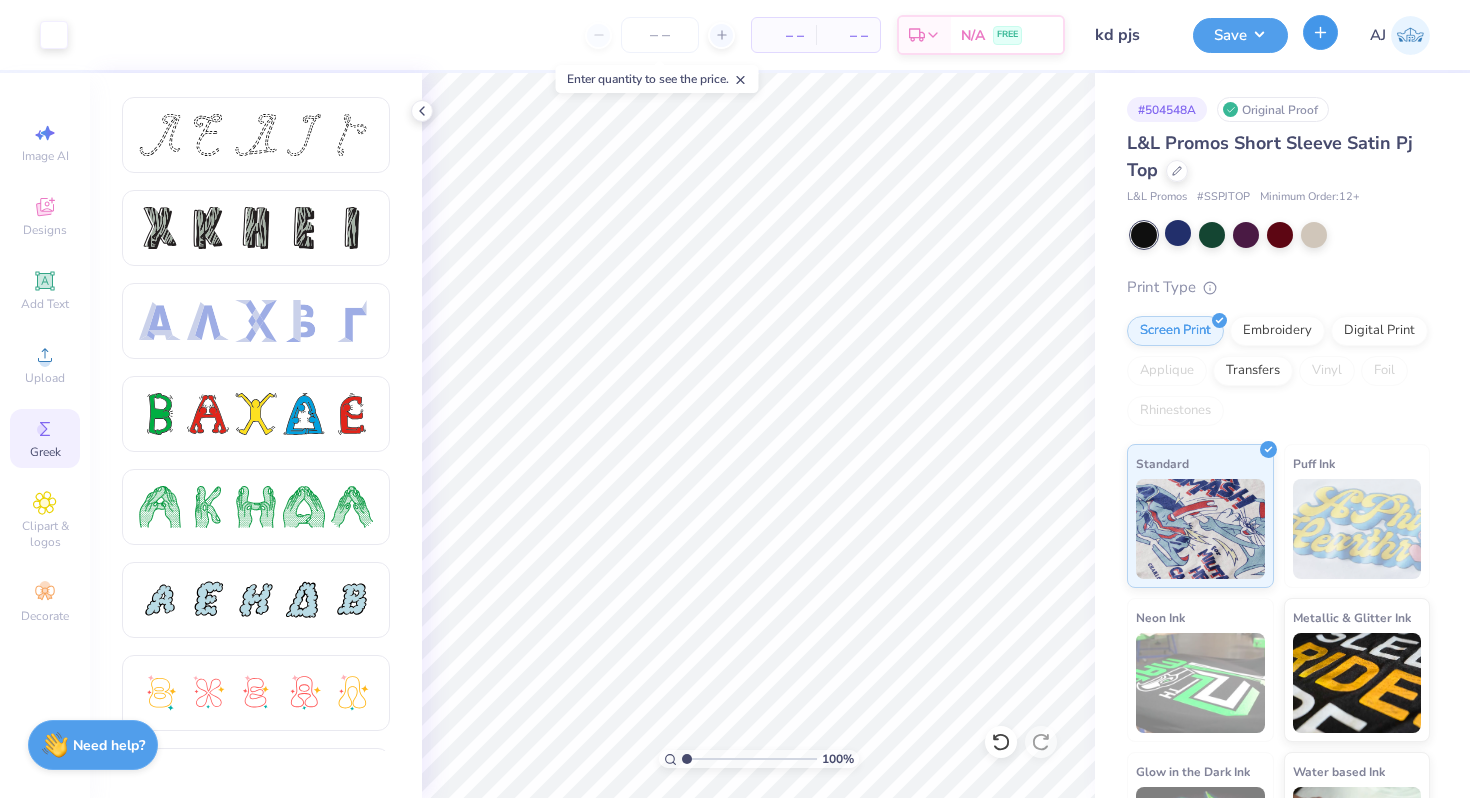 click on "AJ" at bounding box center (1366, 35) 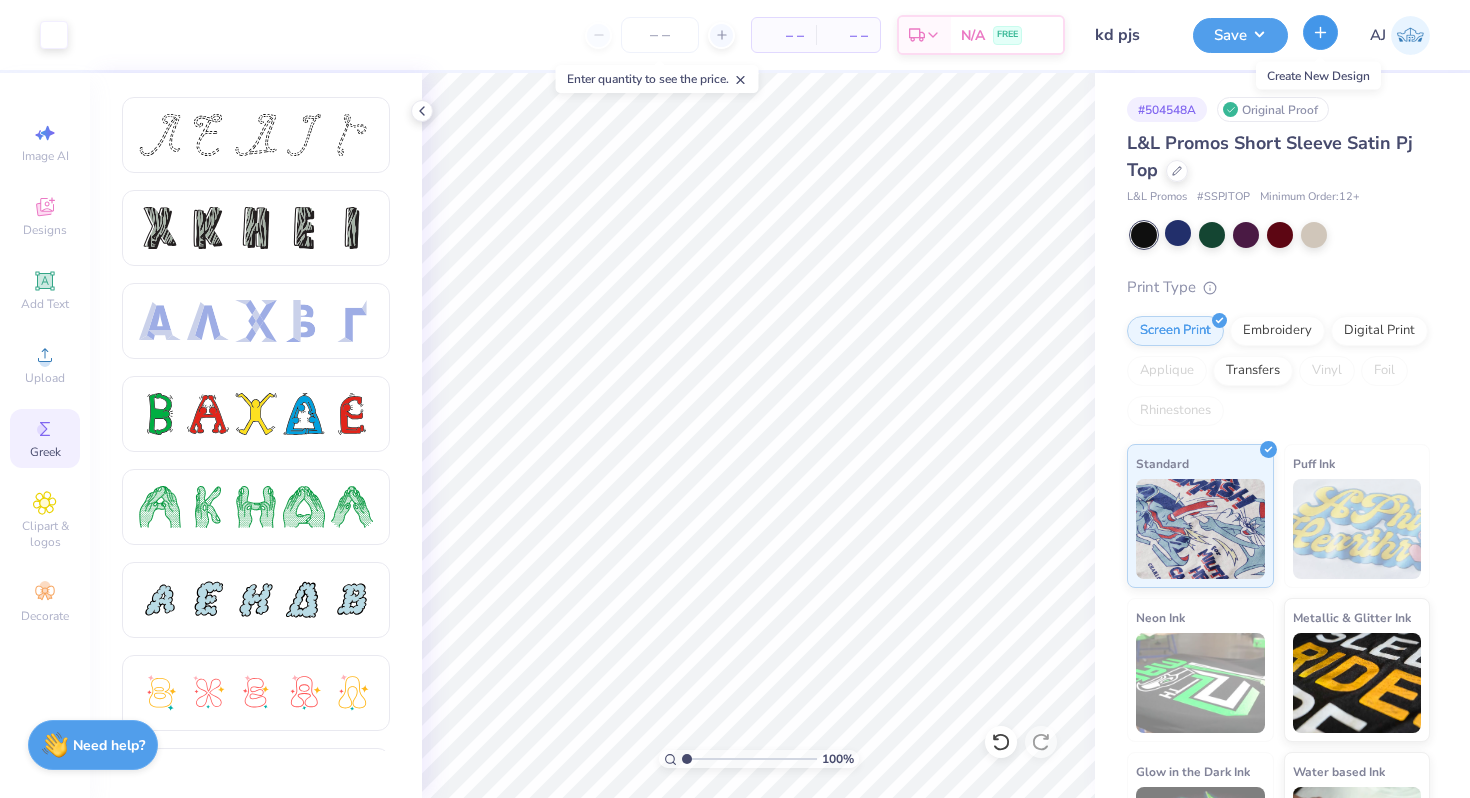 click at bounding box center (1320, 32) 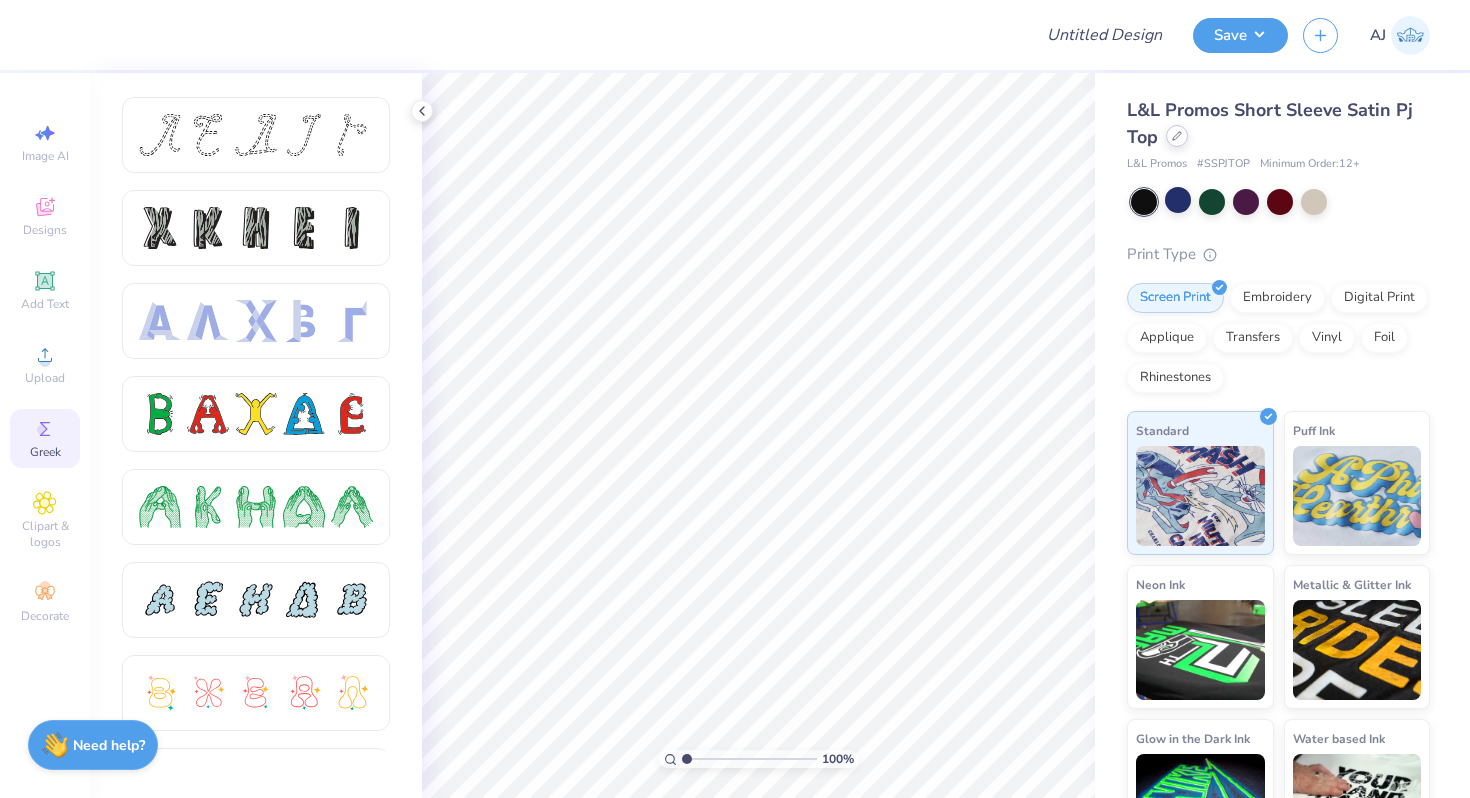 click at bounding box center [1177, 136] 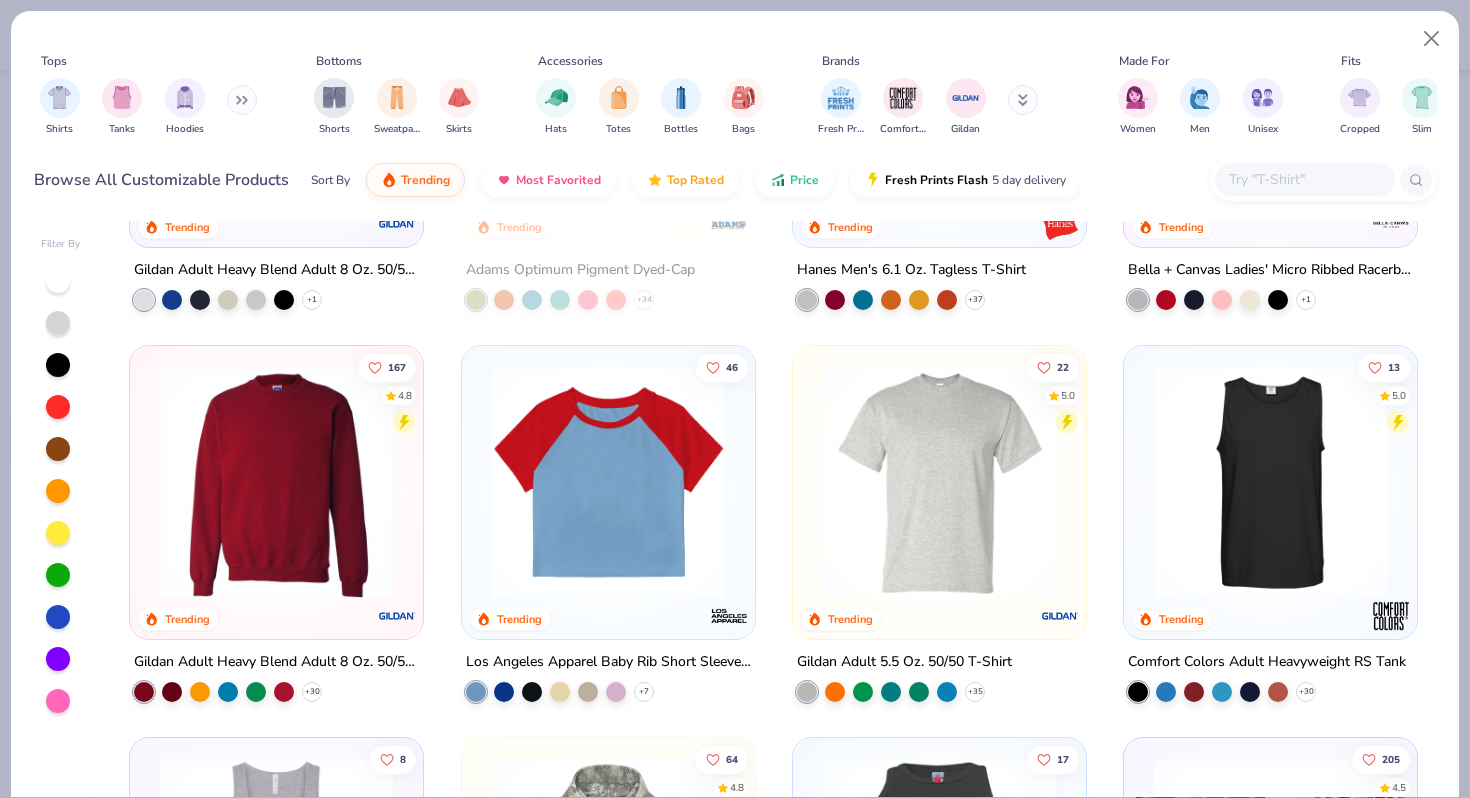 scroll, scrollTop: 3030, scrollLeft: 0, axis: vertical 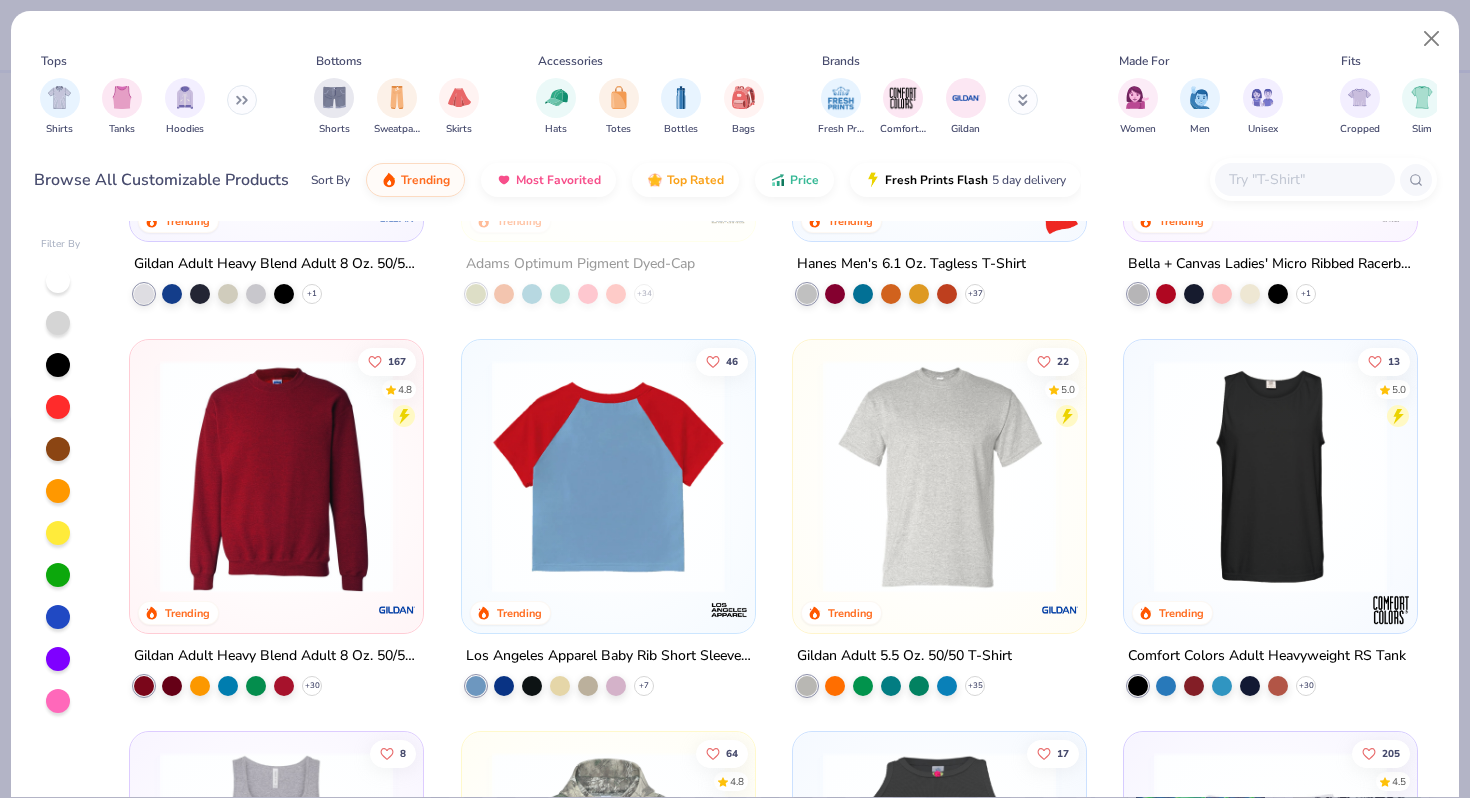click at bounding box center (607, 476) 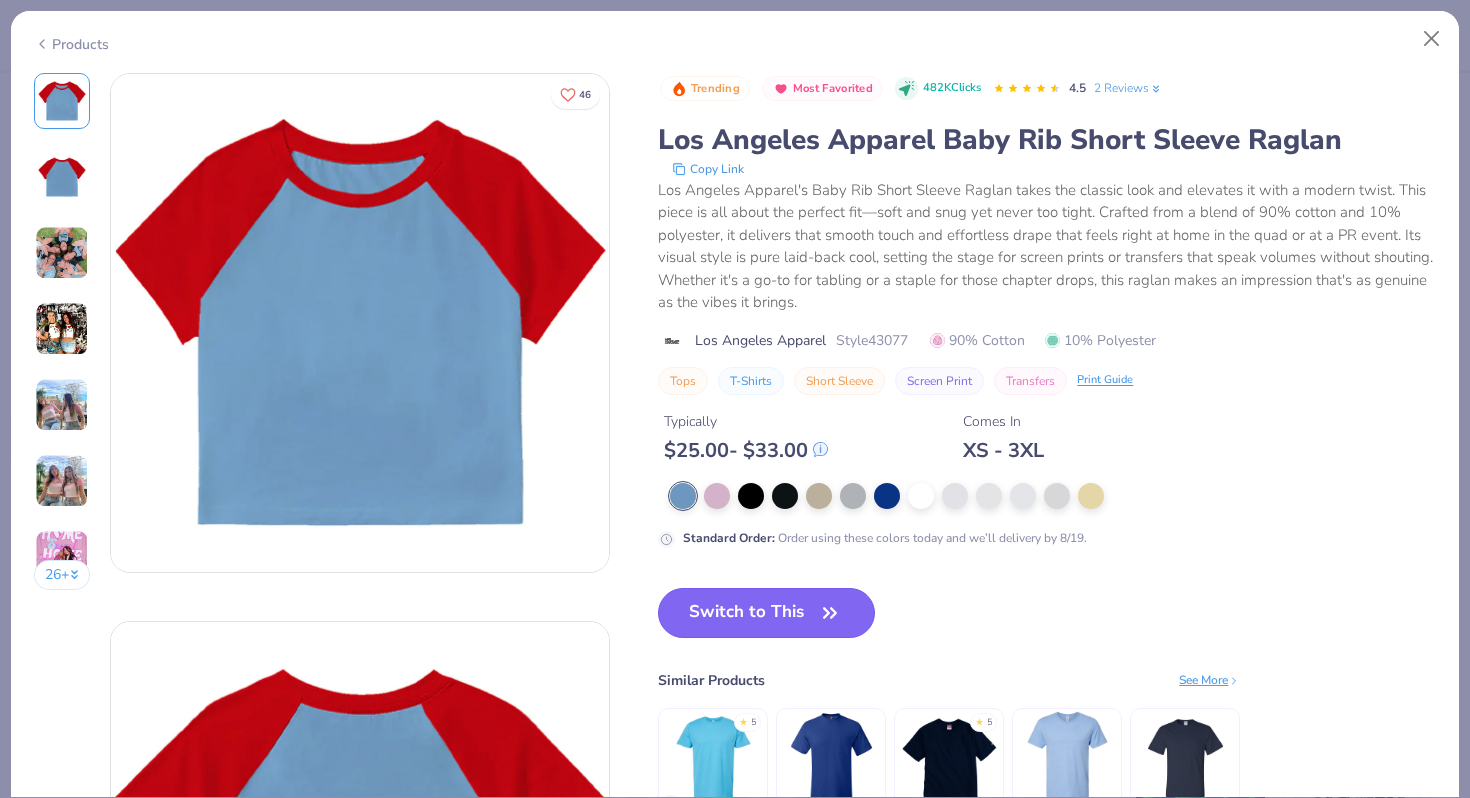 click on "Switch to This" at bounding box center (766, 613) 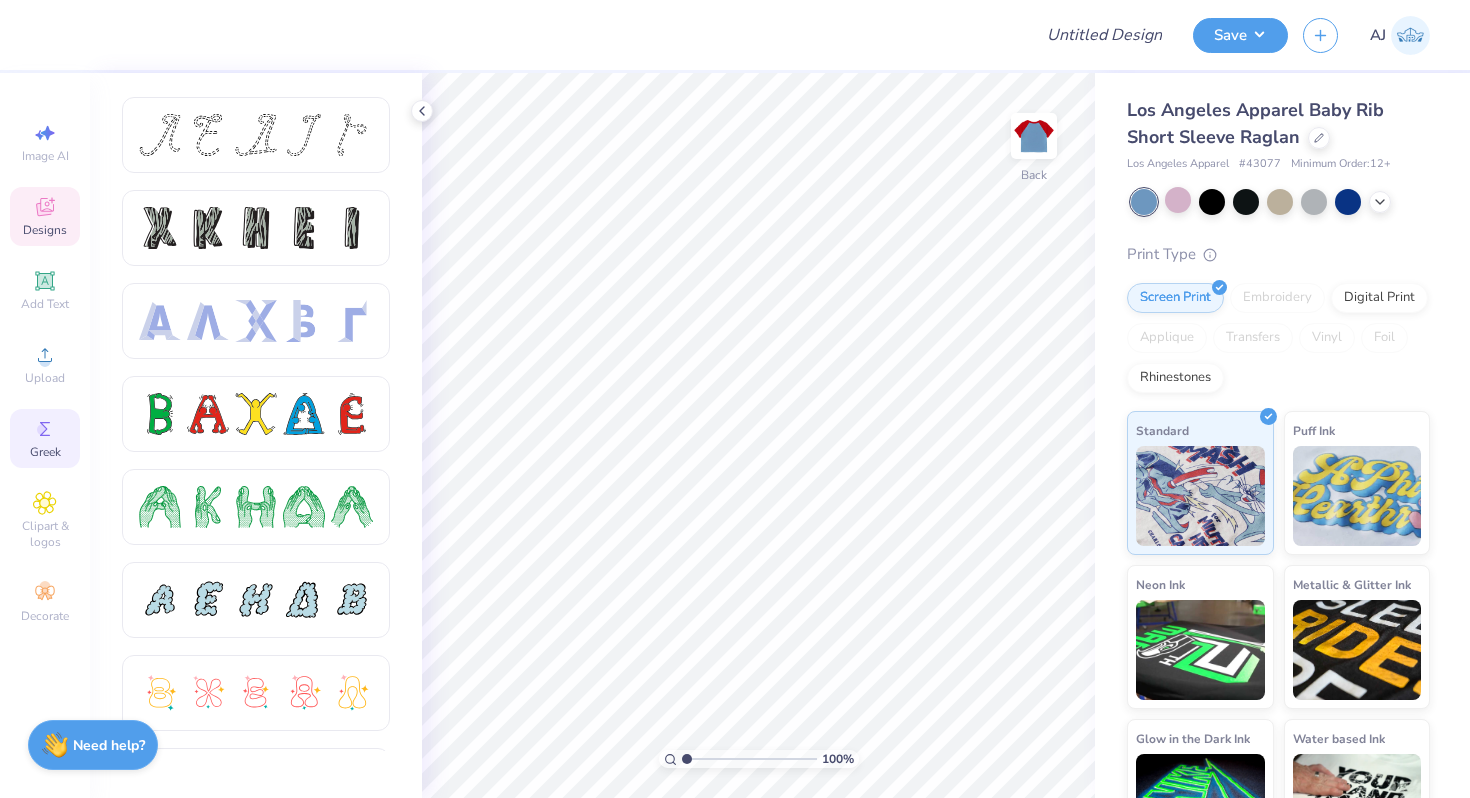 click on "Designs" at bounding box center [45, 230] 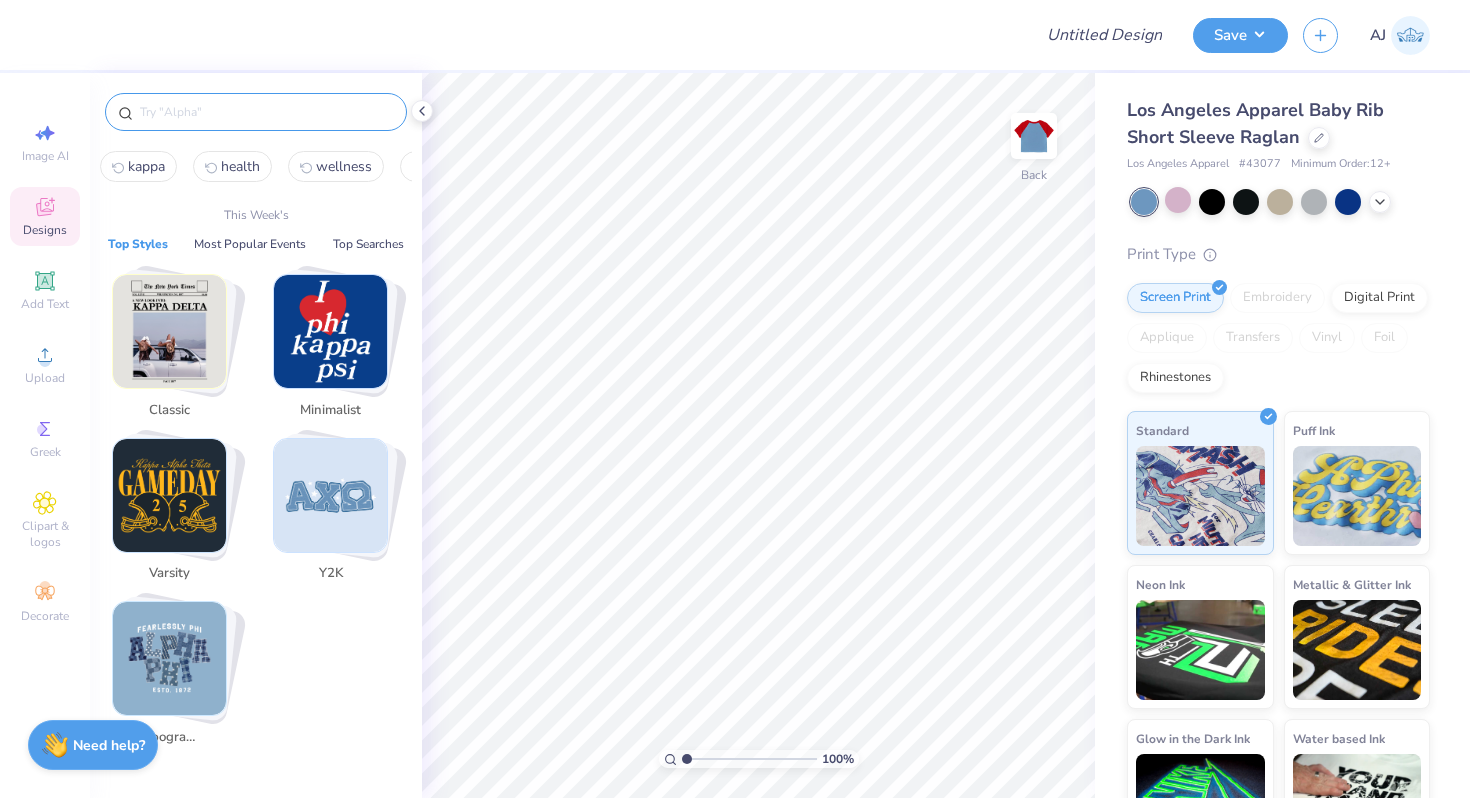 click at bounding box center (266, 112) 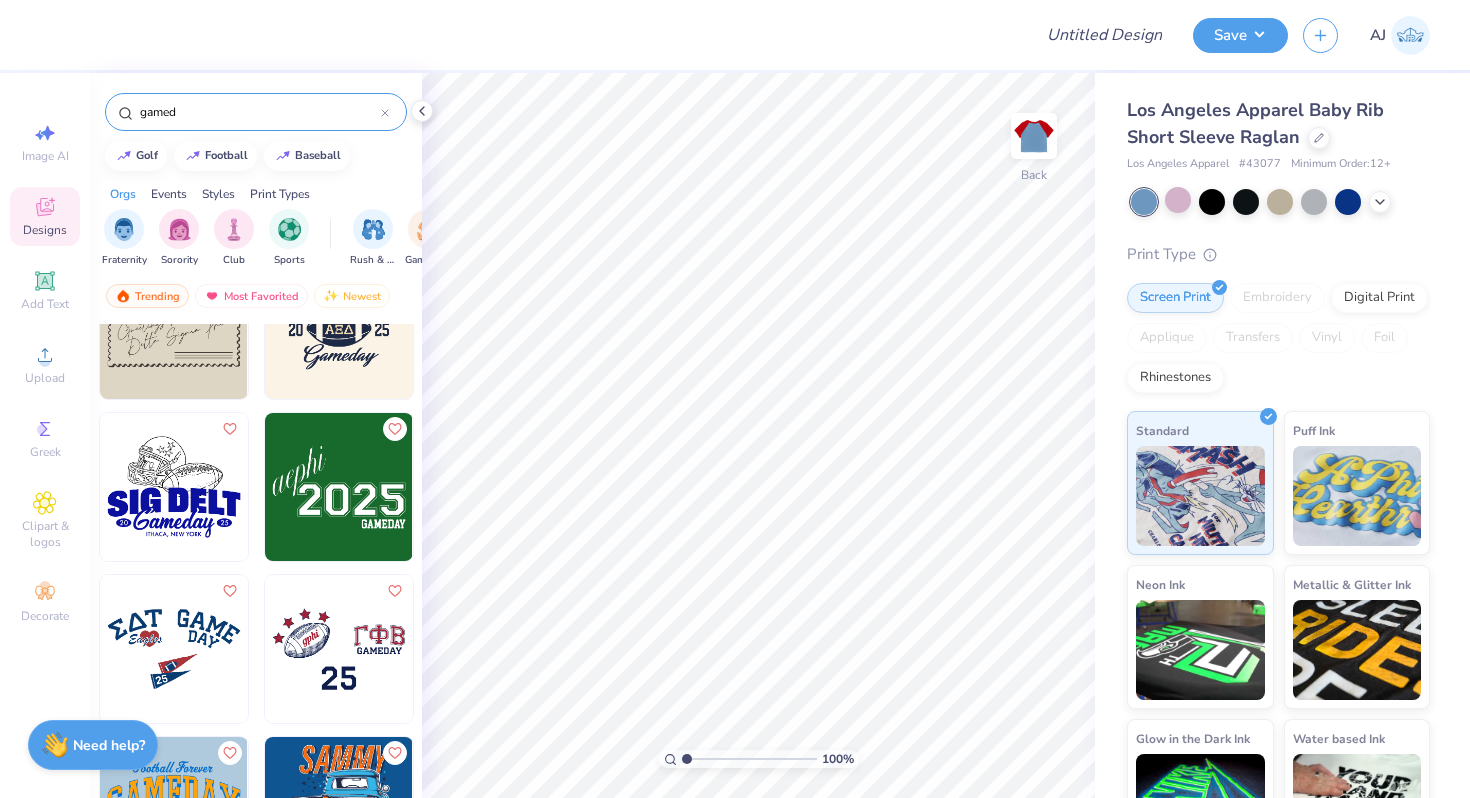 scroll, scrollTop: 0, scrollLeft: 0, axis: both 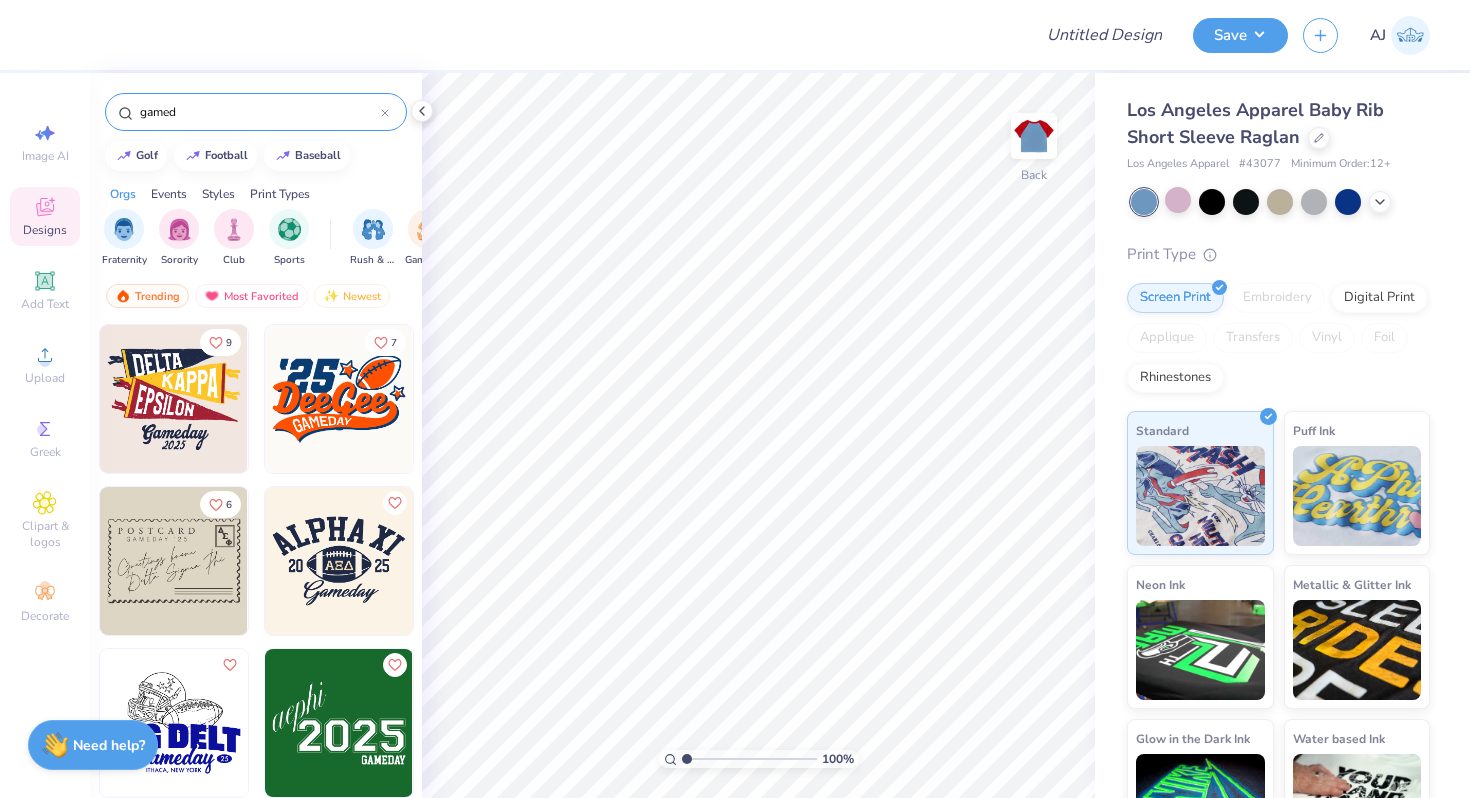 type on "gamed" 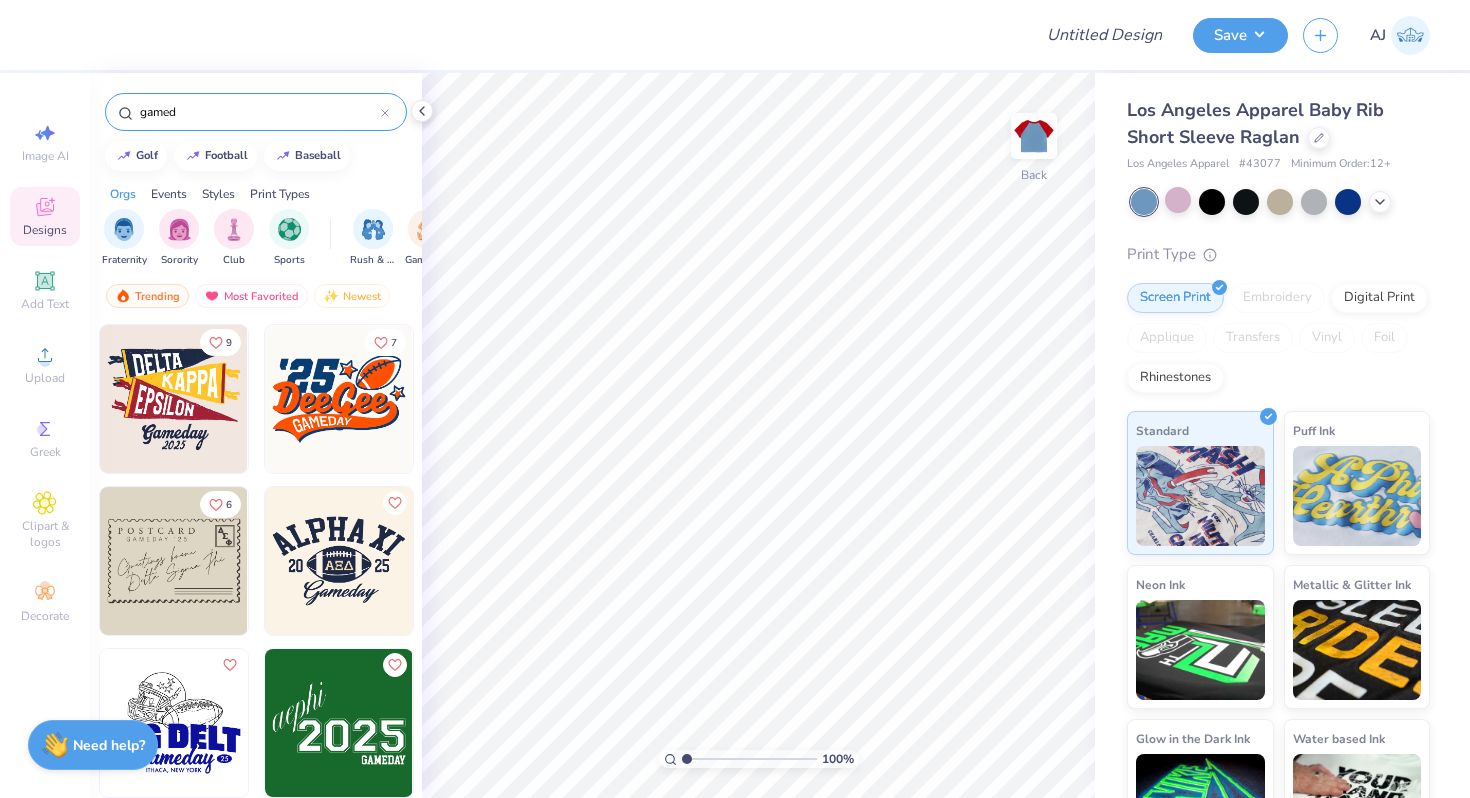 click at bounding box center [339, 561] 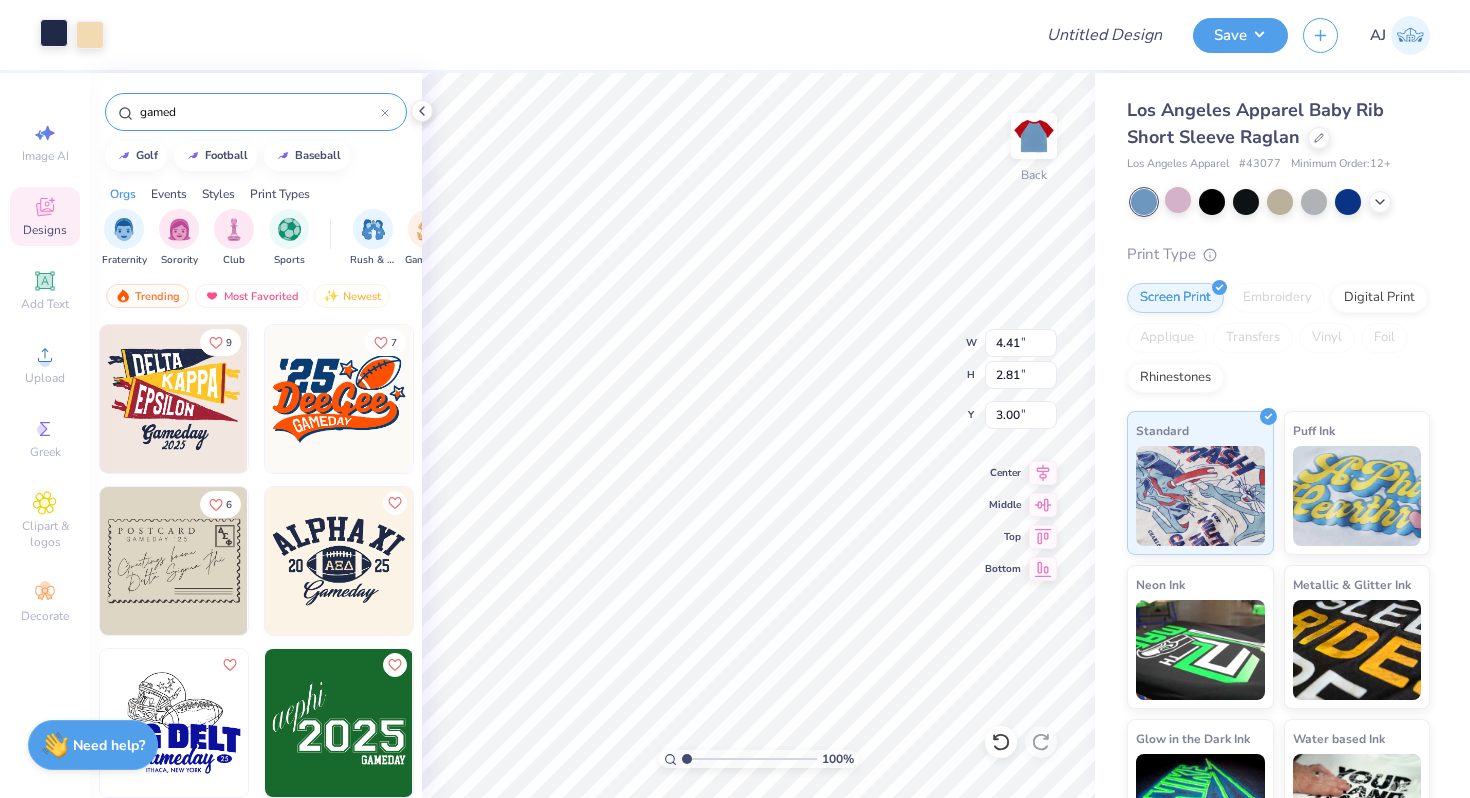 click at bounding box center (54, 33) 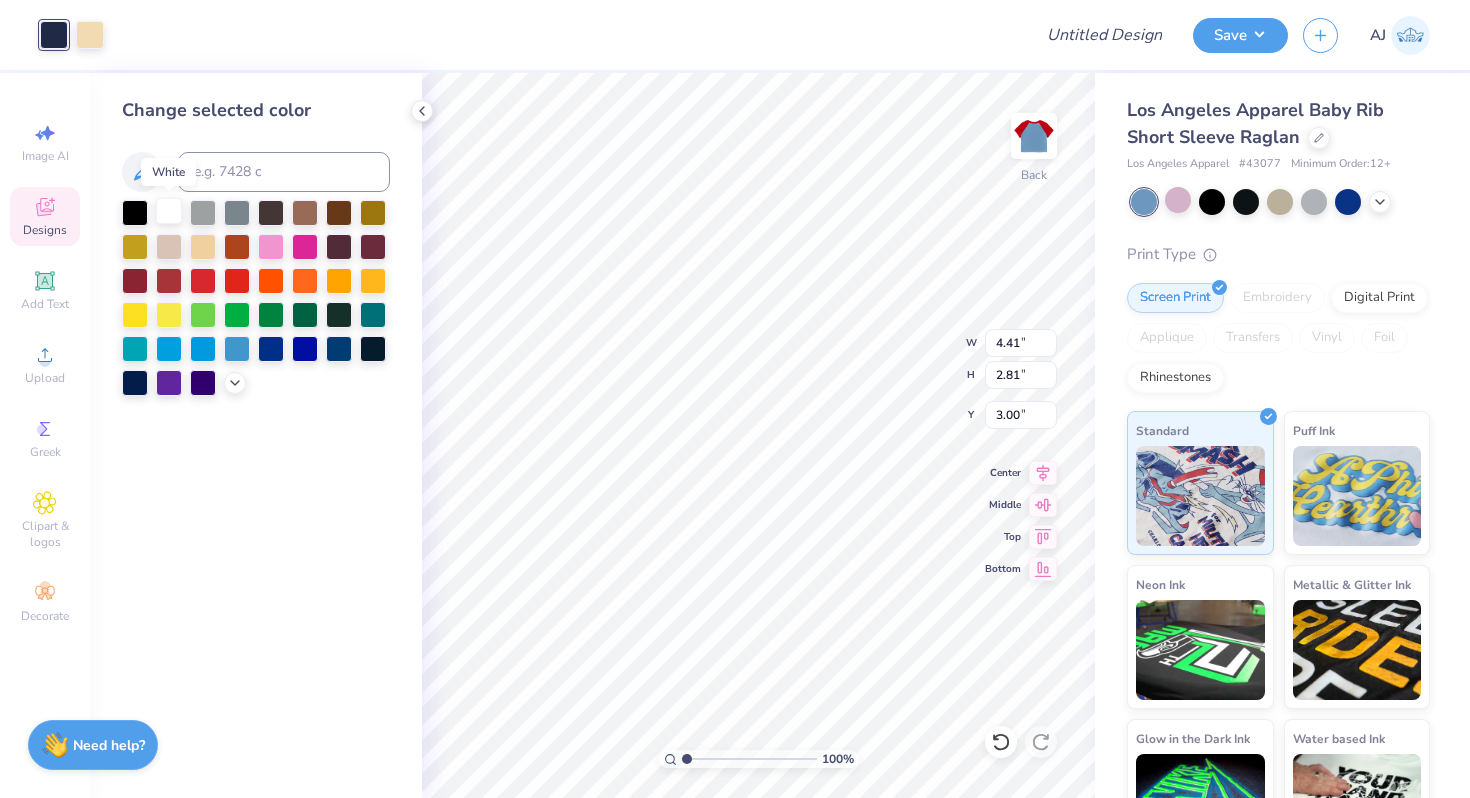click at bounding box center [169, 211] 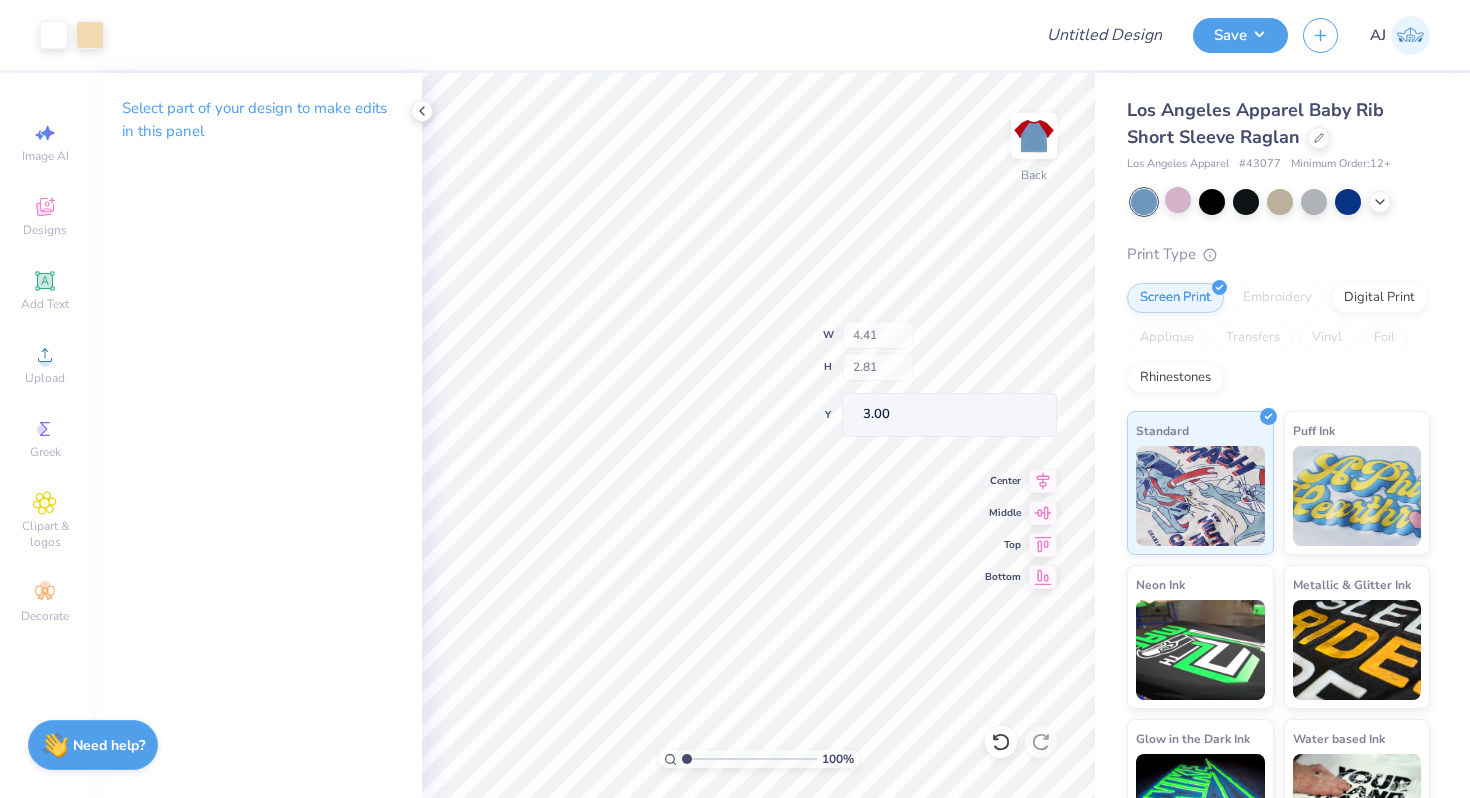 type on "0.94" 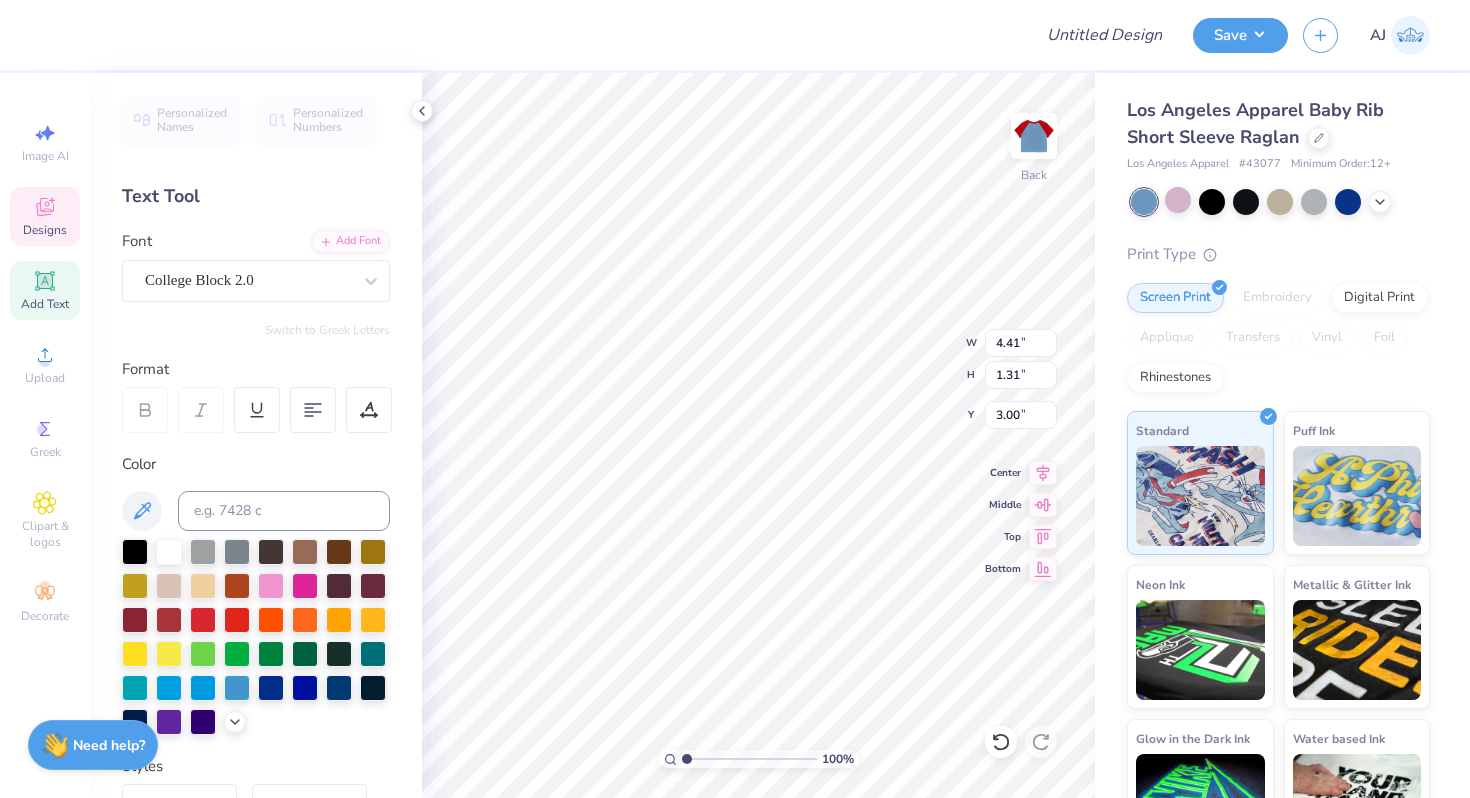 scroll, scrollTop: 0, scrollLeft: 1, axis: horizontal 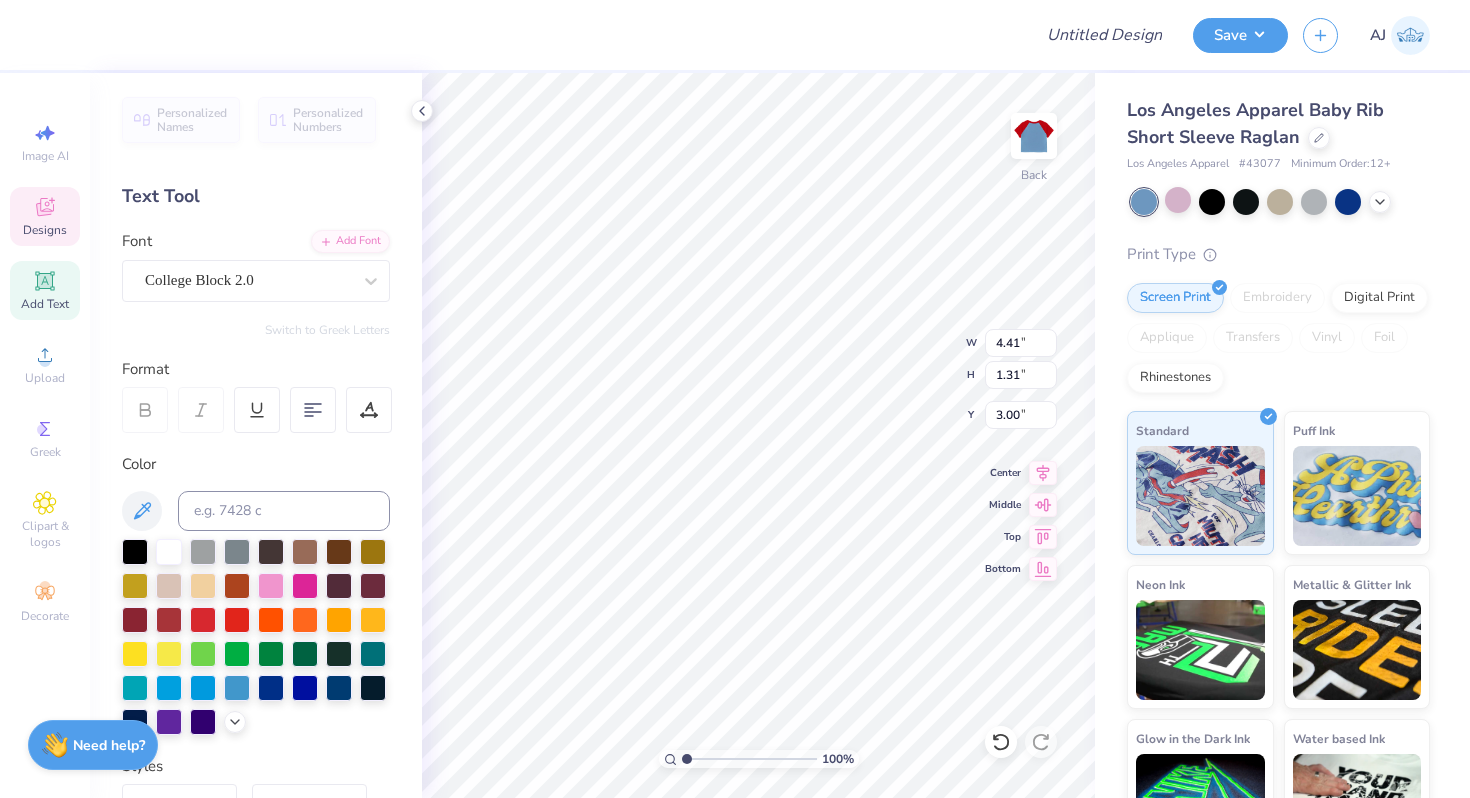 type on "Kappa Delta" 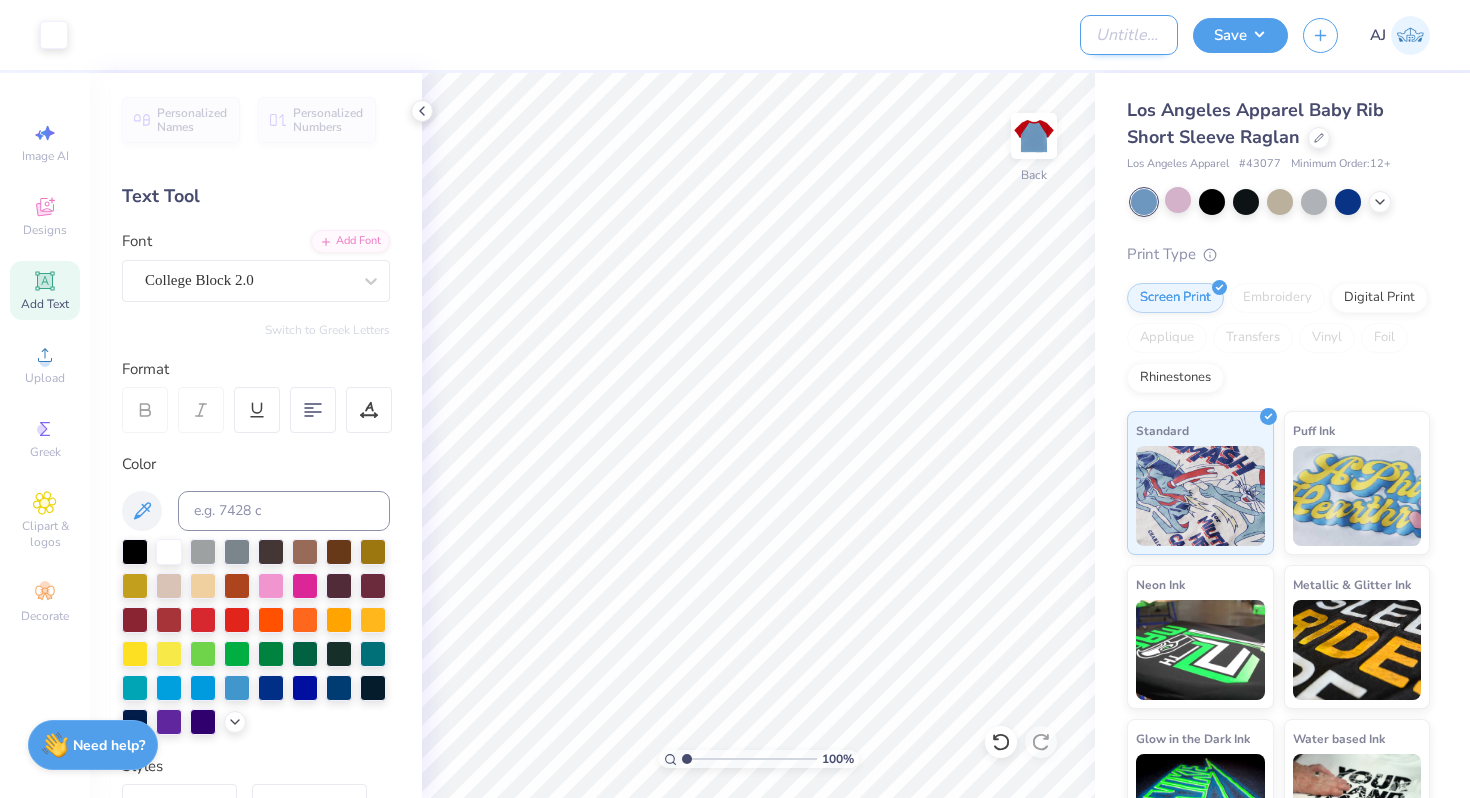 click on "Design Title" at bounding box center [1129, 35] 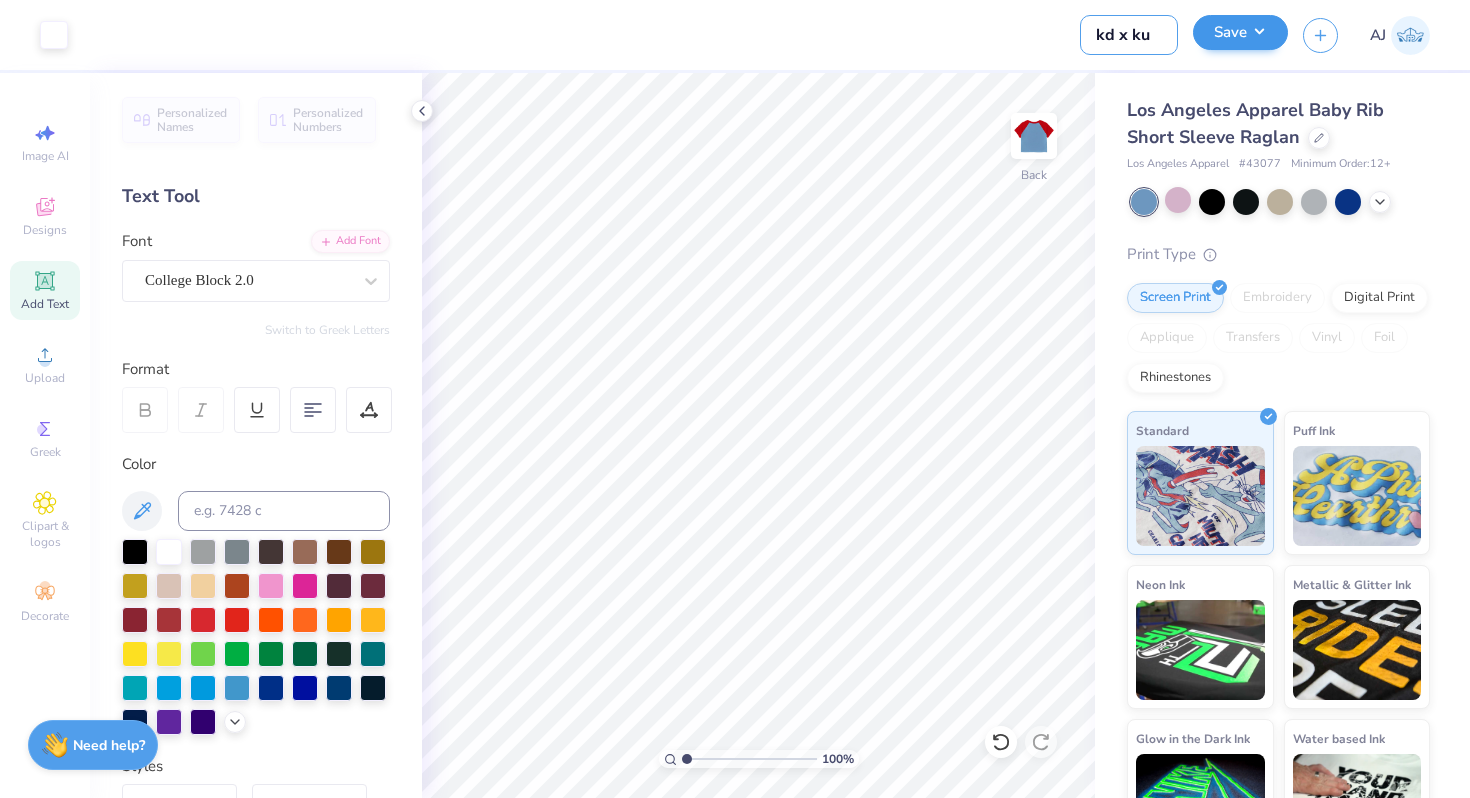 type on "kd x ku" 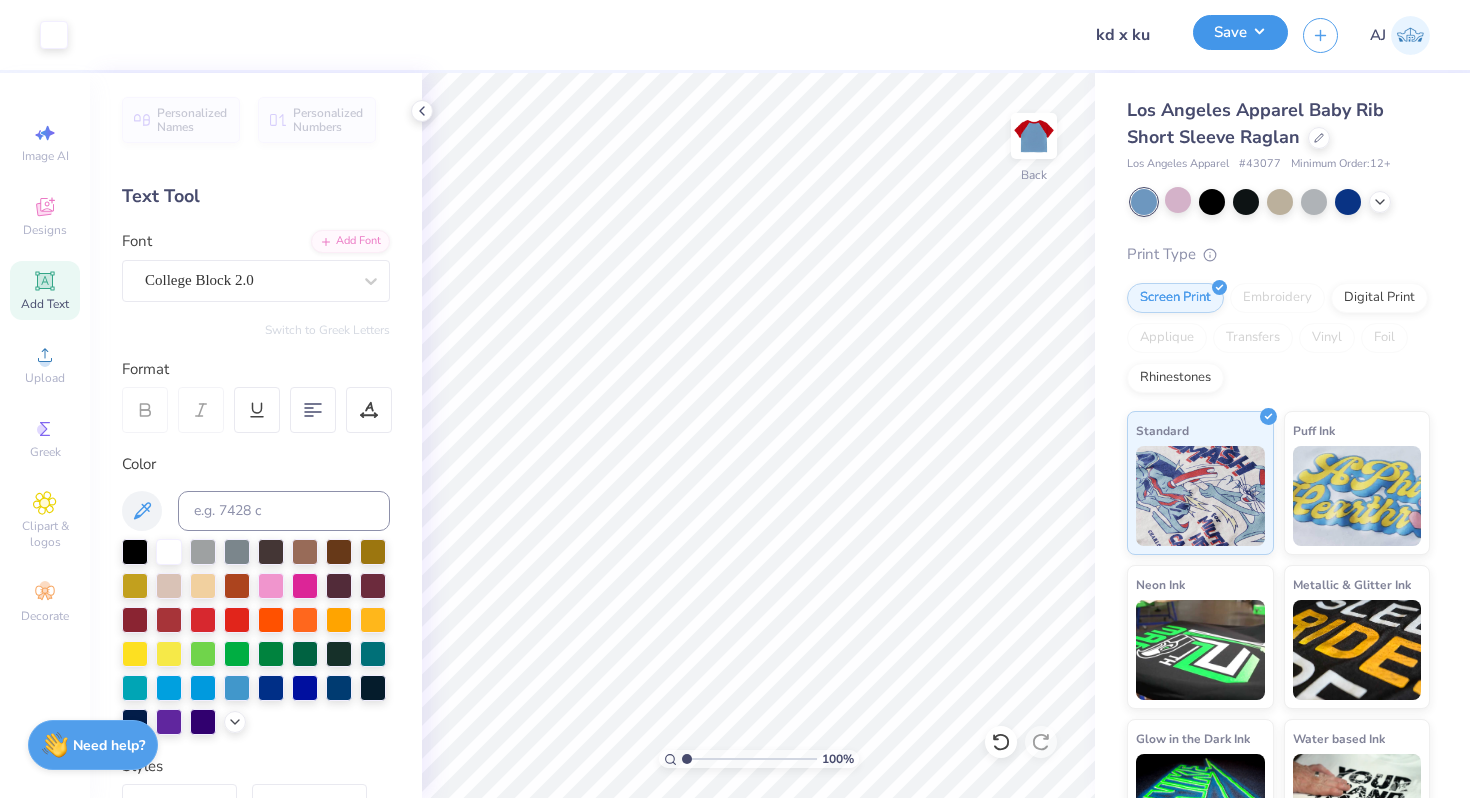 click on "Save" at bounding box center [1240, 32] 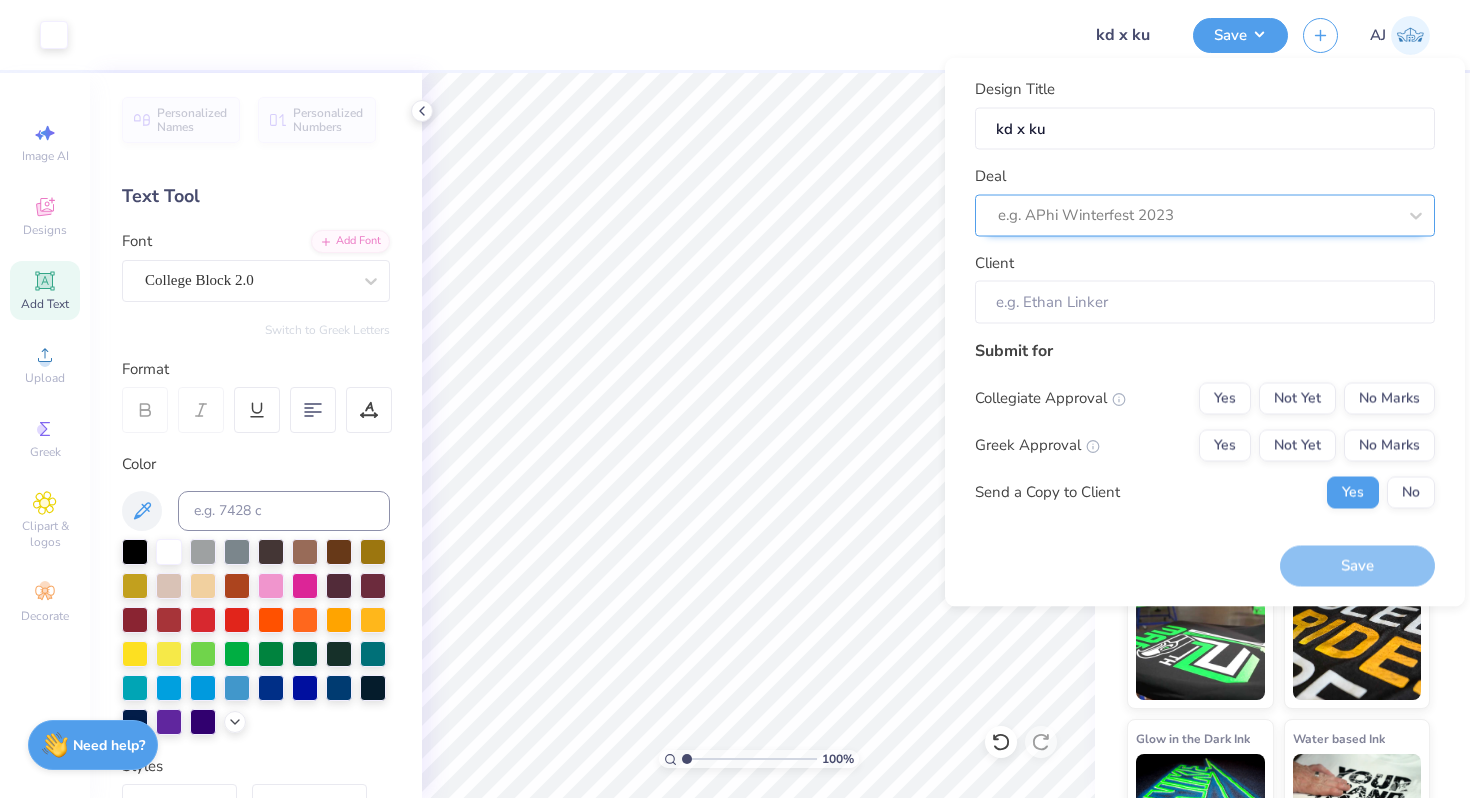 click at bounding box center (1197, 215) 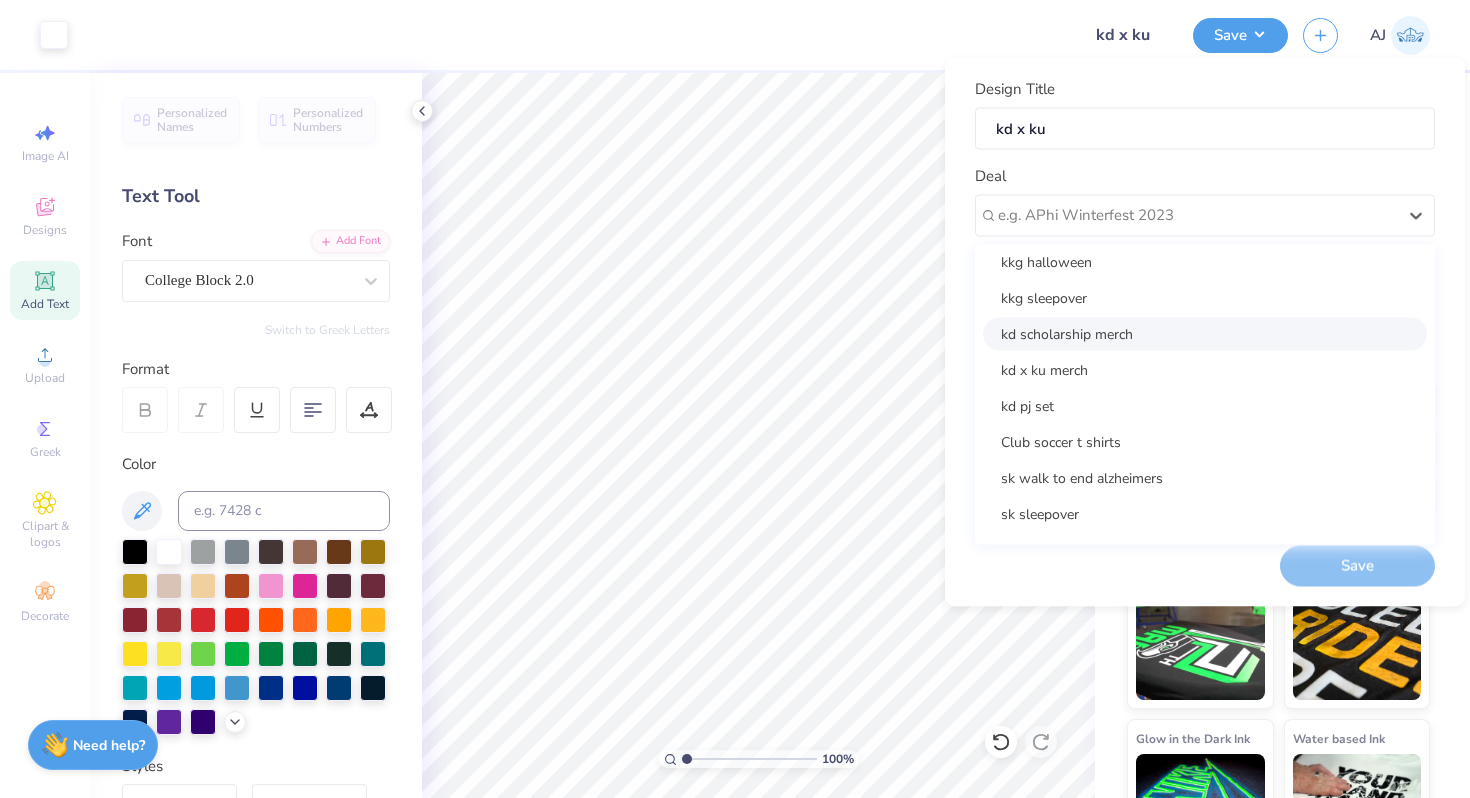 scroll, scrollTop: 80, scrollLeft: 0, axis: vertical 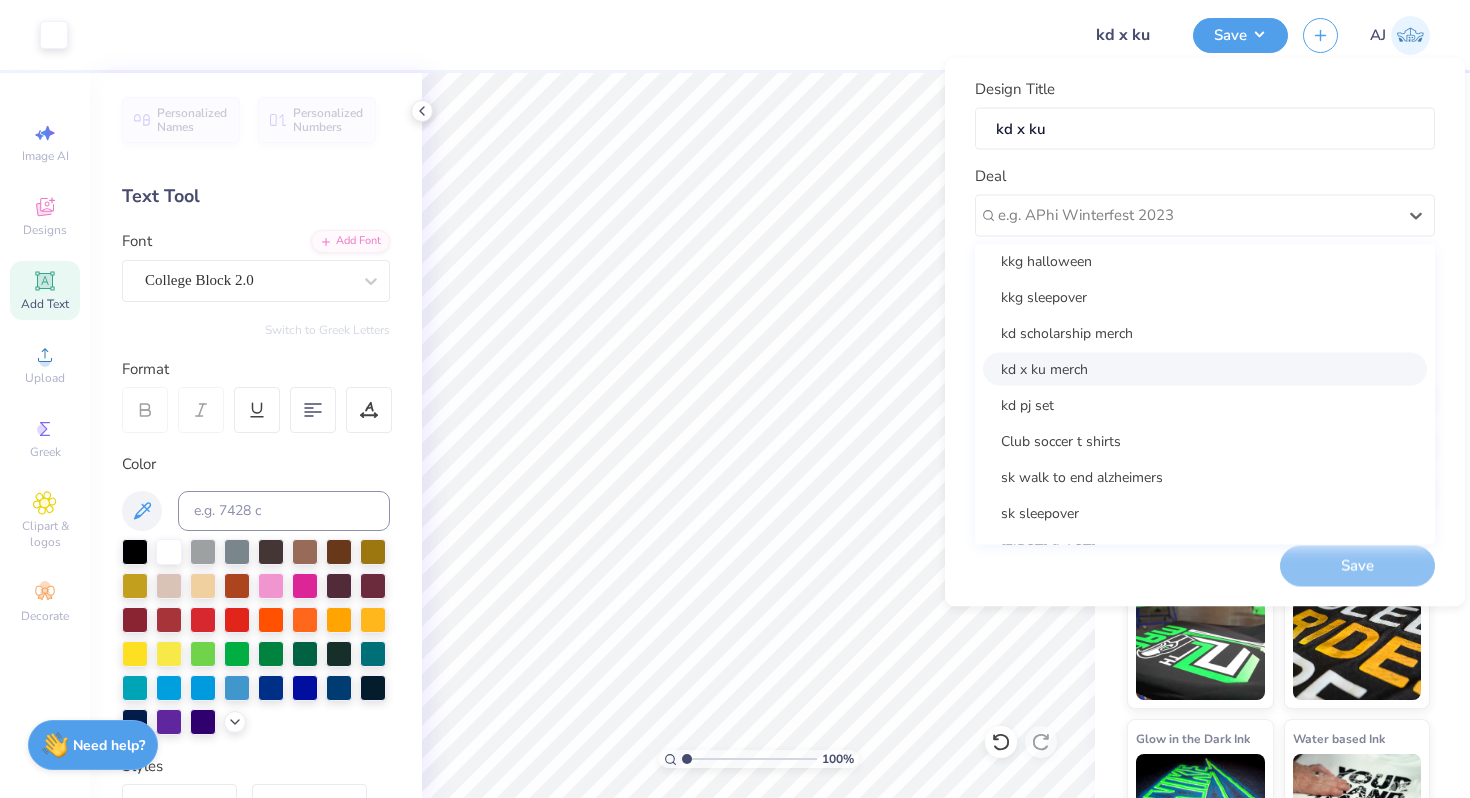 click on "kd x ku merch" at bounding box center [1205, 368] 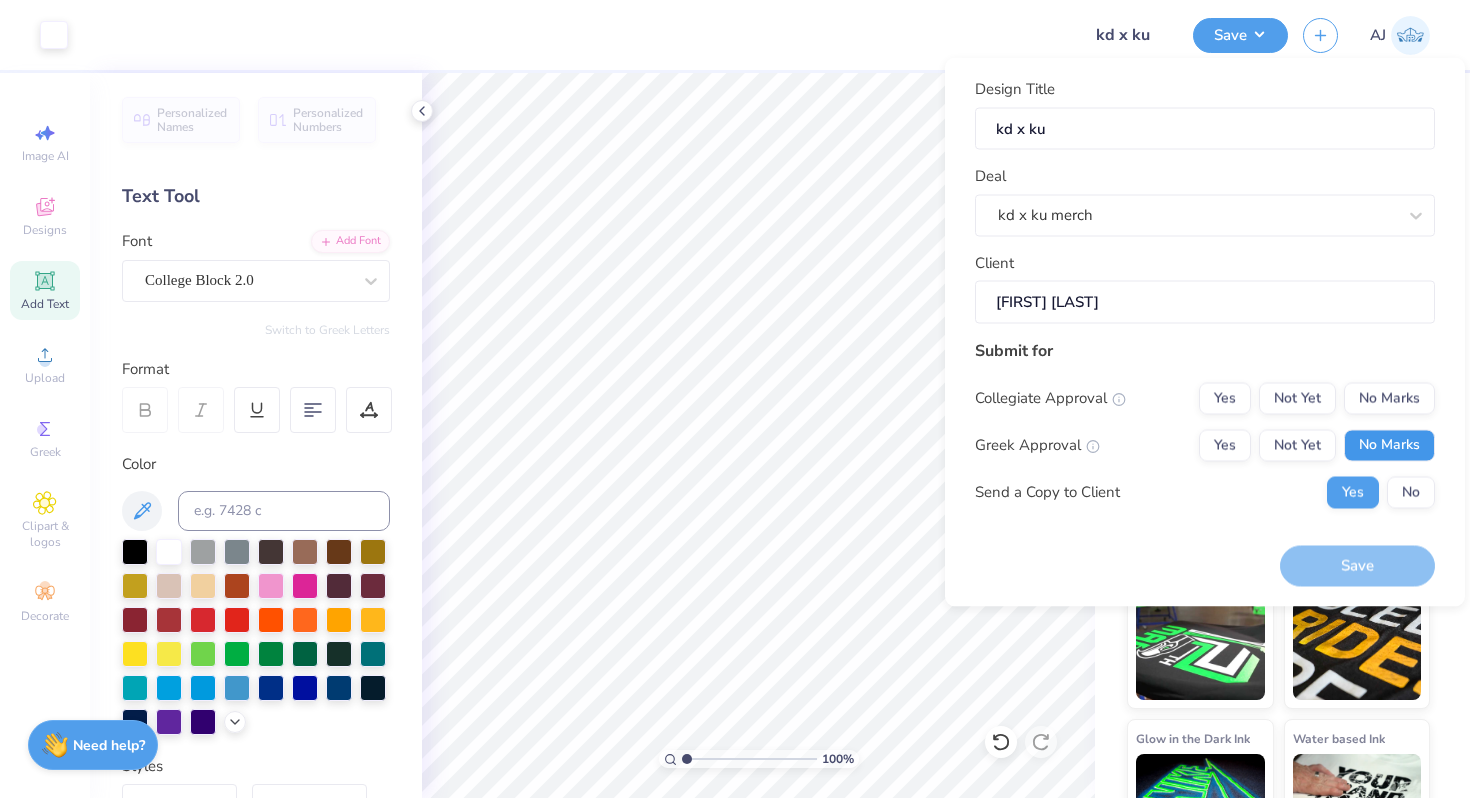 click on "No Marks" at bounding box center (1389, 445) 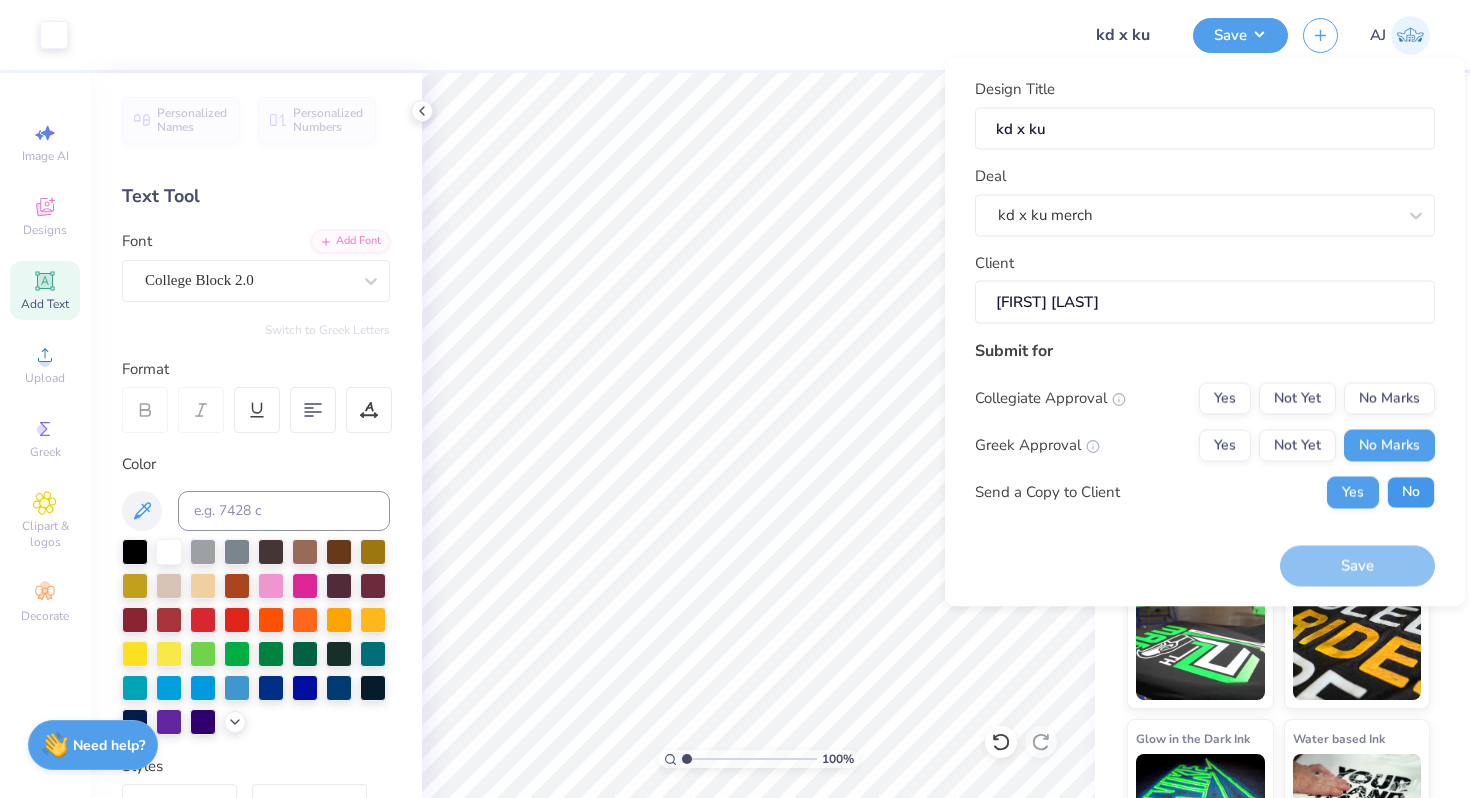 click on "No" at bounding box center (1411, 492) 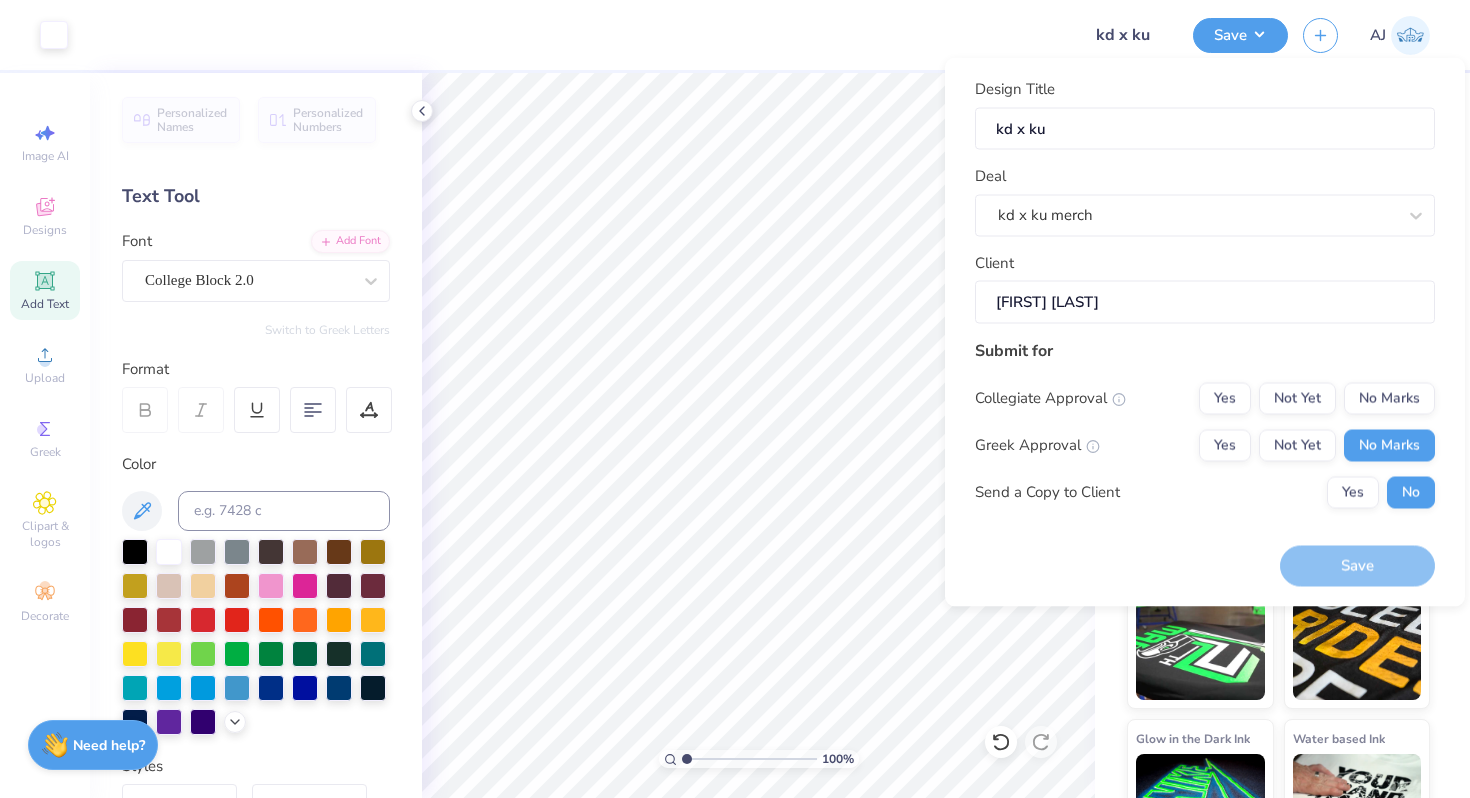click on "Submit for Collegiate Approval Yes Not Yet No Marks Greek Approval Yes Not Yet No Marks Send a Copy to Client Yes No" at bounding box center [1205, 430] 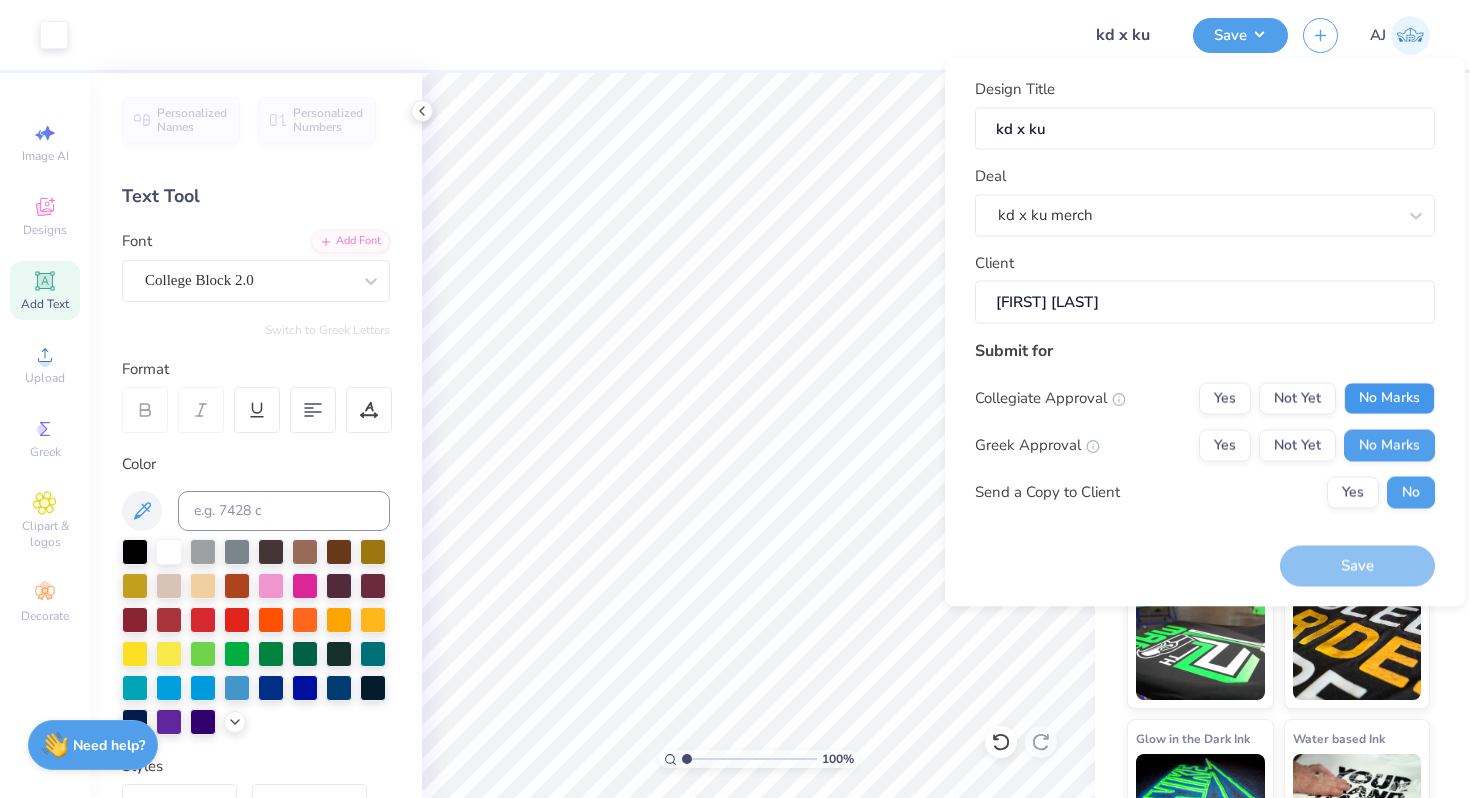 click on "No Marks" at bounding box center [1389, 398] 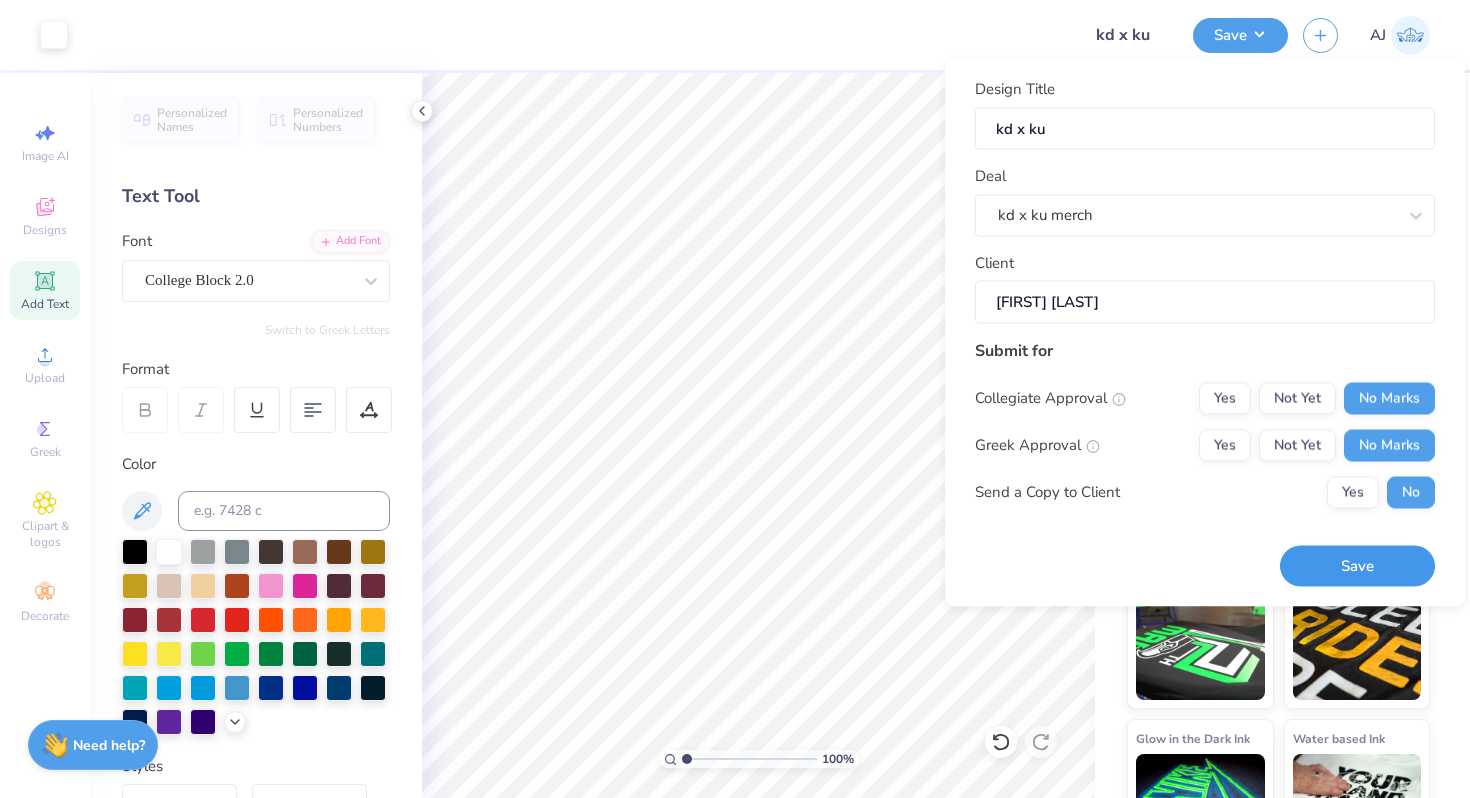 click on "Save" at bounding box center [1357, 566] 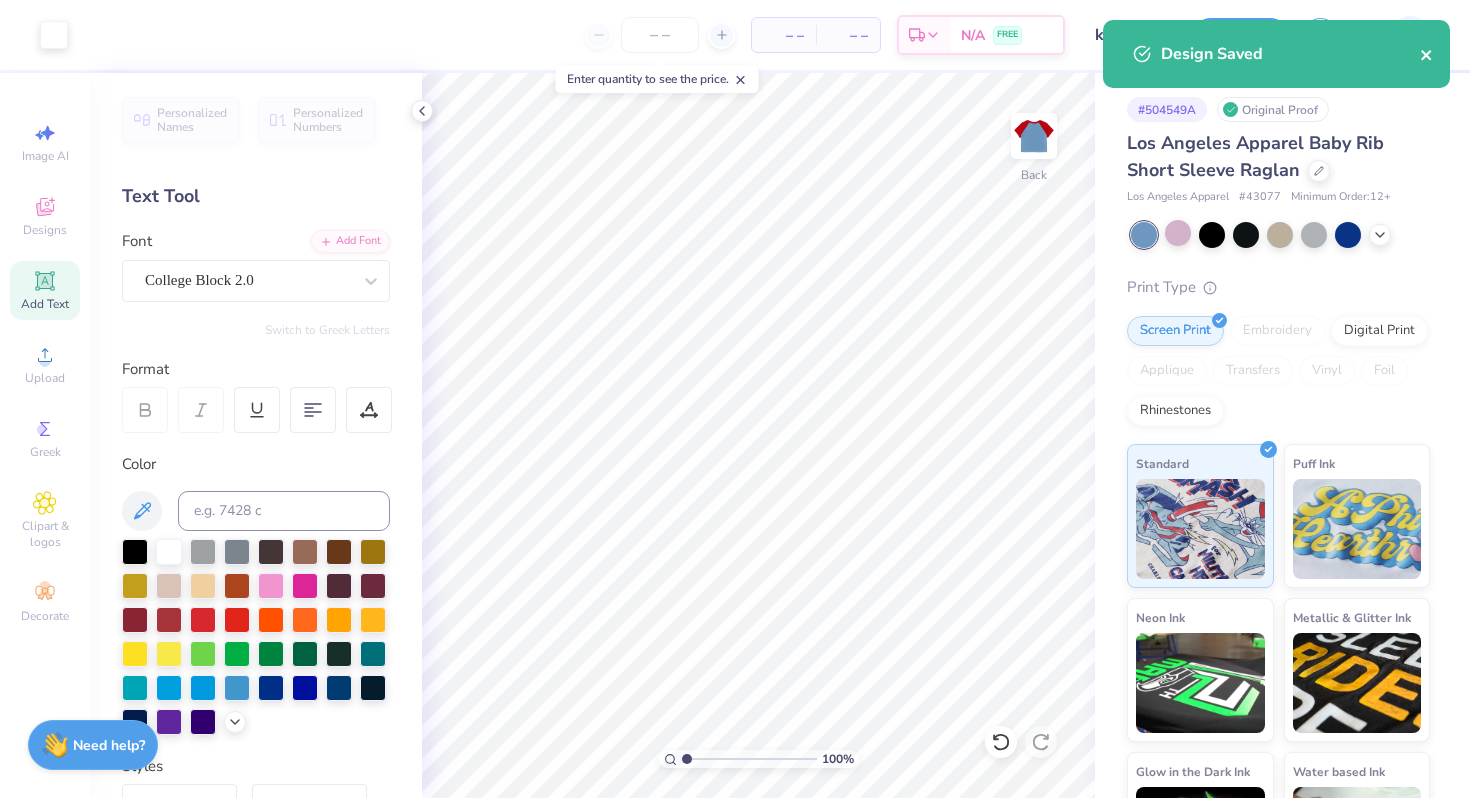 click 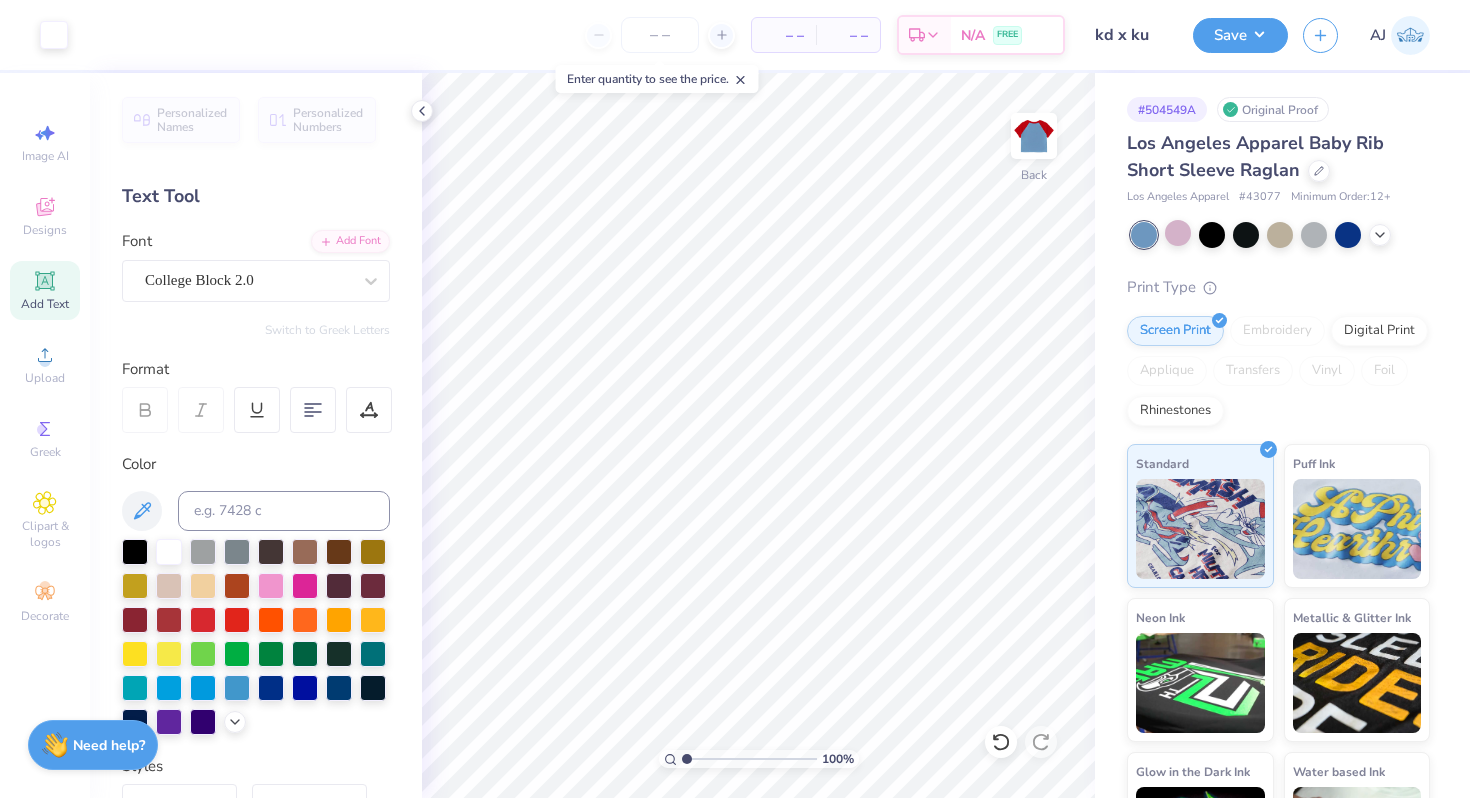 click on "Design Saved" at bounding box center [1276, 61] 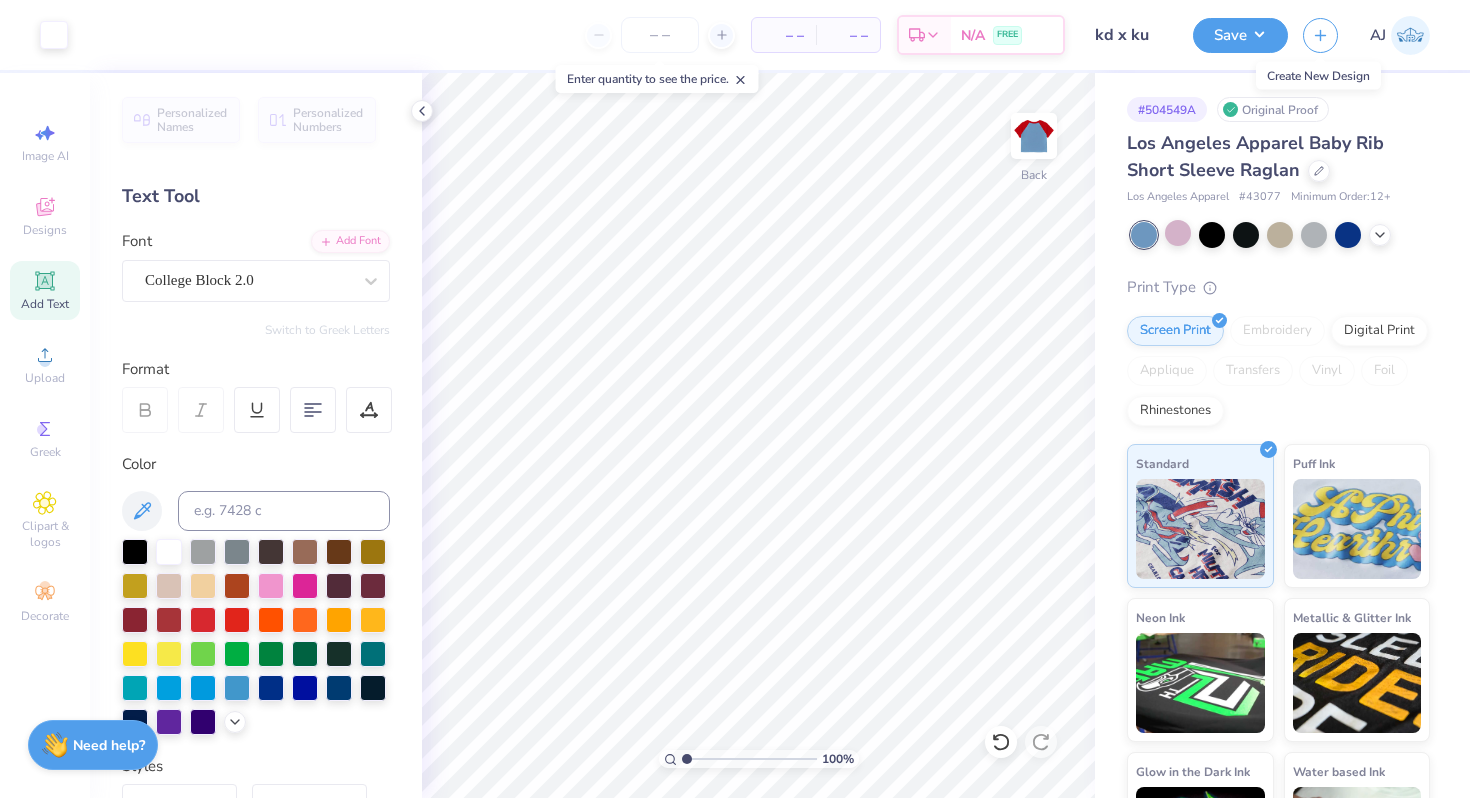click 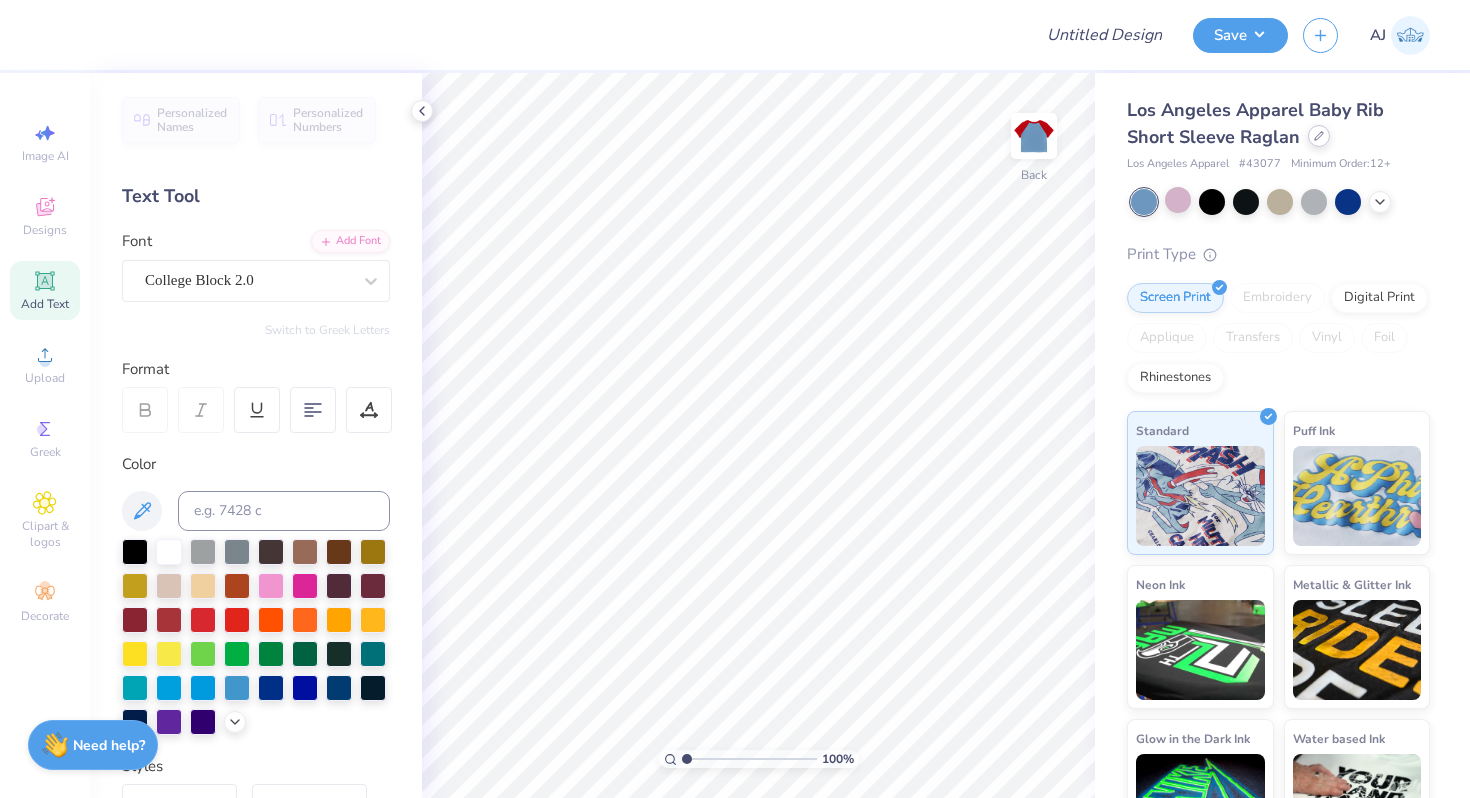 click at bounding box center [1319, 136] 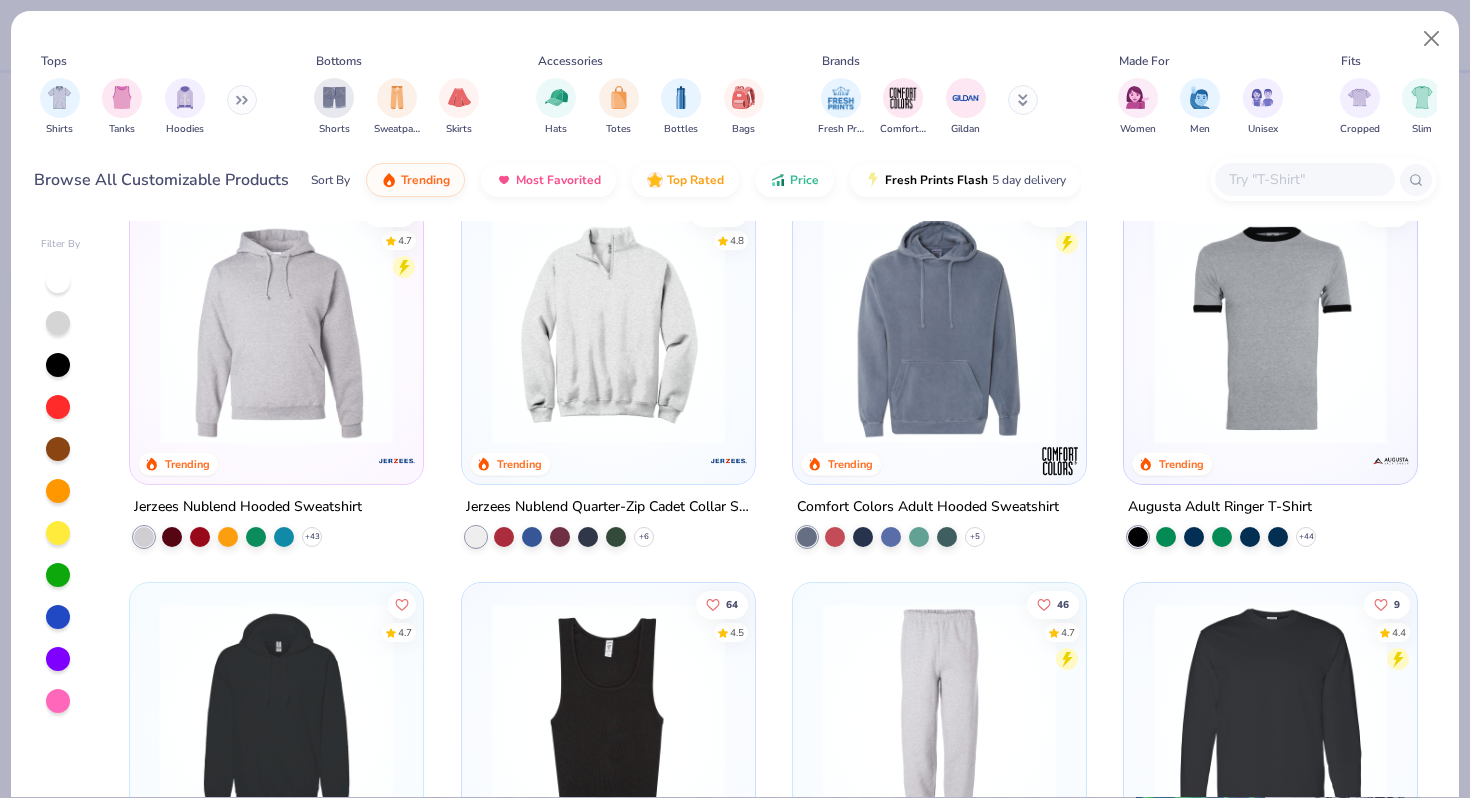 scroll, scrollTop: 5917, scrollLeft: 0, axis: vertical 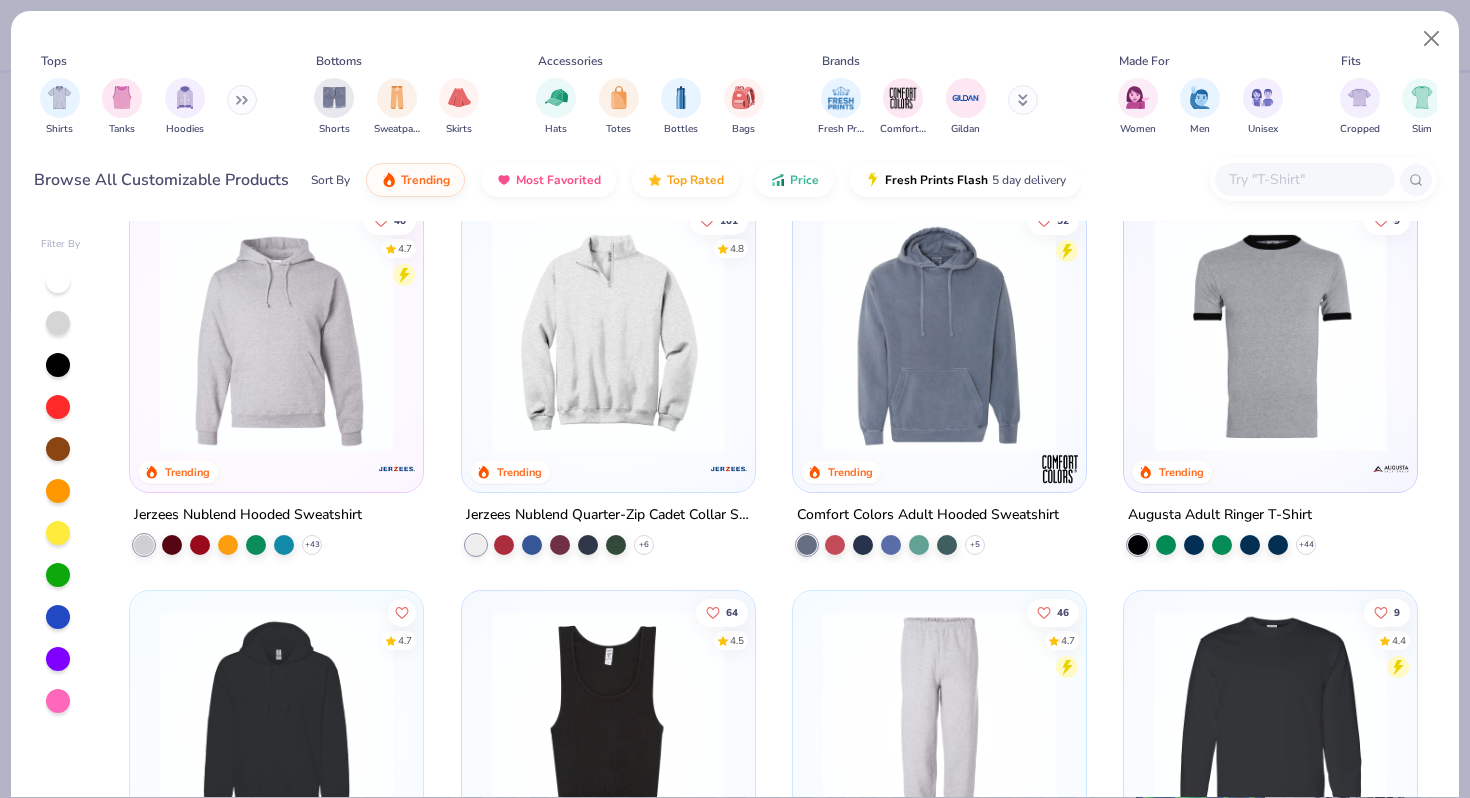 click at bounding box center [608, 335] 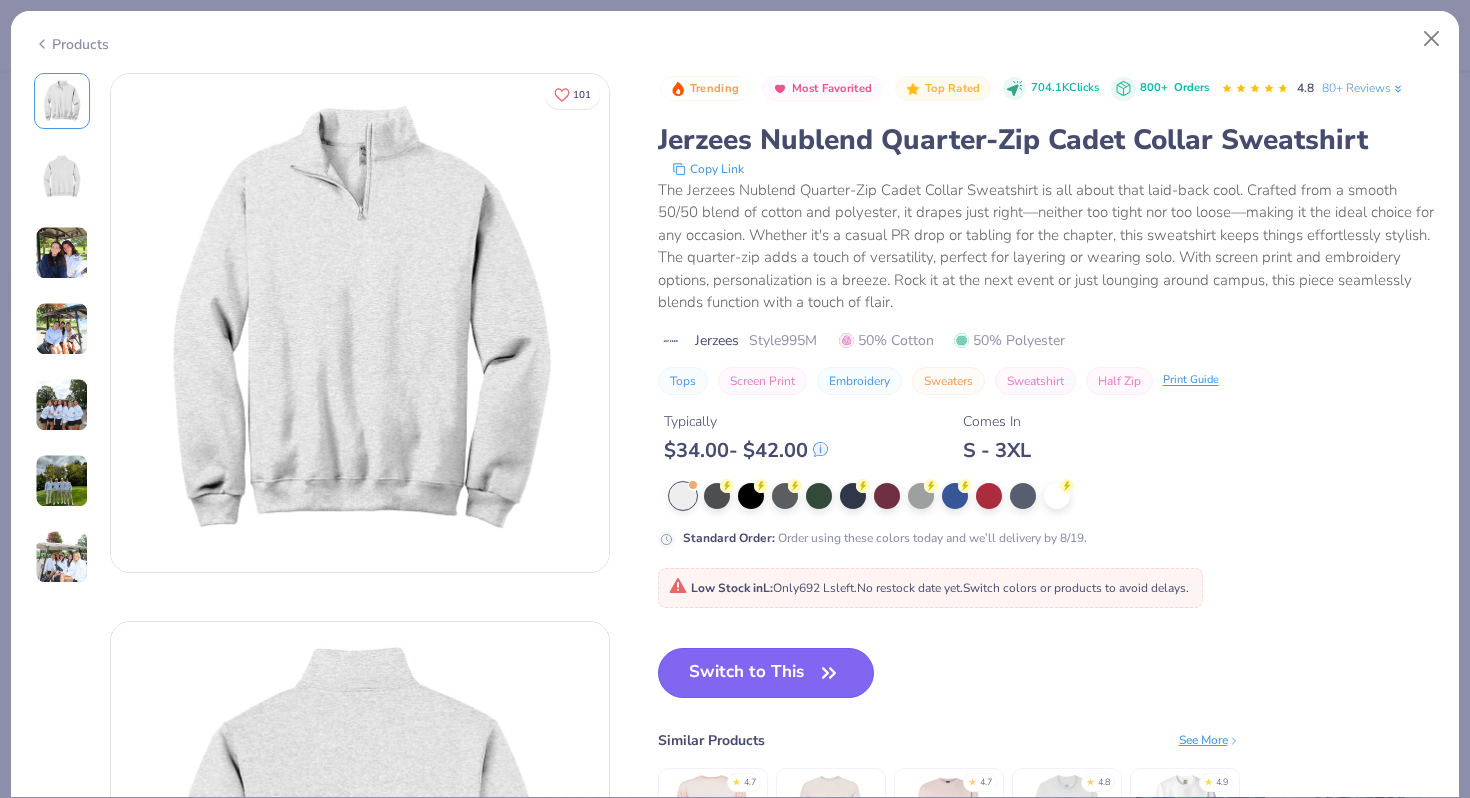 click on "Switch to This" at bounding box center (766, 673) 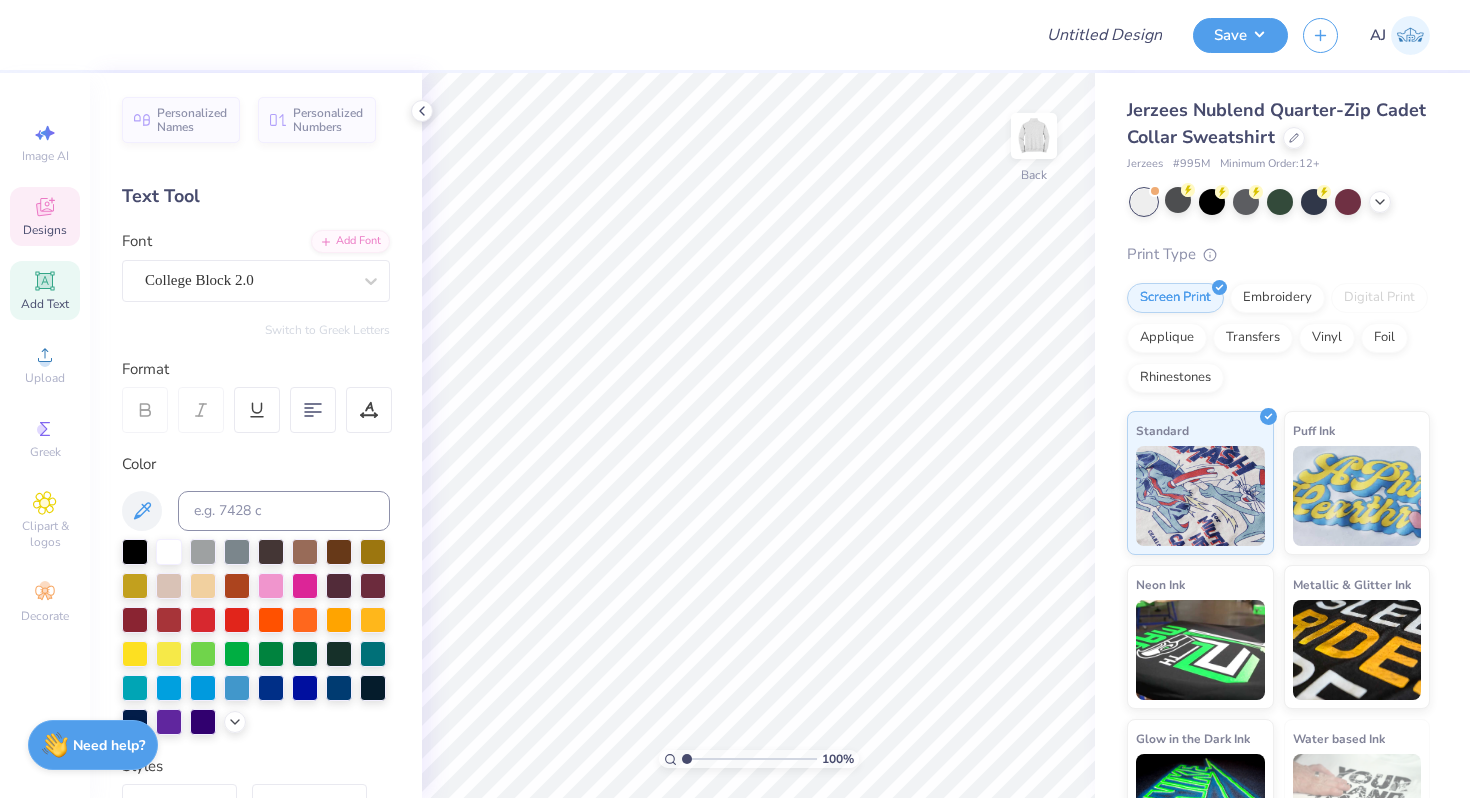 click on "Designs" at bounding box center (45, 230) 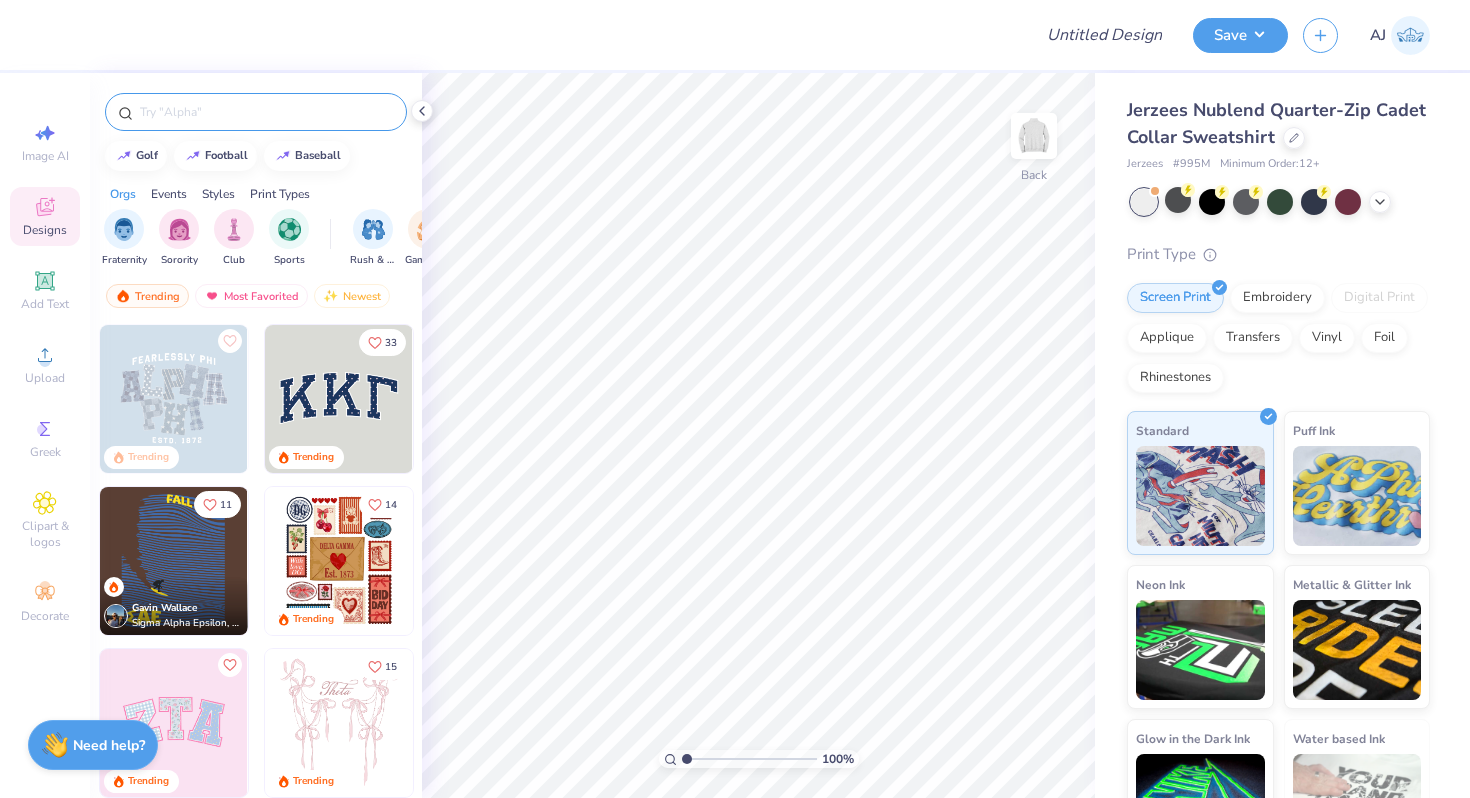 click at bounding box center (256, 112) 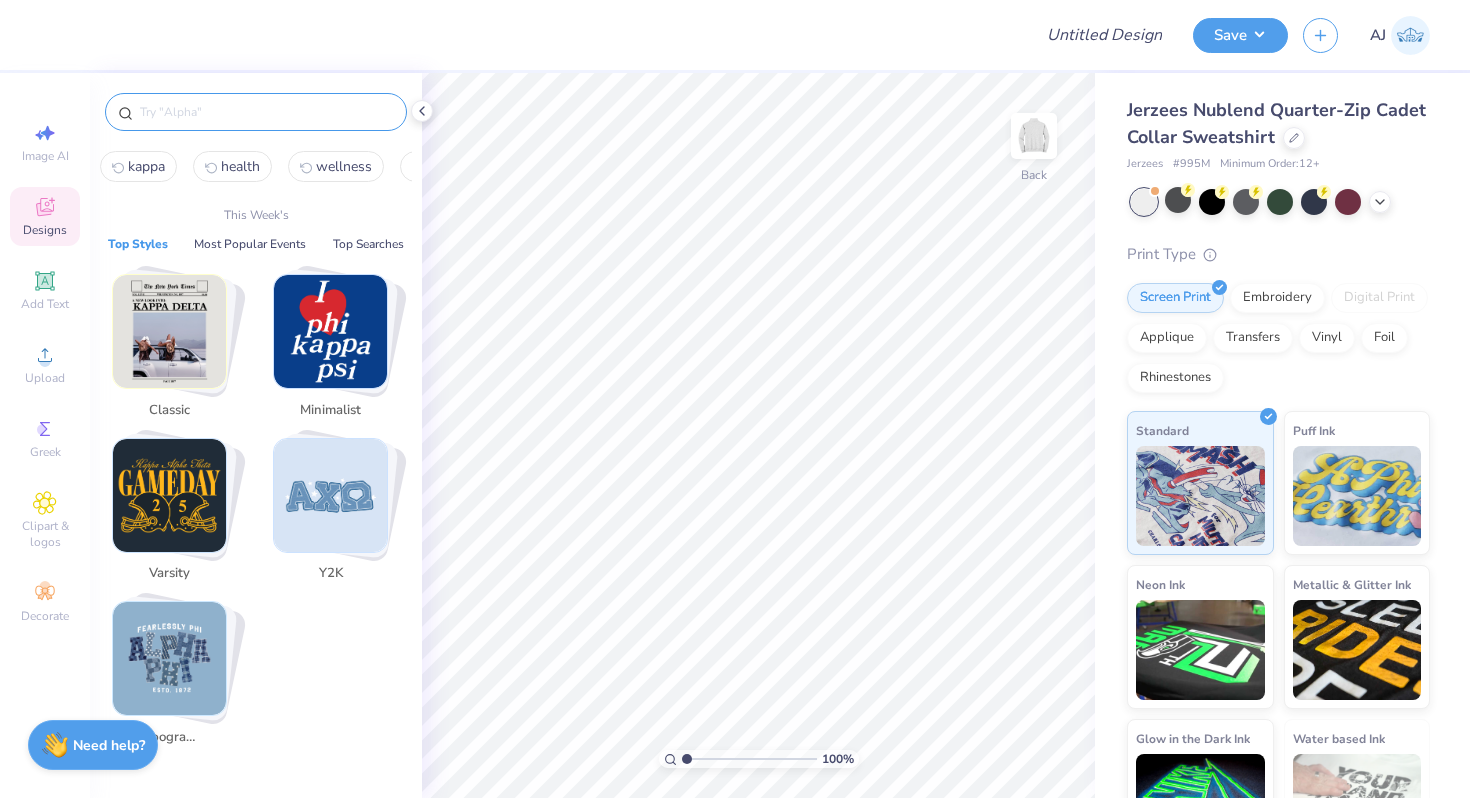 click at bounding box center (266, 112) 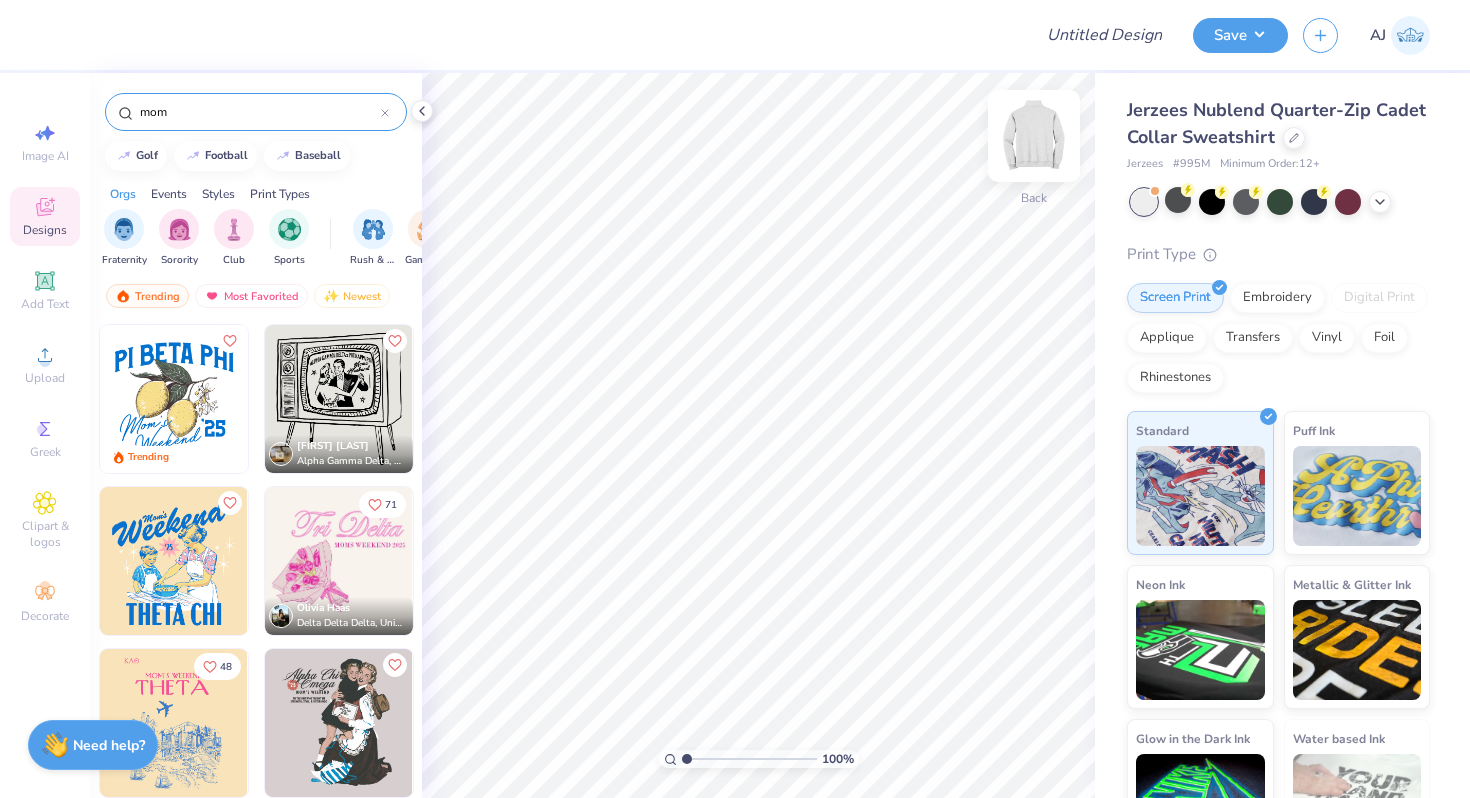 type on "mom" 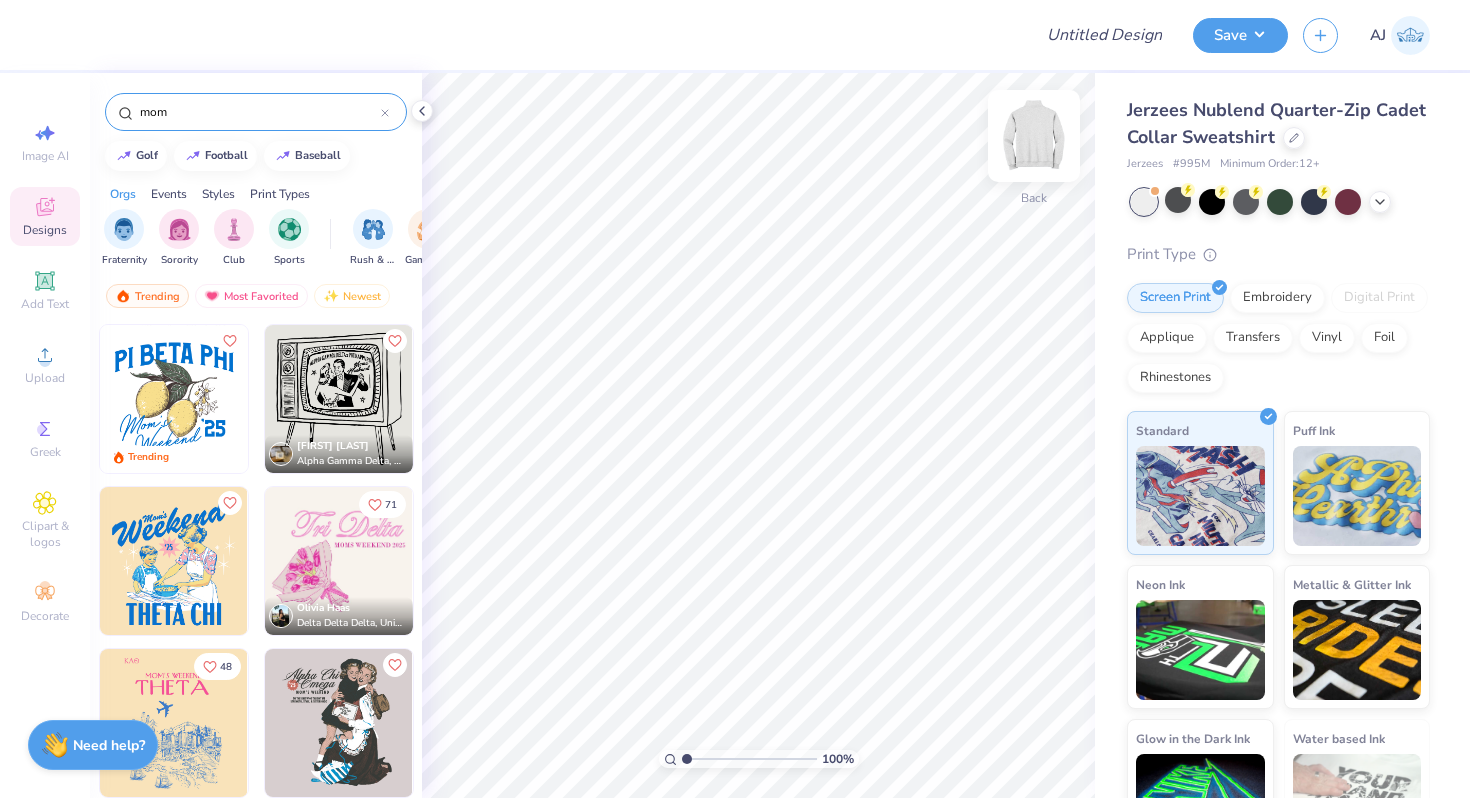 click at bounding box center [1034, 136] 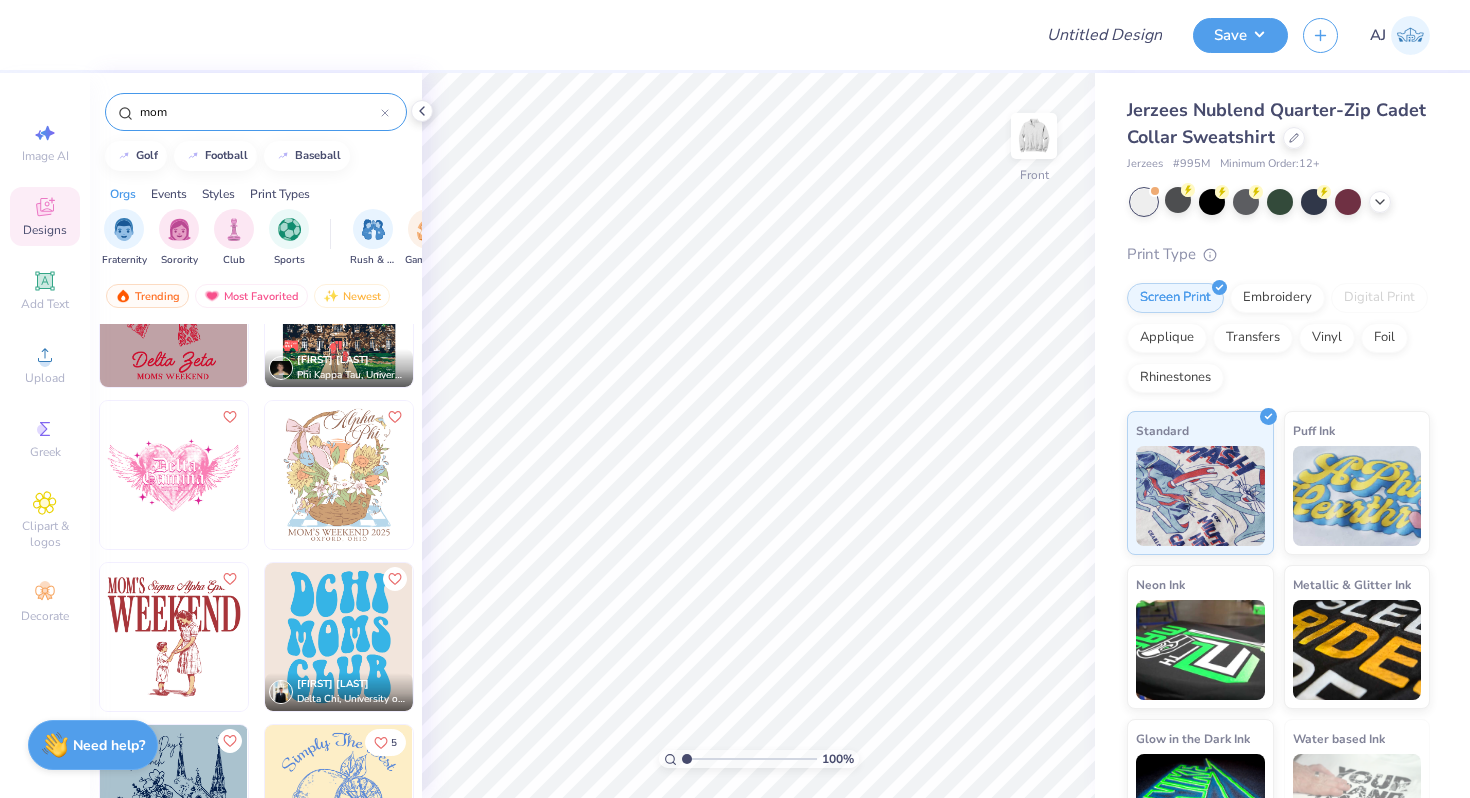 scroll, scrollTop: 1548, scrollLeft: 0, axis: vertical 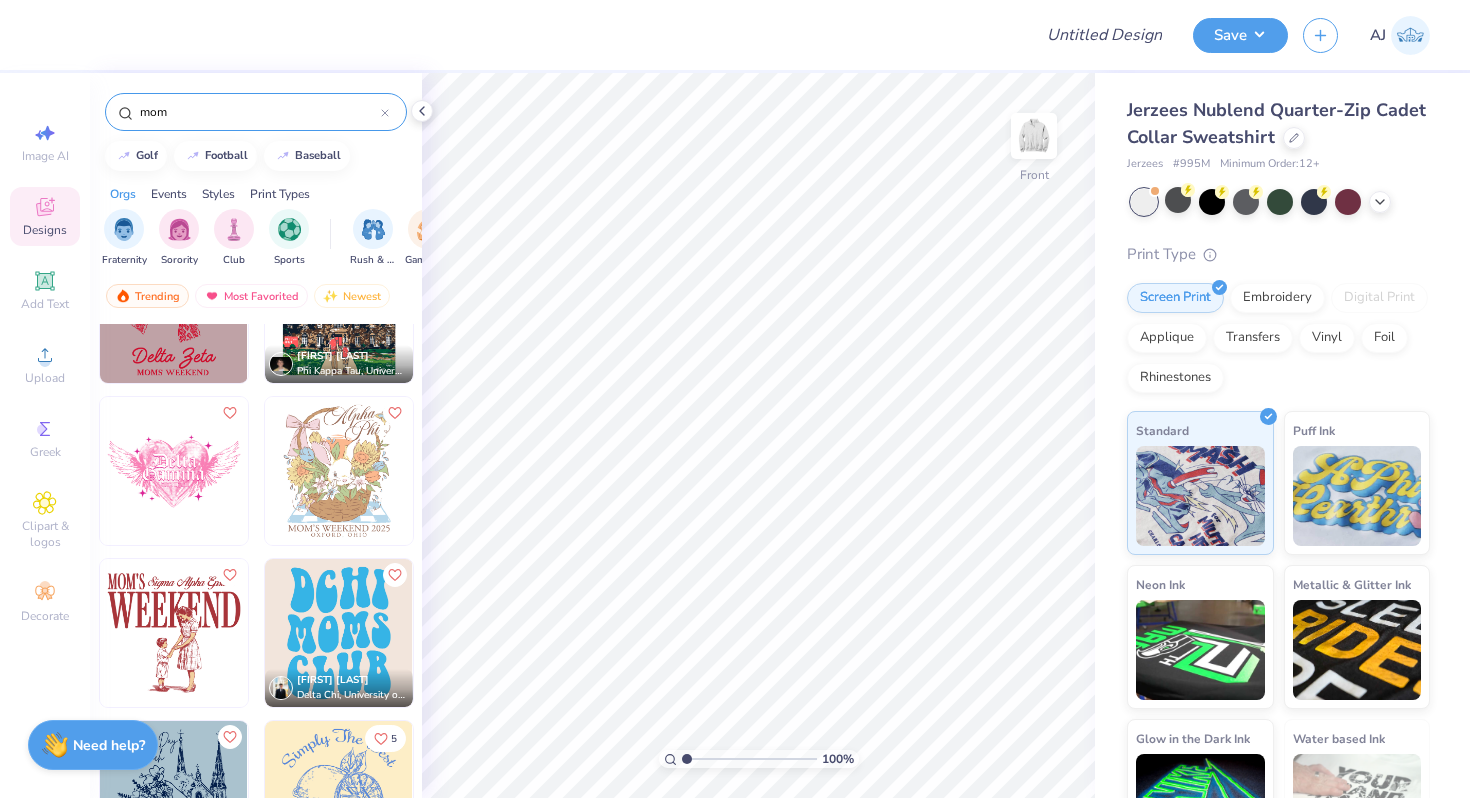 click at bounding box center (174, 633) 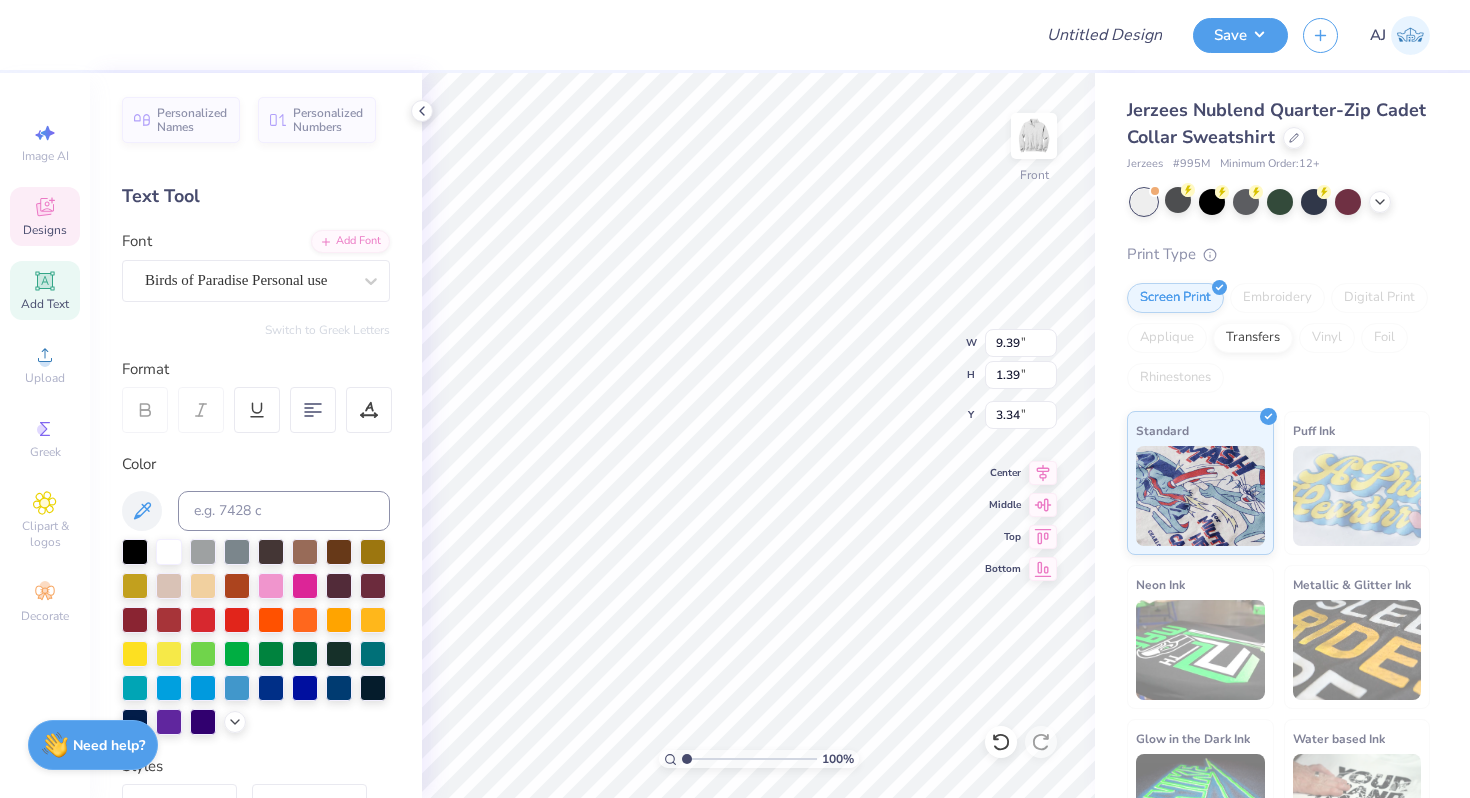 scroll, scrollTop: 0, scrollLeft: 7, axis: horizontal 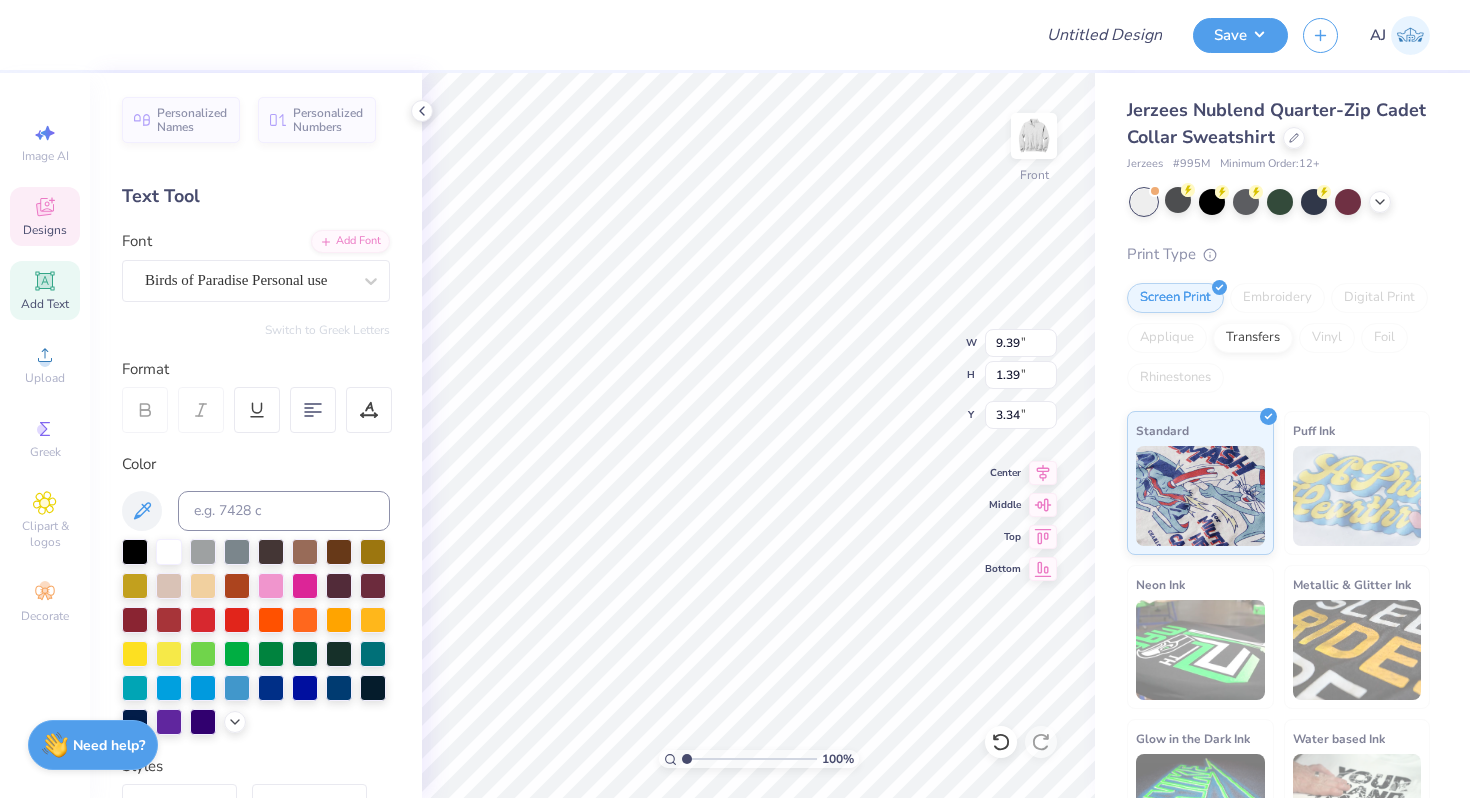 type on "Kappa Kappa Gamma" 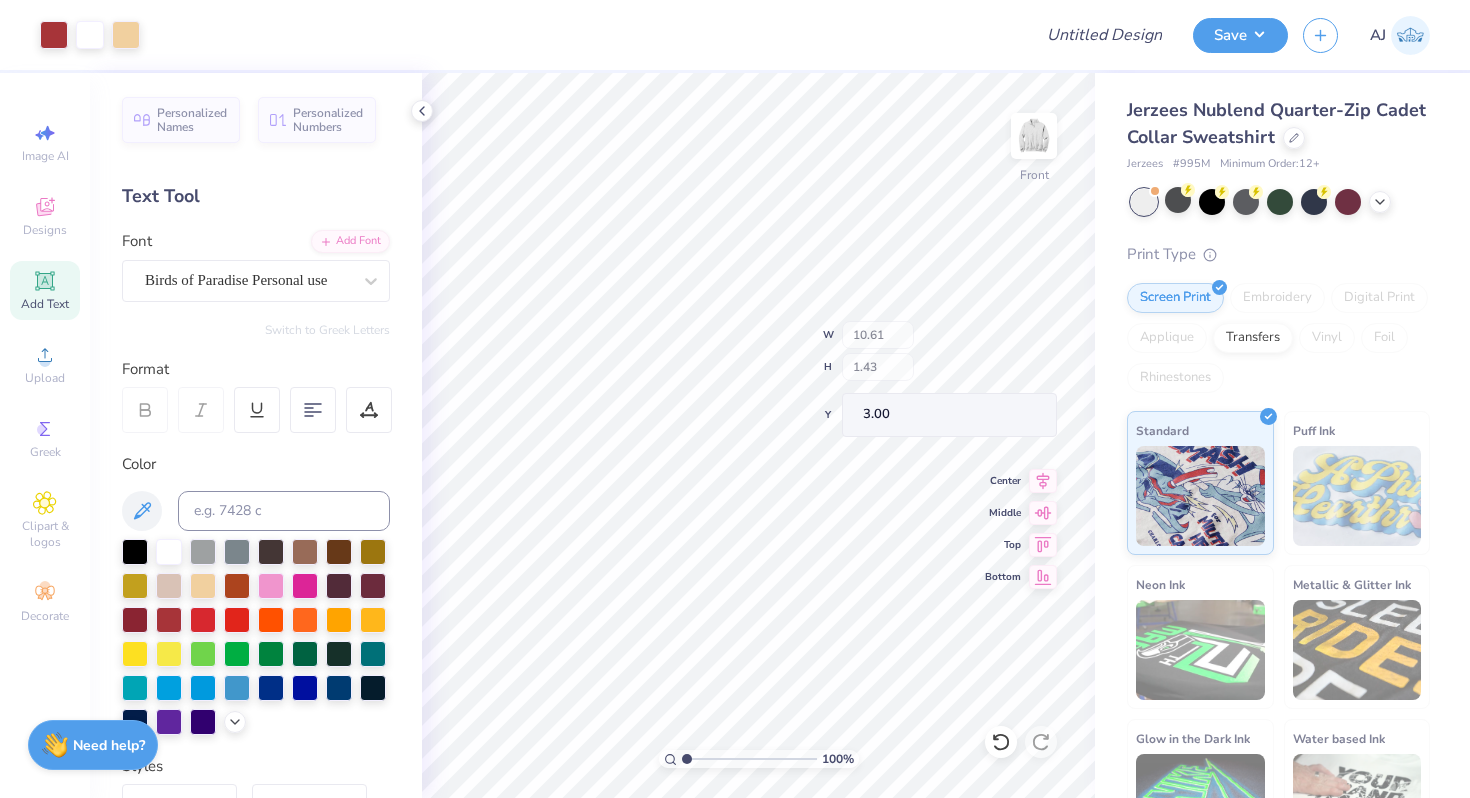 type on "3.00" 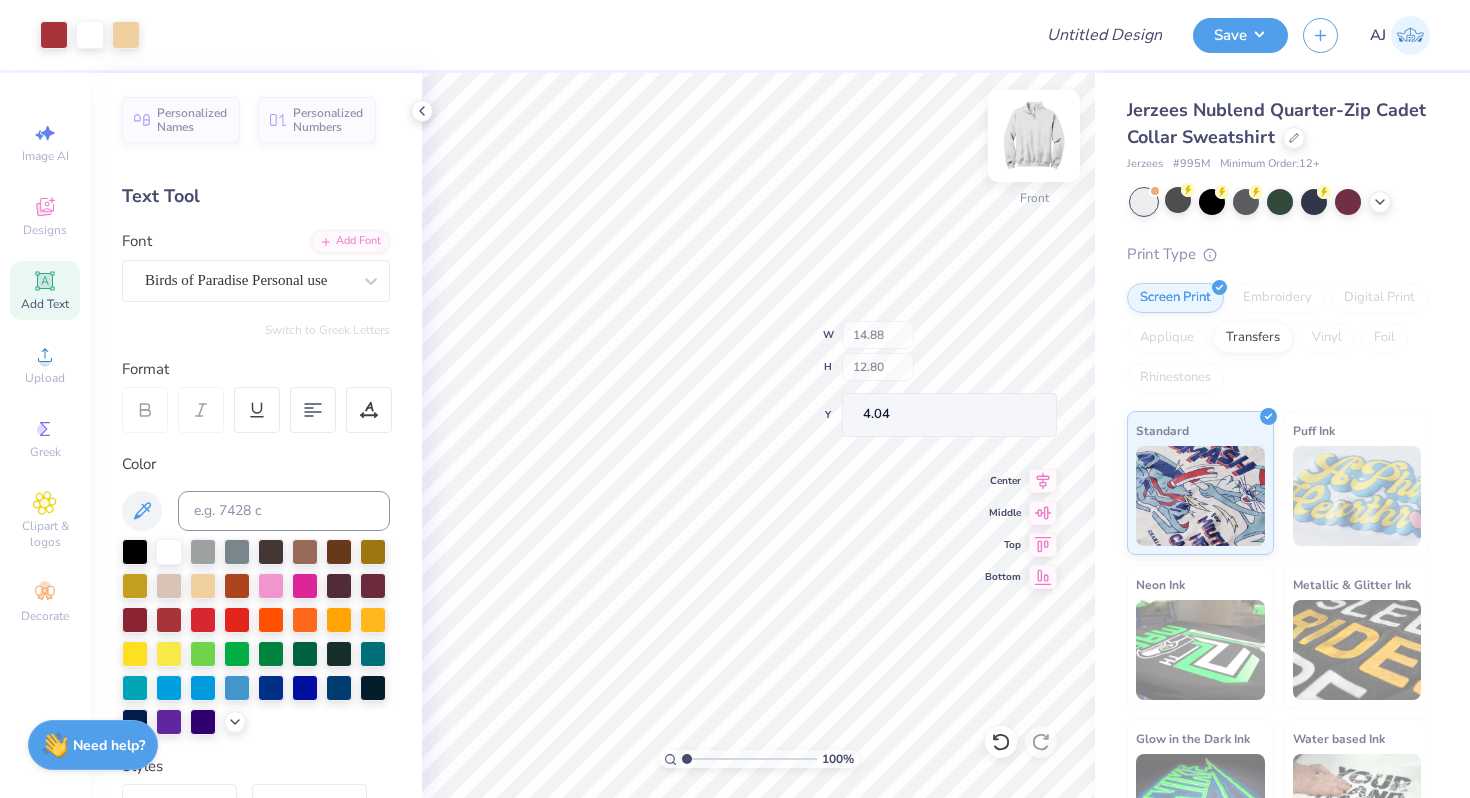type on "4.04" 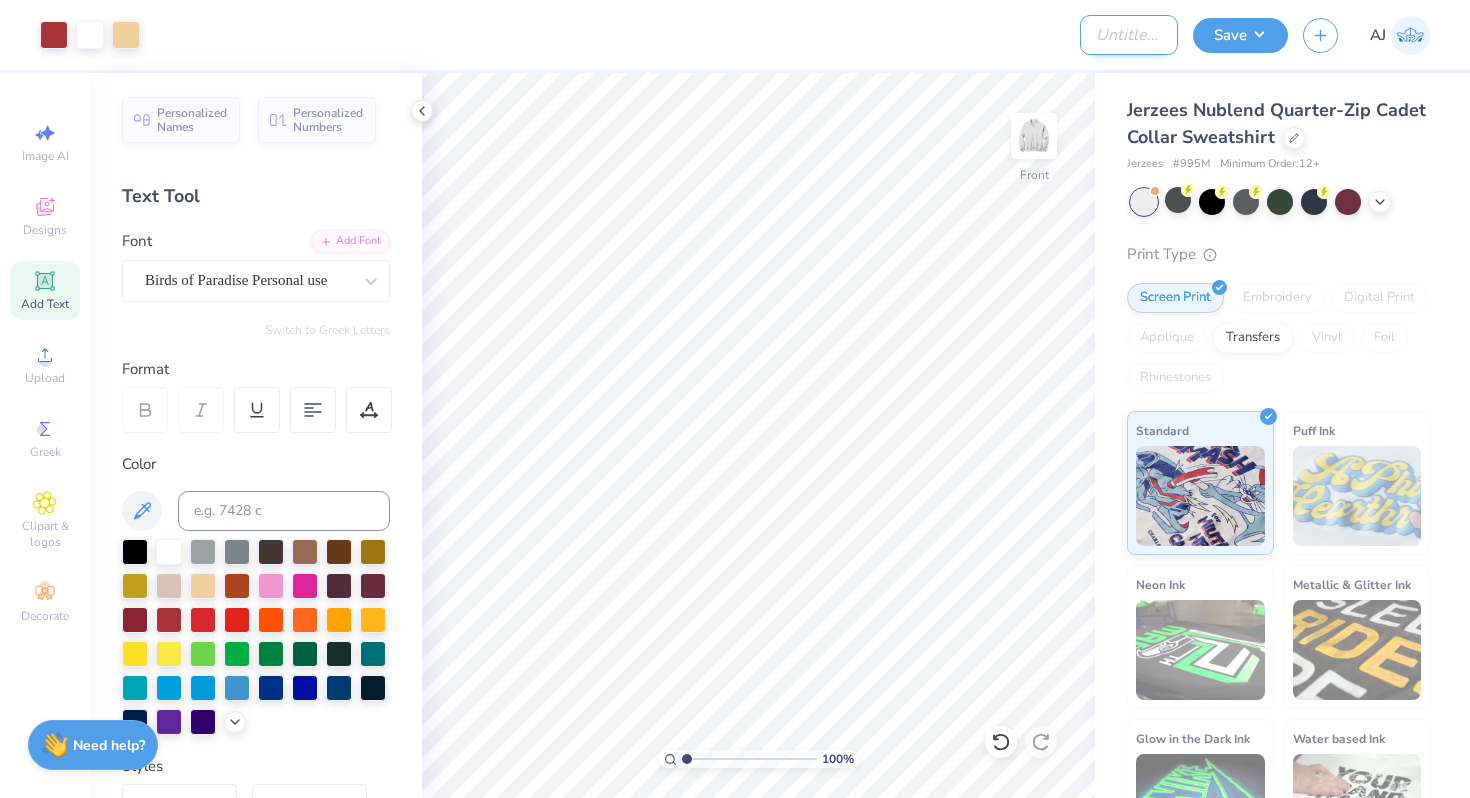 click on "Design Title" at bounding box center (1129, 35) 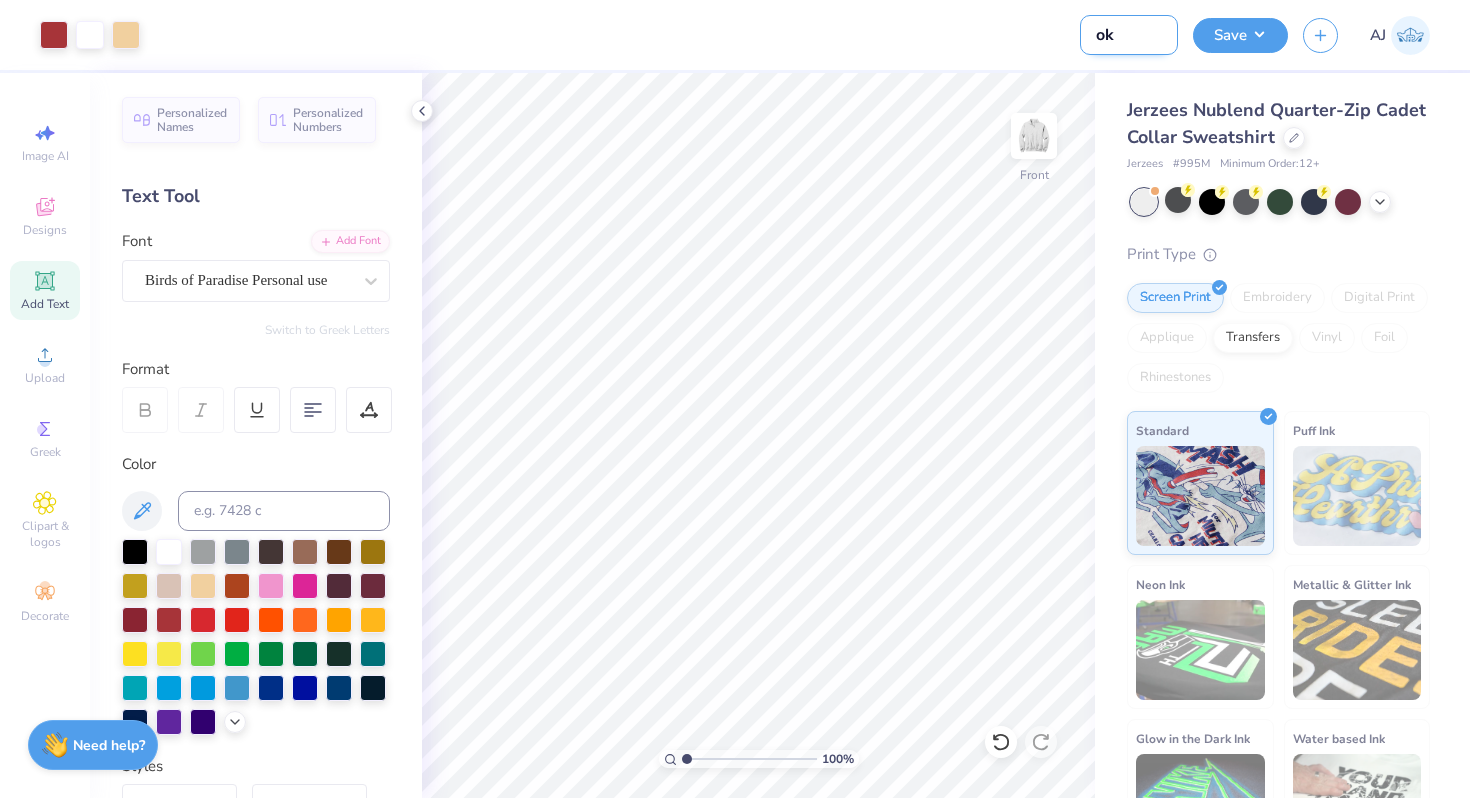 type on "o" 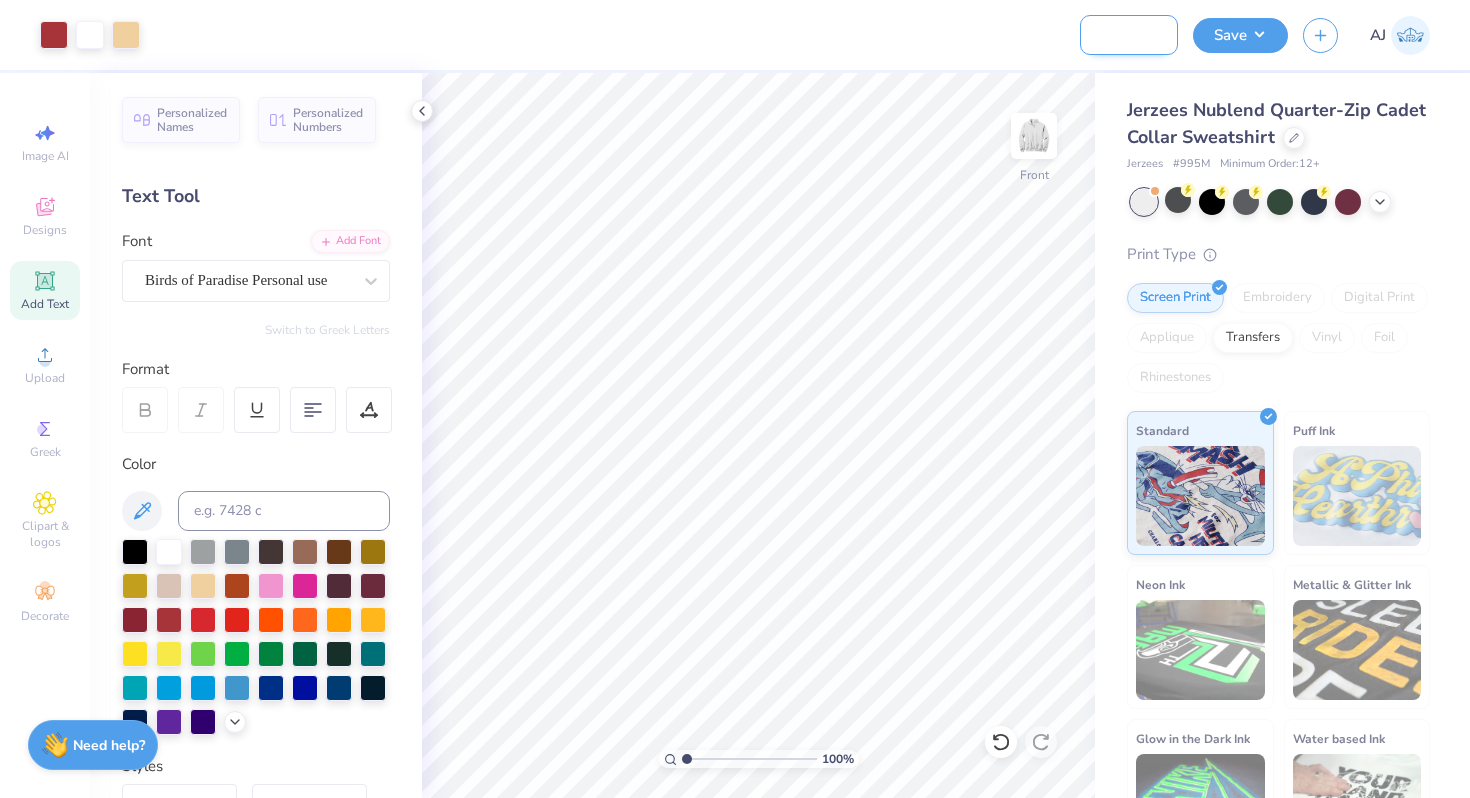 scroll, scrollTop: 0, scrollLeft: 81, axis: horizontal 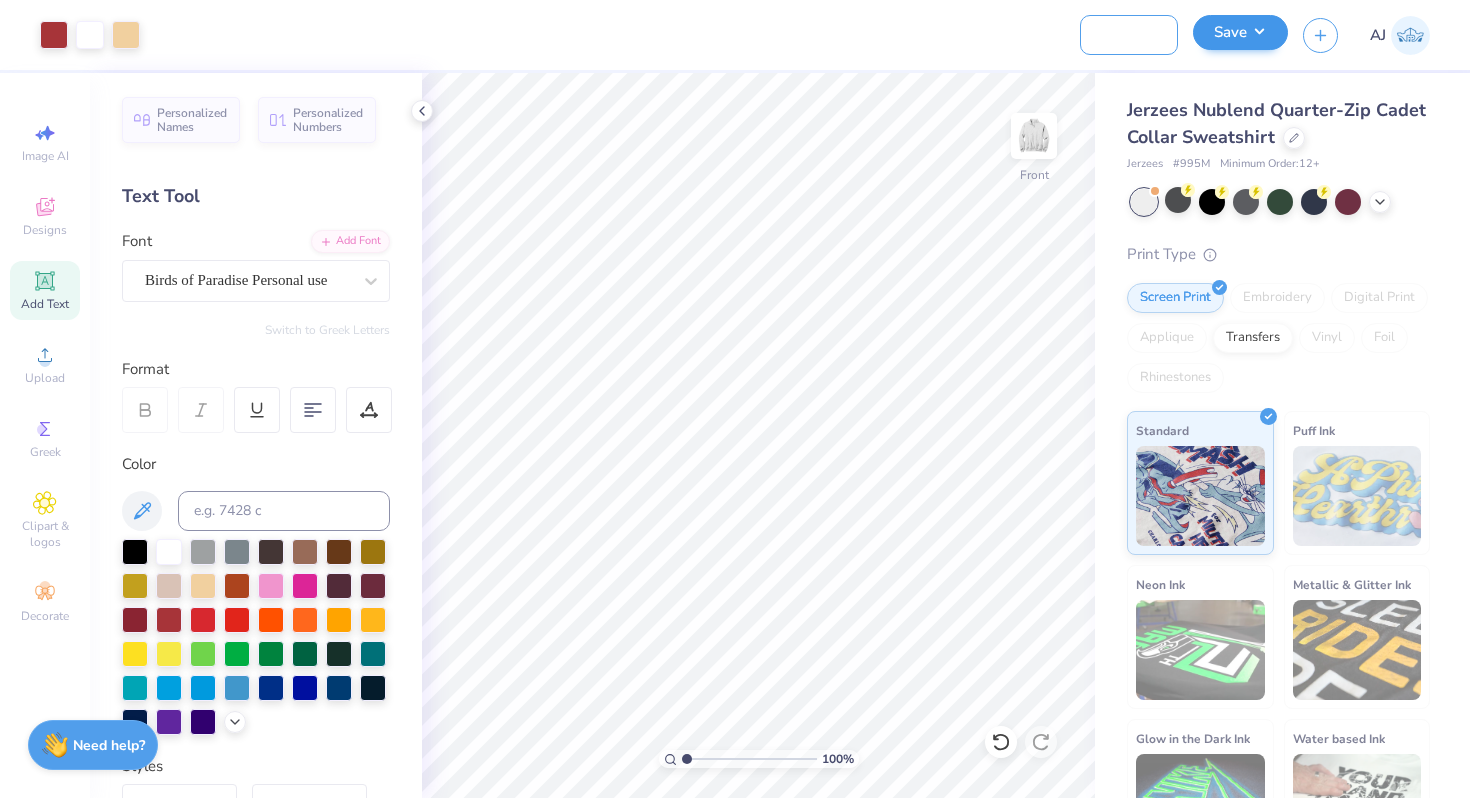type on "[GREEK] moms weekend" 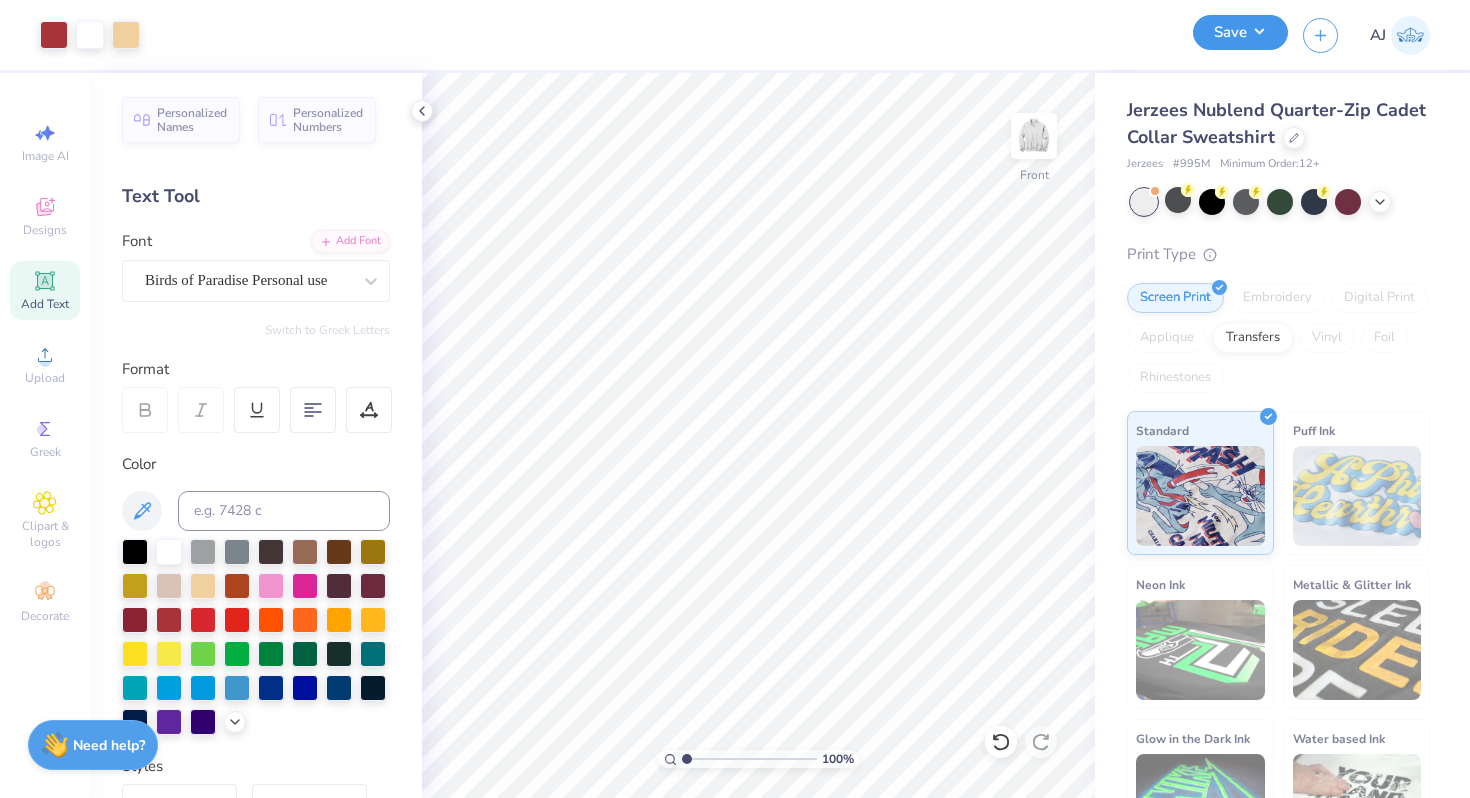 click on "Save" at bounding box center [1240, 32] 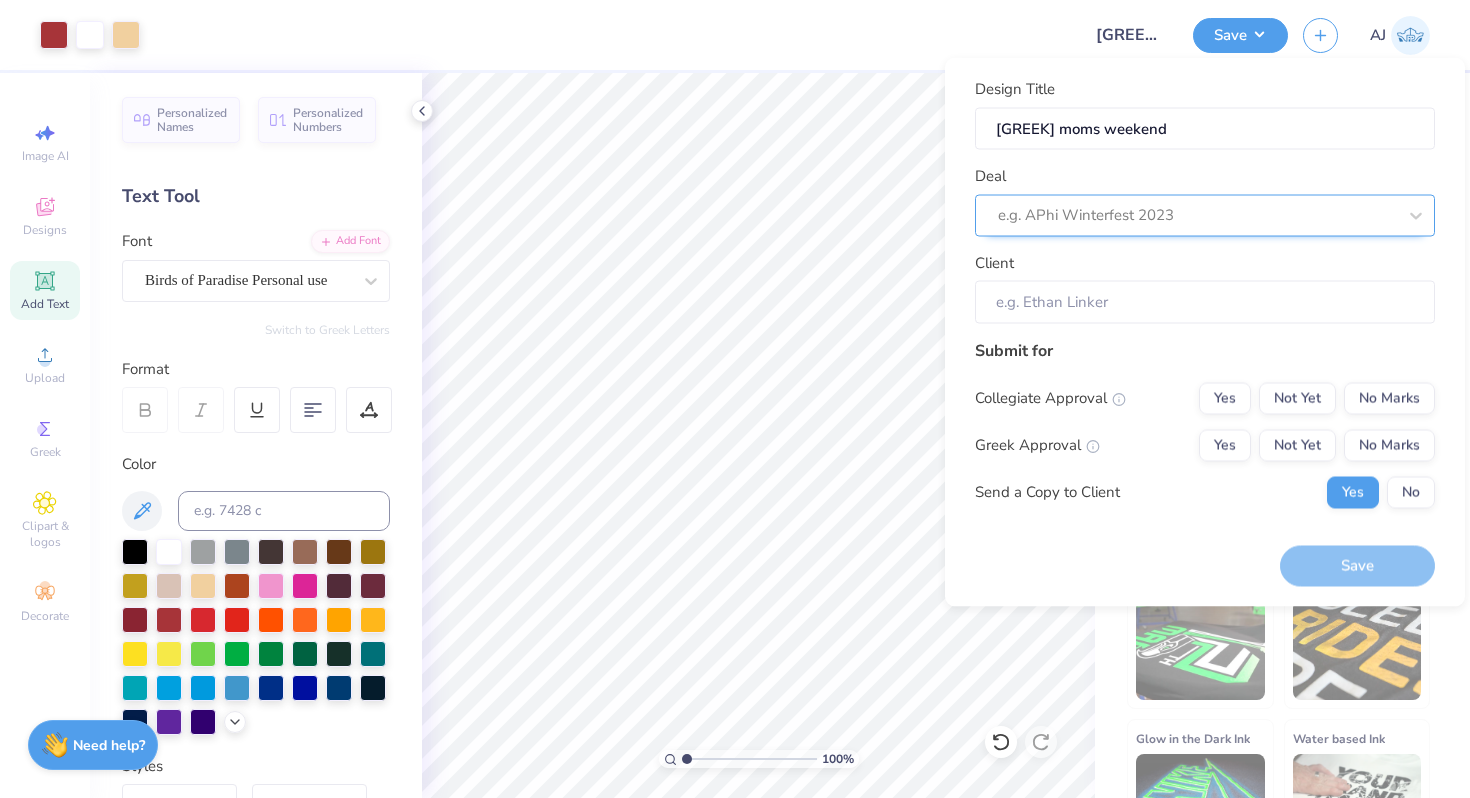 click at bounding box center (1197, 215) 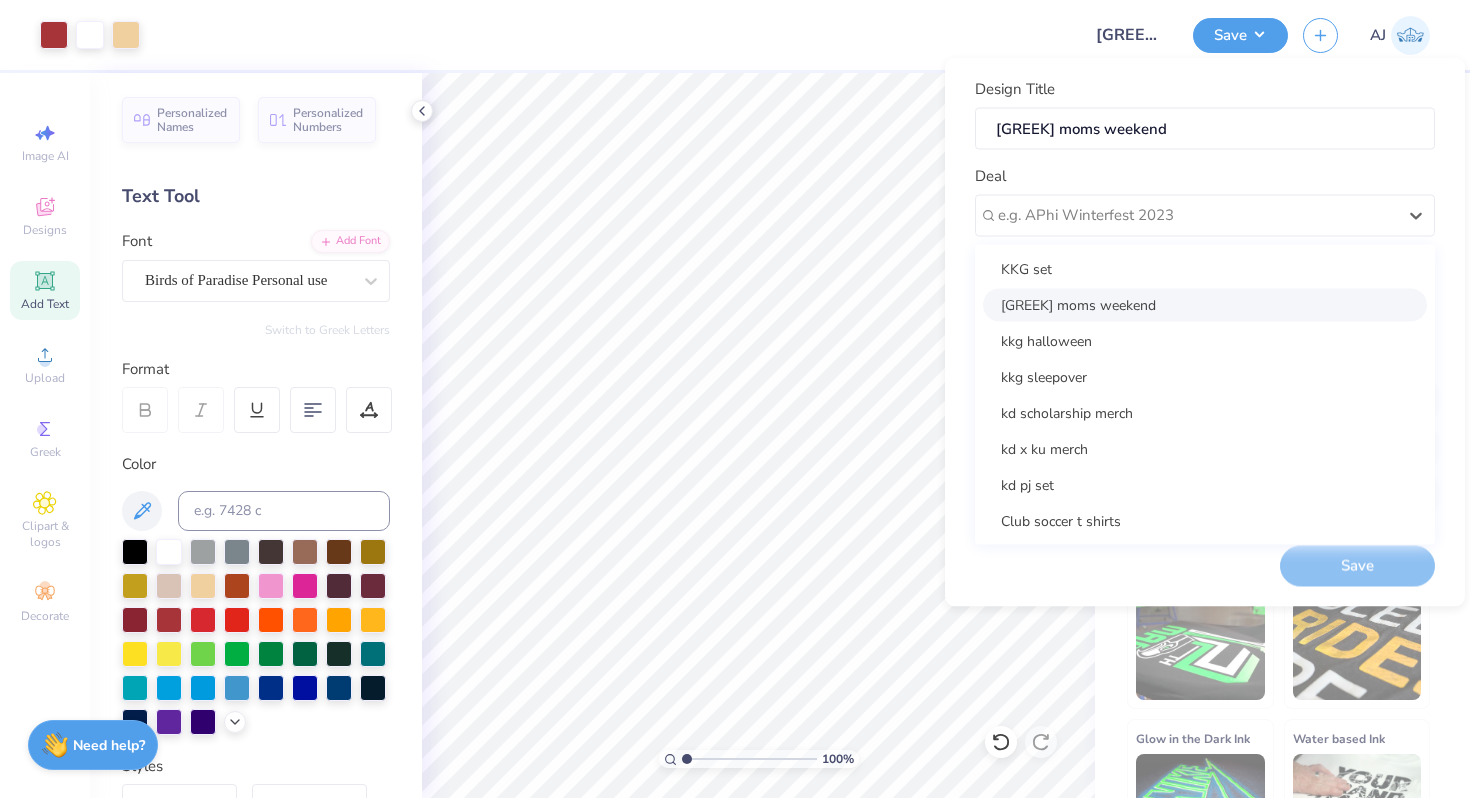 click on "[GREEK] moms weekend" at bounding box center (1205, 304) 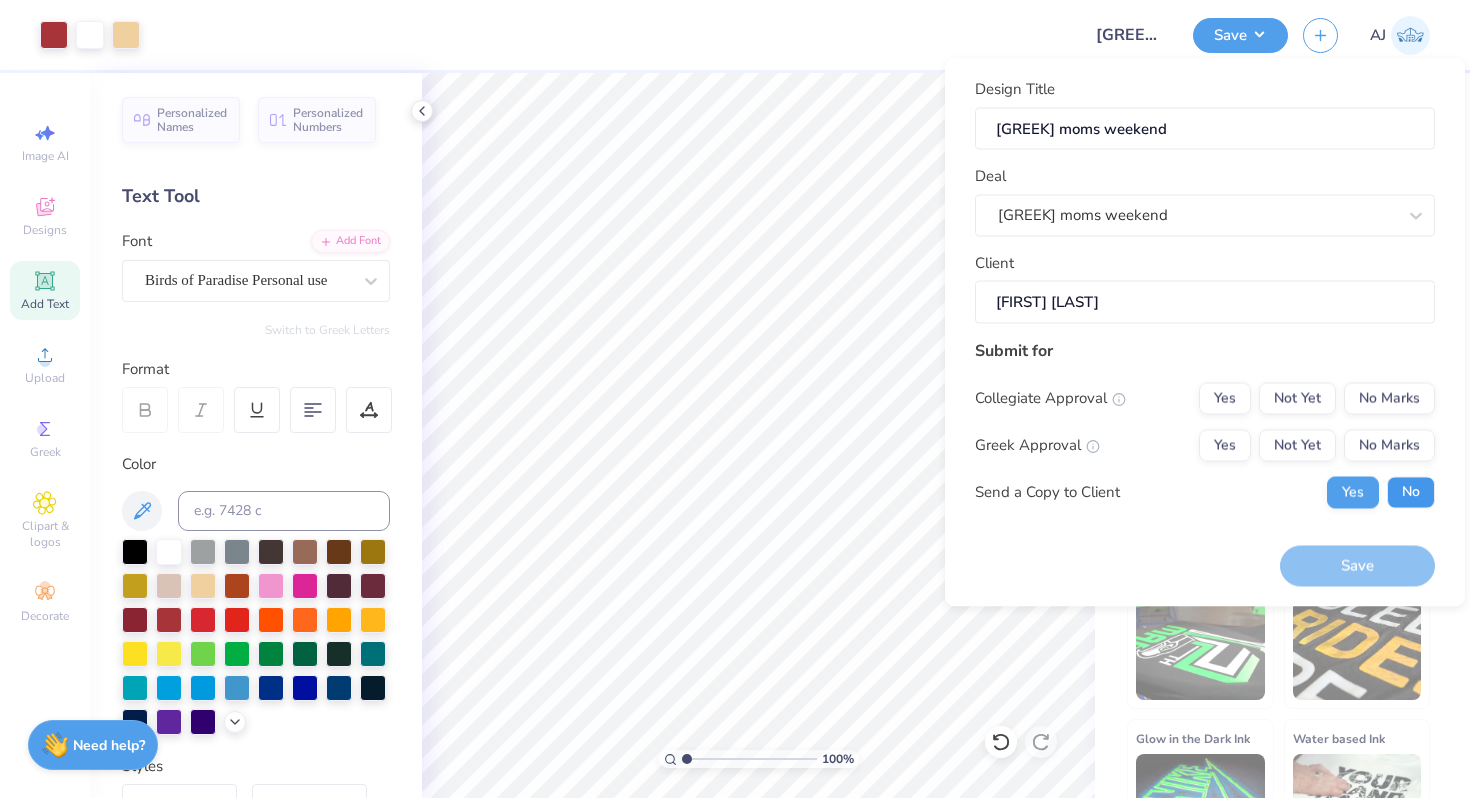 click on "No" at bounding box center (1411, 492) 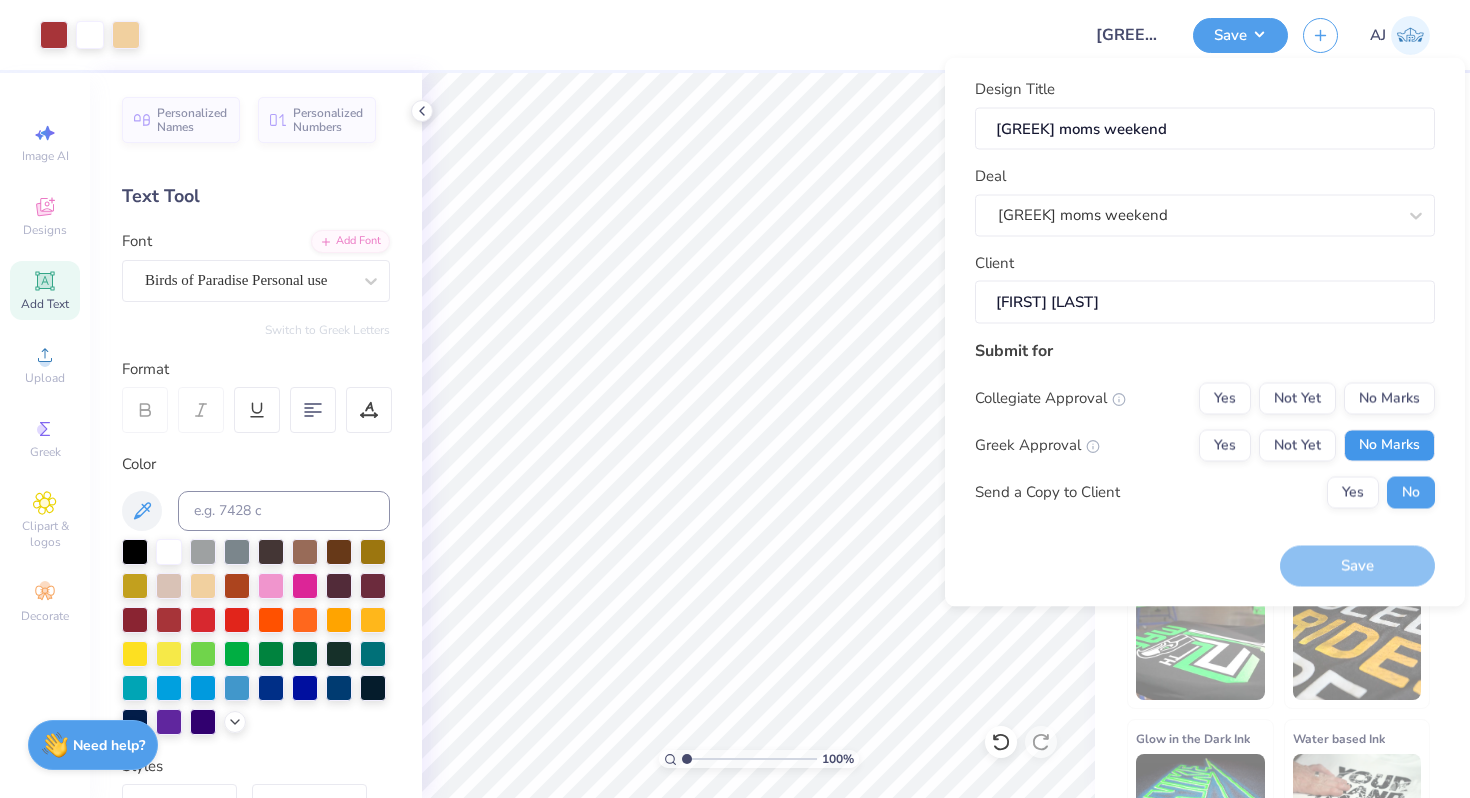 click on "No Marks" at bounding box center (1389, 445) 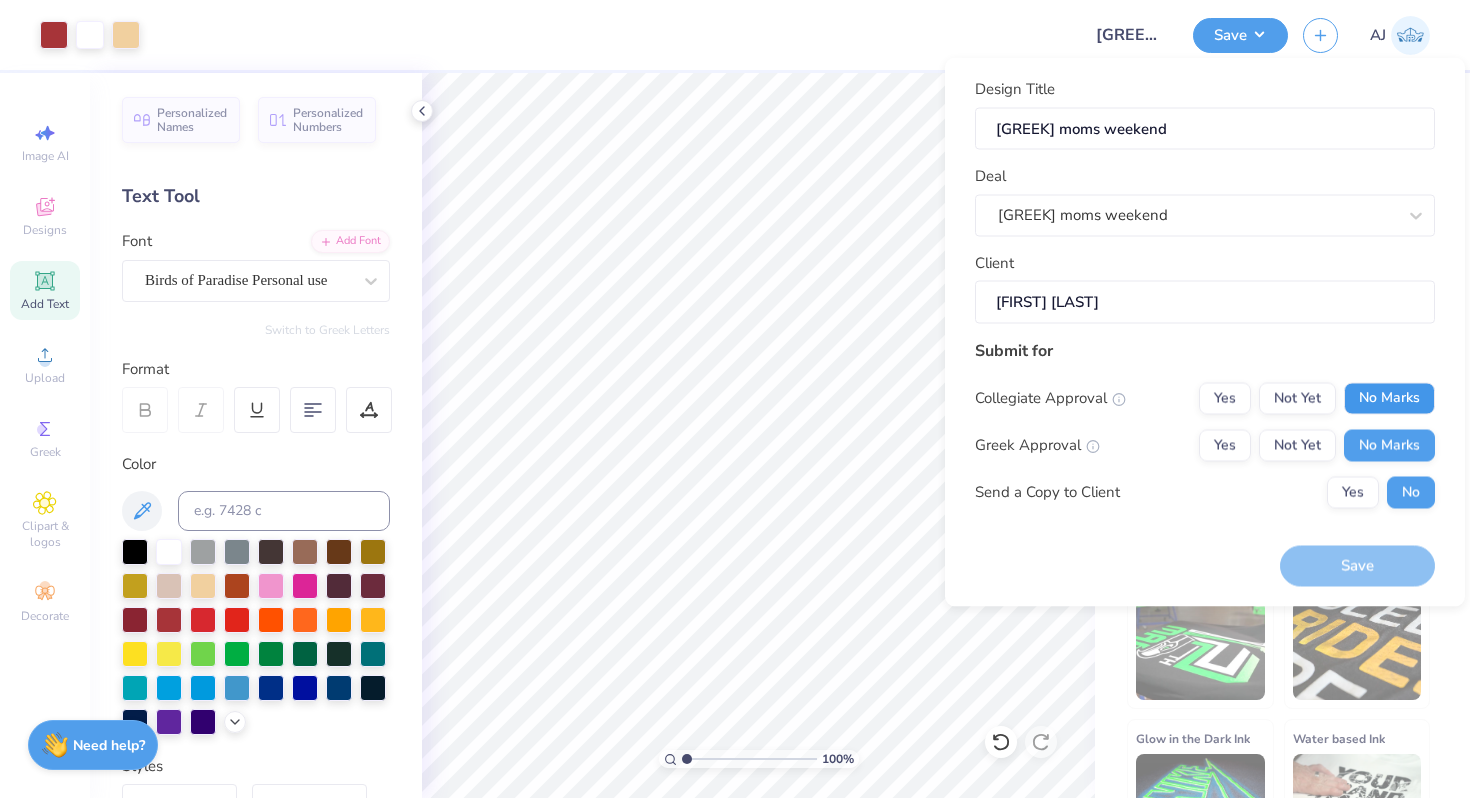 click on "No Marks" at bounding box center [1389, 398] 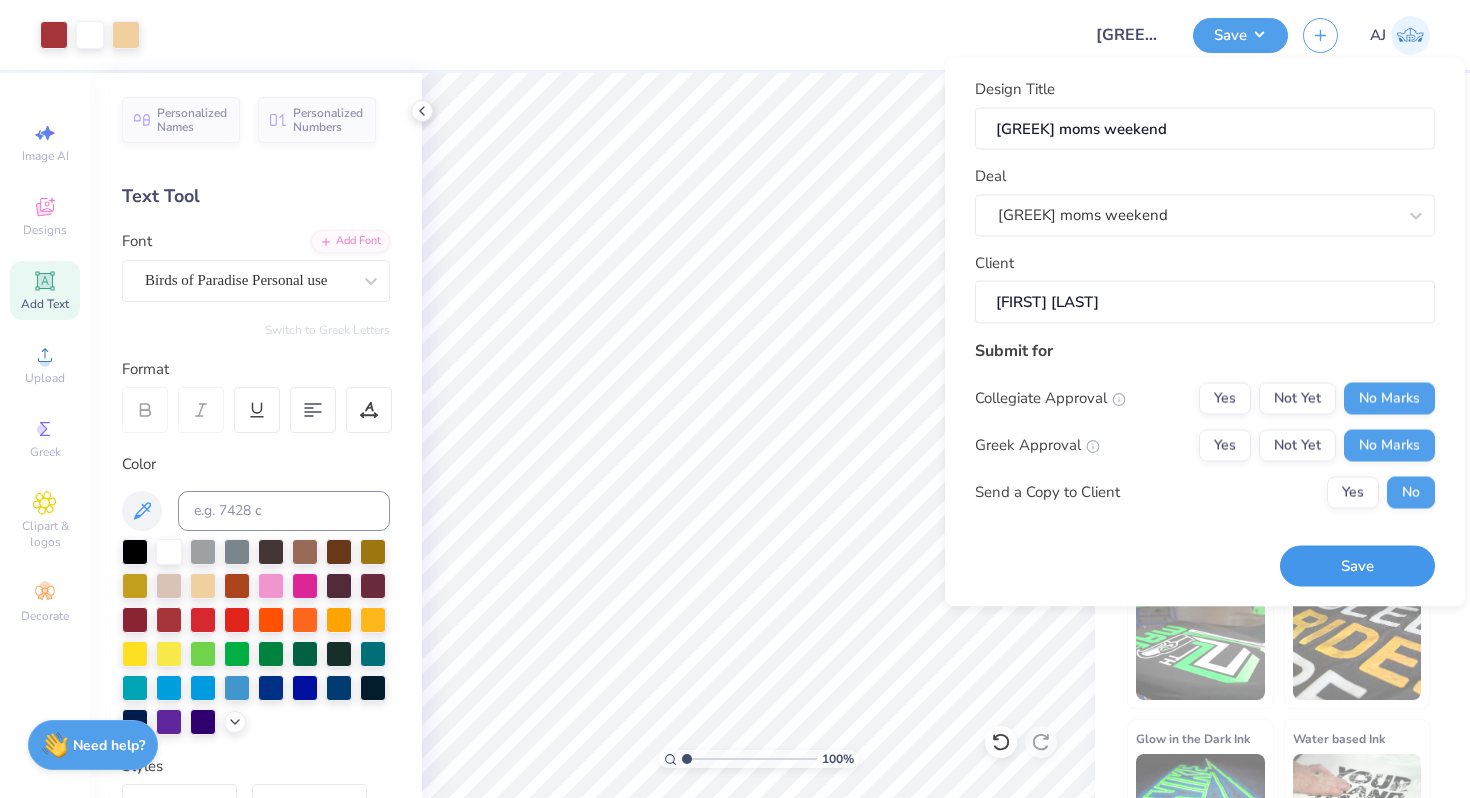 click on "Save" at bounding box center [1357, 566] 